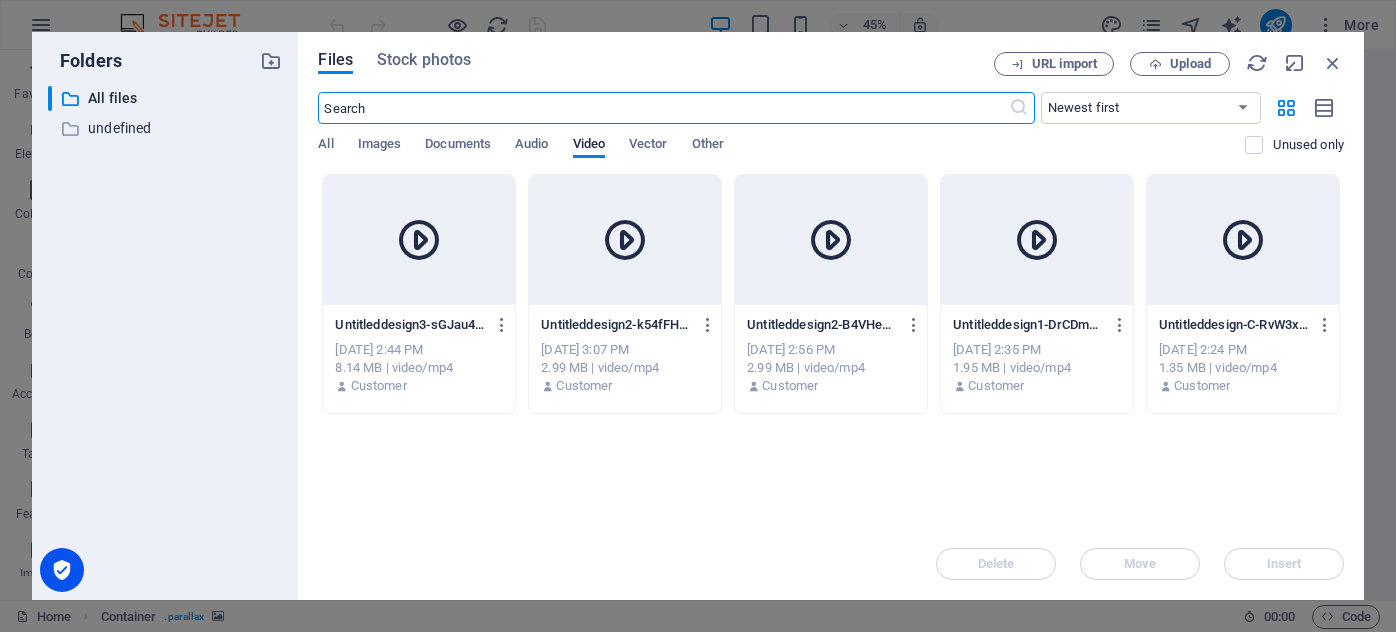scroll, scrollTop: 0, scrollLeft: 0, axis: both 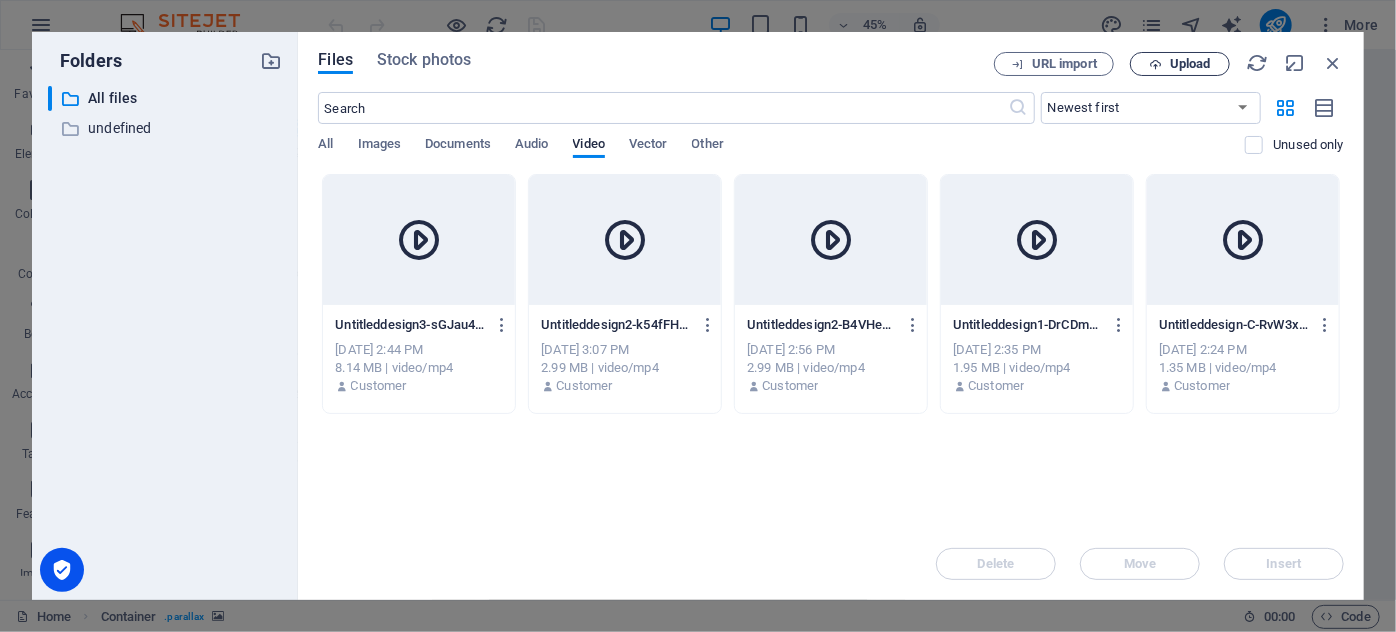click on "Upload" at bounding box center (1190, 64) 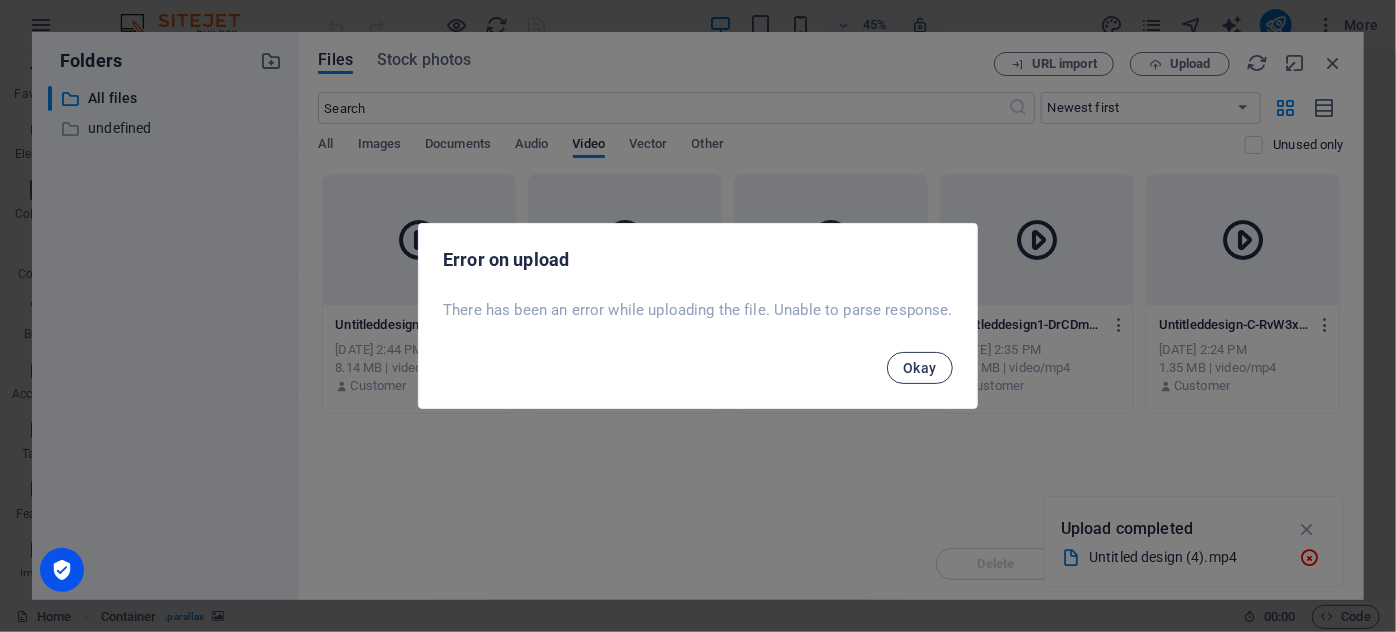 click on "Okay" at bounding box center (920, 368) 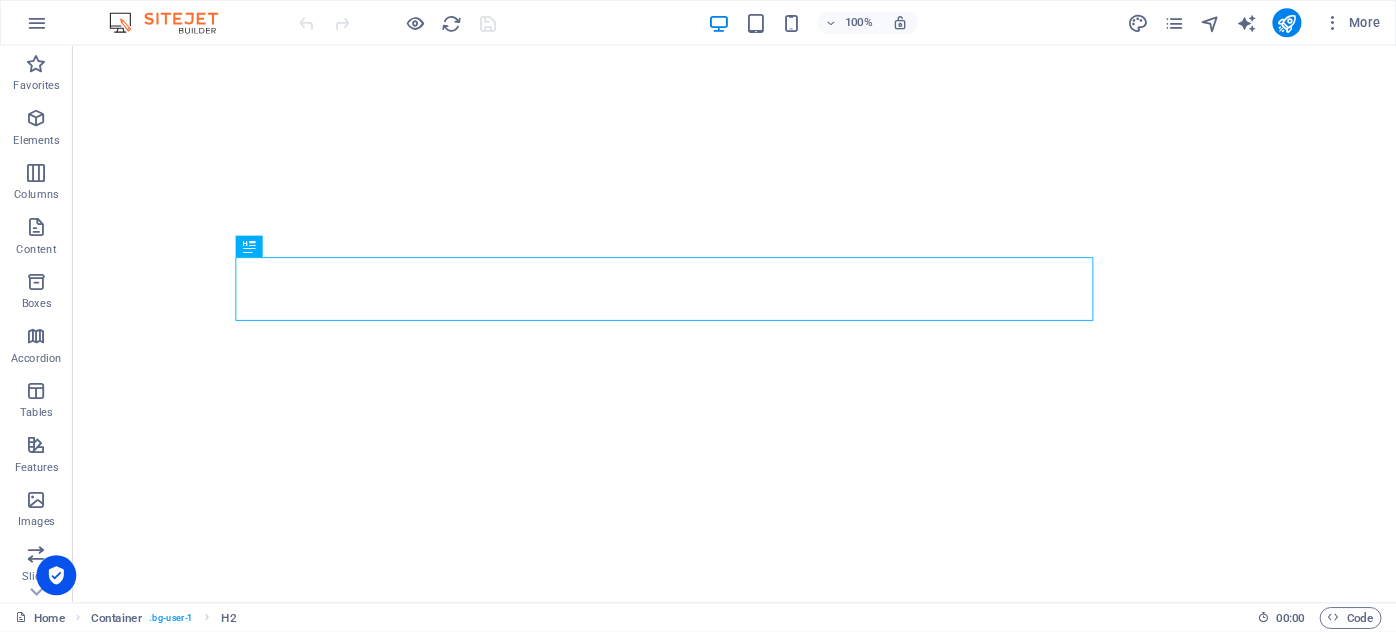 scroll, scrollTop: 0, scrollLeft: 0, axis: both 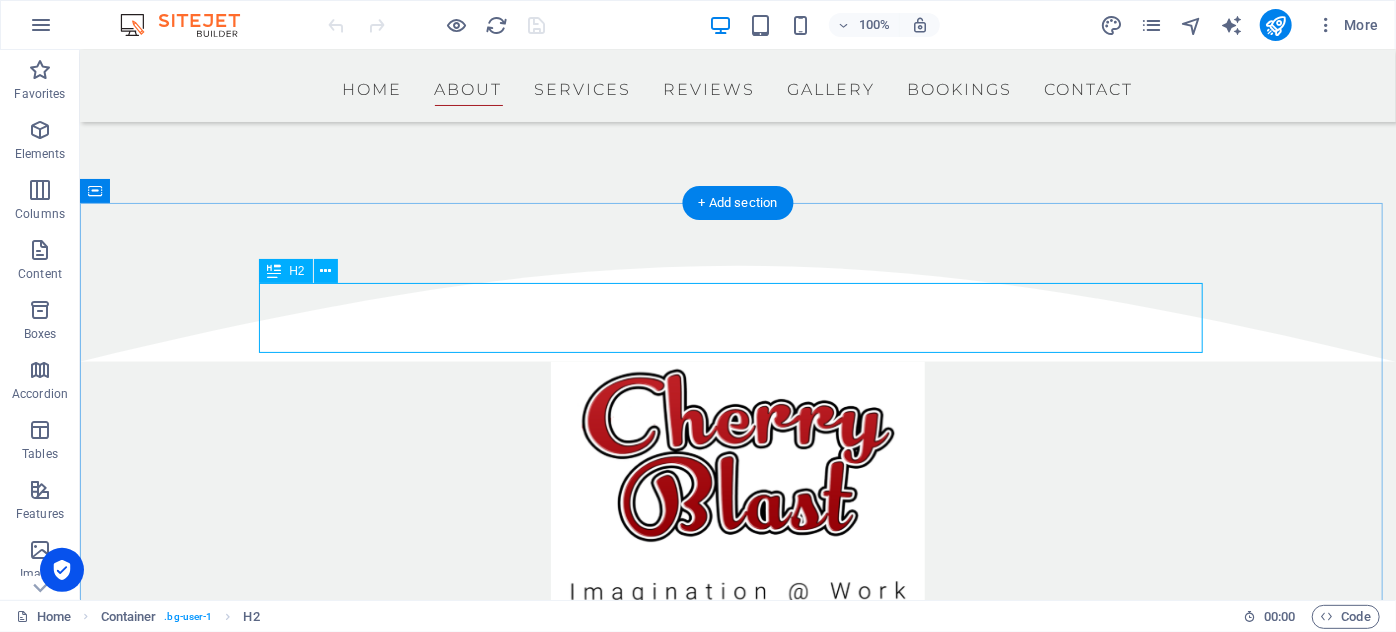 click on "About us" at bounding box center [737, 726] 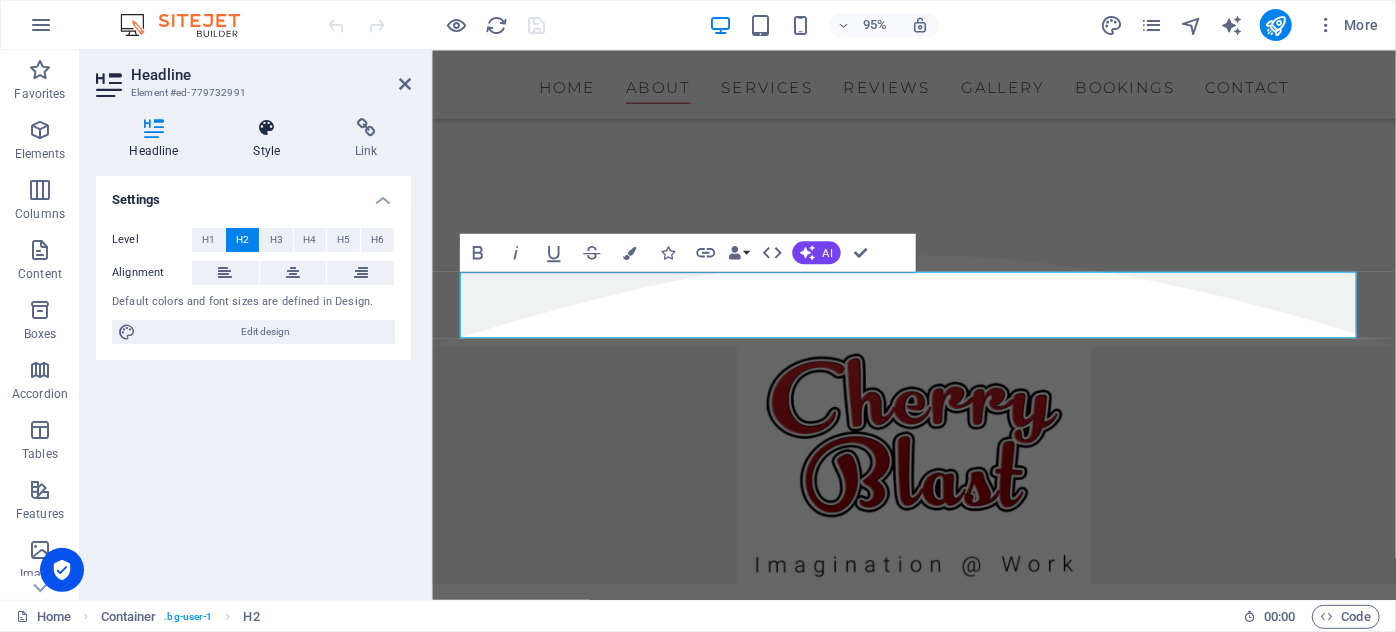 click on "Style" at bounding box center [271, 139] 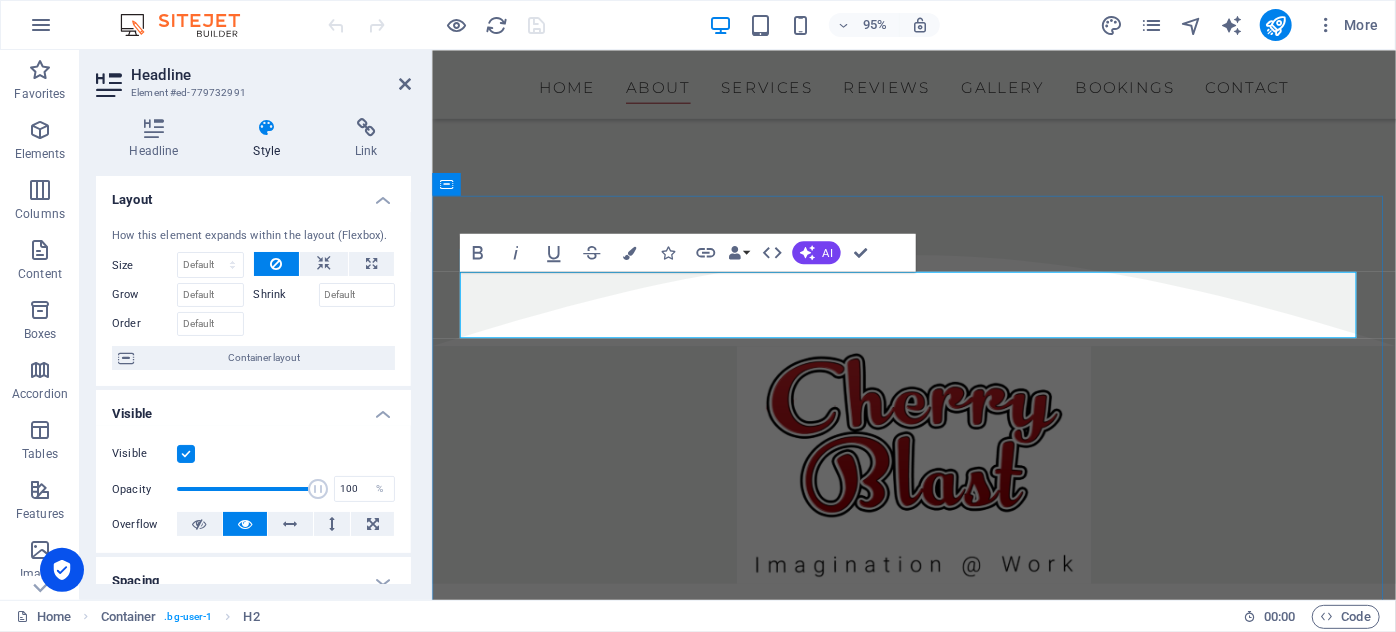 click on "About us" at bounding box center [939, 726] 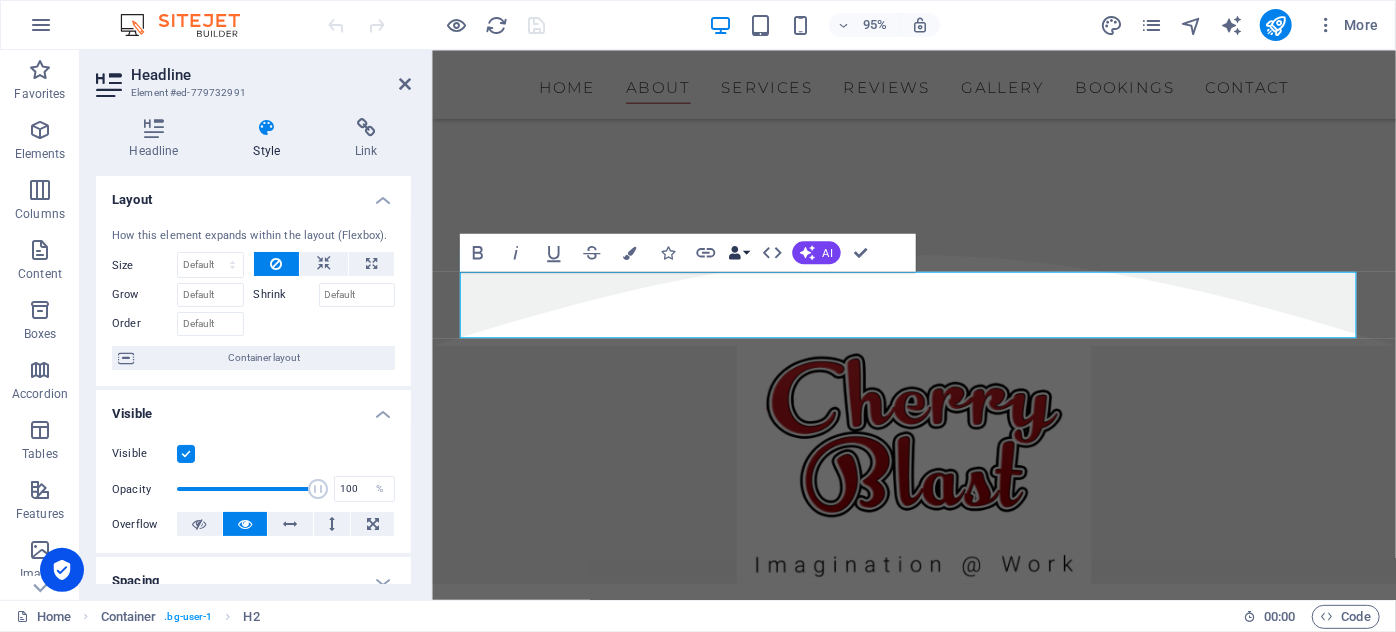 click at bounding box center (734, 252) 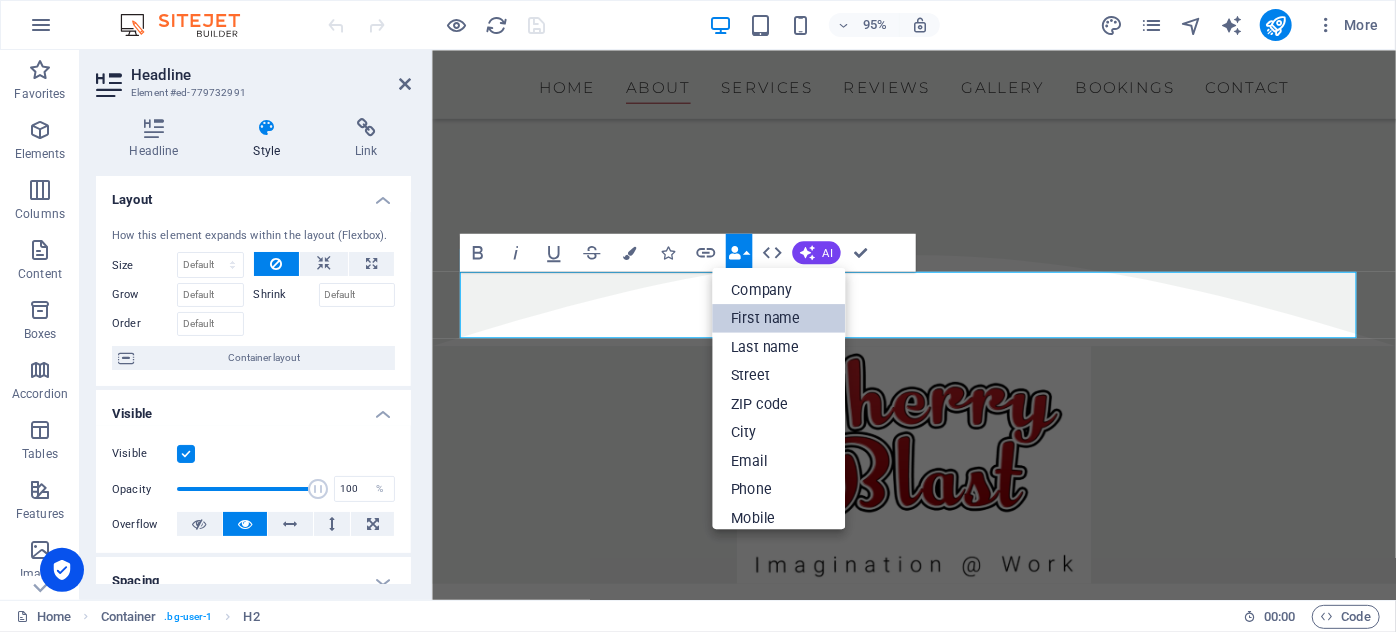 click on "First name" at bounding box center [778, 318] 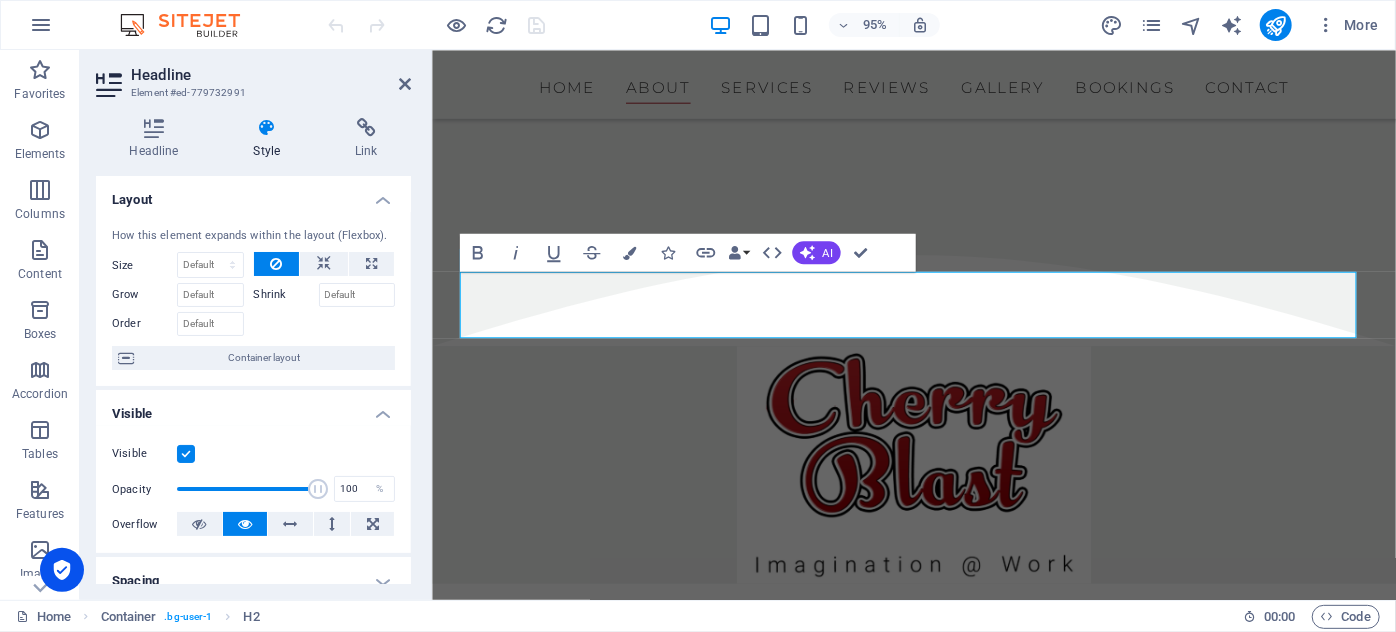click at bounding box center (437, 25) 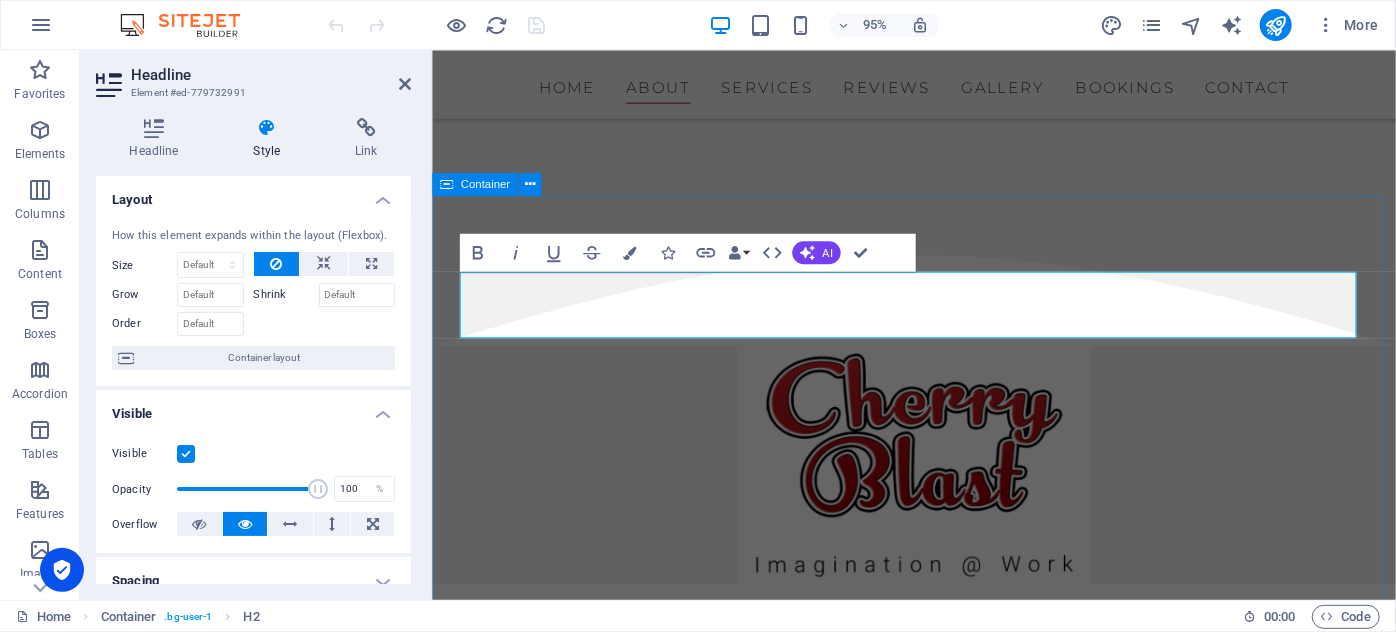 click on "​​ At  Cherry Blast , we bring the bar to you — delivering a premium mobile bartending experience wherever your event takes place, be it under a marquee, in your backyard, a corporate space, or any unique outdoor setting. We believe that exceptional service, elegant presentation, and quality drinks are the heart of an unforgettable event — and with Cherry Blast, you're guaranteed nothing less than excellence. Our sleek, modern mobile bars elevate any venue with their polished look and professional setup. Our bartenders and mixologists are some of the best in the industry — arriving sharp in tailored uniforms, equipped with spotless glassware and gleaming tools, ready to impress your guests. From crisp beers and fine wines to boutique spirits and signature cocktails, we stock an extensive selection of premium drinks. Every cocktail is crafted with care, using only the freshest fruits, herbs, and ingredients to ensure a vibrant and flavorful experience in every glass. See our services Book now" at bounding box center (938, 969) 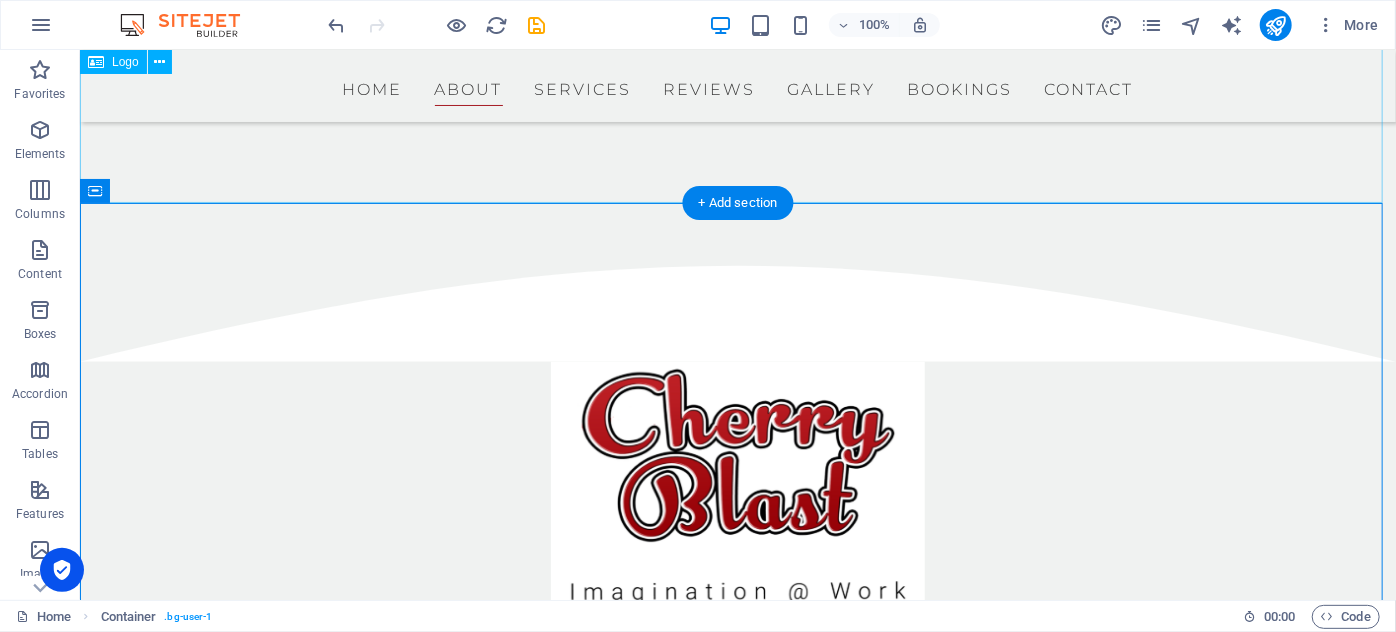 click at bounding box center [737, 486] 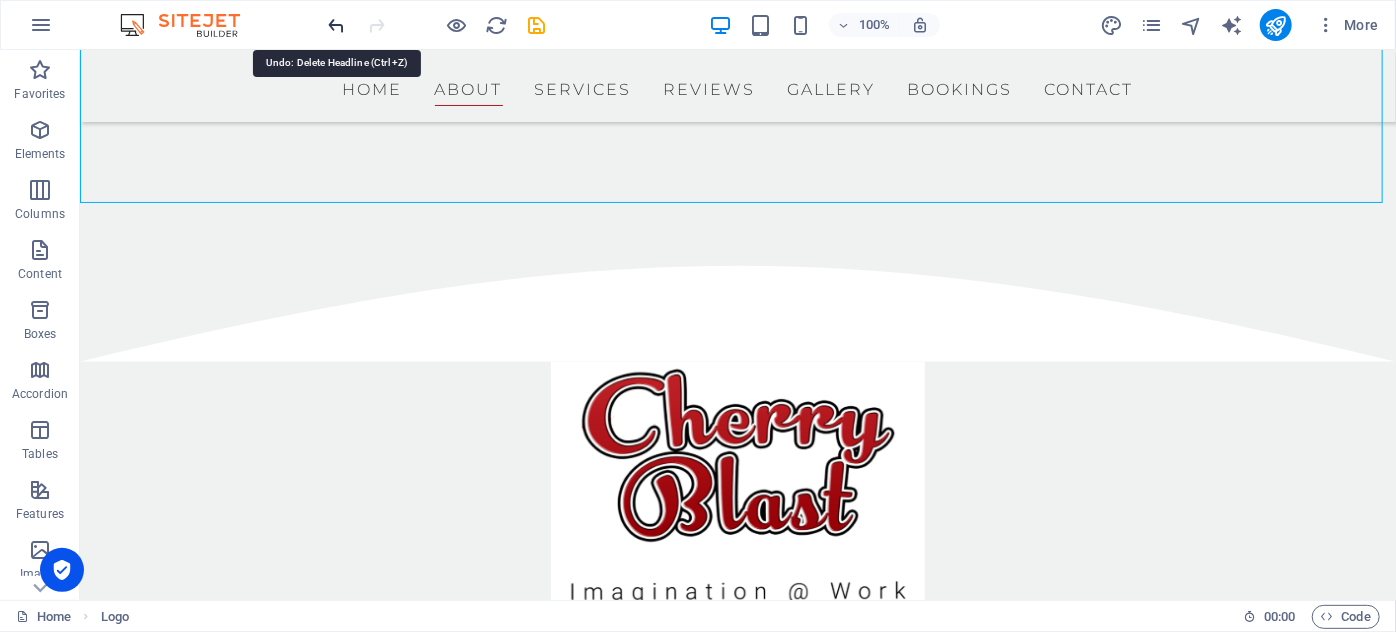 click at bounding box center (337, 25) 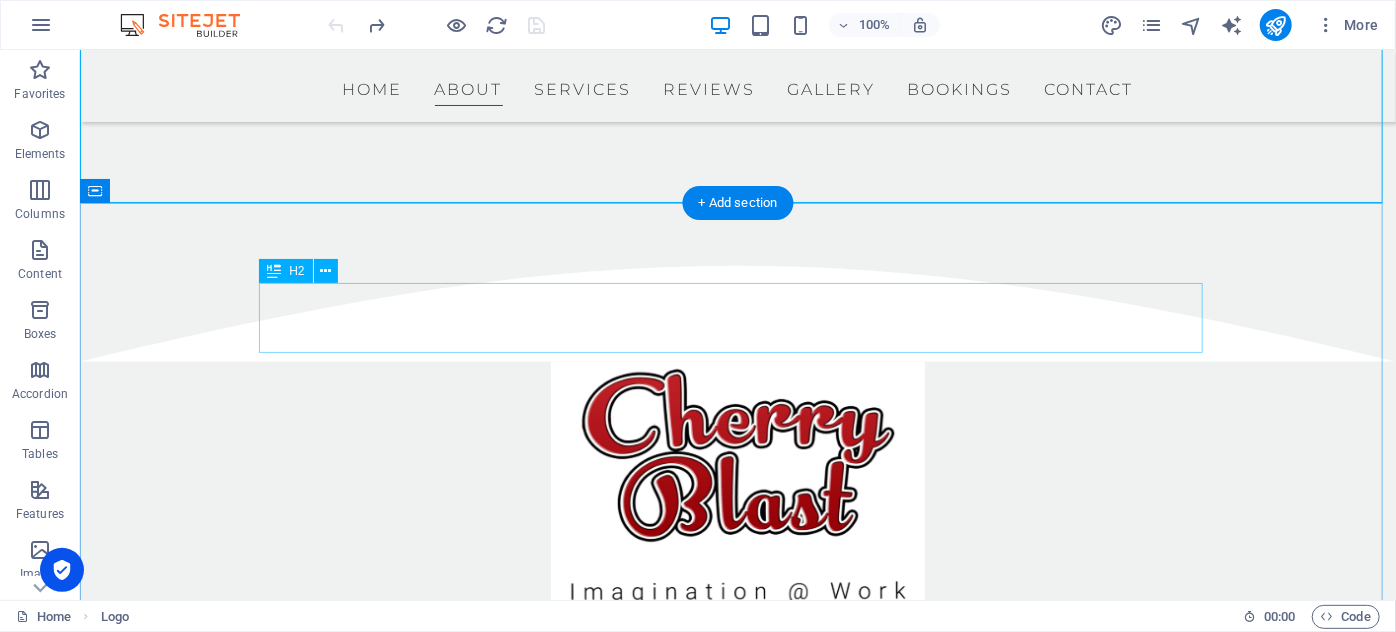 click on "About us" at bounding box center [737, 726] 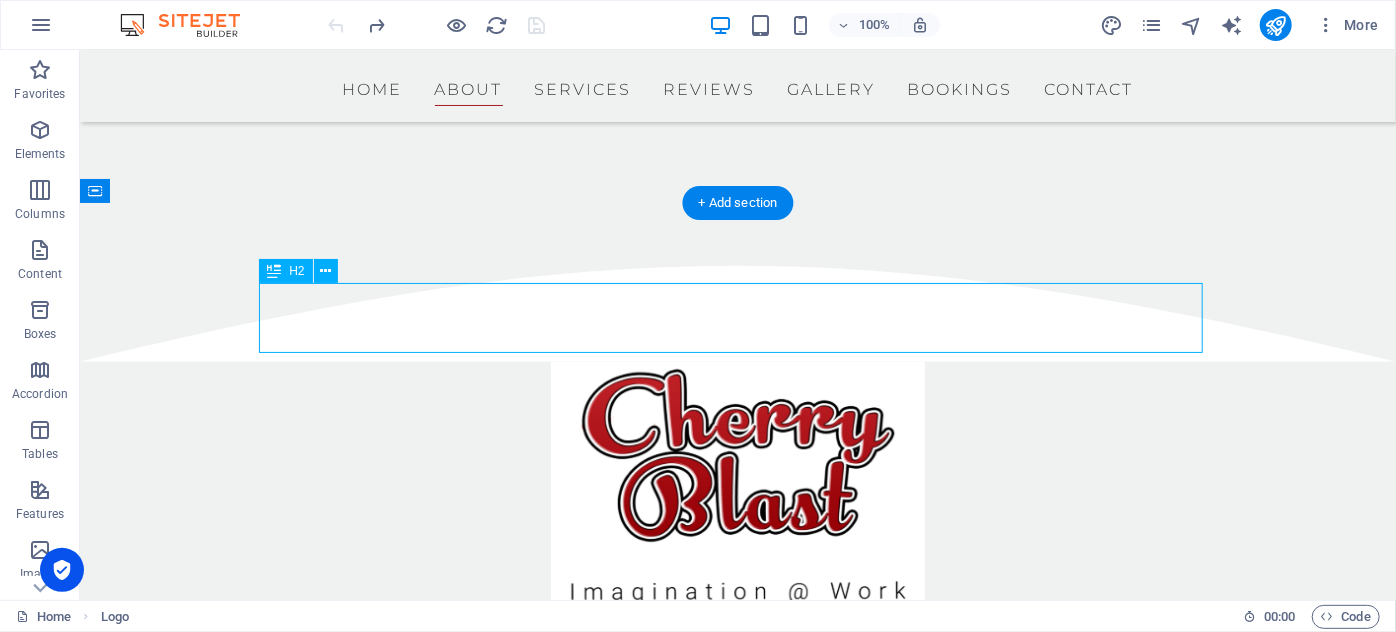 click on "About us" at bounding box center (737, 726) 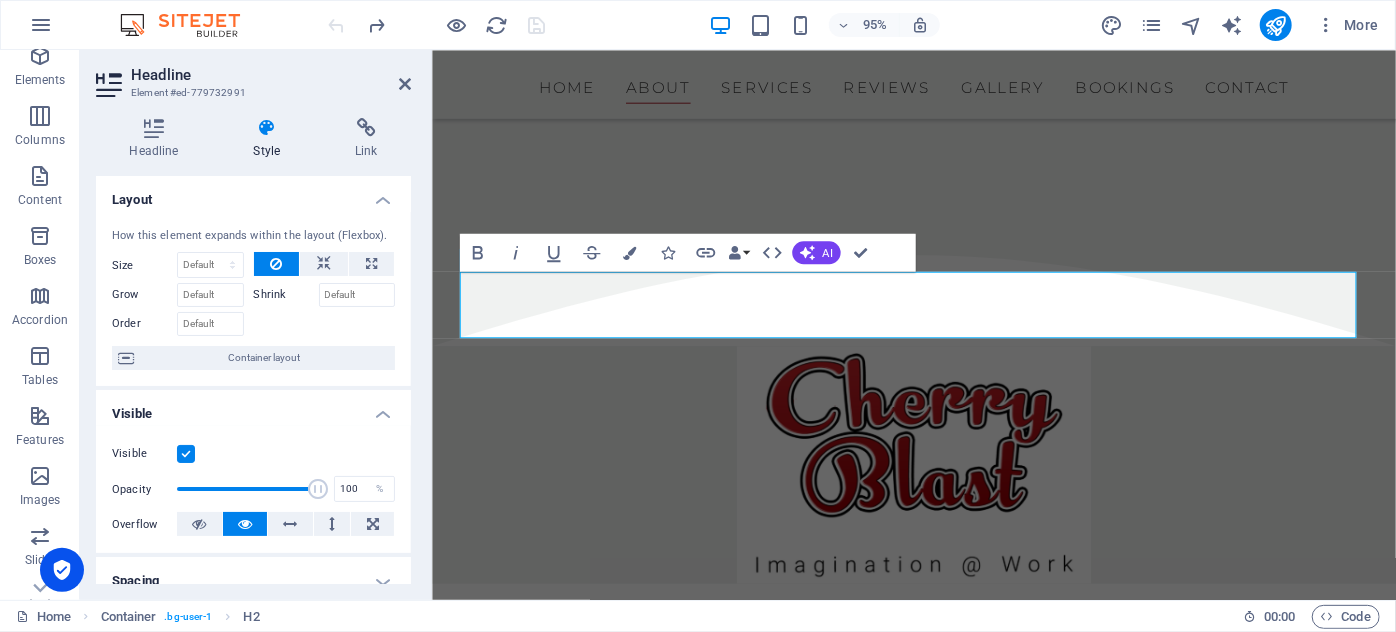 scroll, scrollTop: 181, scrollLeft: 0, axis: vertical 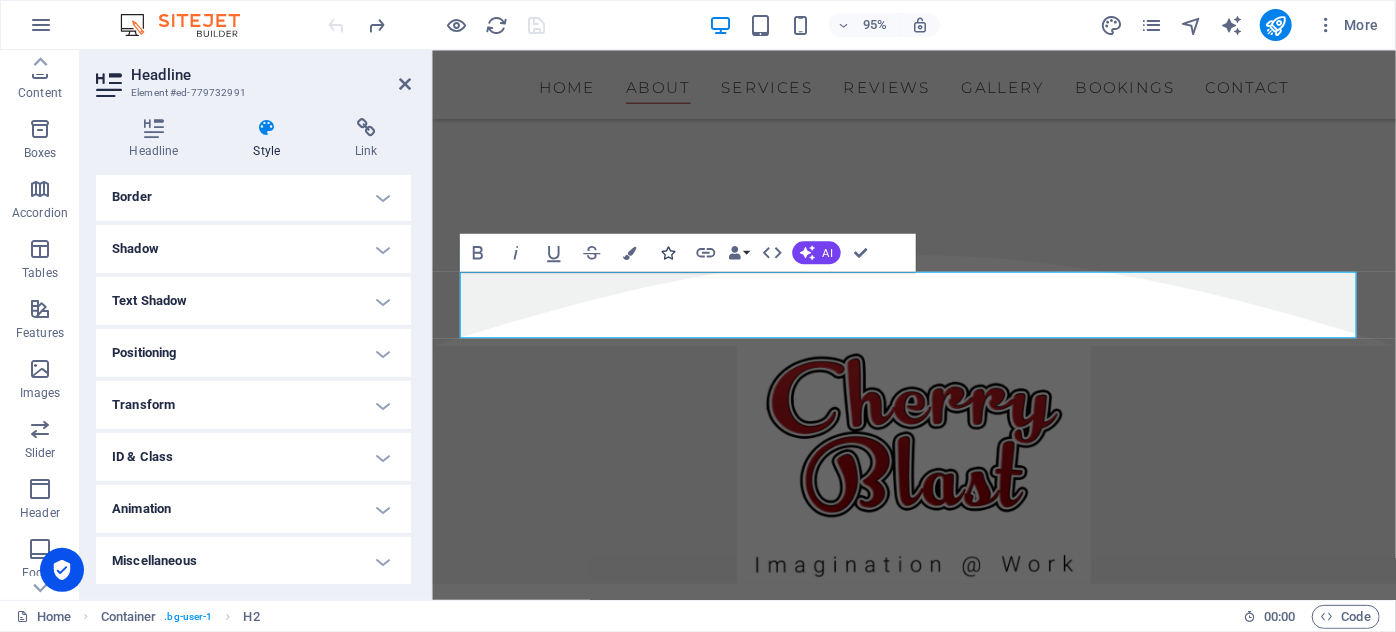 click at bounding box center (667, 252) 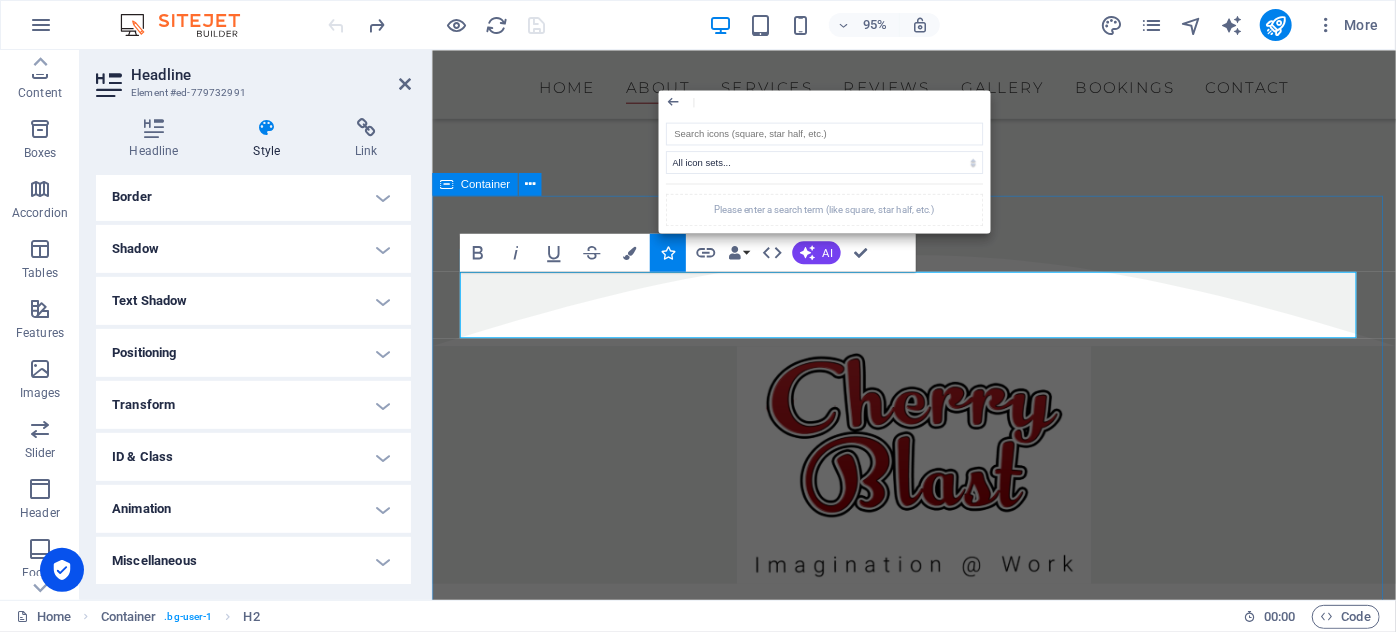 click on "About us At  Cherry Blast , we bring the bar to you — delivering a premium mobile bartending experience wherever your event takes place, be it under a marquee, in your backyard, a corporate space, or any unique outdoor setting. We believe that exceptional service, elegant presentation, and quality drinks are the heart of an unforgettable event — and with Cherry Blast, you're guaranteed nothing less than excellence. Our sleek, modern mobile bars elevate any venue with their polished look and professional setup. Our bartenders and mixologists are some of the best in the industry — arriving sharp in tailored uniforms, equipped with spotless glassware and gleaming tools, ready to impress your guests. From crisp beers and fine wines to boutique spirits and signature cocktails, we stock an extensive selection of premium drinks. Every cocktail is crafted with care, using only the freshest fruits, herbs, and ingredients to ensure a vibrant and flavorful experience in every glass. See our services Book now" at bounding box center [938, 969] 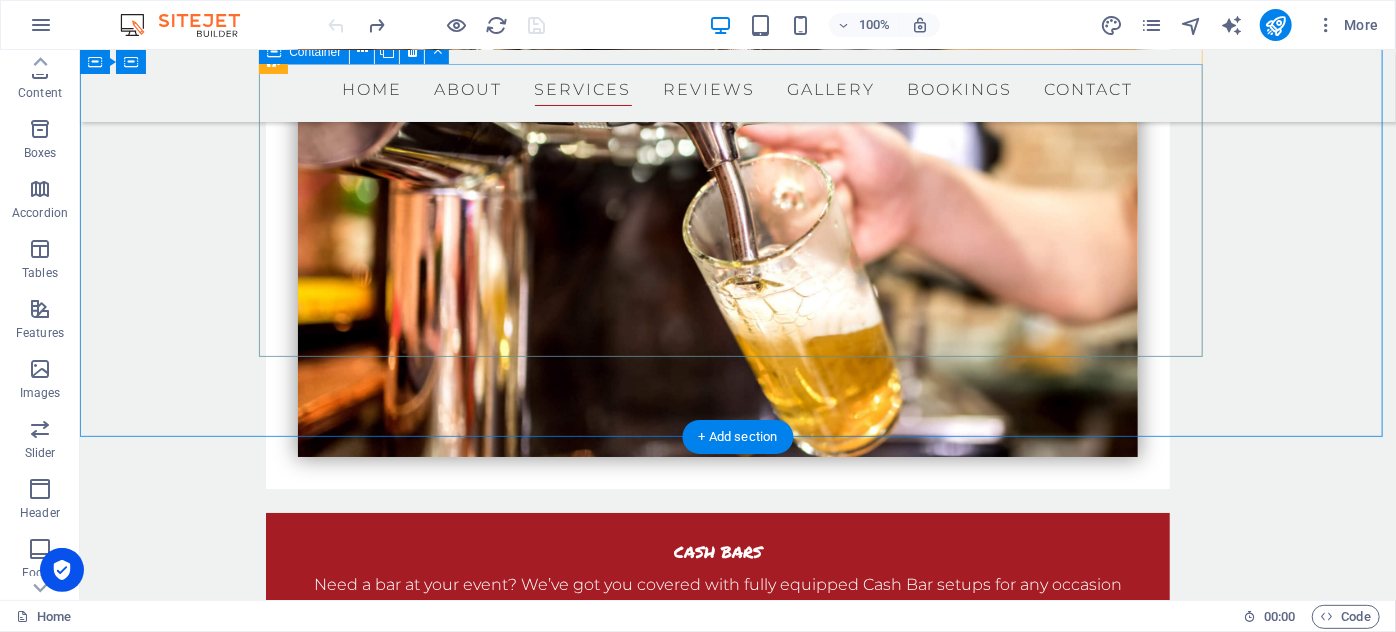 scroll, scrollTop: 4000, scrollLeft: 0, axis: vertical 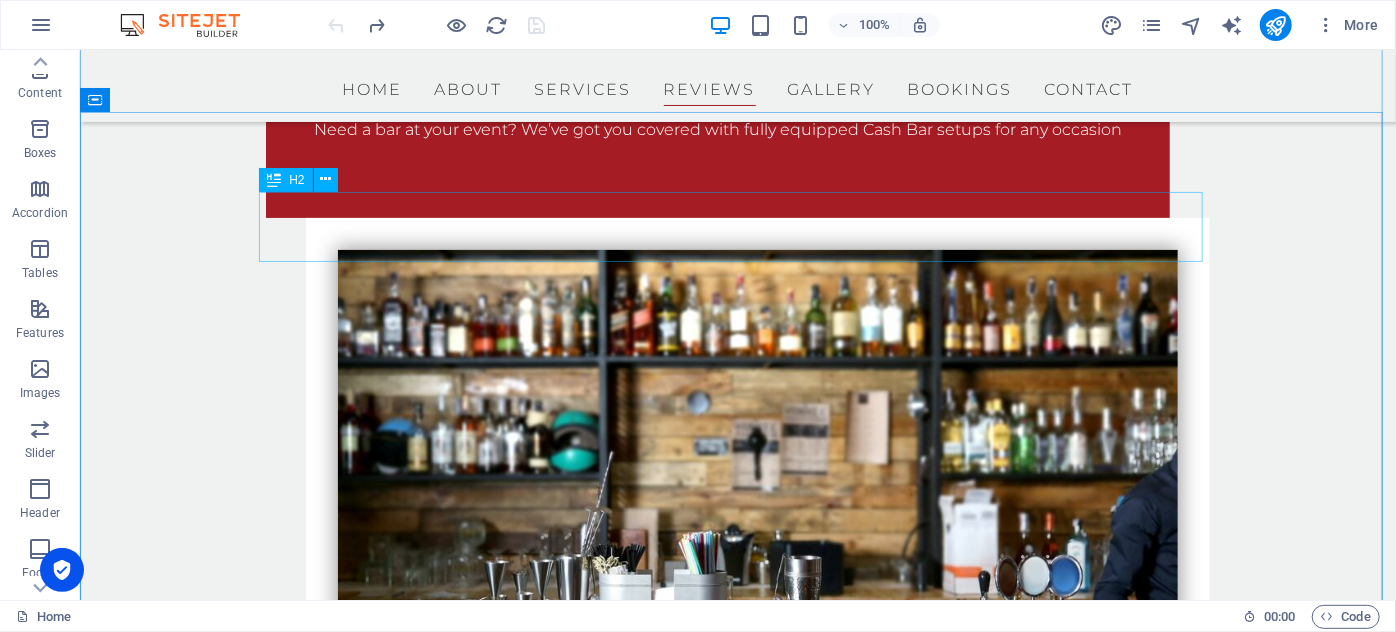 click on "What our guests say" at bounding box center [737, 4395] 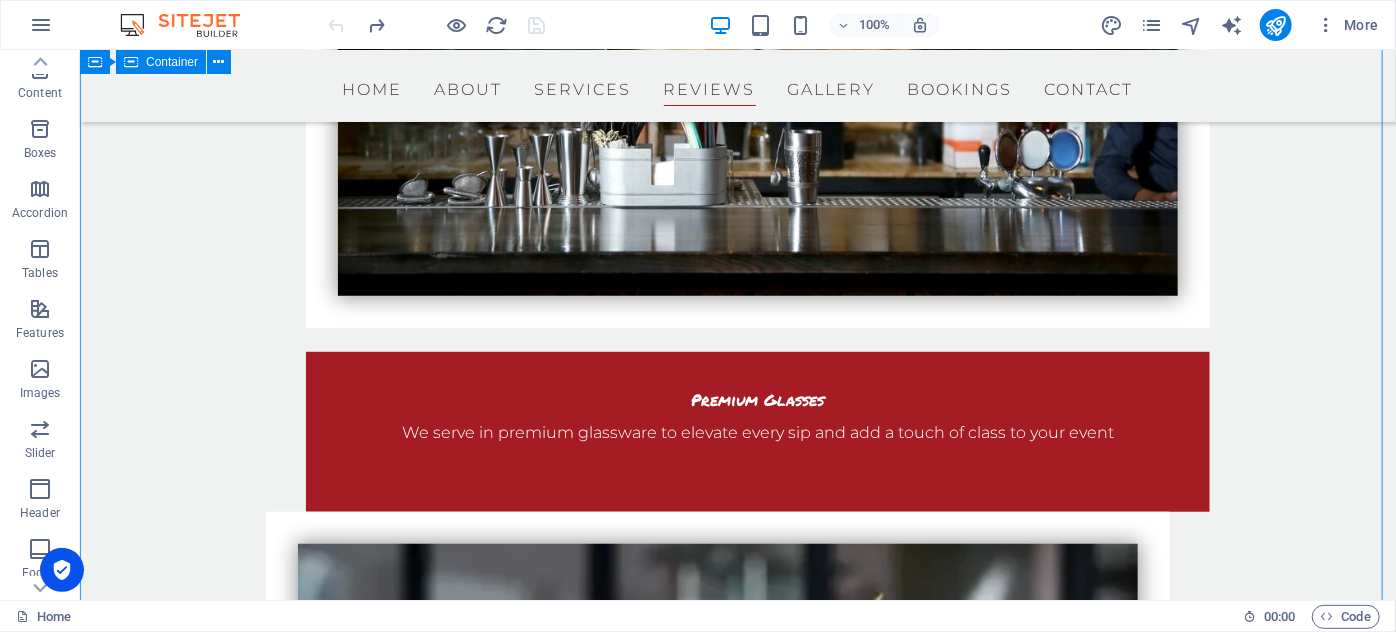 scroll, scrollTop: 4454, scrollLeft: 0, axis: vertical 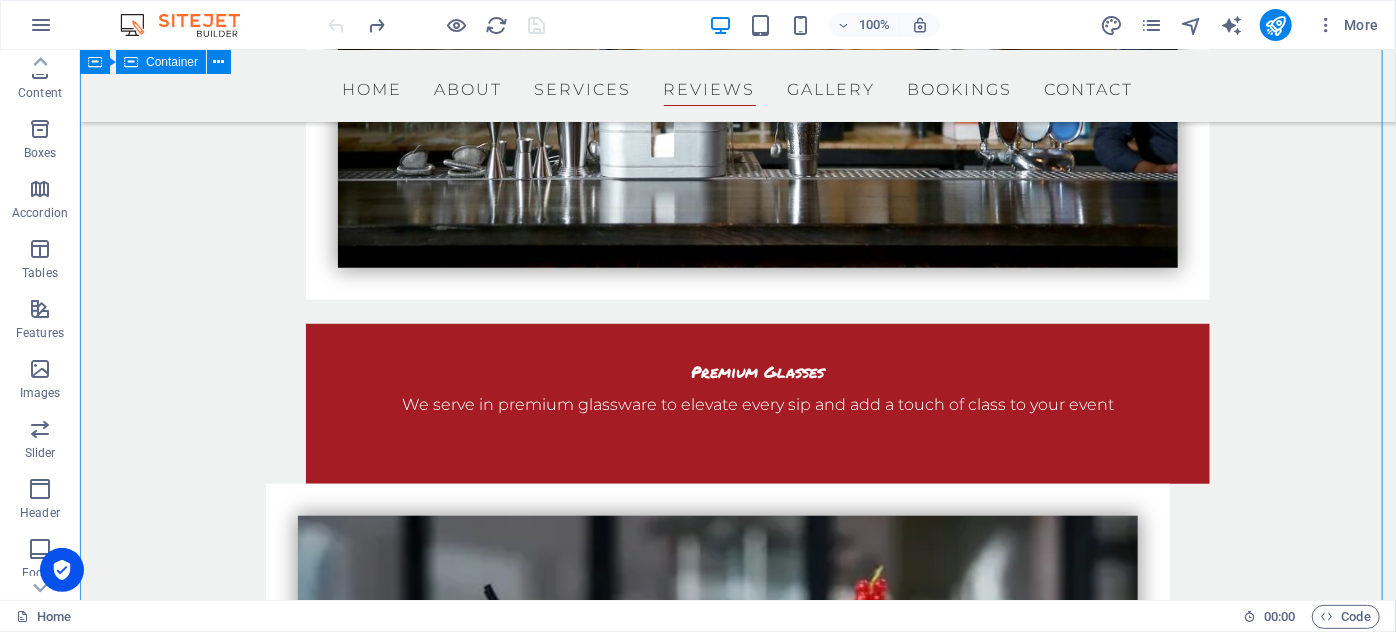 click on "What our guests say Lisa Miller " Lorem ipsum dolor sit amet, consetetur sadipscing elitr, sed diam nonumy eirmod tempor invidunt ut labore et dolore magna aliquyam erat, sed diam voluptua. At vero eos et accusam et justo duo dolores et ea rebum. Stet clita kasd gubergren, no sea takimata sanctus est Lorem ipsum dolor sit amet. Lorem ipsum dolor sit amet, consetetur sadipscing elitr, sed diam nonumy eirmod tempor invidunt ut labore et dolore magna aliquyam erat." Logan Davis "Lorem ipsum dolor sit amet, consetetur sadipscing elitr, sed diam nonumy eirmod tempor invidunt ut labore et dolore magna aliquyam erat, sed diam voluptua. At vero eos et accusam et justo duo dolores et ea rebum. Stet clita kasd gubergren, no sea takimata sanctus est Lorem ipsum dolor sit amet. Lorem ipsum dolor sit amet, consetetur sadipscing elitr, sed diam nonumy eirmod tempor invidunt ut labore et dolore magna aliquyam erat." Sophia Wilson Richard Sanders" at bounding box center [737, 4431] 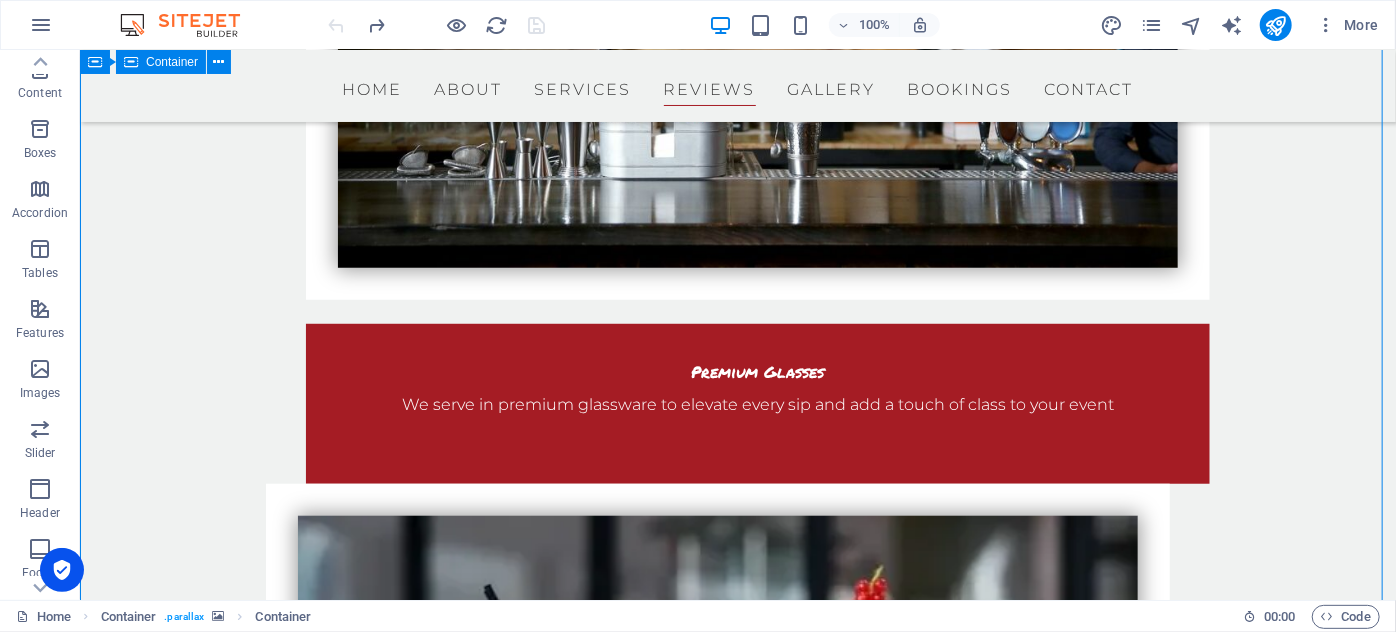 click on "What our guests say Lisa Miller " Lorem ipsum dolor sit amet, consetetur sadipscing elitr, sed diam nonumy eirmod tempor invidunt ut labore et dolore magna aliquyam erat, sed diam voluptua. At vero eos et accusam et justo duo dolores et ea rebum. Stet clita kasd gubergren, no sea takimata sanctus est Lorem ipsum dolor sit amet. Lorem ipsum dolor sit amet, consetetur sadipscing elitr, sed diam nonumy eirmod tempor invidunt ut labore et dolore magna aliquyam erat." Logan Davis "Lorem ipsum dolor sit amet, consetetur sadipscing elitr, sed diam nonumy eirmod tempor invidunt ut labore et dolore magna aliquyam erat, sed diam voluptua. At vero eos et accusam et justo duo dolores et ea rebum. Stet clita kasd gubergren, no sea takimata sanctus est Lorem ipsum dolor sit amet. Lorem ipsum dolor sit amet, consetetur sadipscing elitr, sed diam nonumy eirmod tempor invidunt ut labore et dolore magna aliquyam erat." Sophia Wilson Richard Sanders" at bounding box center [737, 4431] 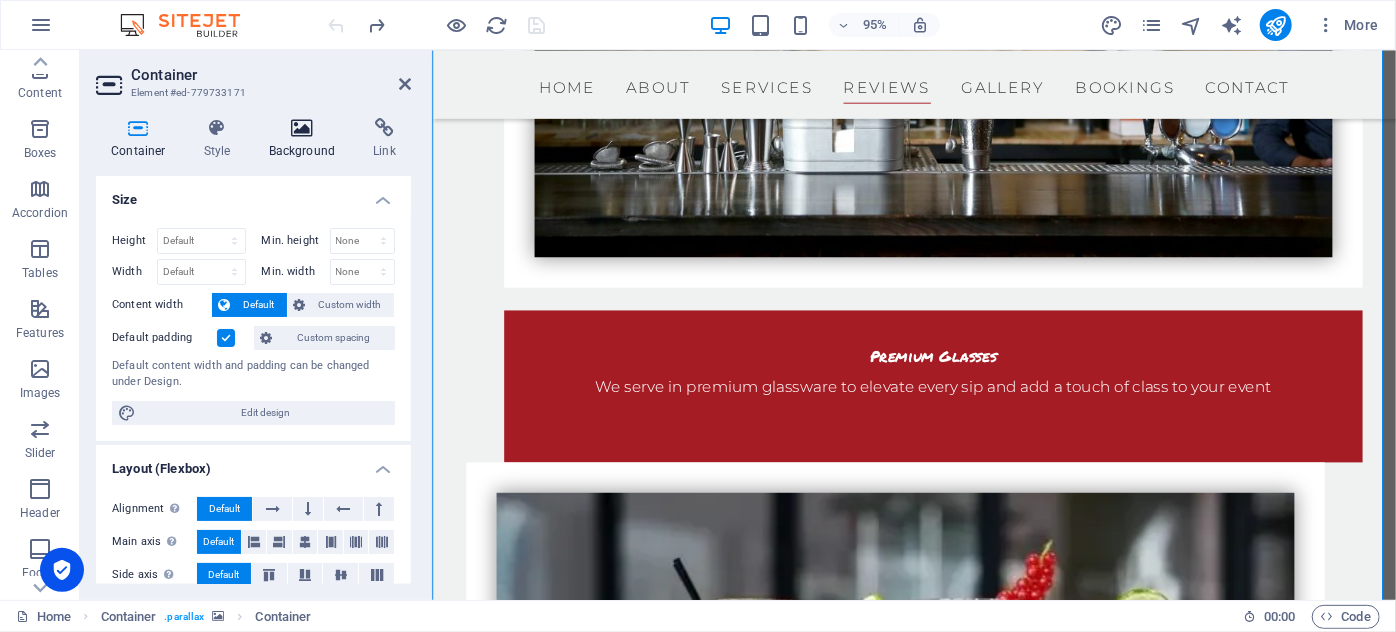 click at bounding box center [302, 128] 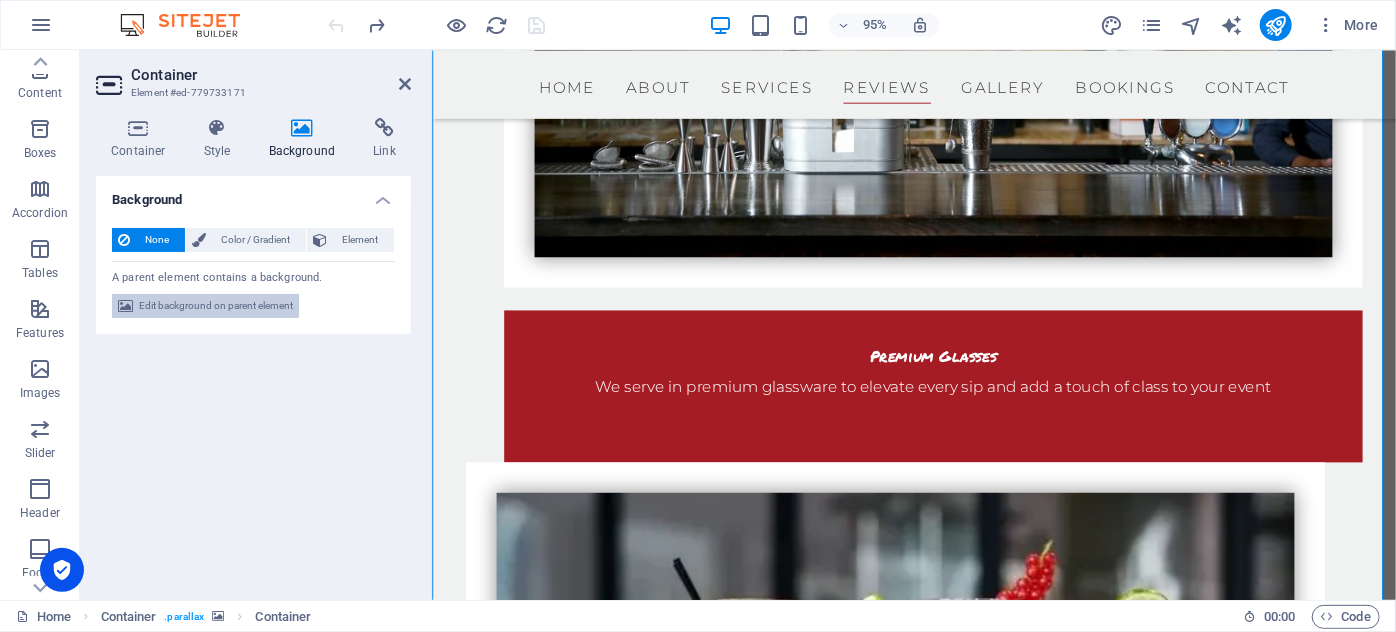 click on "Edit background on parent element" at bounding box center [216, 306] 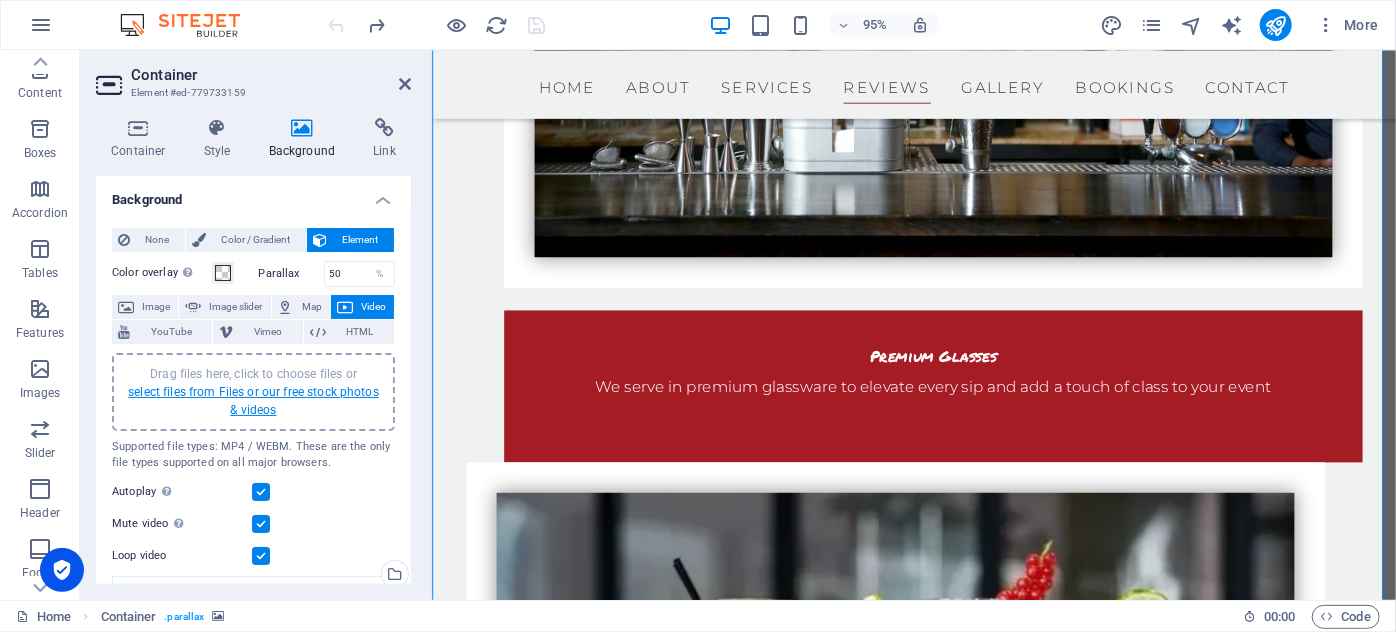 click on "select files from Files or our free stock photos & videos" at bounding box center [253, 401] 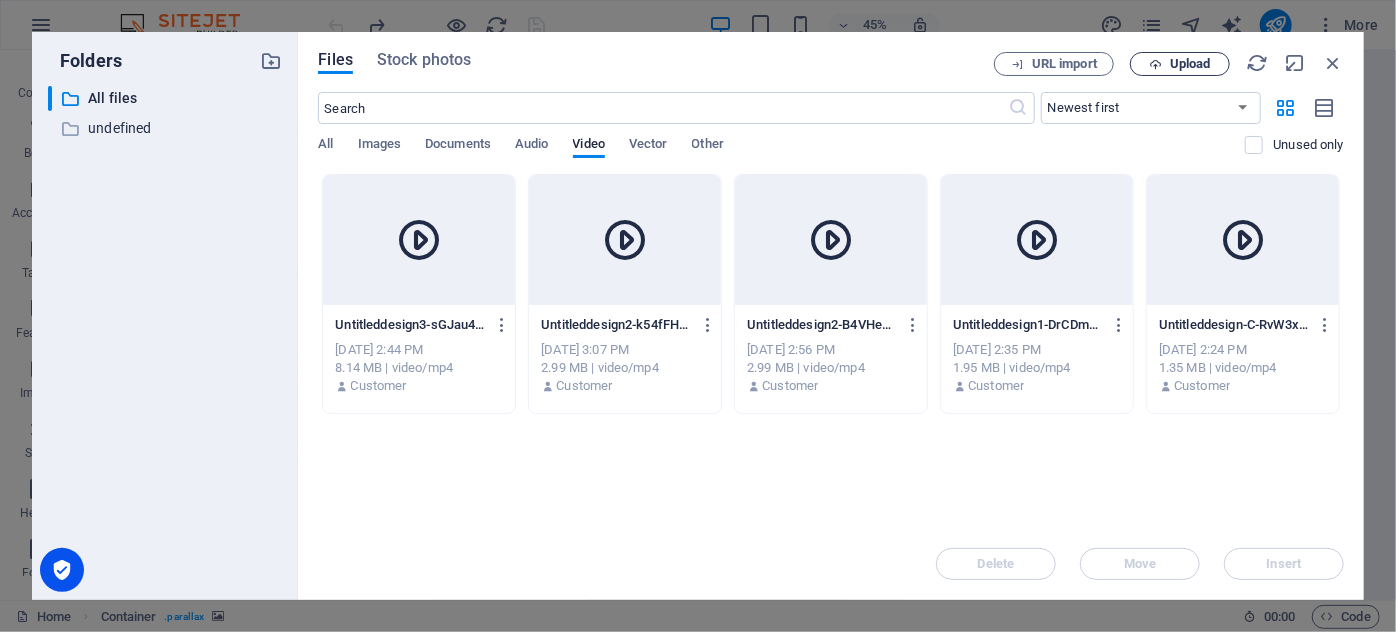 click at bounding box center [1155, 64] 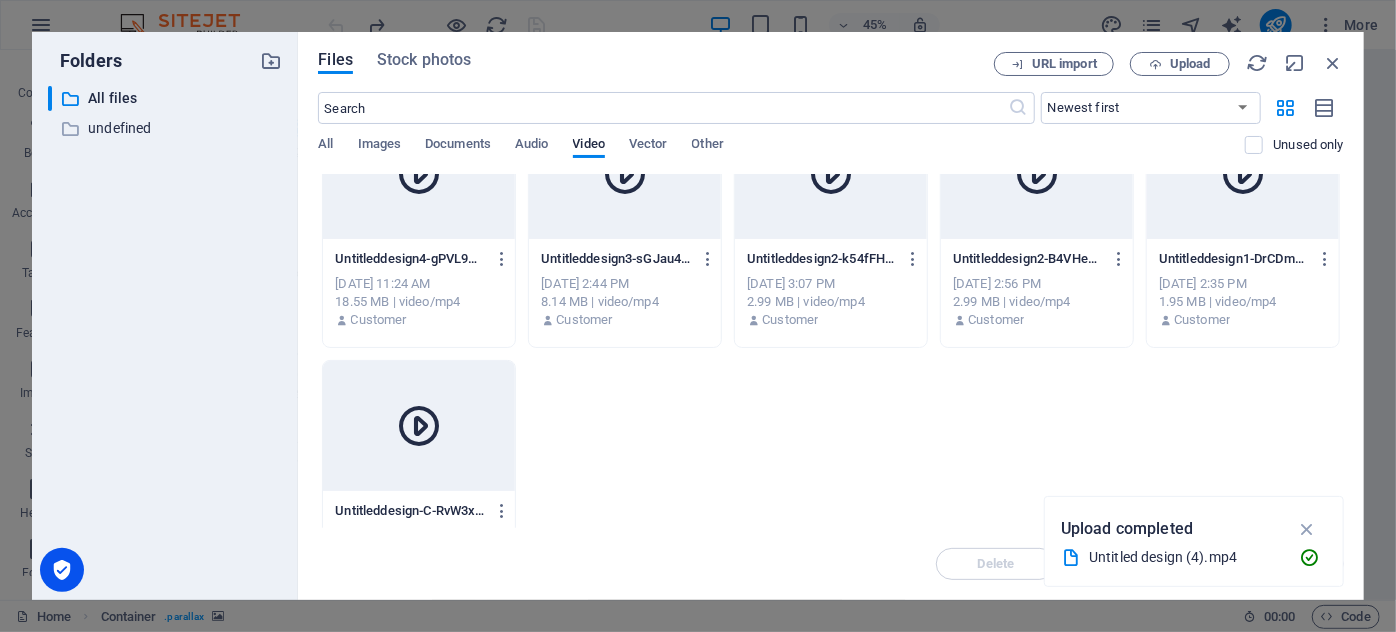 scroll, scrollTop: 138, scrollLeft: 0, axis: vertical 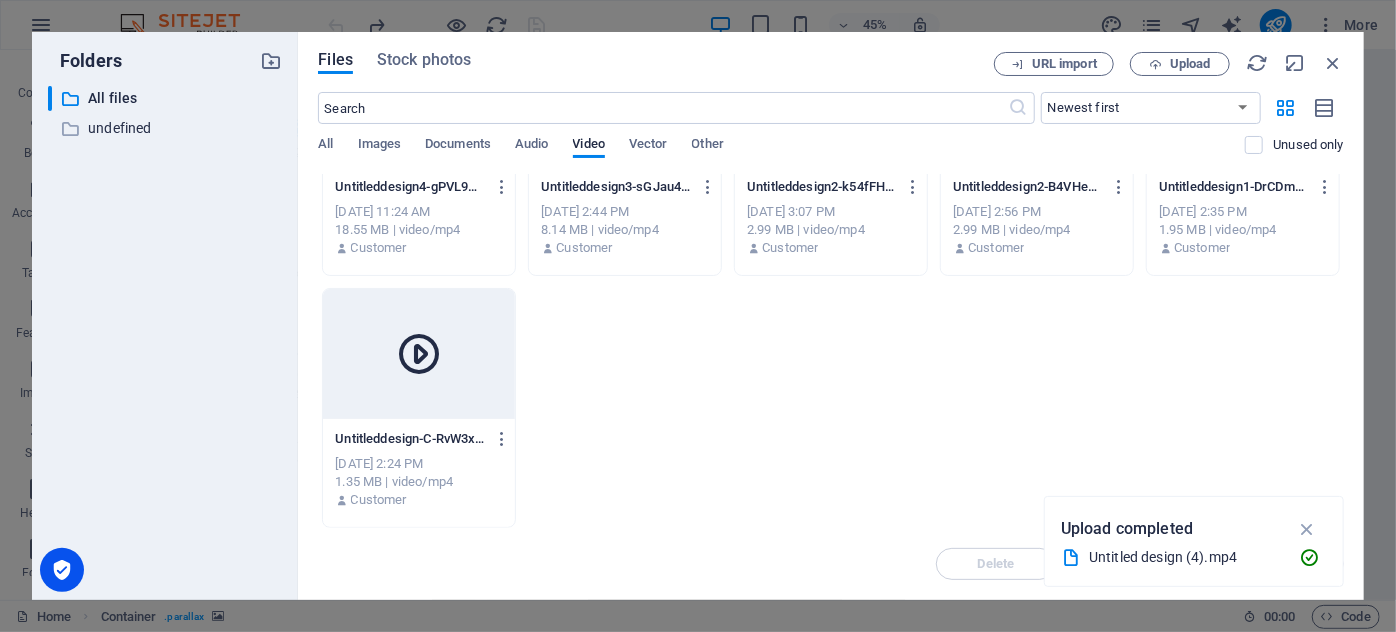 click at bounding box center (419, 354) 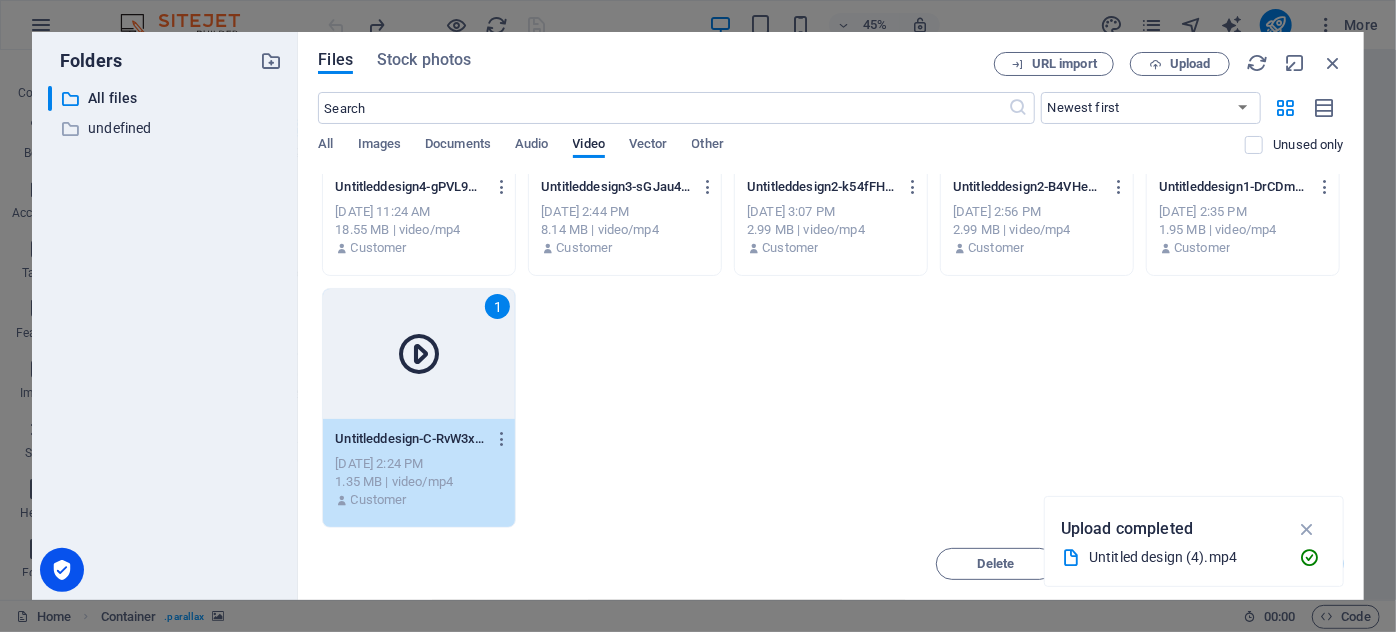 scroll, scrollTop: 0, scrollLeft: 0, axis: both 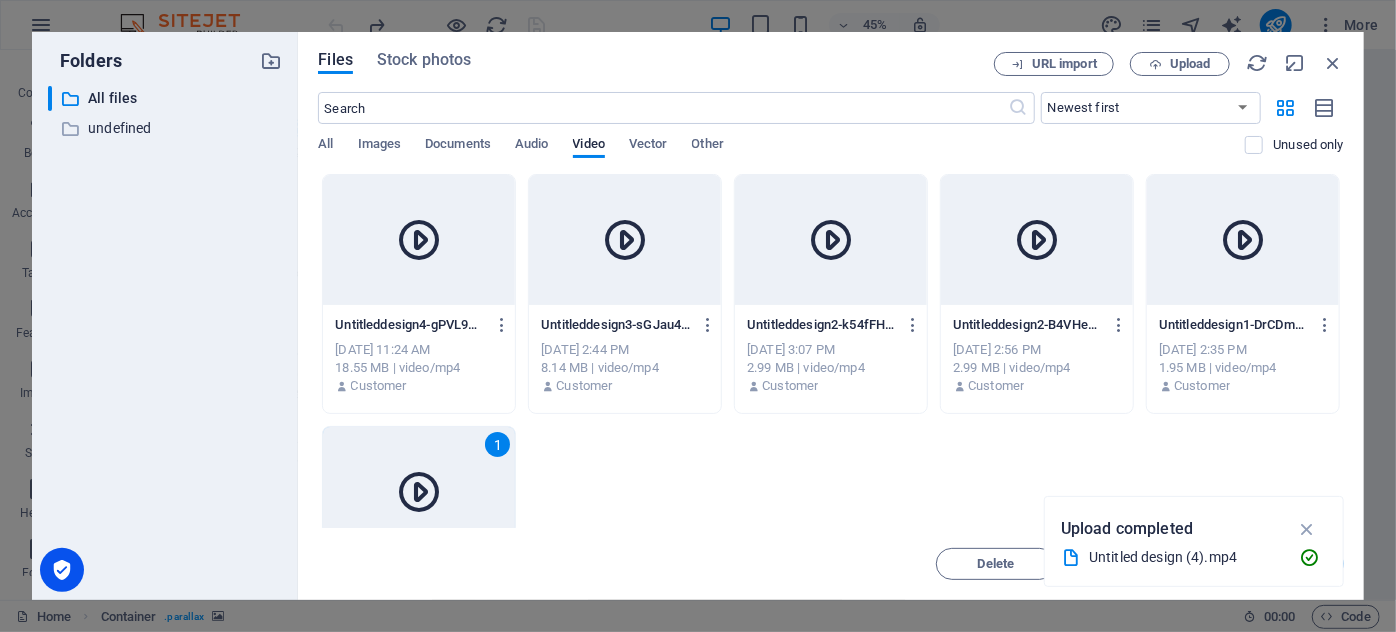 click at bounding box center [419, 240] 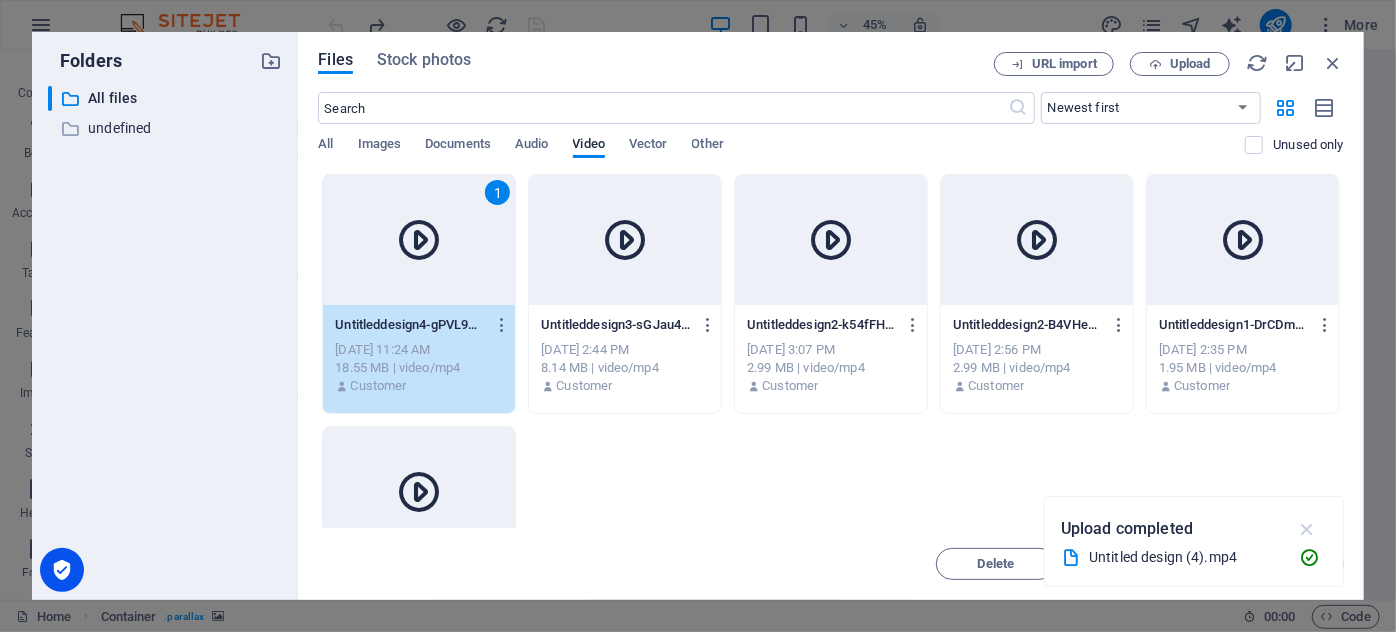 click at bounding box center [1307, 529] 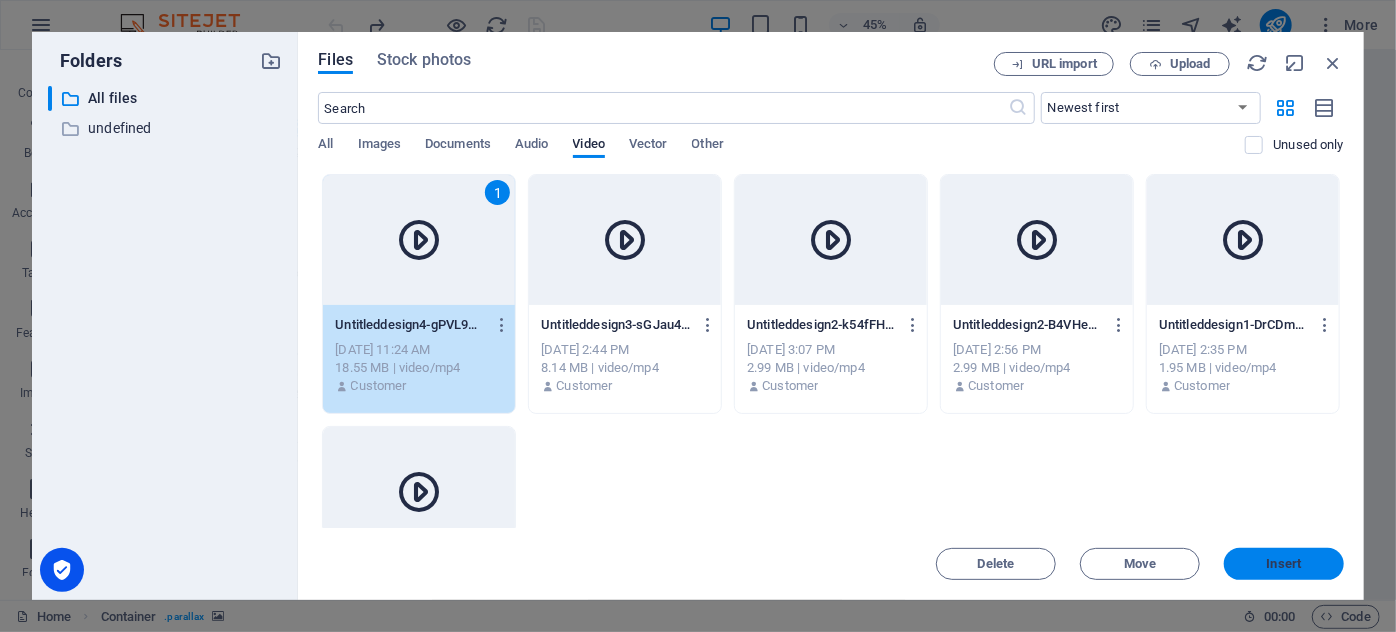 click on "Insert" at bounding box center [1284, 564] 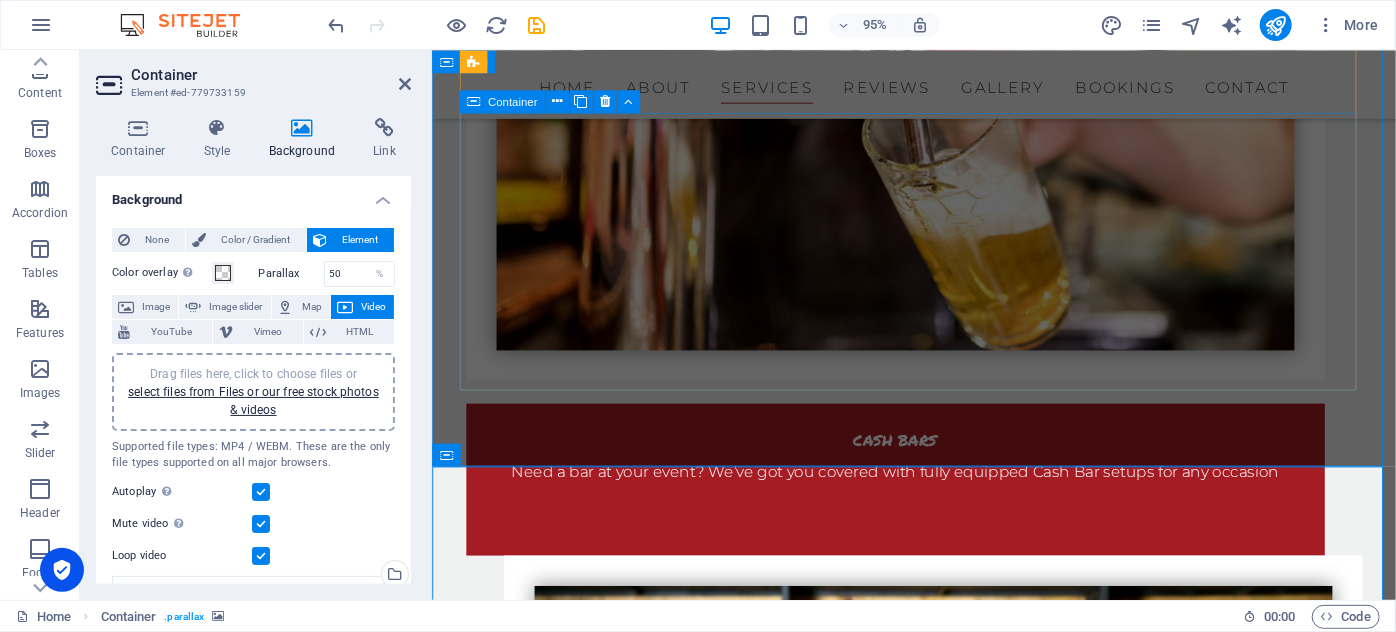 scroll, scrollTop: 3454, scrollLeft: 0, axis: vertical 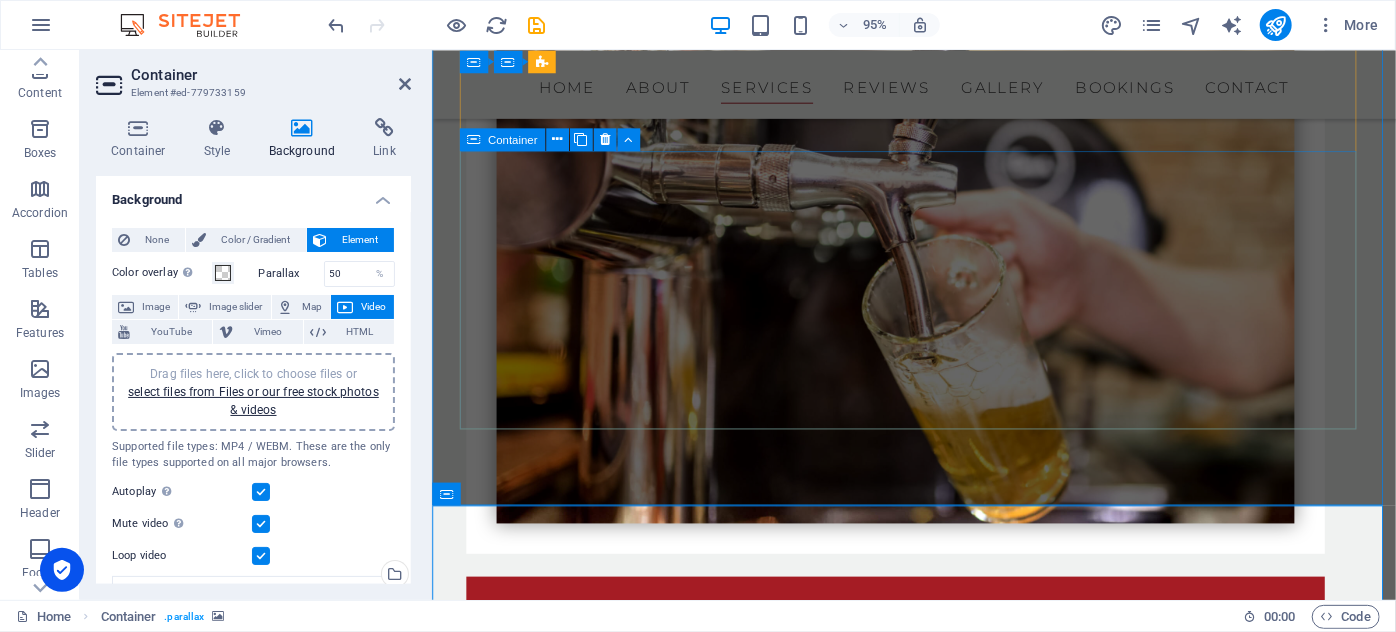 click on "Dry Hire Need just the bar setup? We offer Dry Hire options — you bring the drinks, we bring the bar." at bounding box center [939, 3238] 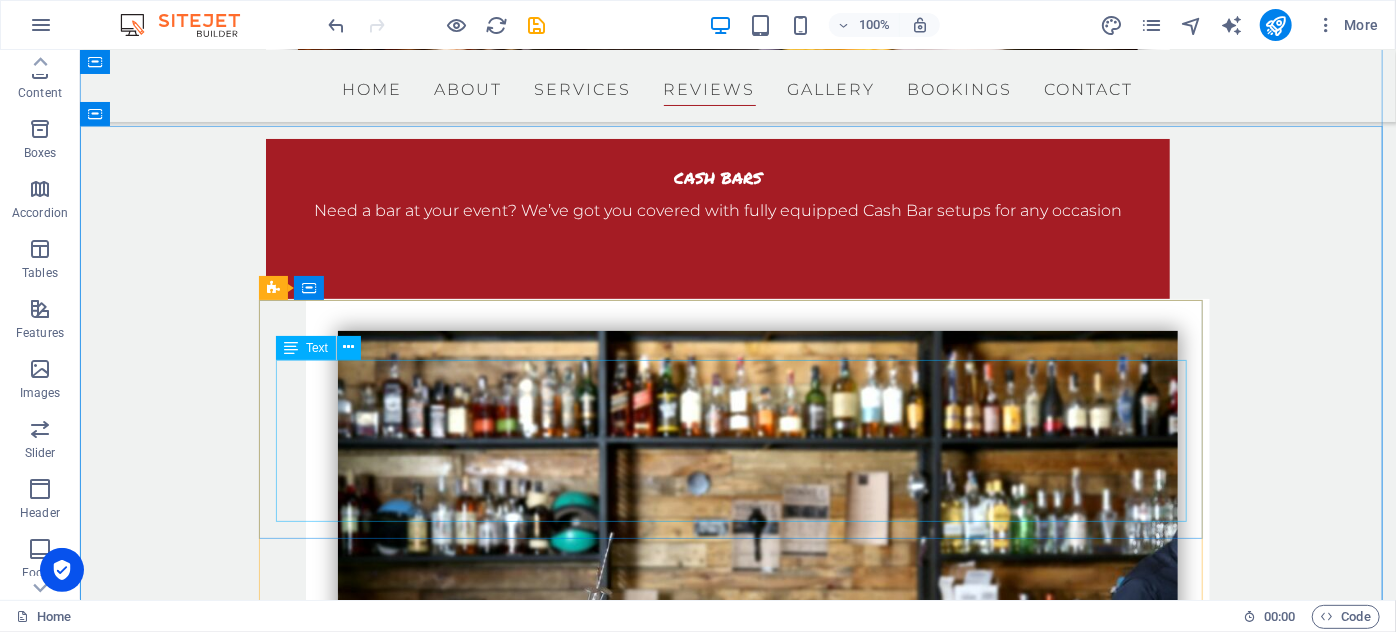 scroll, scrollTop: 3818, scrollLeft: 0, axis: vertical 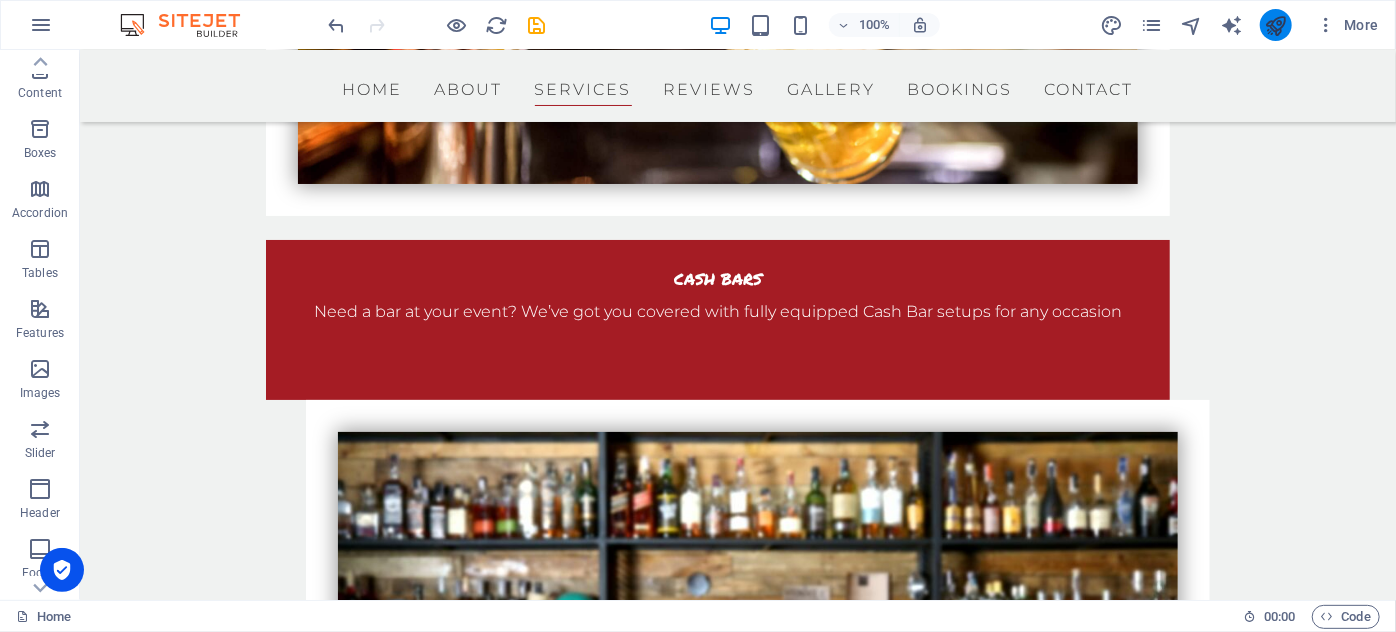 click at bounding box center [1275, 25] 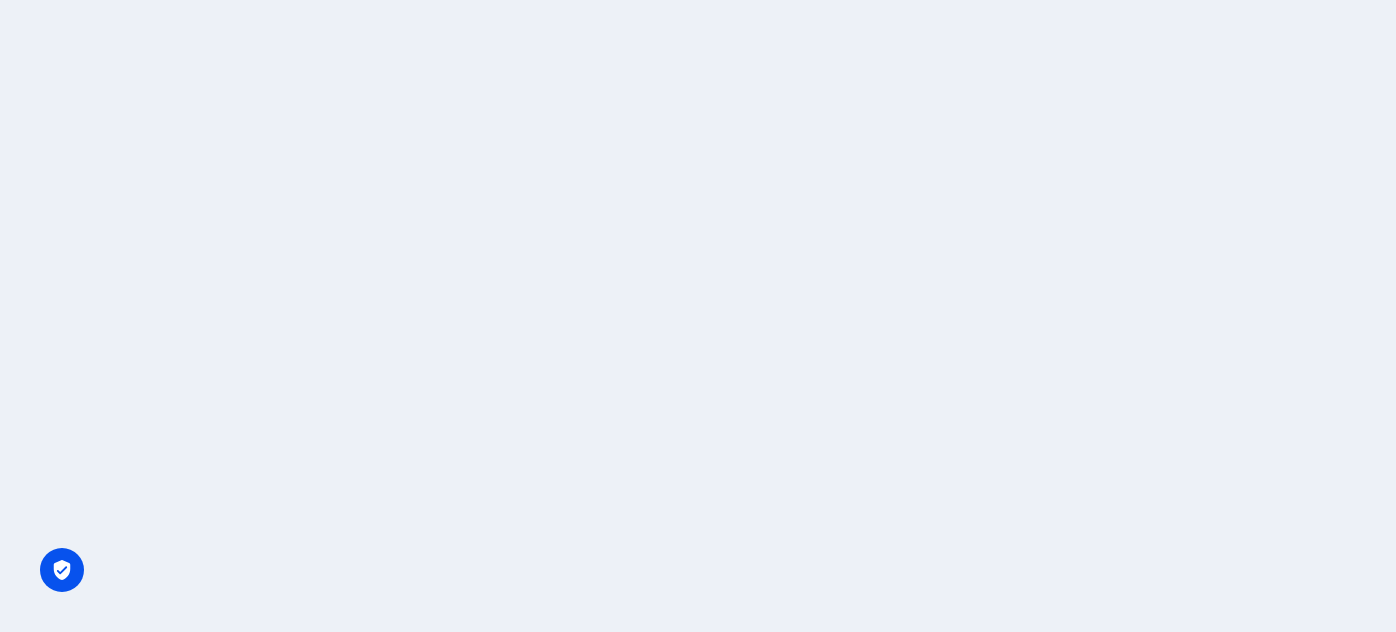scroll, scrollTop: 0, scrollLeft: 0, axis: both 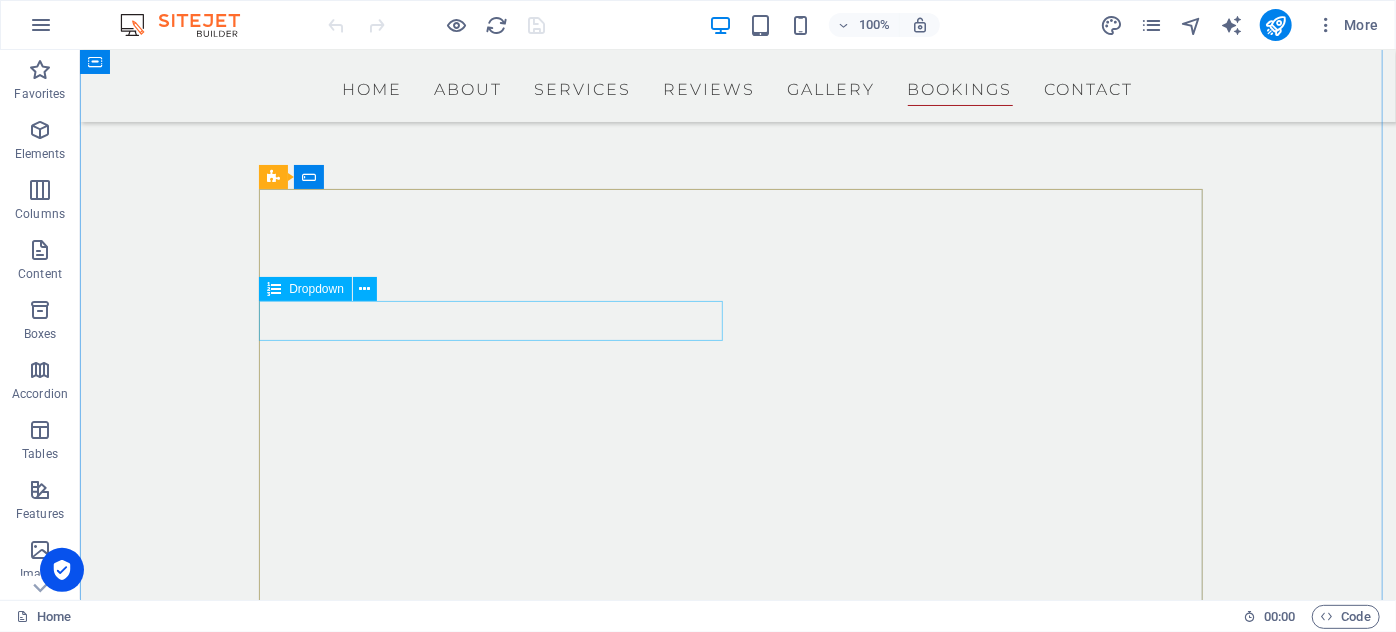 click on "Event
Just Eat Pizza
Pizza Dough (July 23)
Jazz Night (August 2)
Neigbourhood Date Night (December 4)" 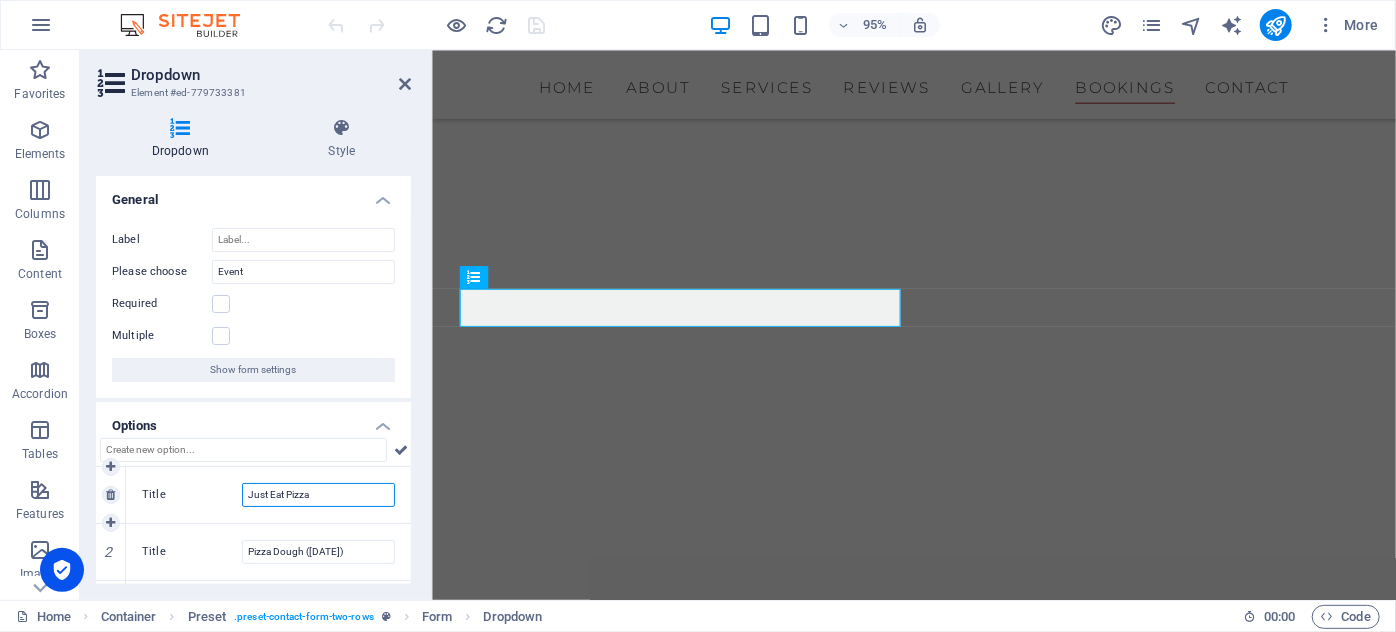 drag, startPoint x: 344, startPoint y: 484, endPoint x: 186, endPoint y: 485, distance: 158.00316 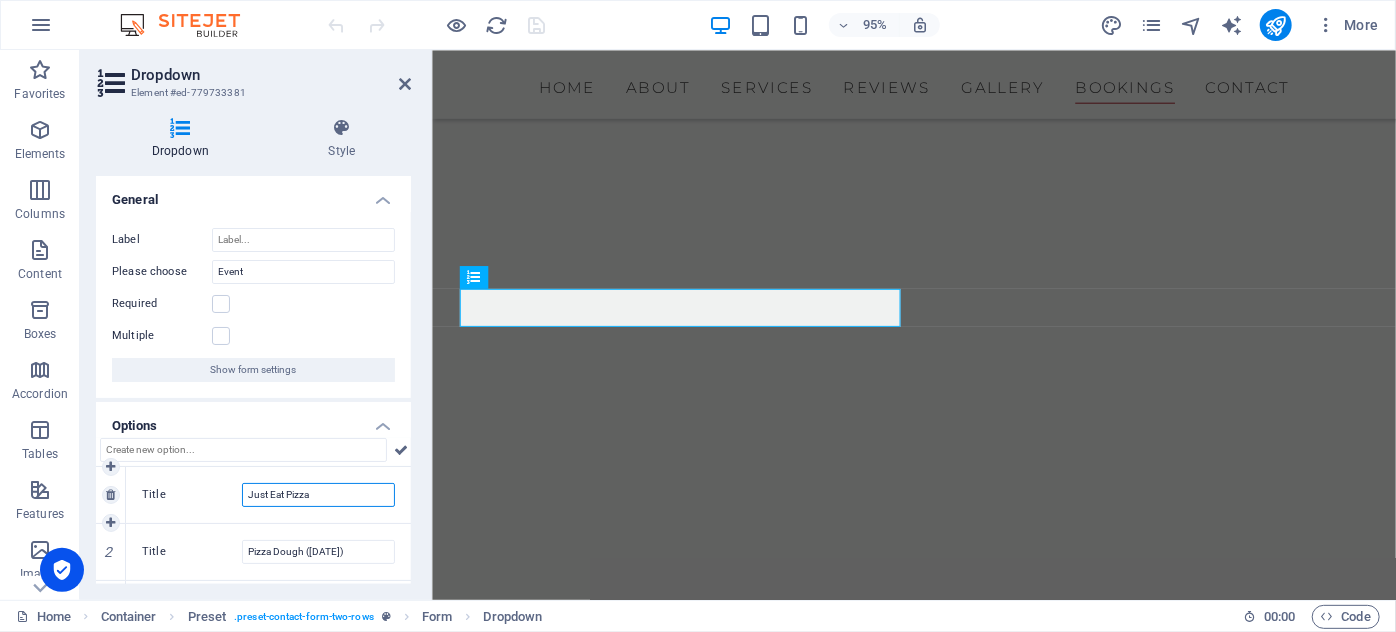 click on "Title Just Eat Pizza" at bounding box center (268, 495) 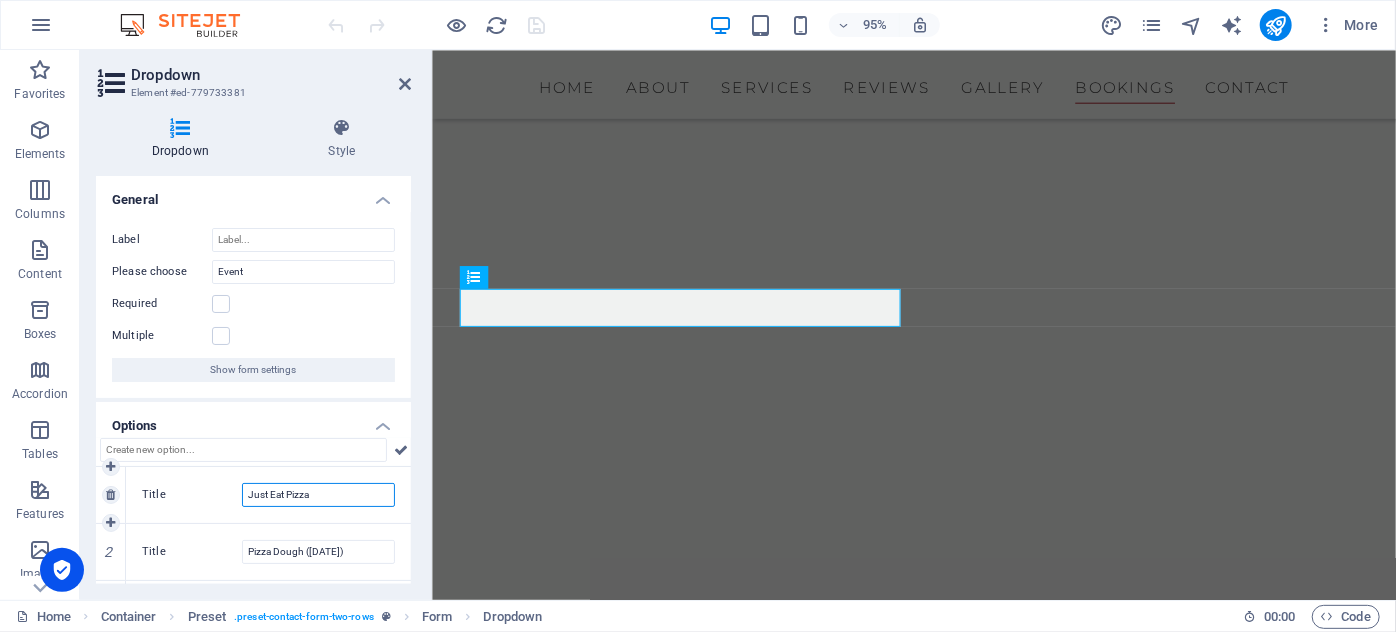 type on "C" 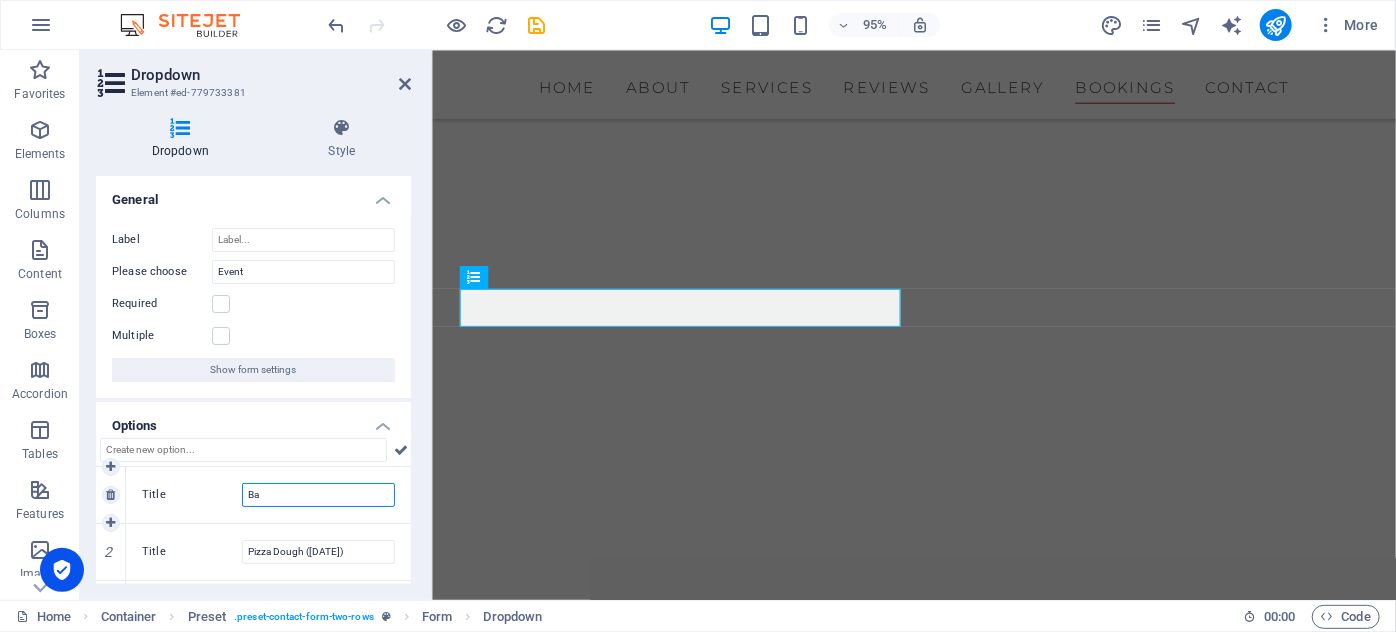 type on "B" 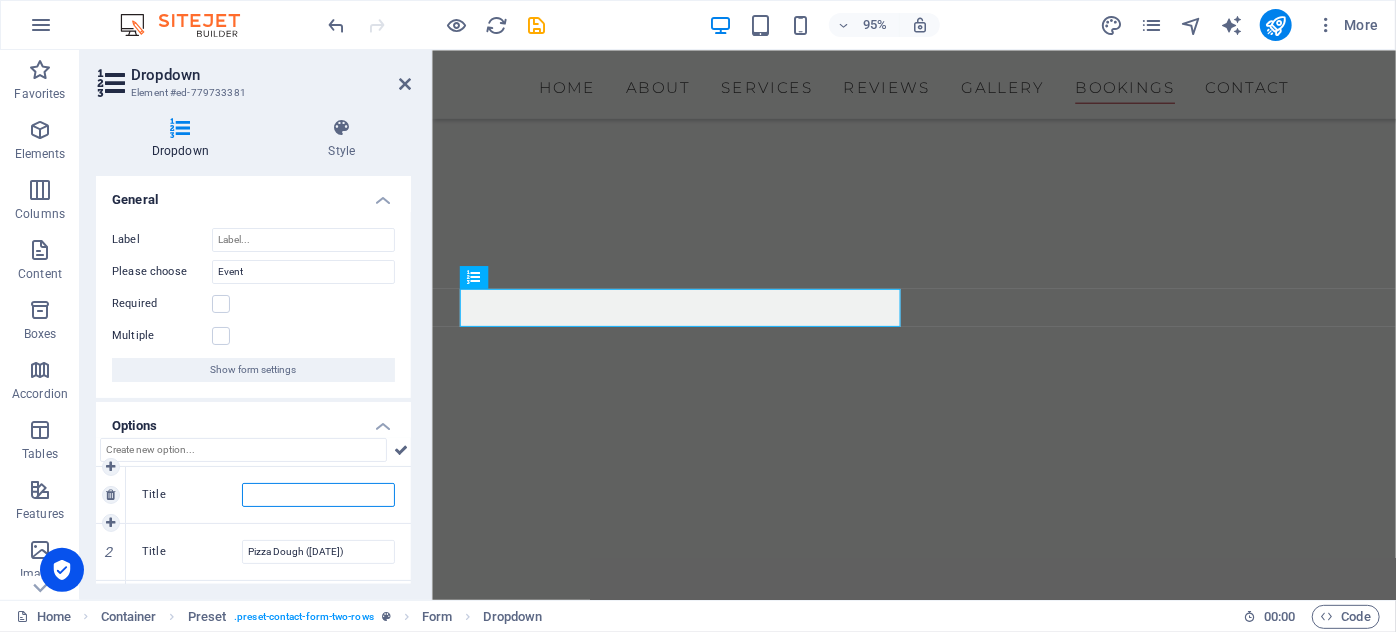 type on "P" 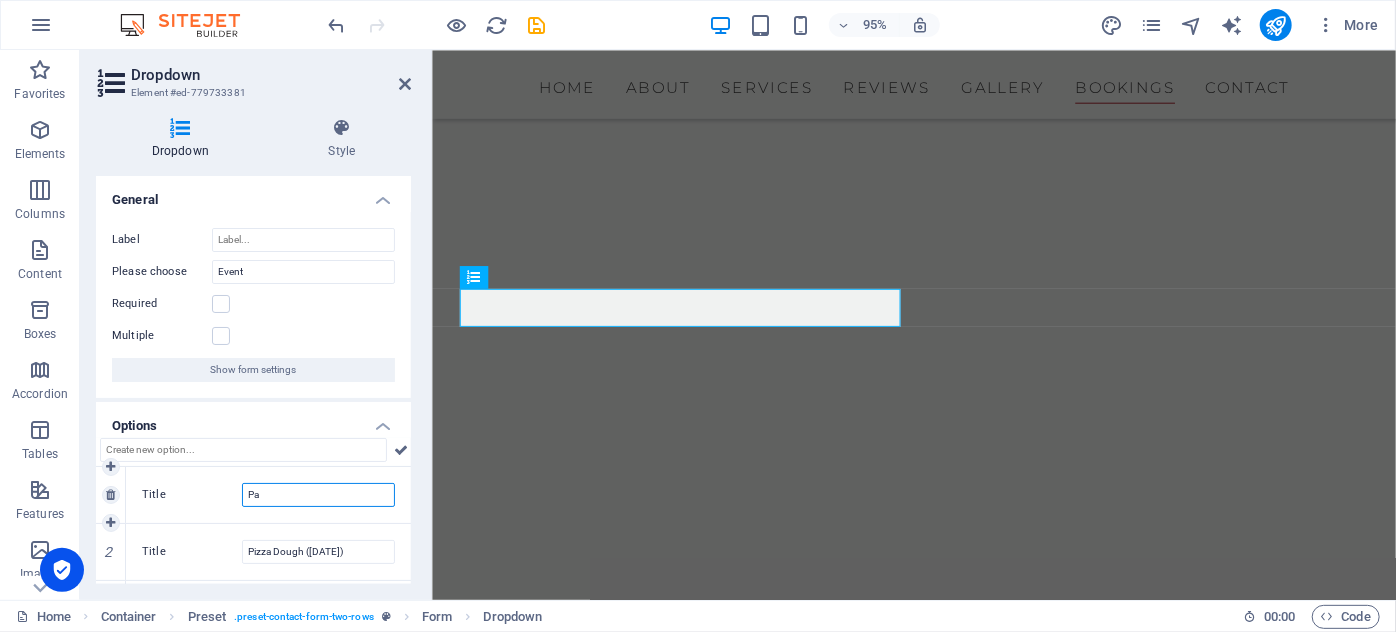 type on "P" 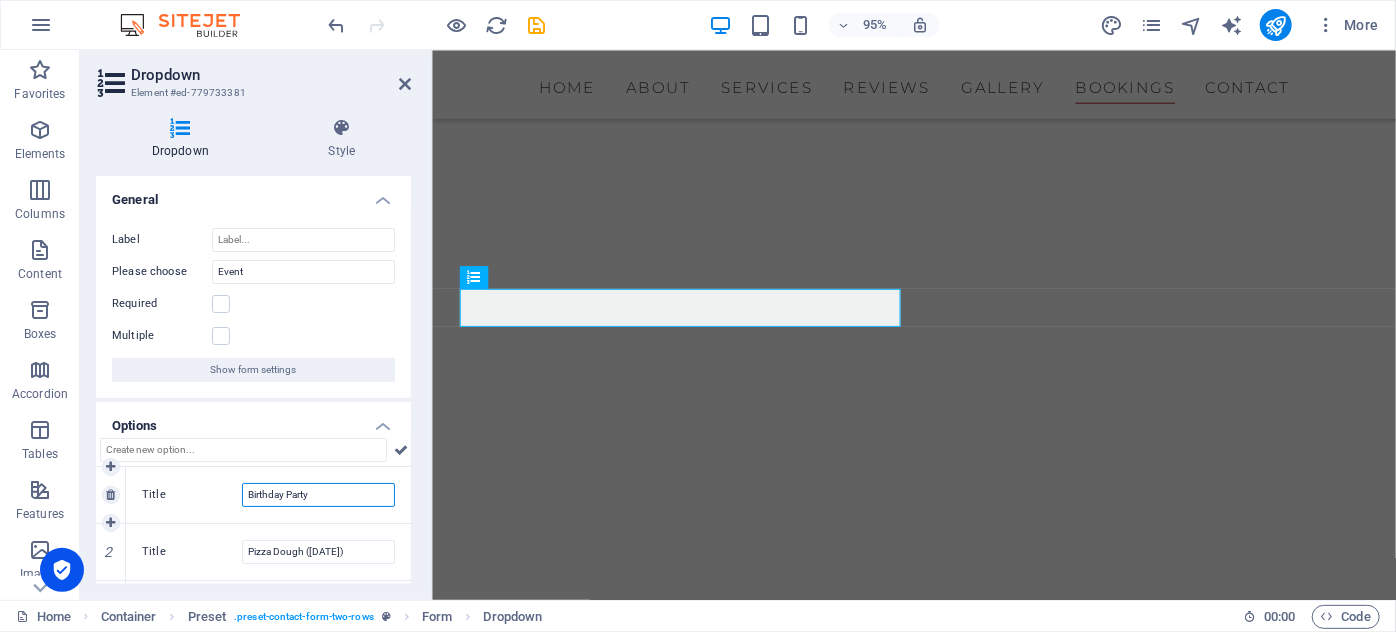 type on "Birthday Party" 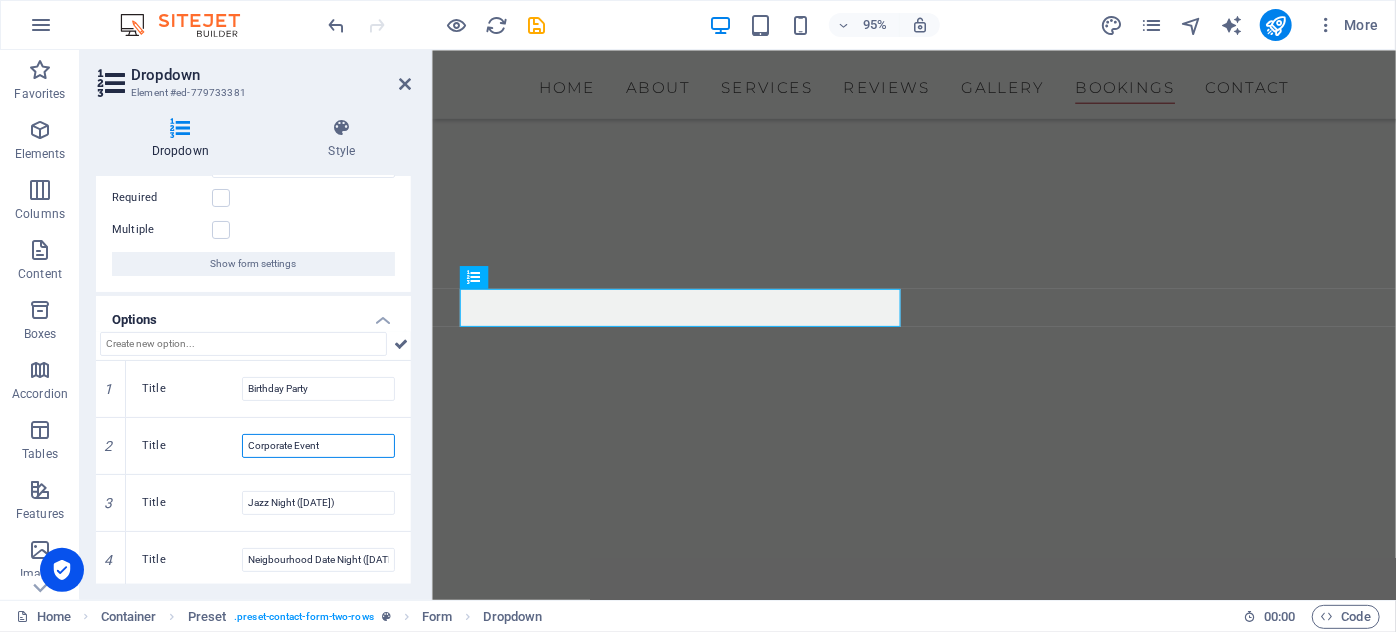scroll, scrollTop: 108, scrollLeft: 0, axis: vertical 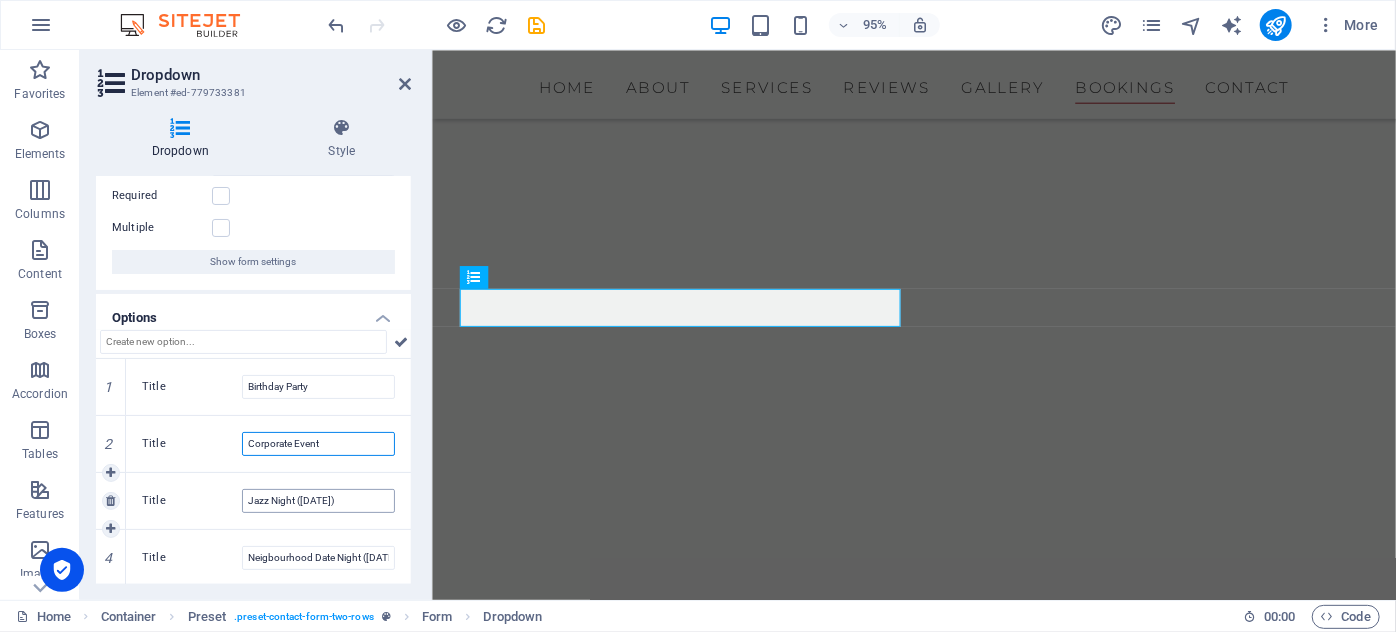 type on "Corporate Event" 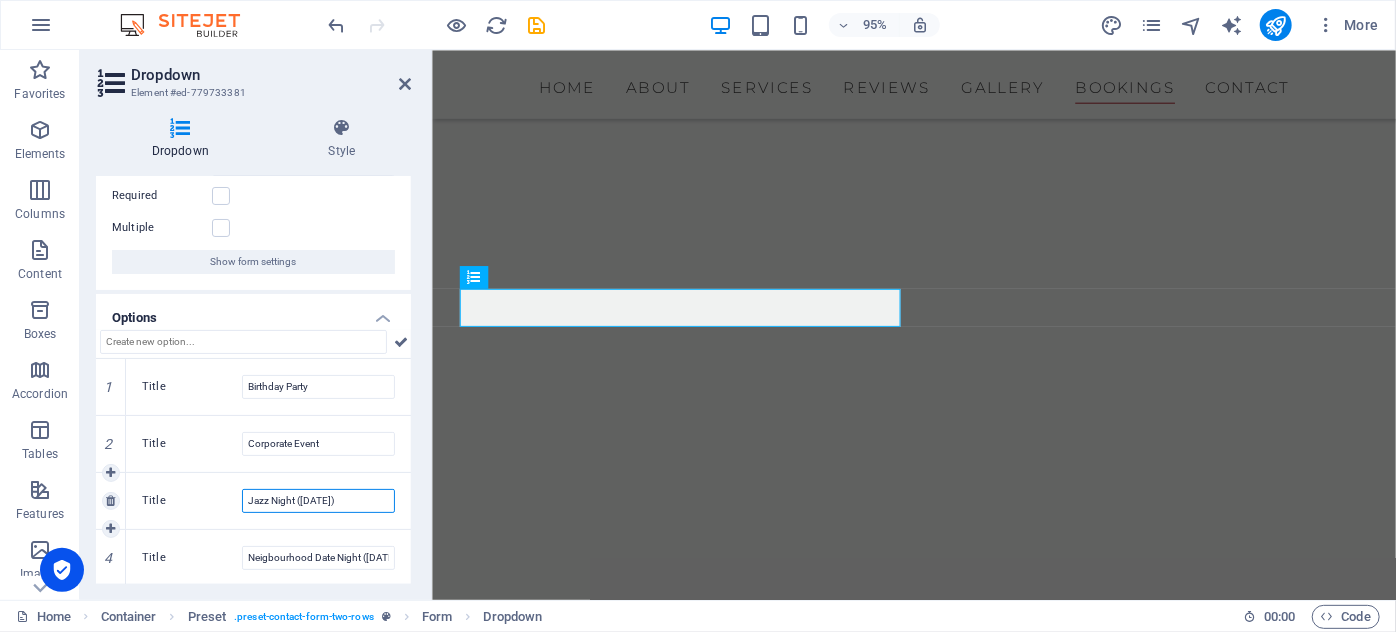 drag, startPoint x: 362, startPoint y: 500, endPoint x: 120, endPoint y: 484, distance: 242.52835 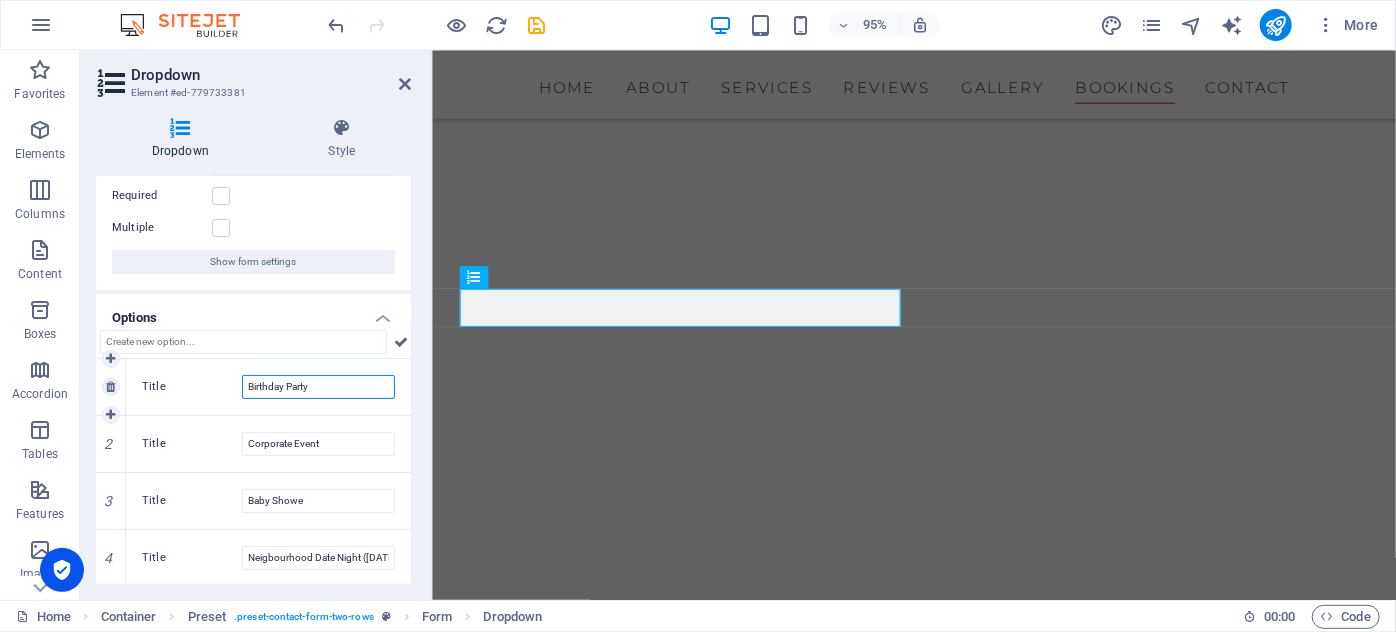 click on "Birthday Party" at bounding box center [318, 387] 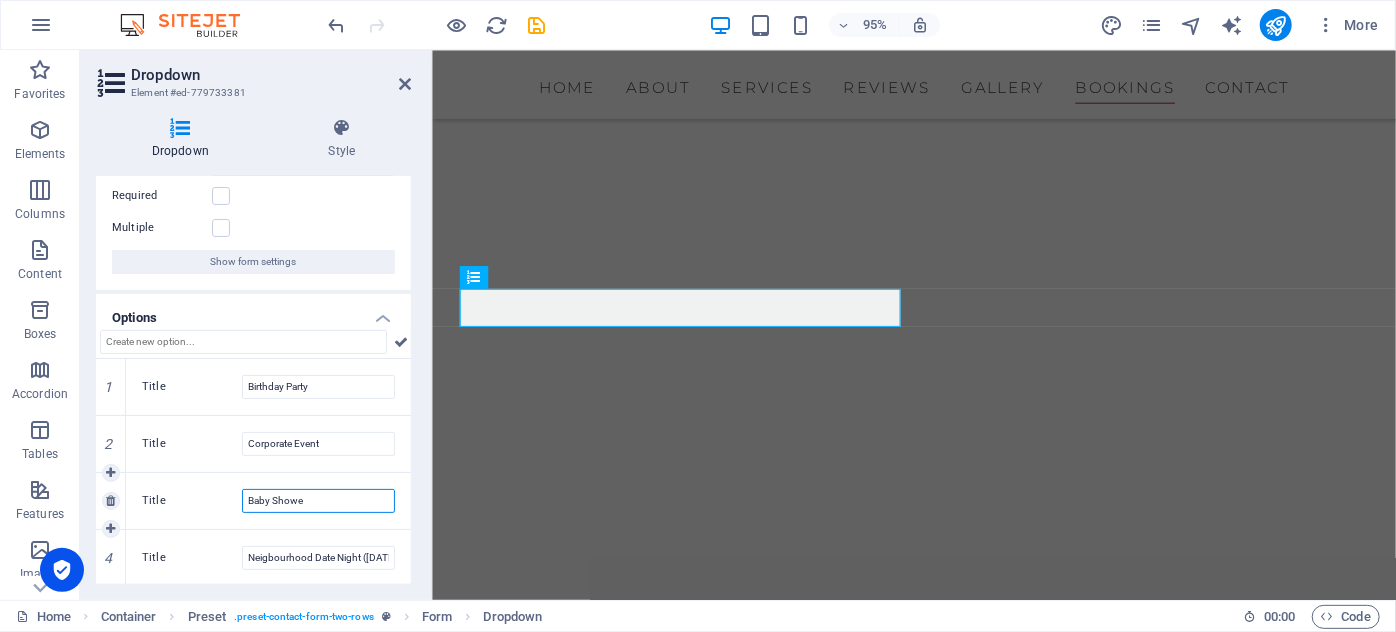 click on "Baby Showe" at bounding box center (318, 501) 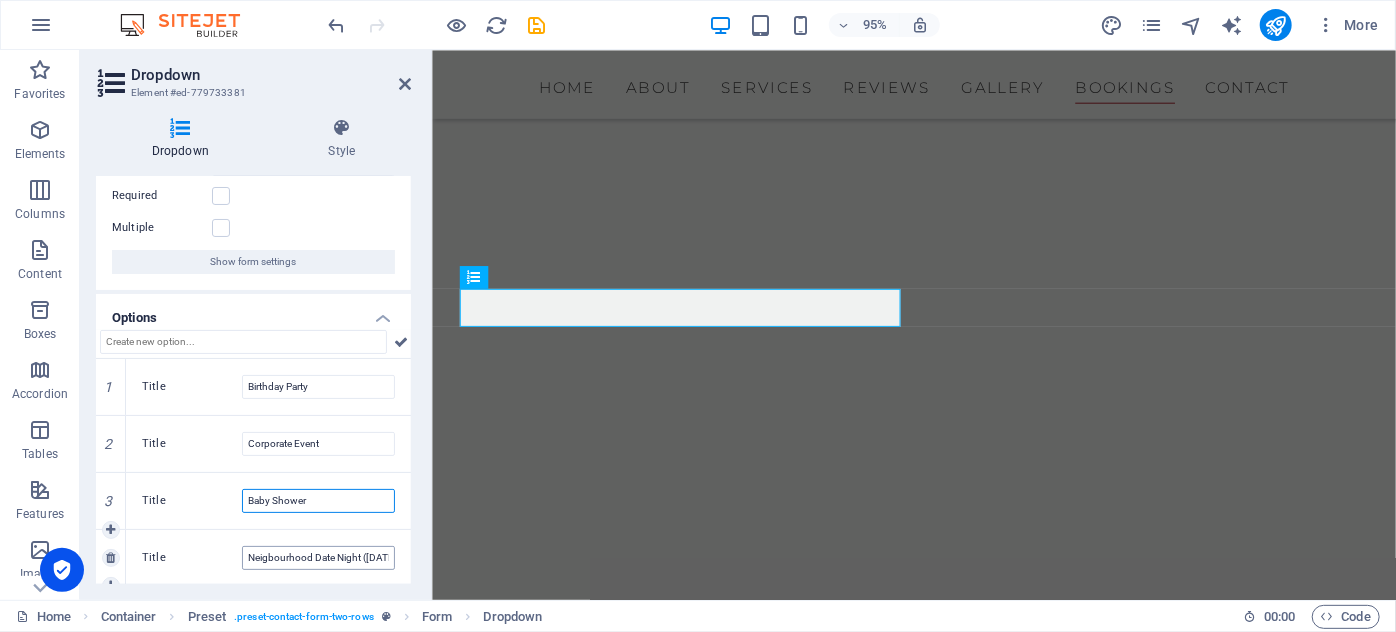 type on "Baby Shower" 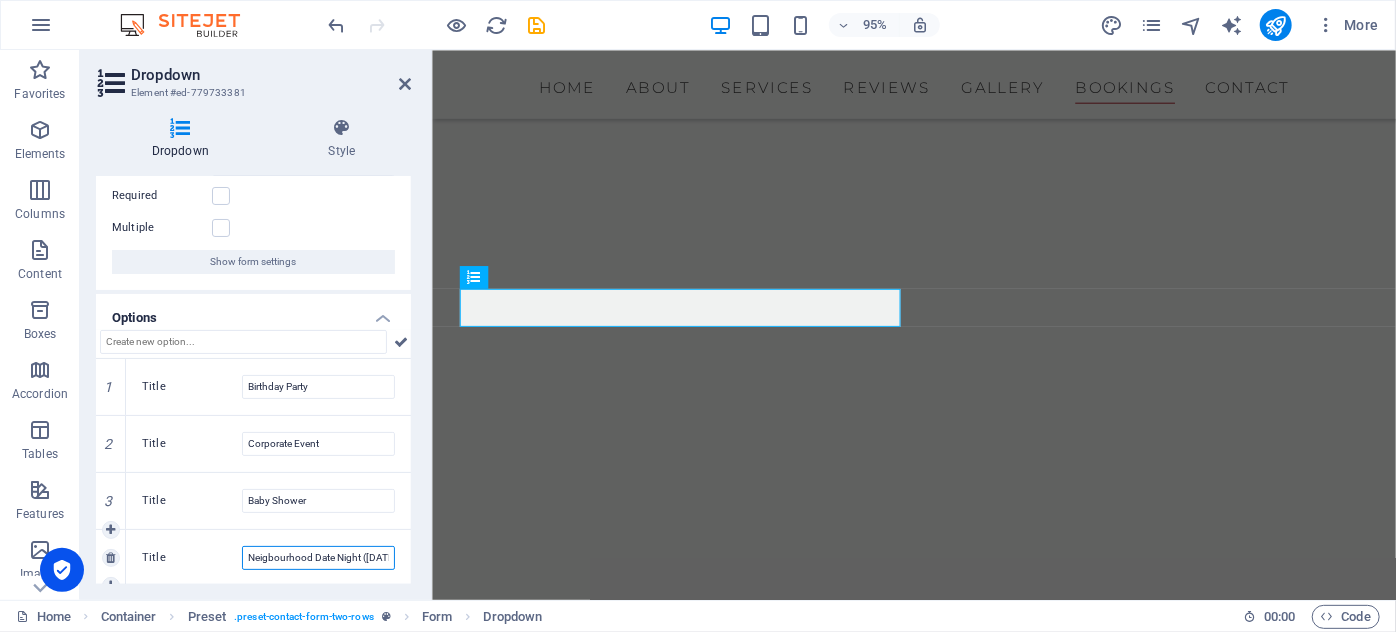 click on "Neigbourhood Date Night (December 4)" at bounding box center (318, 558) 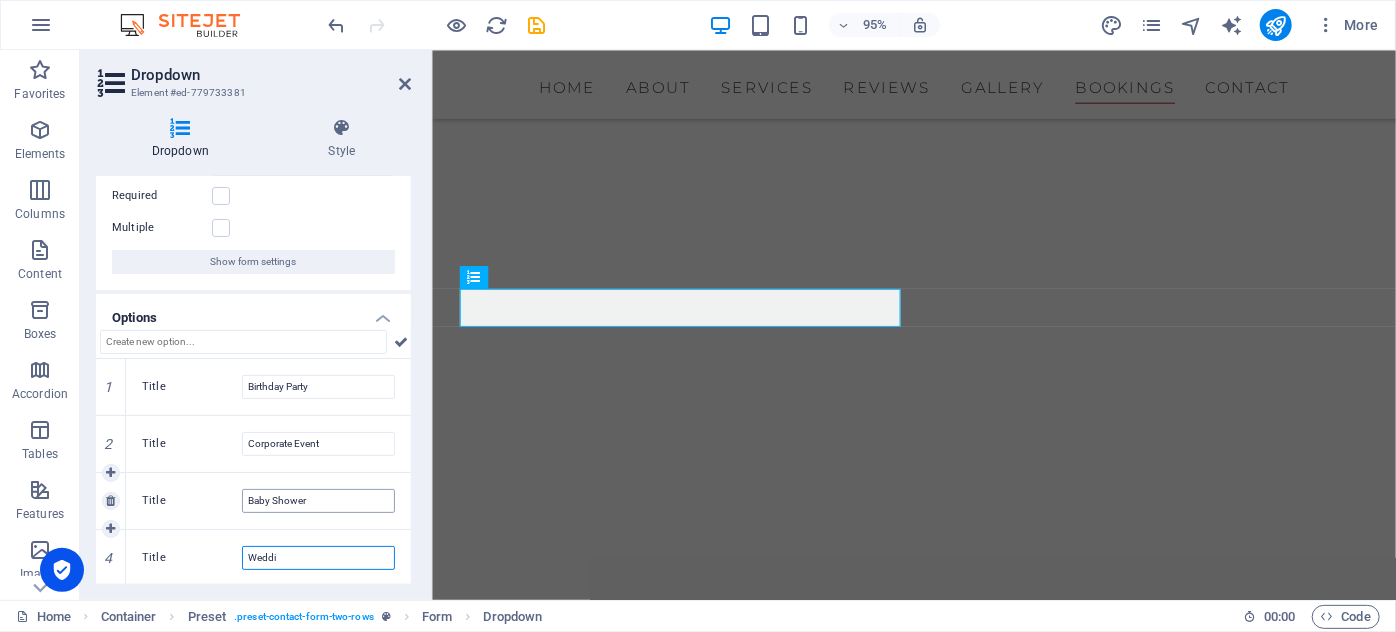 type on "Weddi" 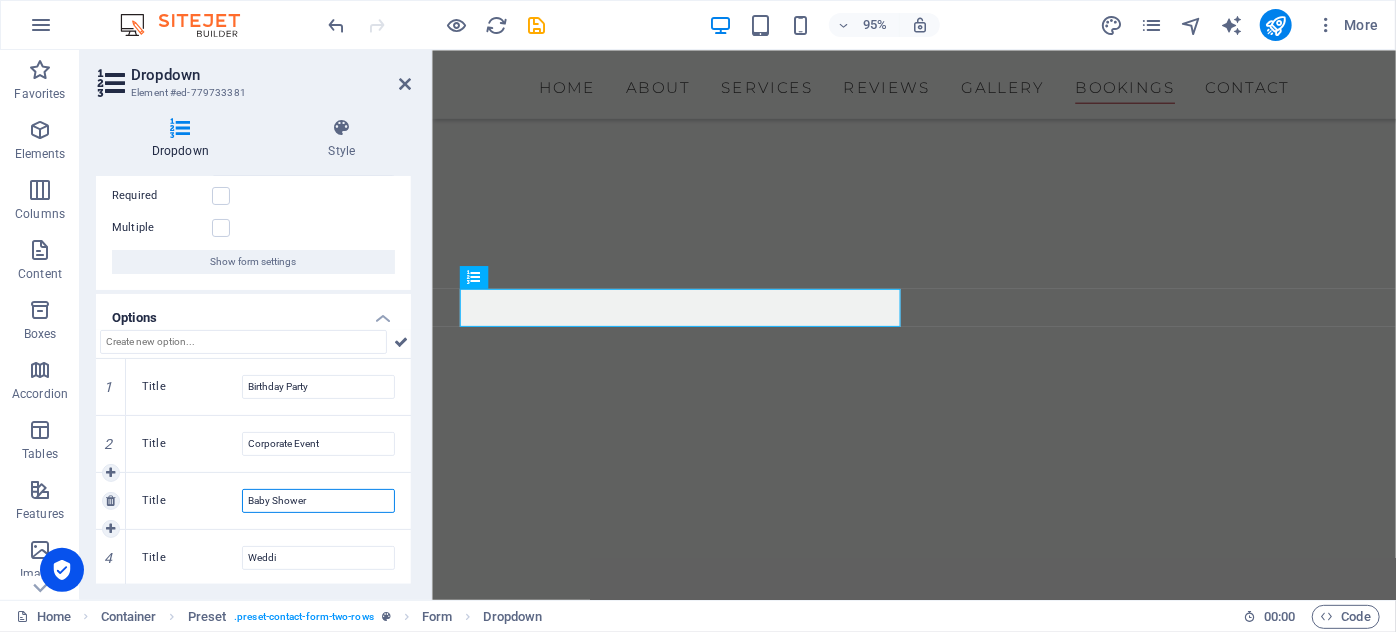 drag, startPoint x: 322, startPoint y: 499, endPoint x: 127, endPoint y: 511, distance: 195.36888 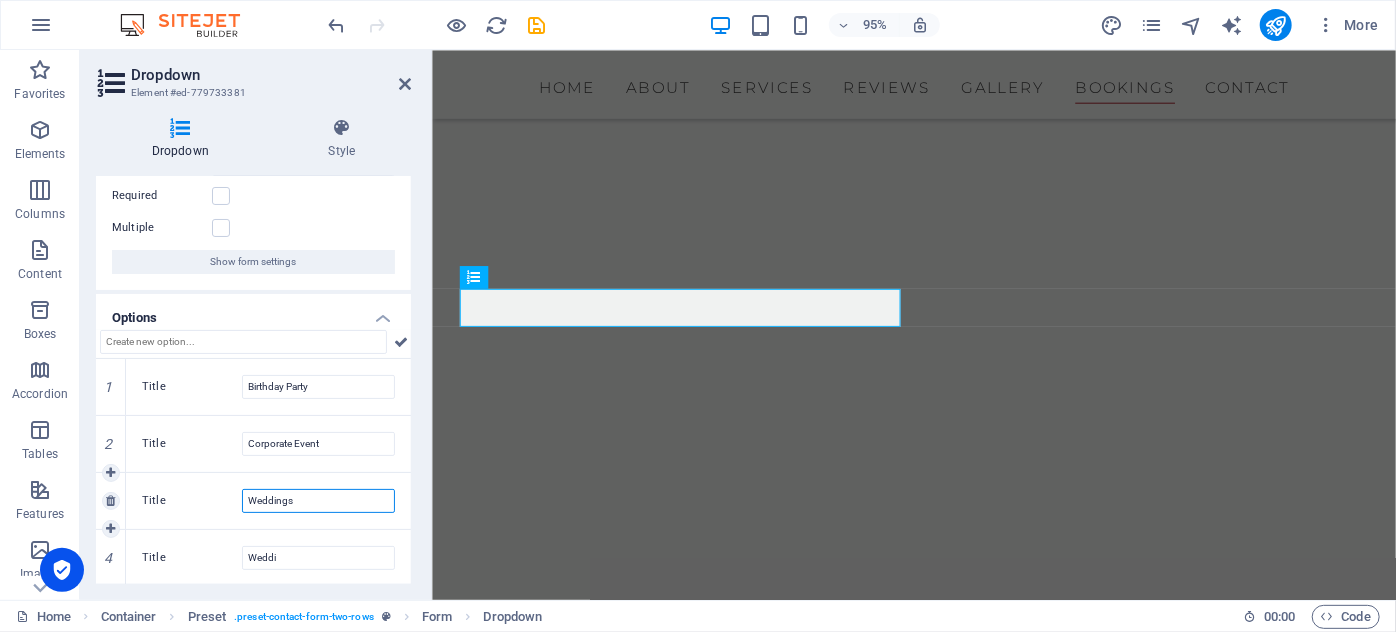 type on "Weddings" 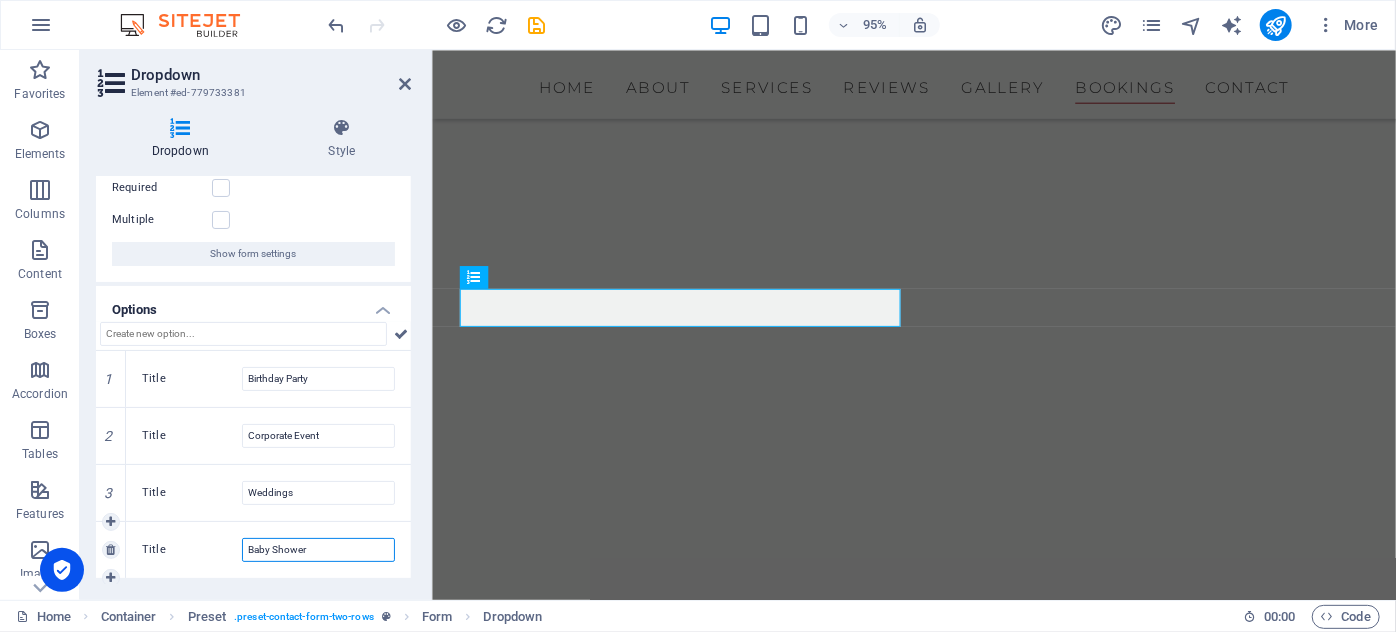 scroll, scrollTop: 117, scrollLeft: 0, axis: vertical 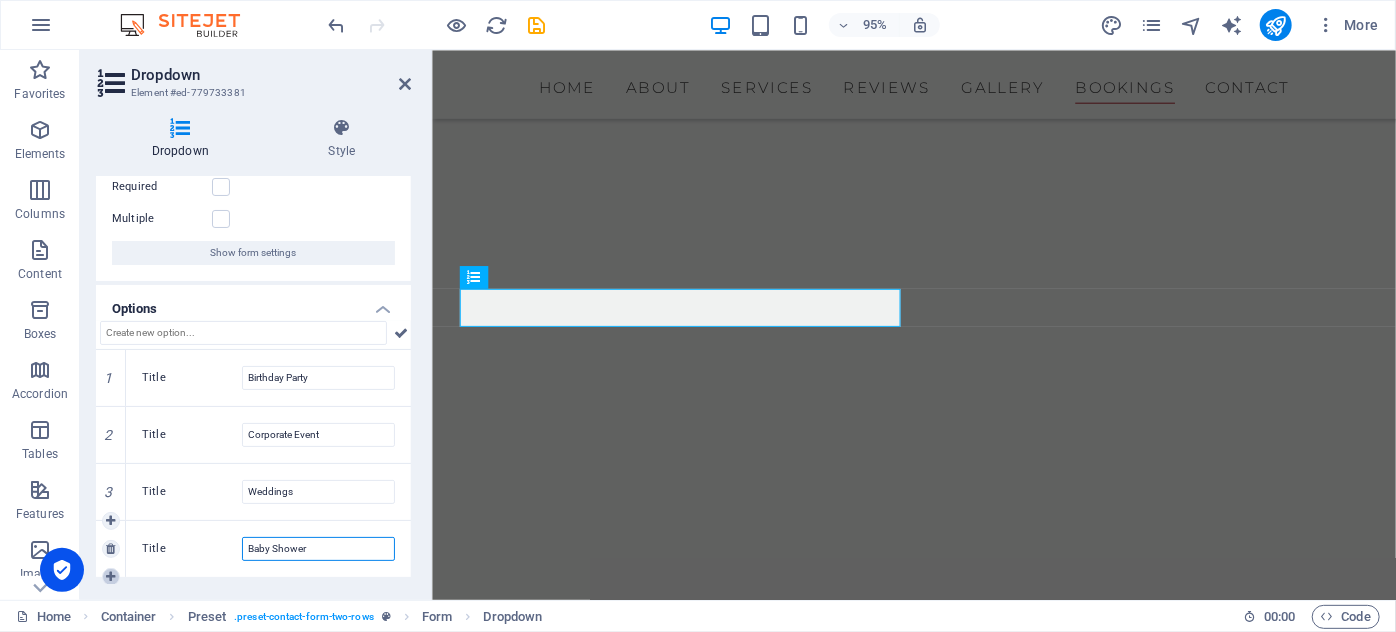 click at bounding box center (110, 577) 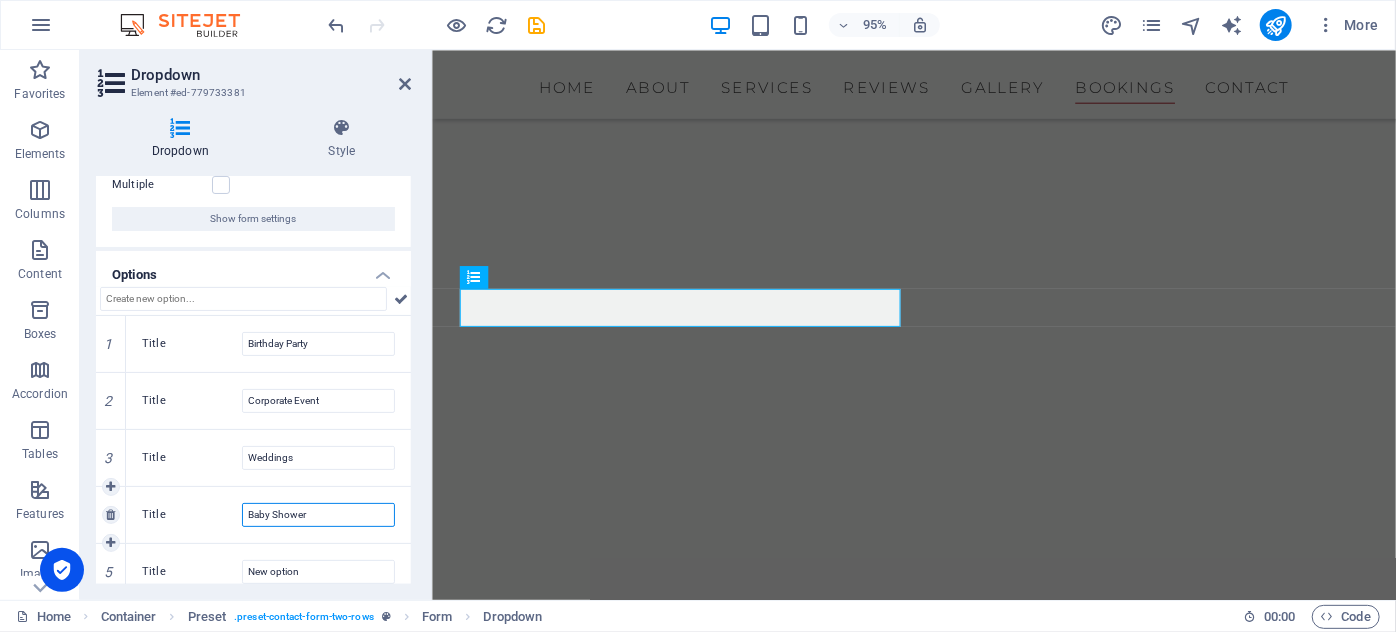 scroll, scrollTop: 165, scrollLeft: 0, axis: vertical 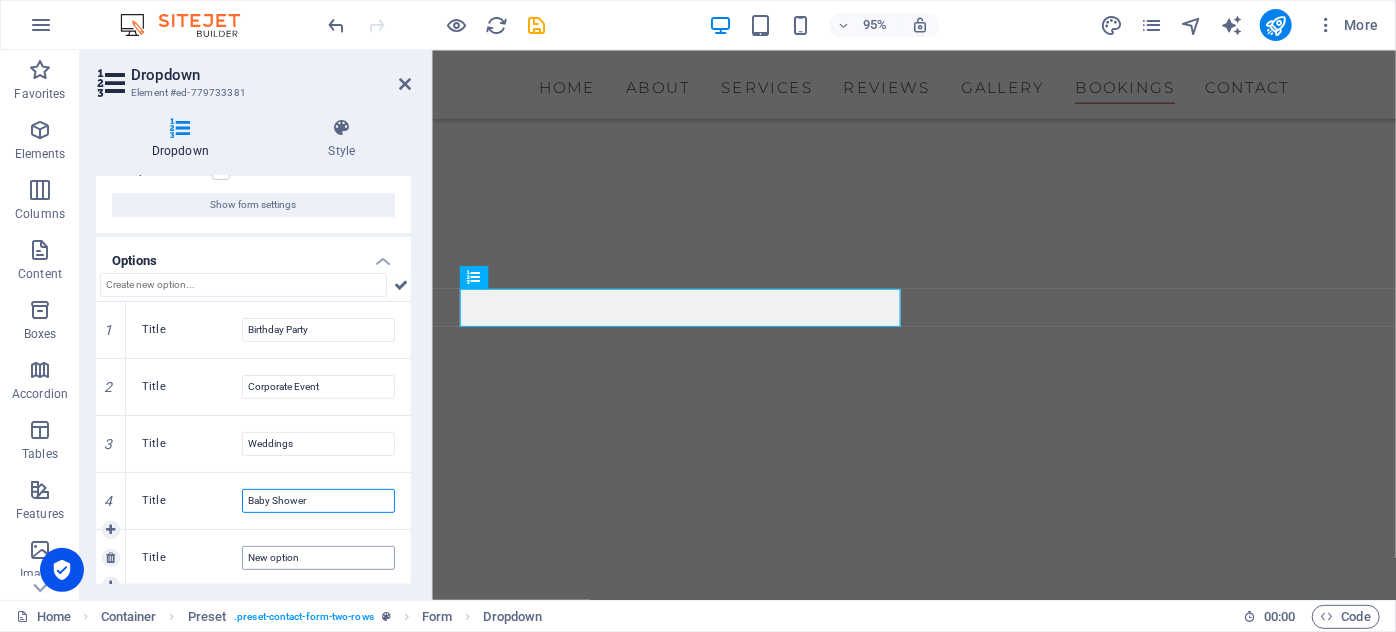 type on "Baby Shower" 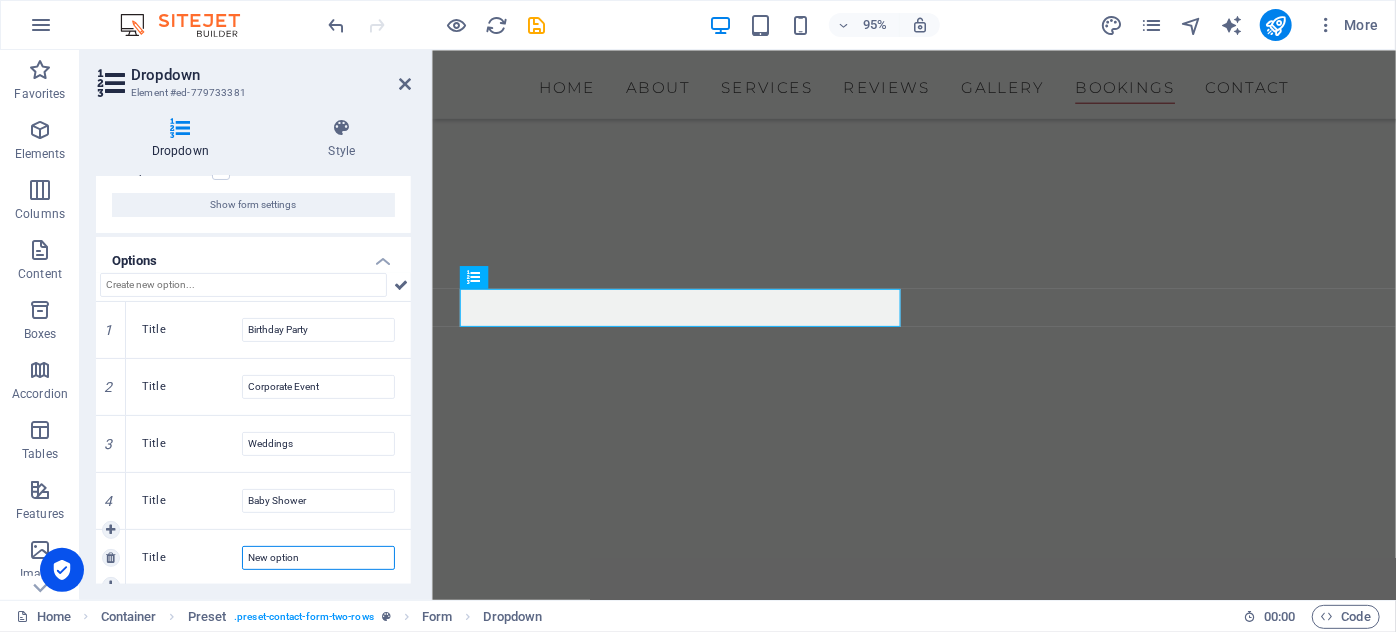 click on "New option" at bounding box center [318, 558] 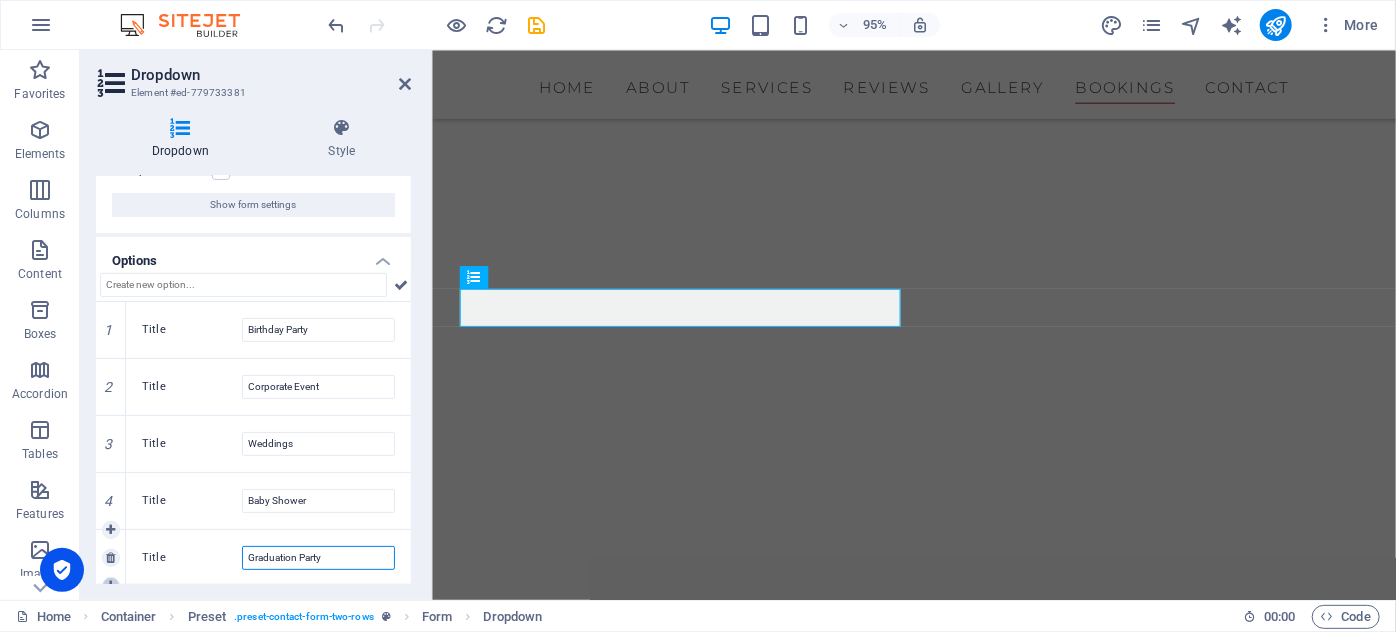 click at bounding box center (111, 586) 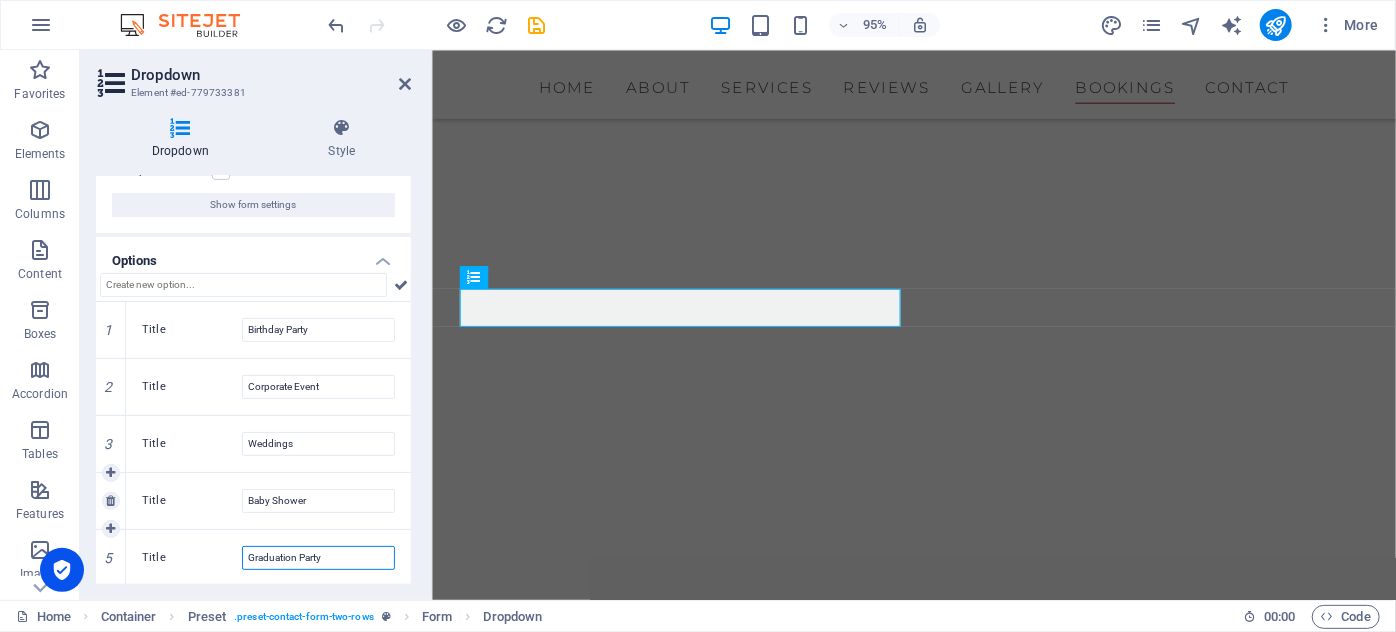 scroll, scrollTop: 221, scrollLeft: 0, axis: vertical 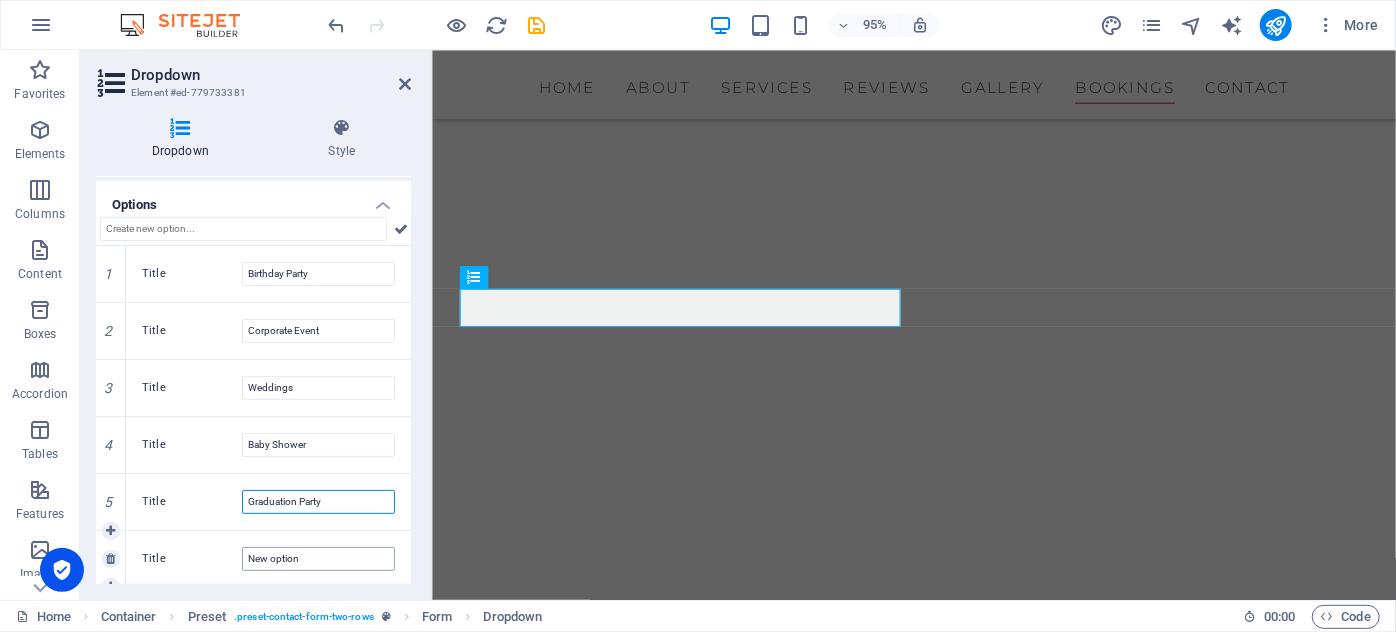 type on "Graduation Party" 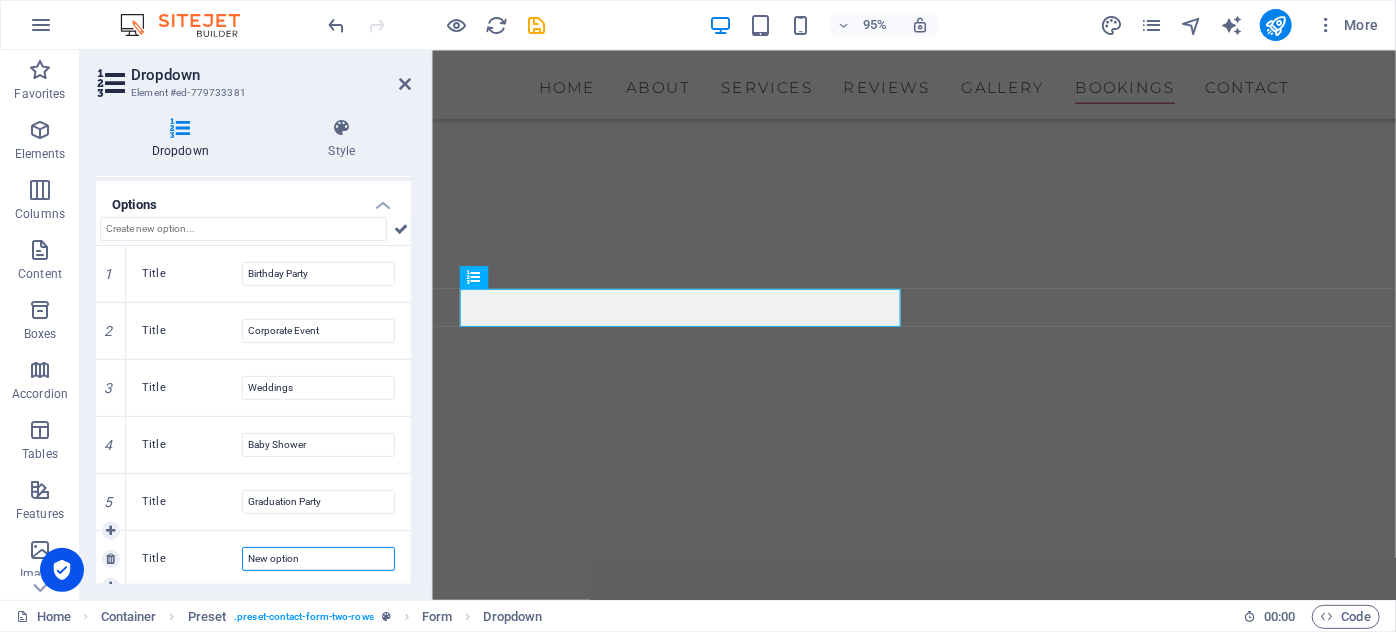 click on "New option" at bounding box center [318, 559] 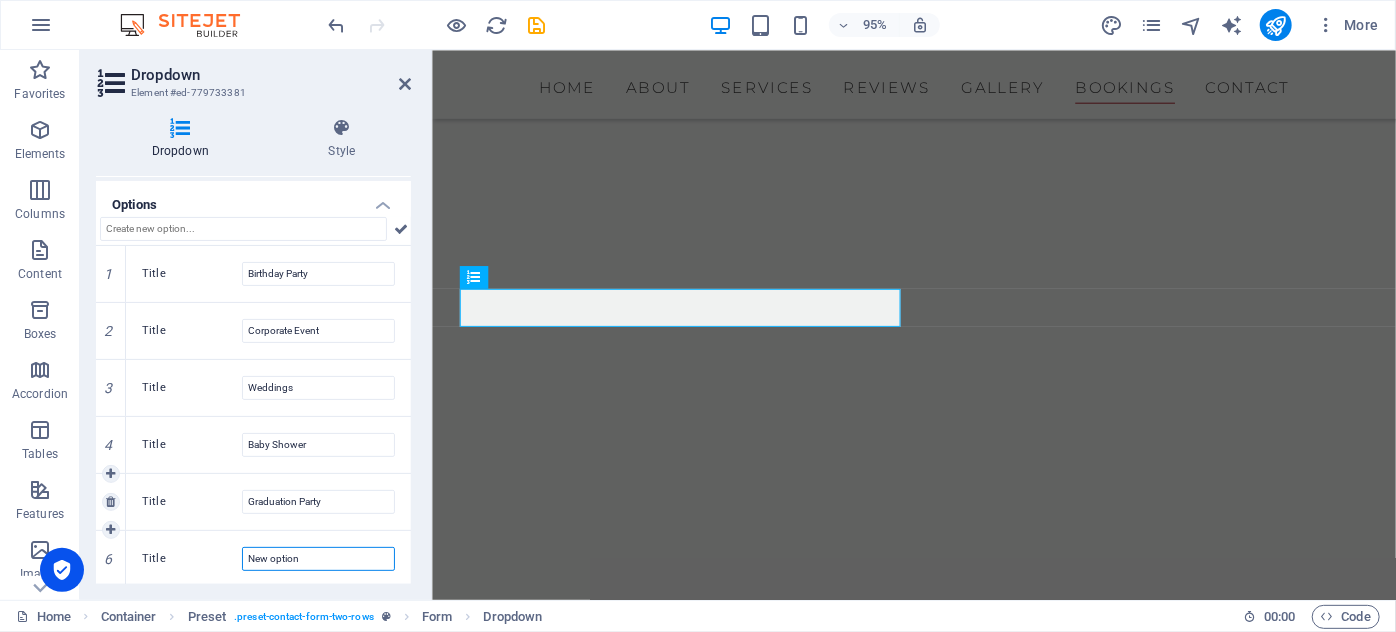 drag, startPoint x: 305, startPoint y: 546, endPoint x: 158, endPoint y: 522, distance: 148.9463 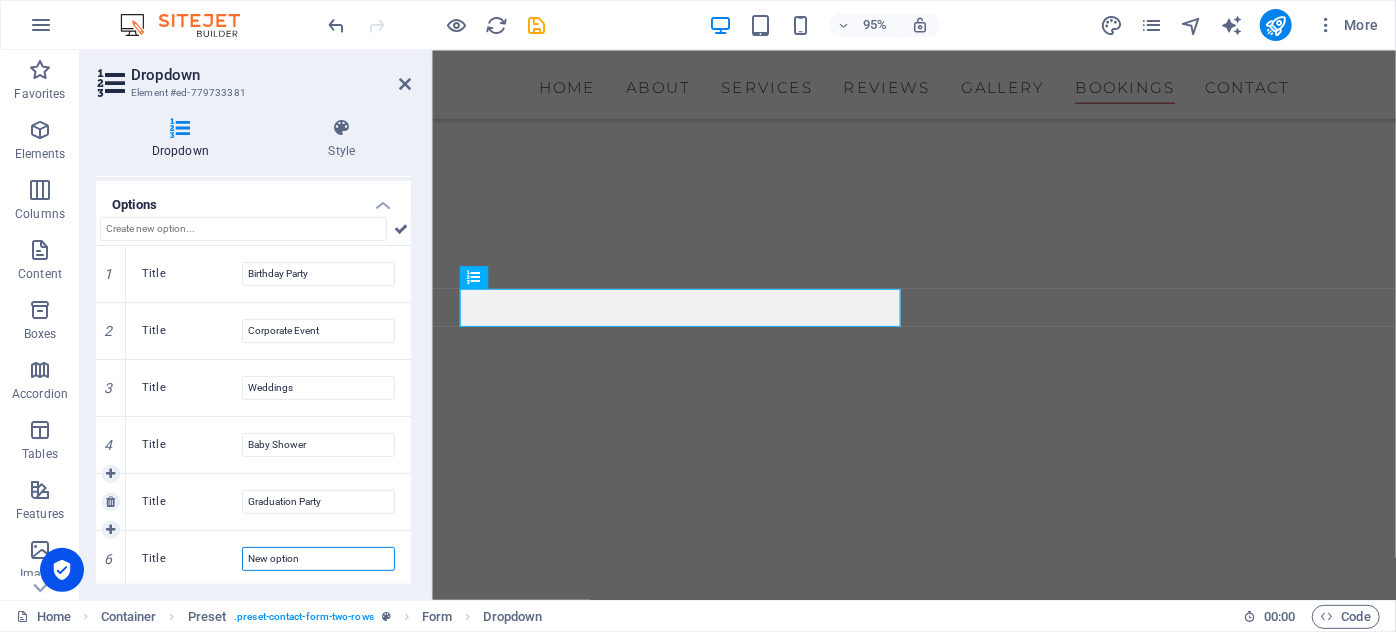 click on "1 Title Birthday Party 2 Title Corporate Event 3 Title Weddings 4 Title Baby Shower 5 Title Graduation Party 6 Title New option" at bounding box center (253, 416) 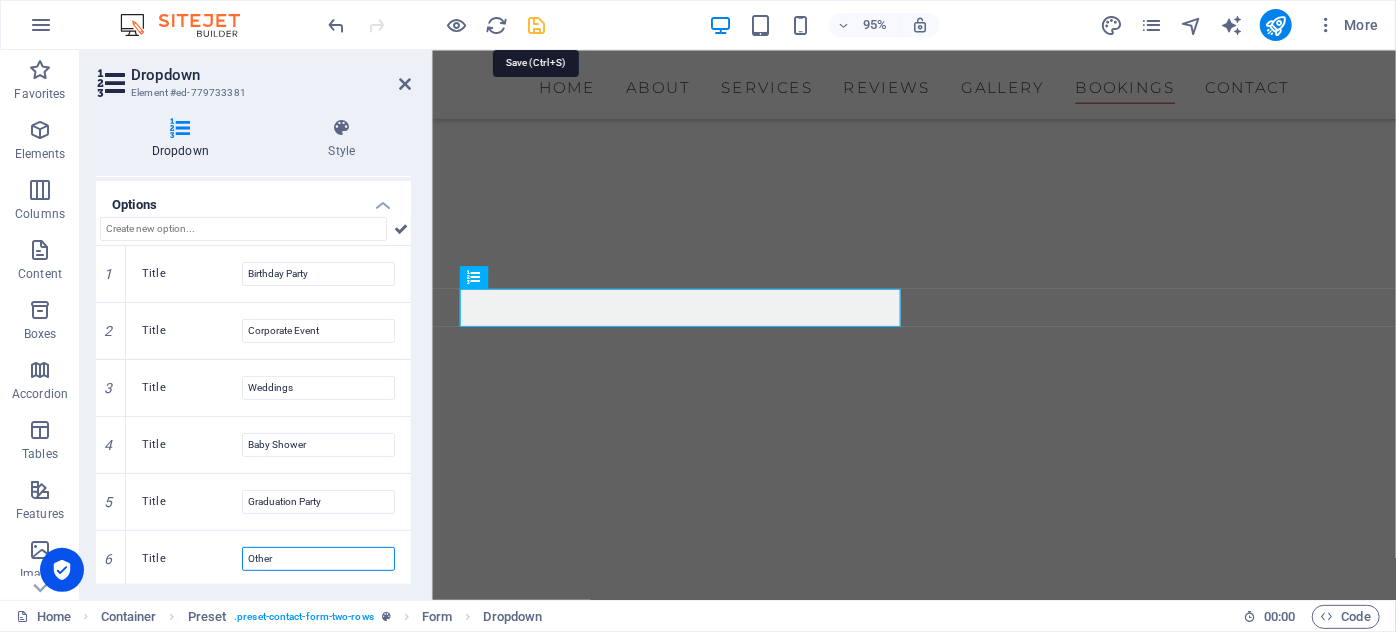 type on "Other" 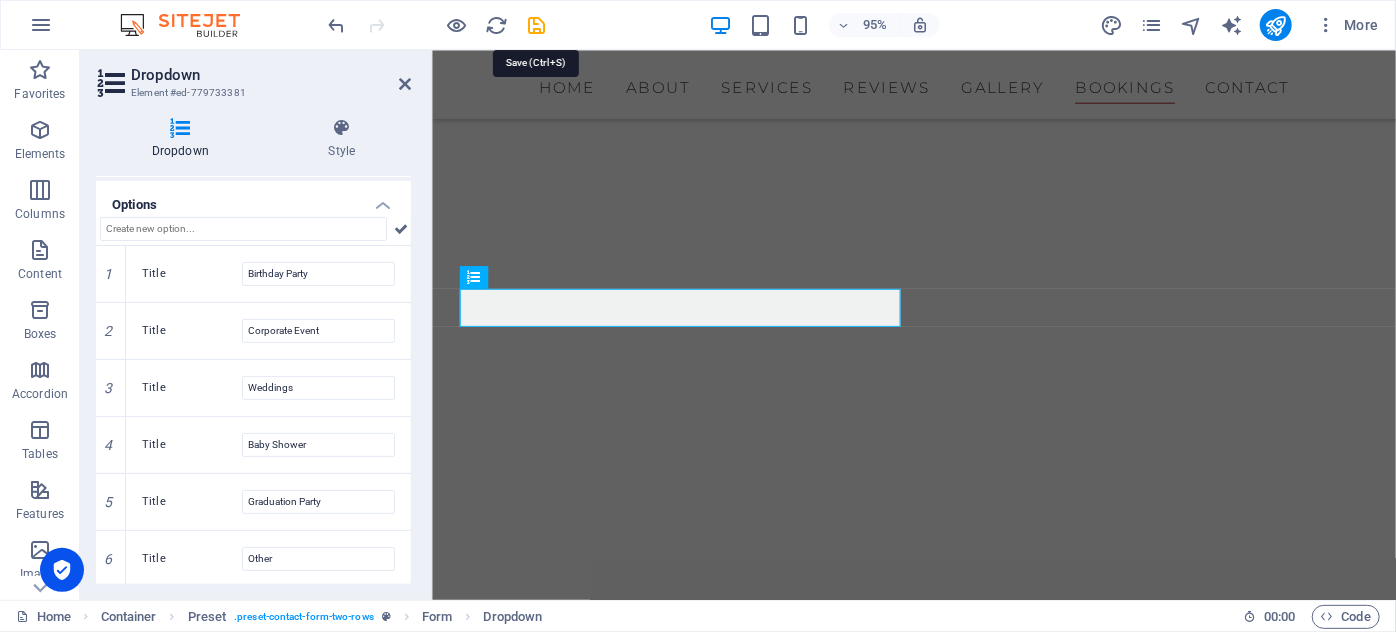 click at bounding box center (537, 25) 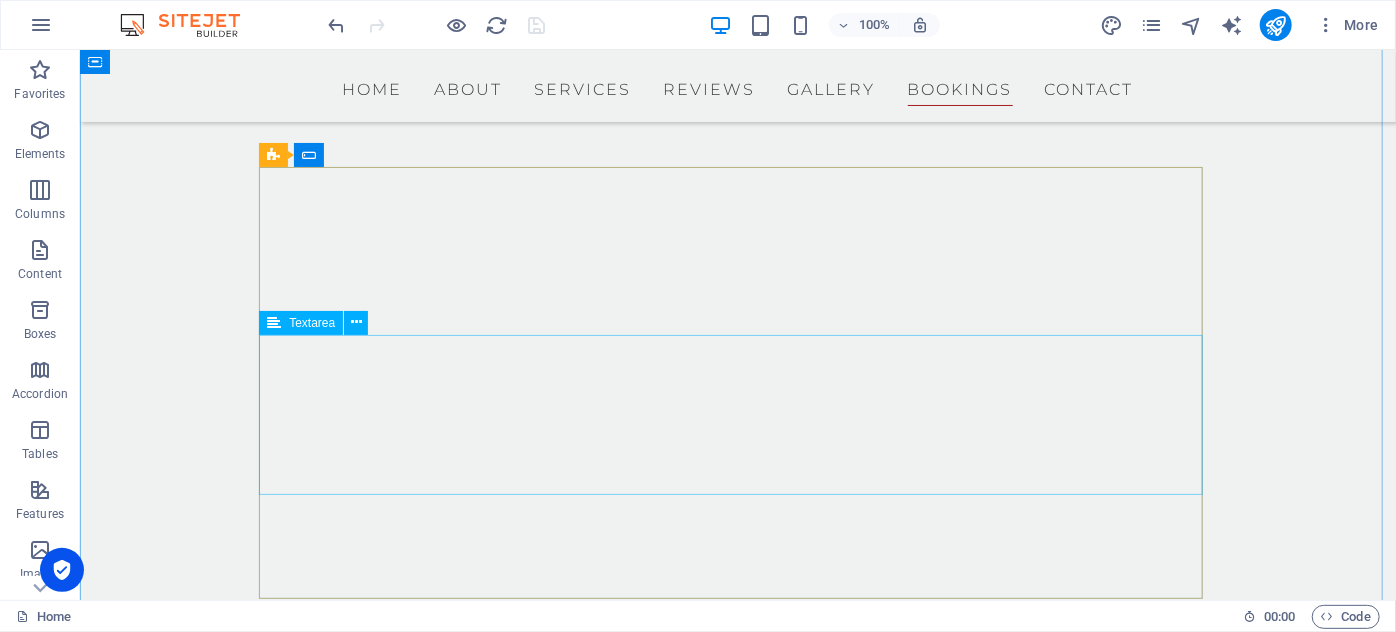scroll, scrollTop: 7311, scrollLeft: 0, axis: vertical 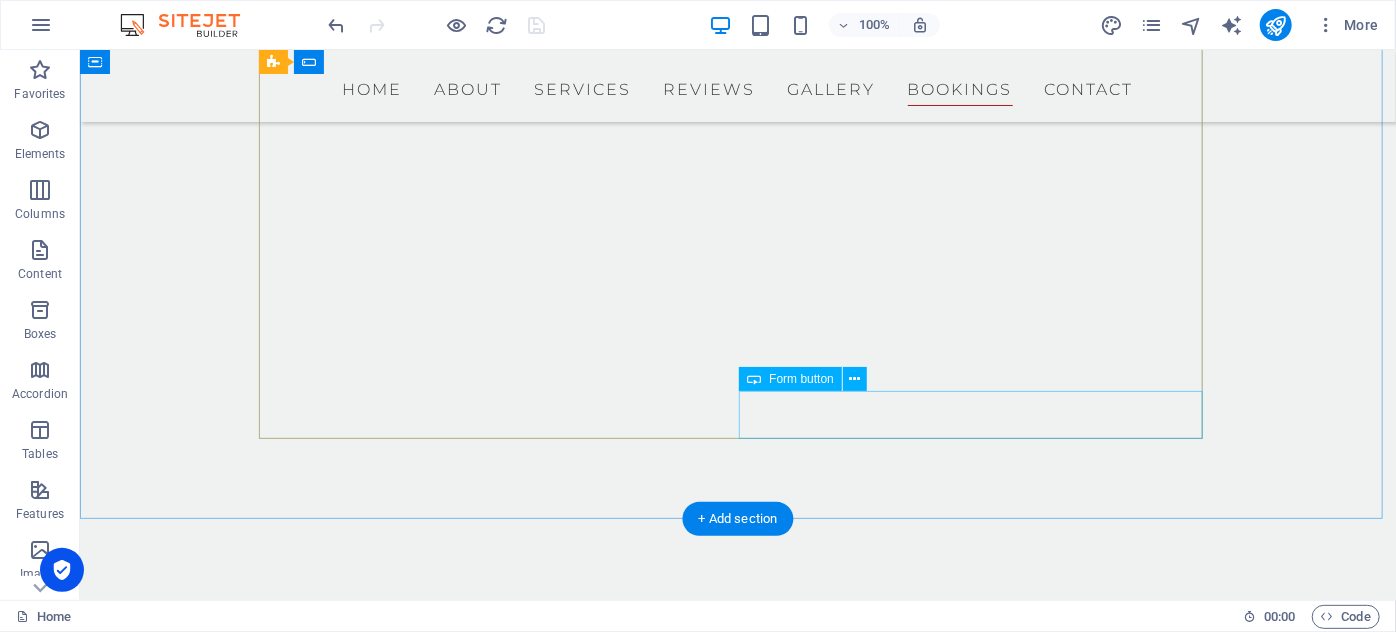 click on "send" 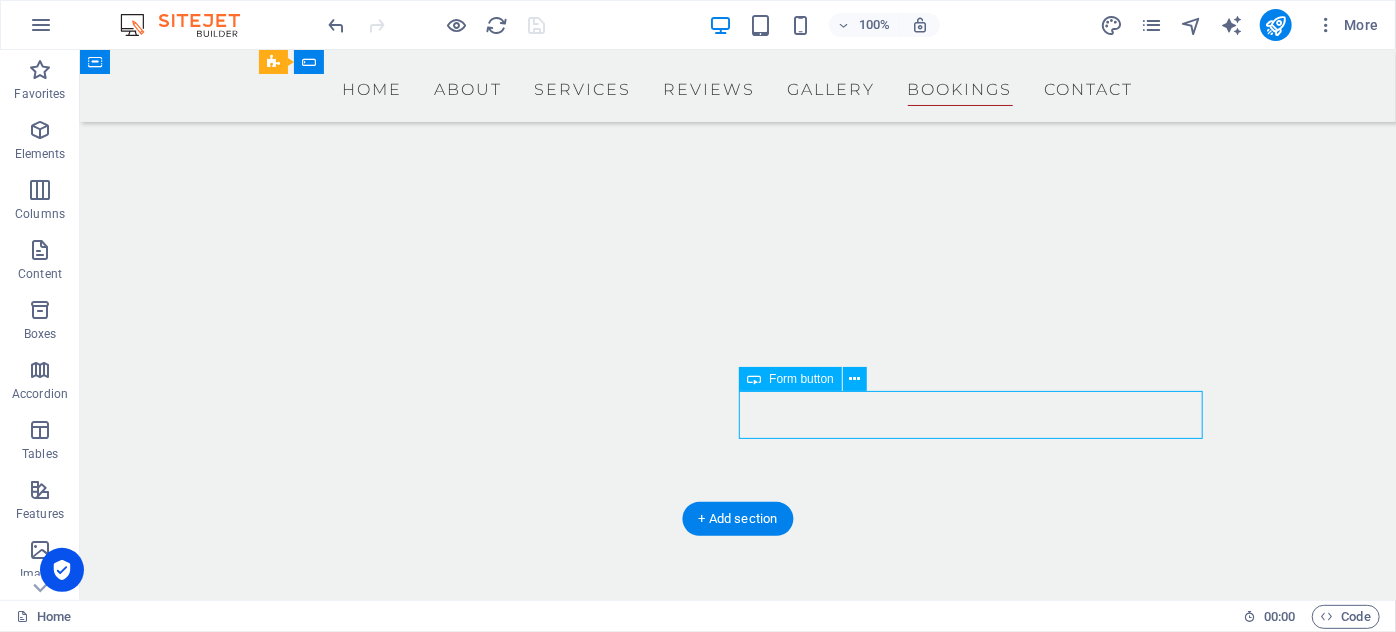 click on "send" 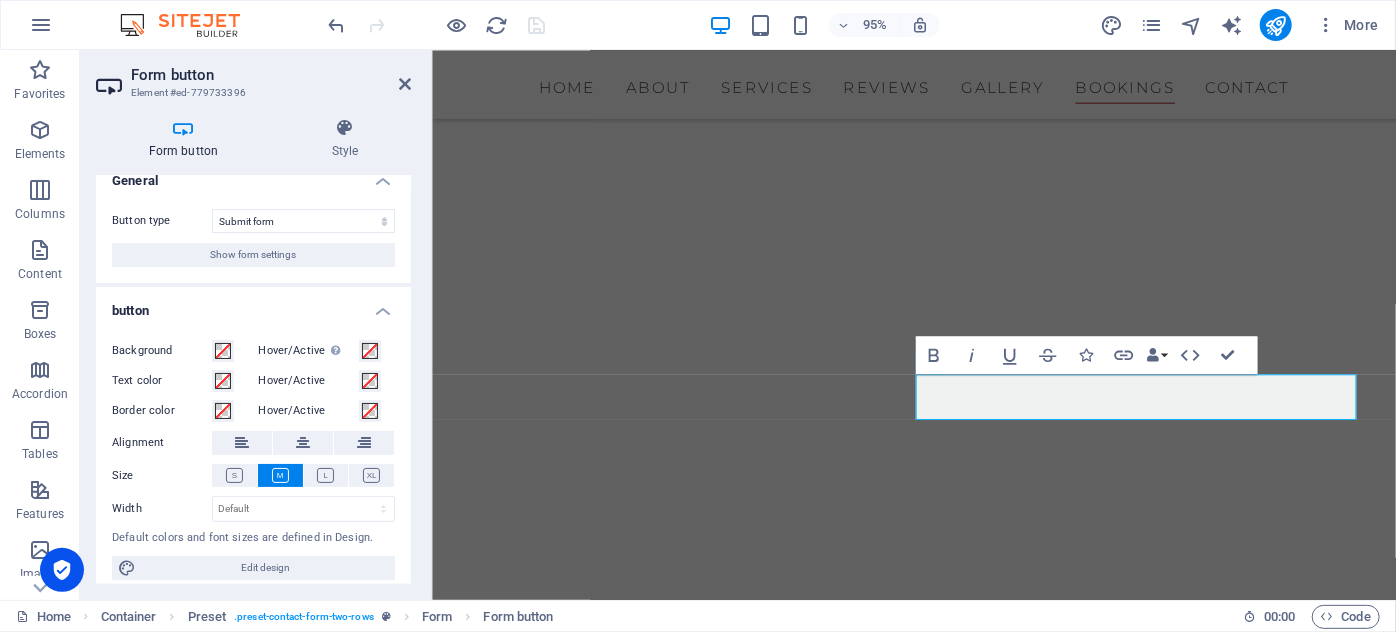 scroll, scrollTop: 30, scrollLeft: 0, axis: vertical 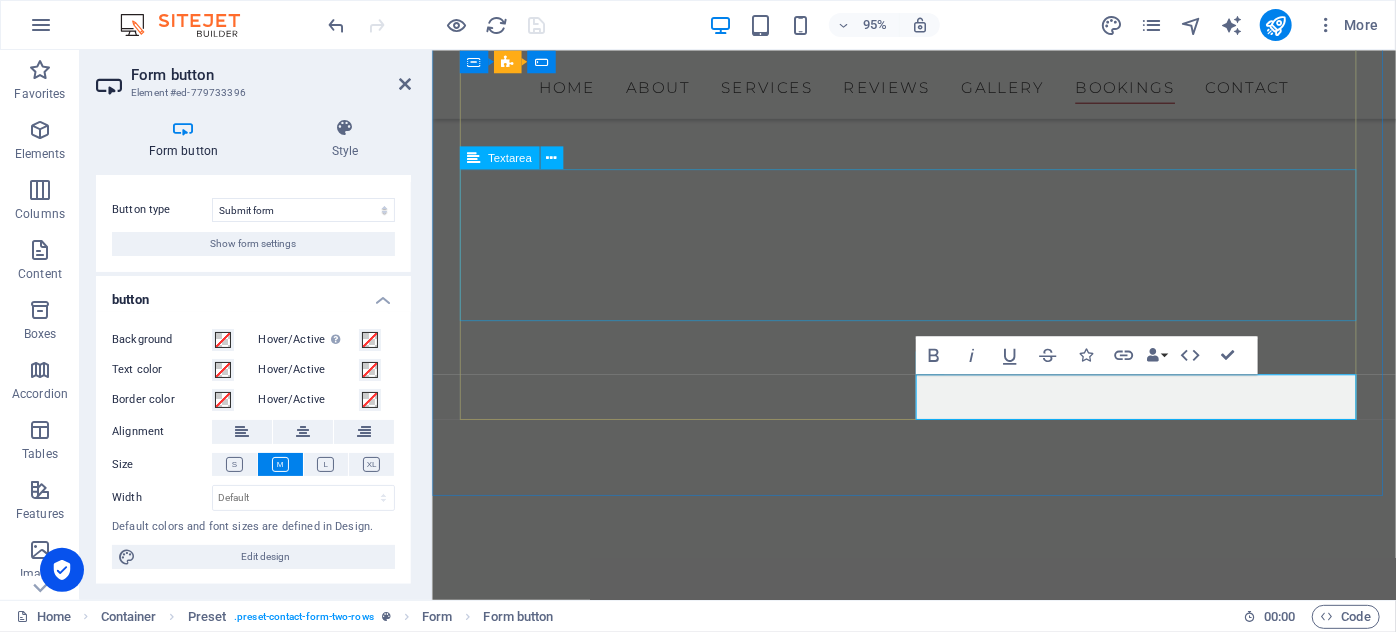 click 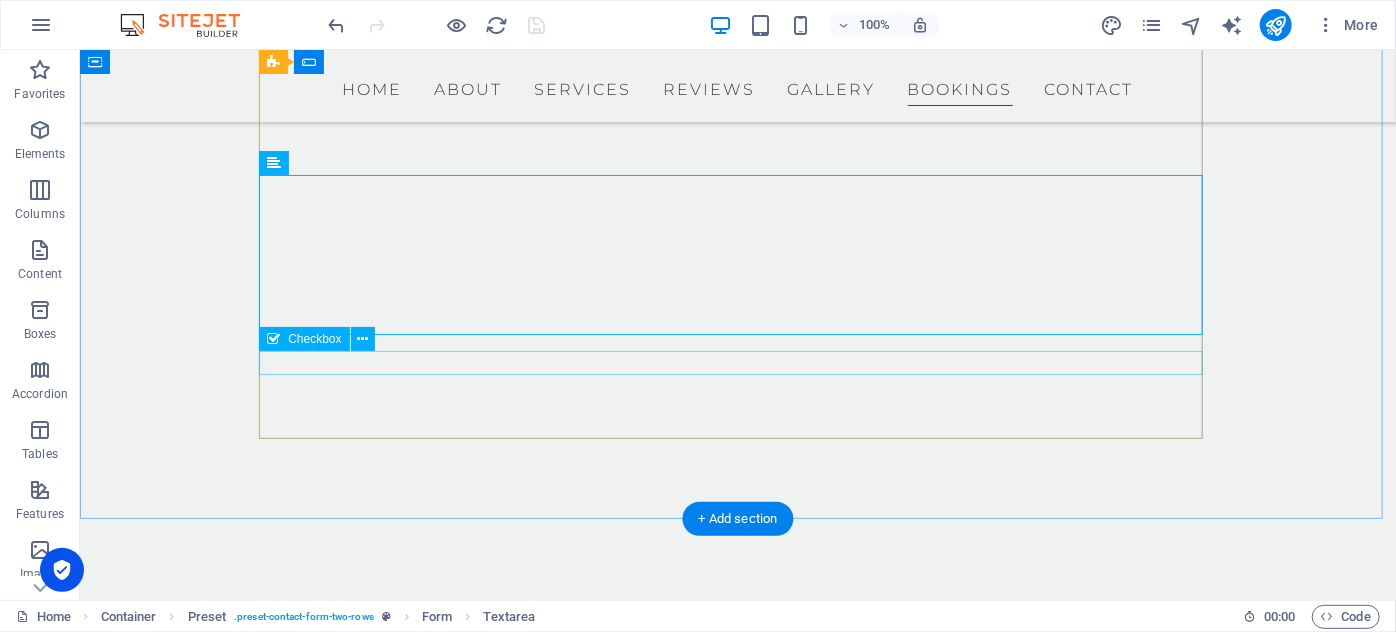 click on "I have read and understand the privacy policy." 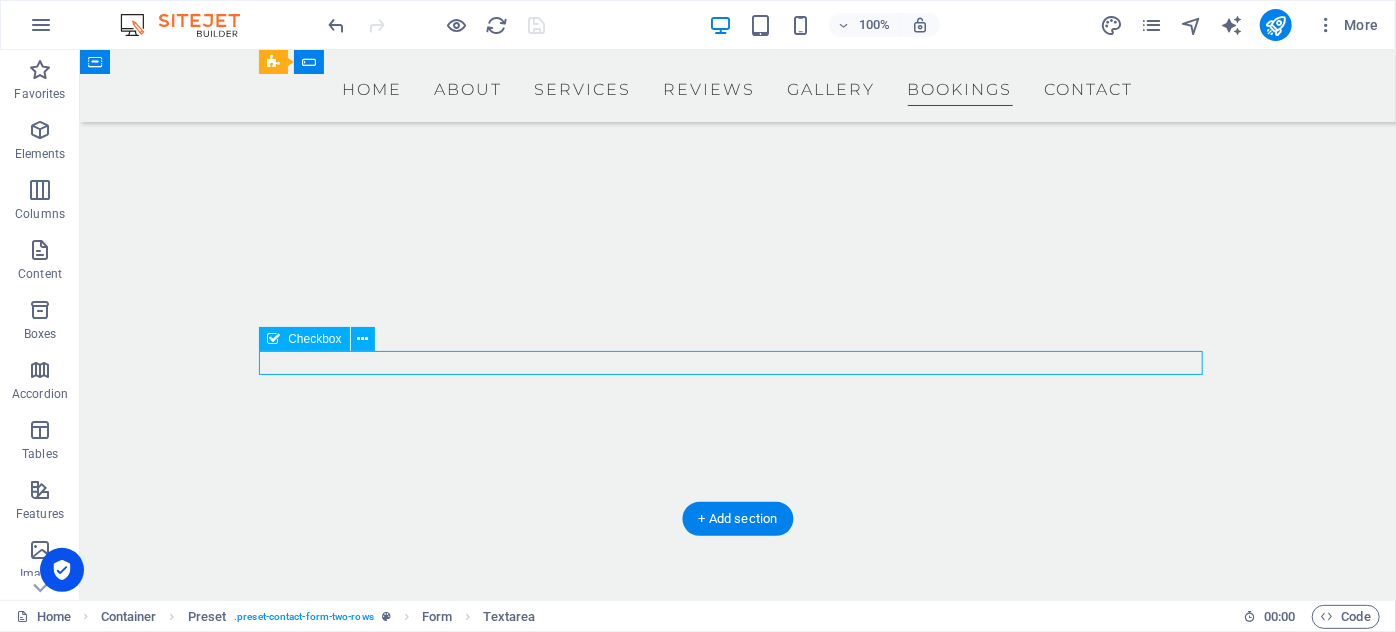 click on "I have read and understand the privacy policy." 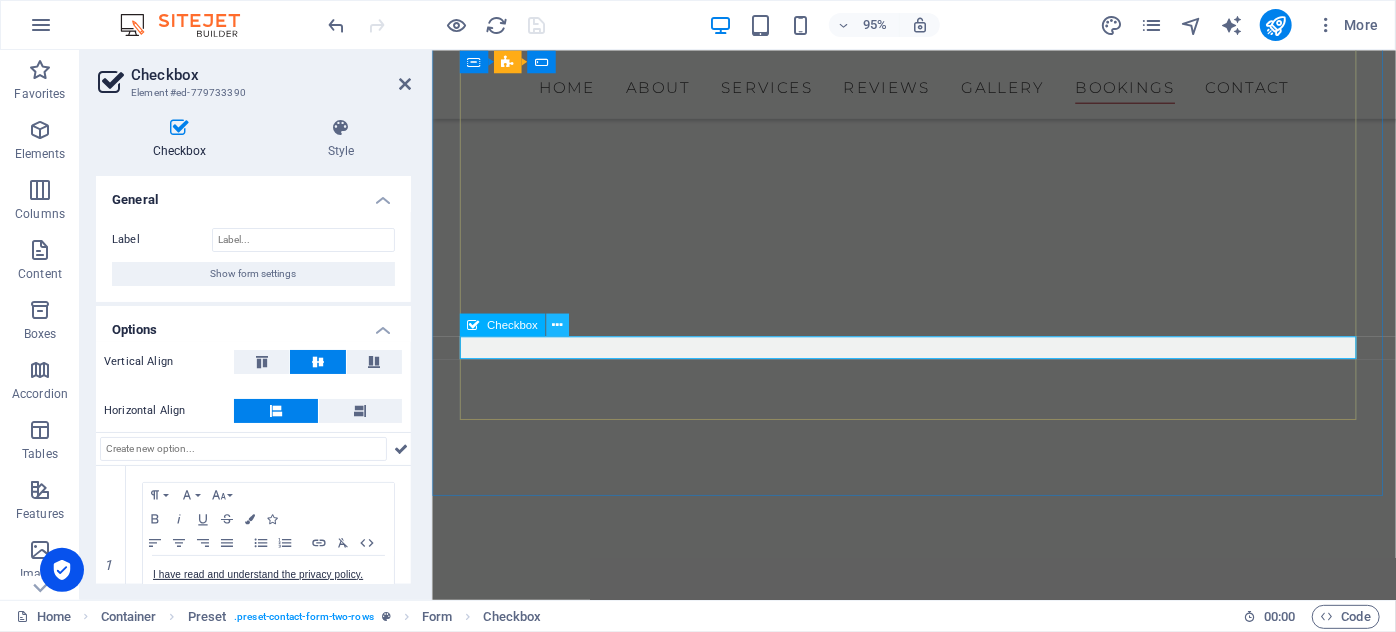 click at bounding box center [557, 324] 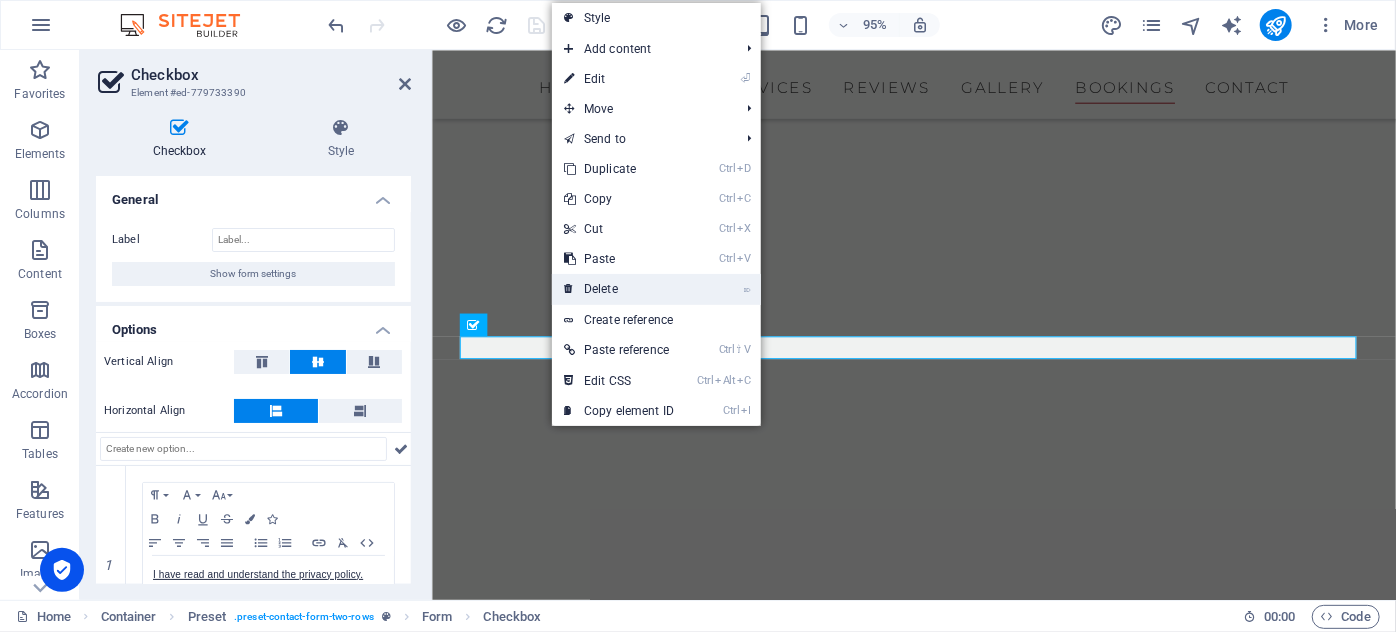 click on "⌦  Delete" at bounding box center (619, 289) 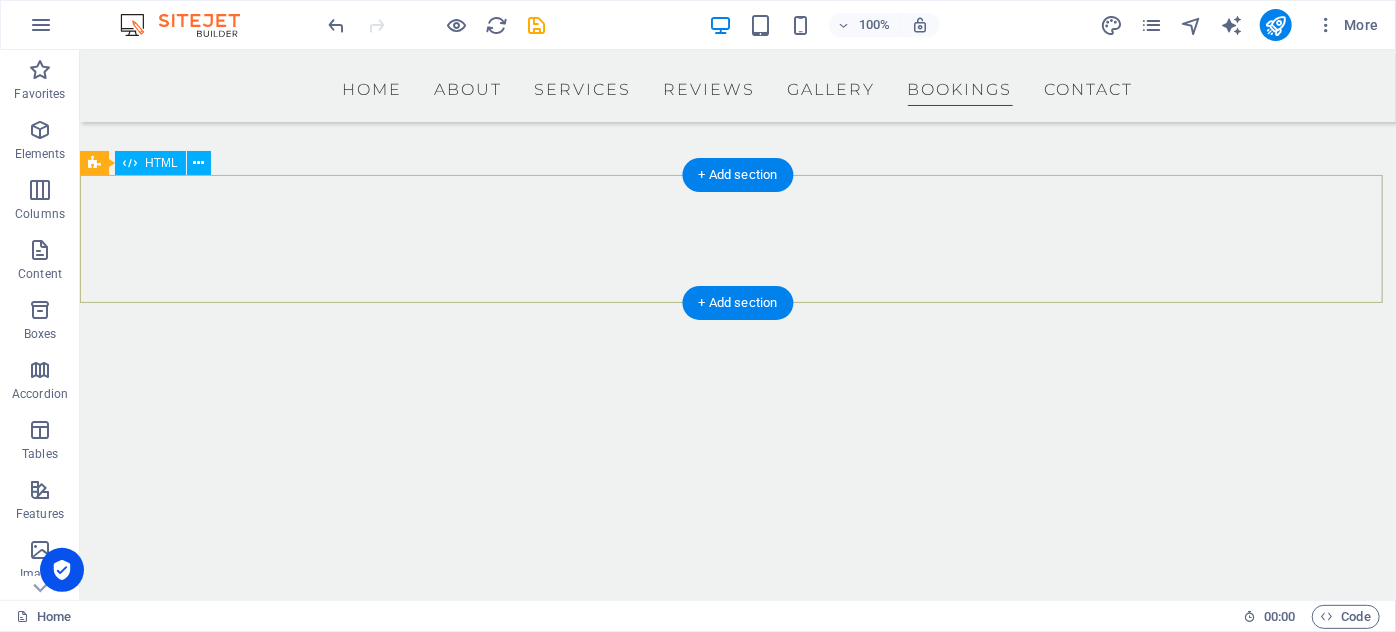 scroll, scrollTop: 7648, scrollLeft: 0, axis: vertical 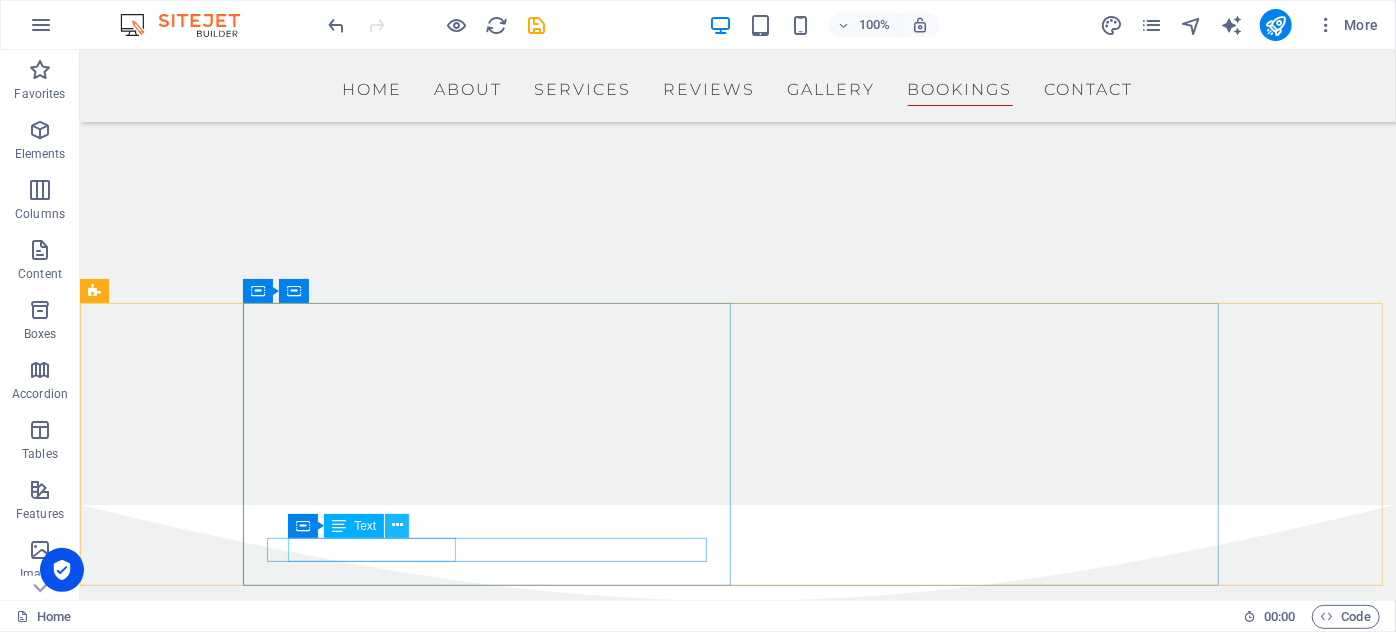 click at bounding box center [397, 525] 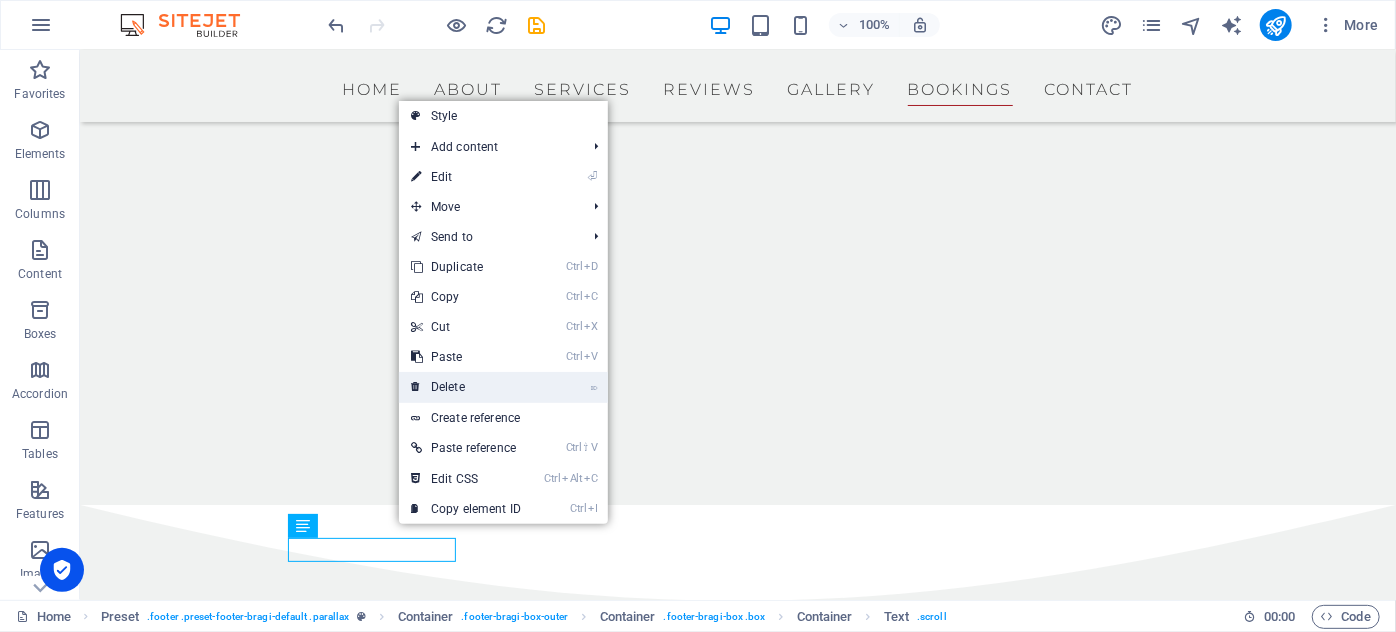 click on "⌦  Delete" at bounding box center (466, 387) 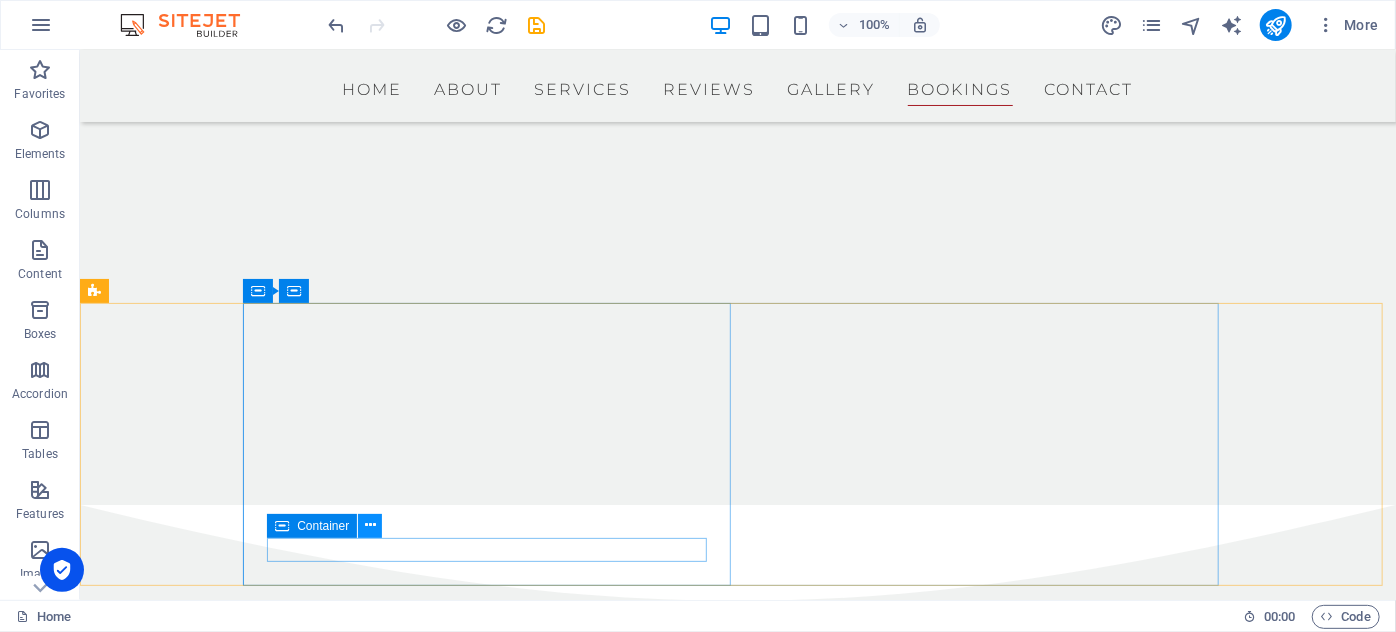 click at bounding box center (370, 526) 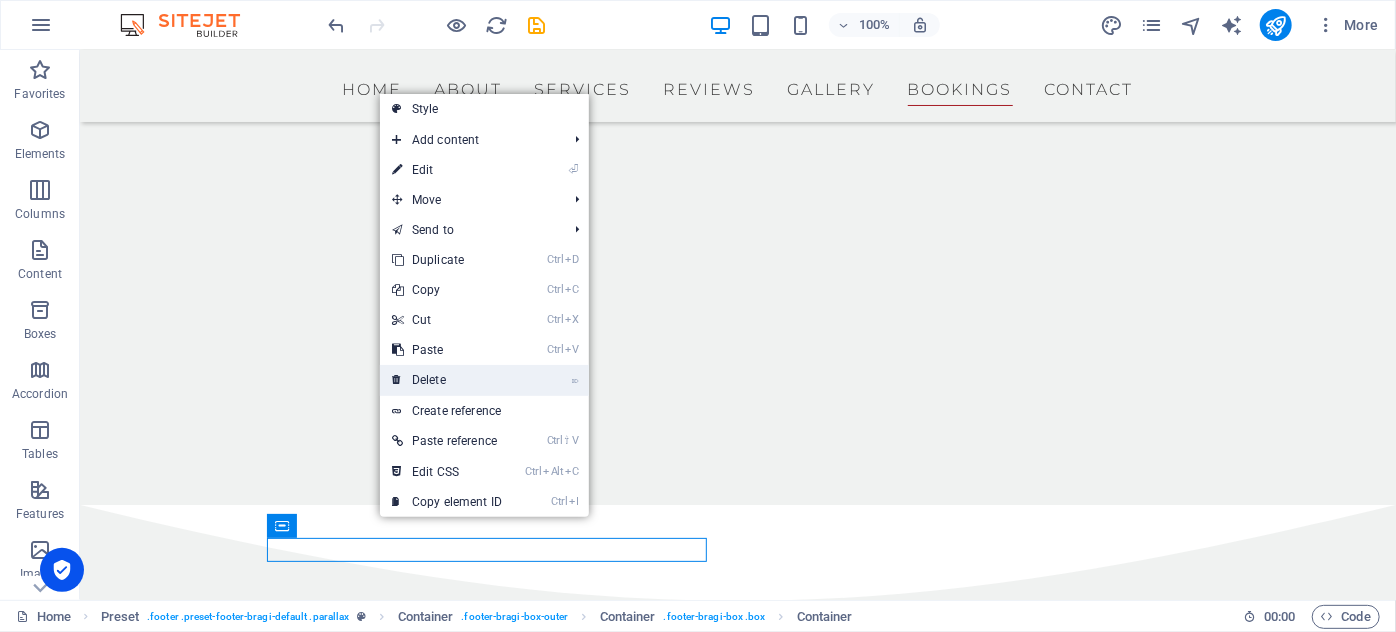 click on "⌦  Delete" at bounding box center (447, 380) 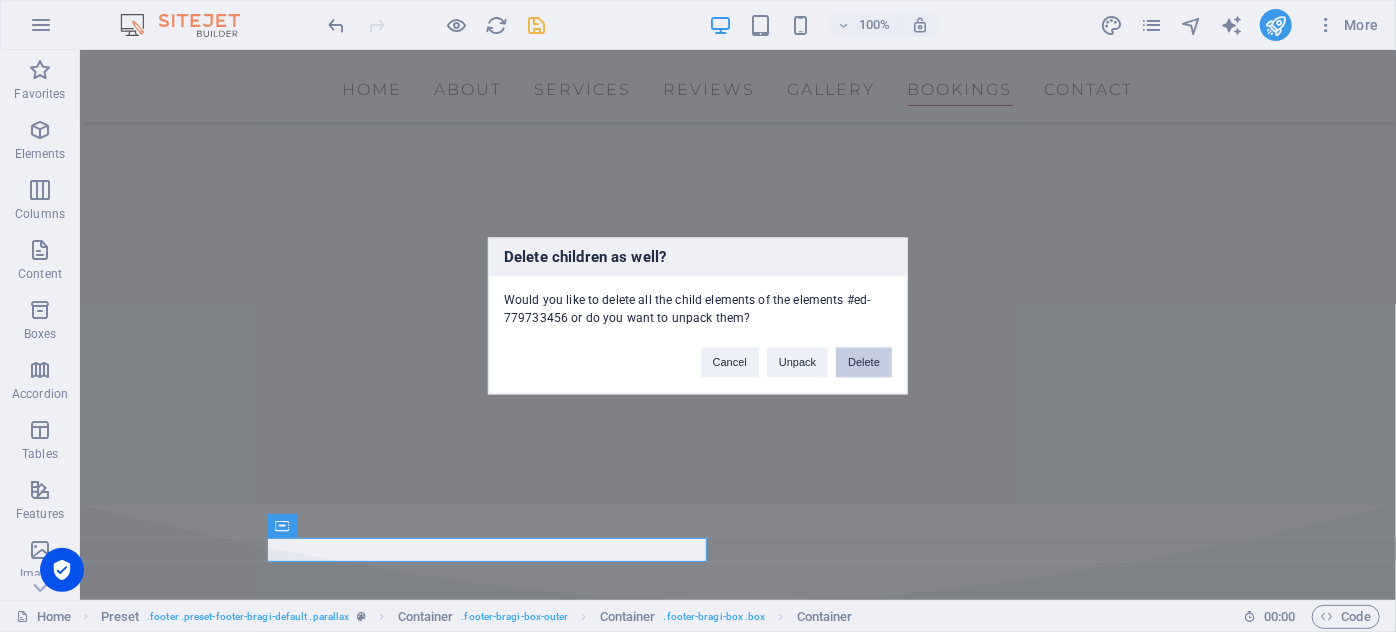 click on "Delete" at bounding box center [864, 363] 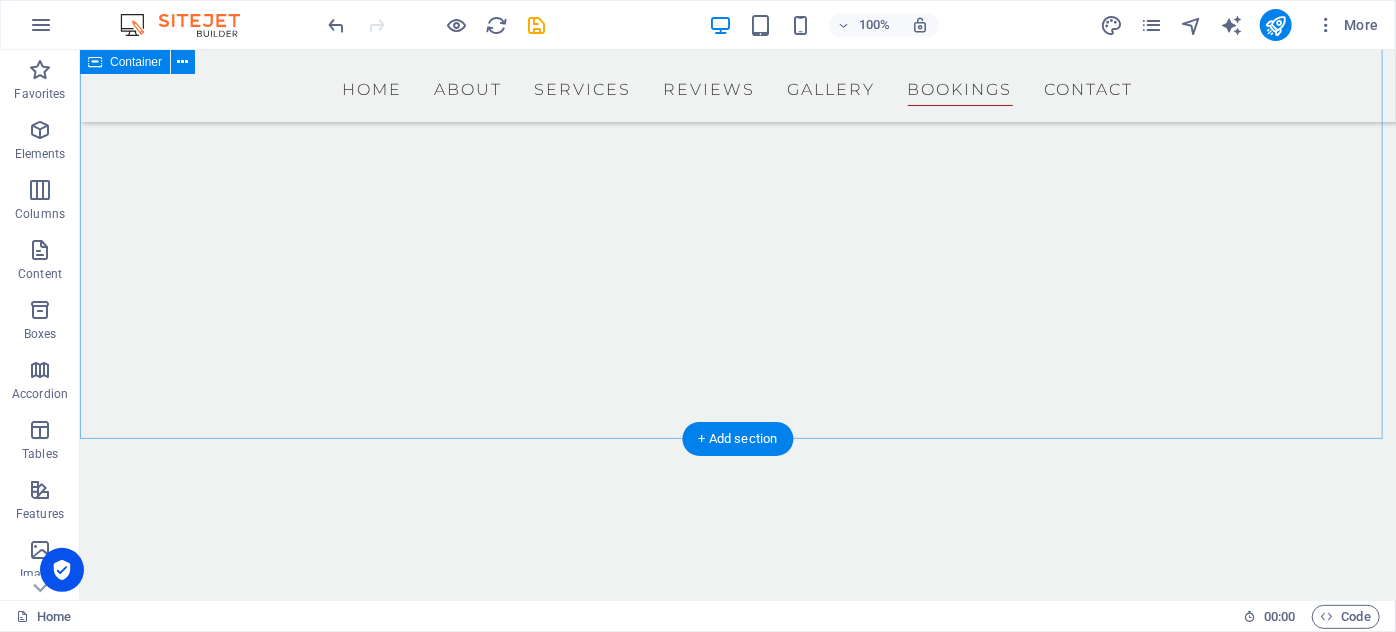 scroll, scrollTop: 7260, scrollLeft: 0, axis: vertical 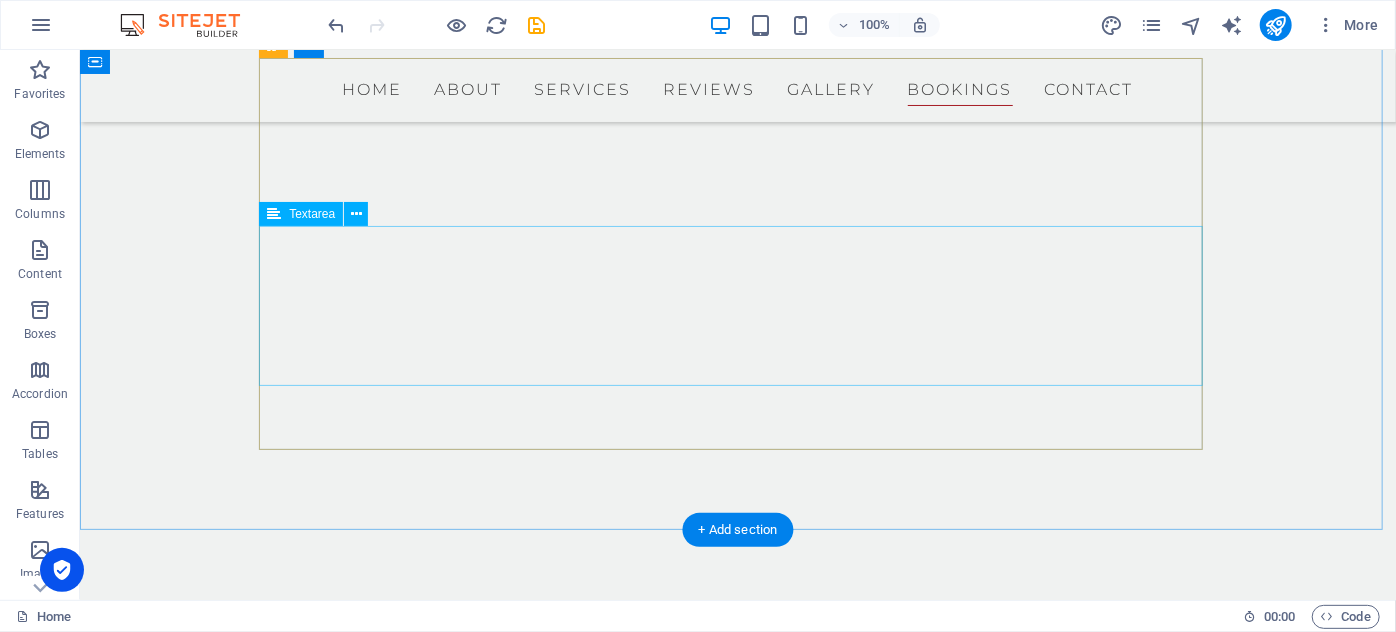 click 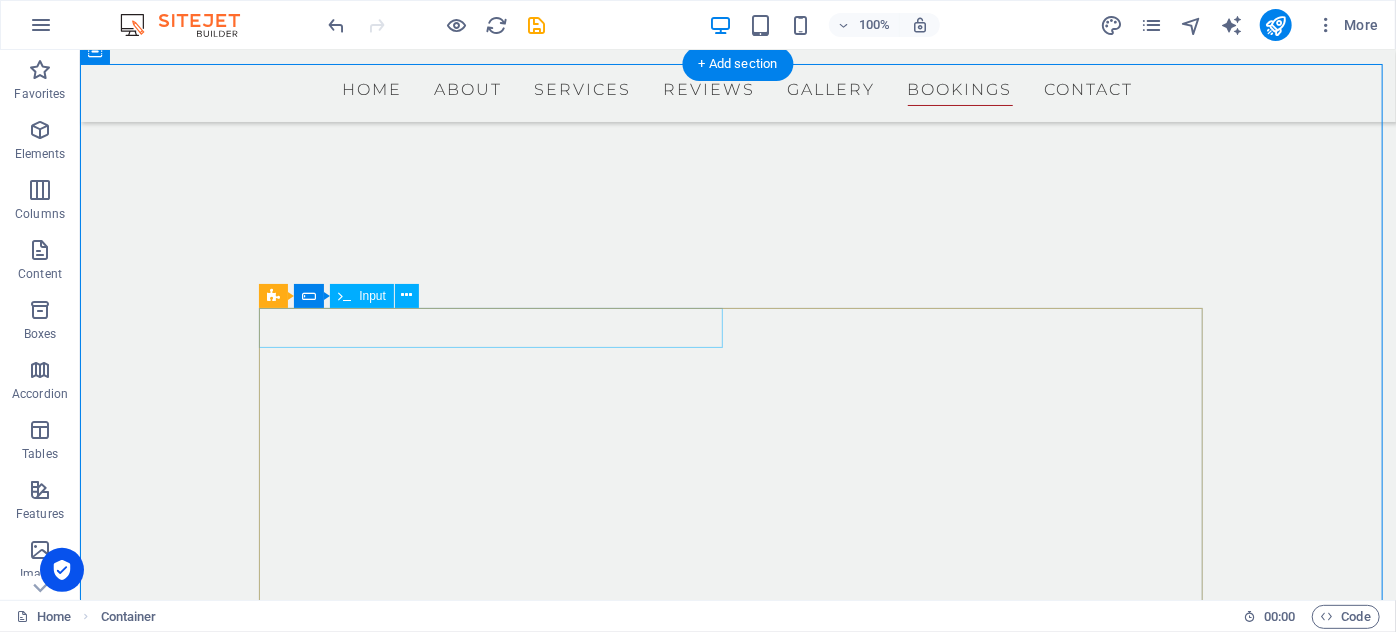 scroll, scrollTop: 7078, scrollLeft: 0, axis: vertical 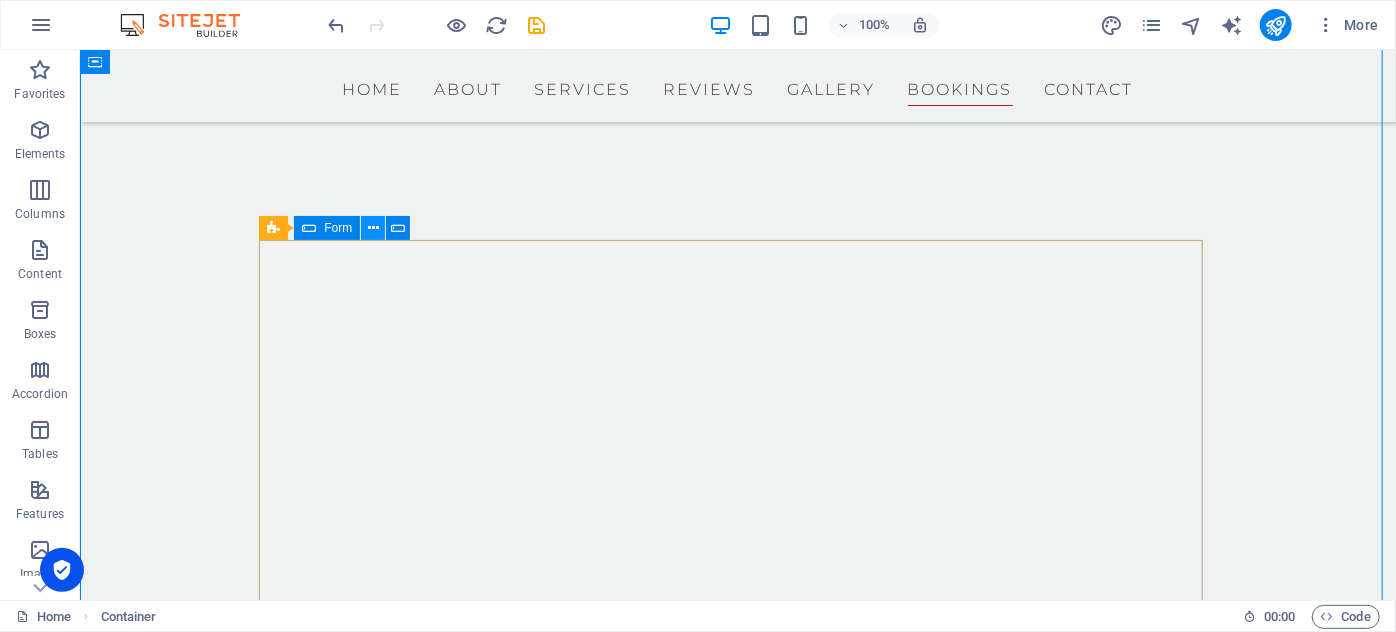 click at bounding box center [373, 228] 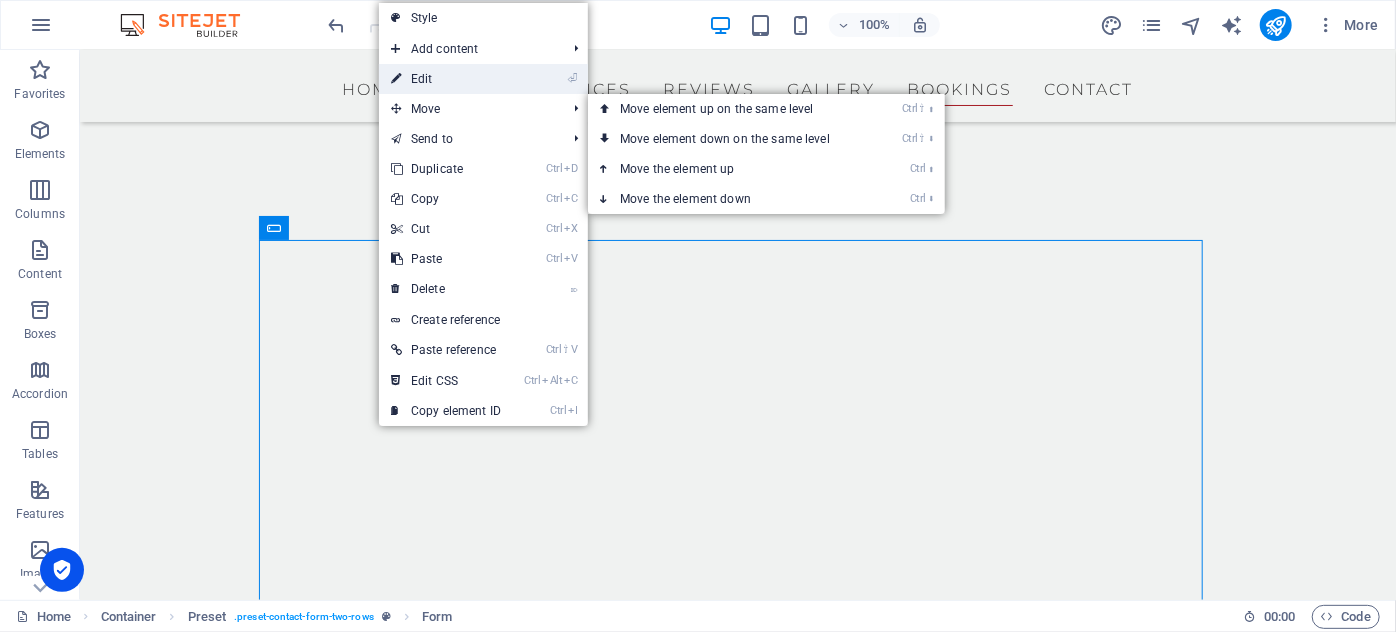 click on "⏎  Edit" at bounding box center [446, 79] 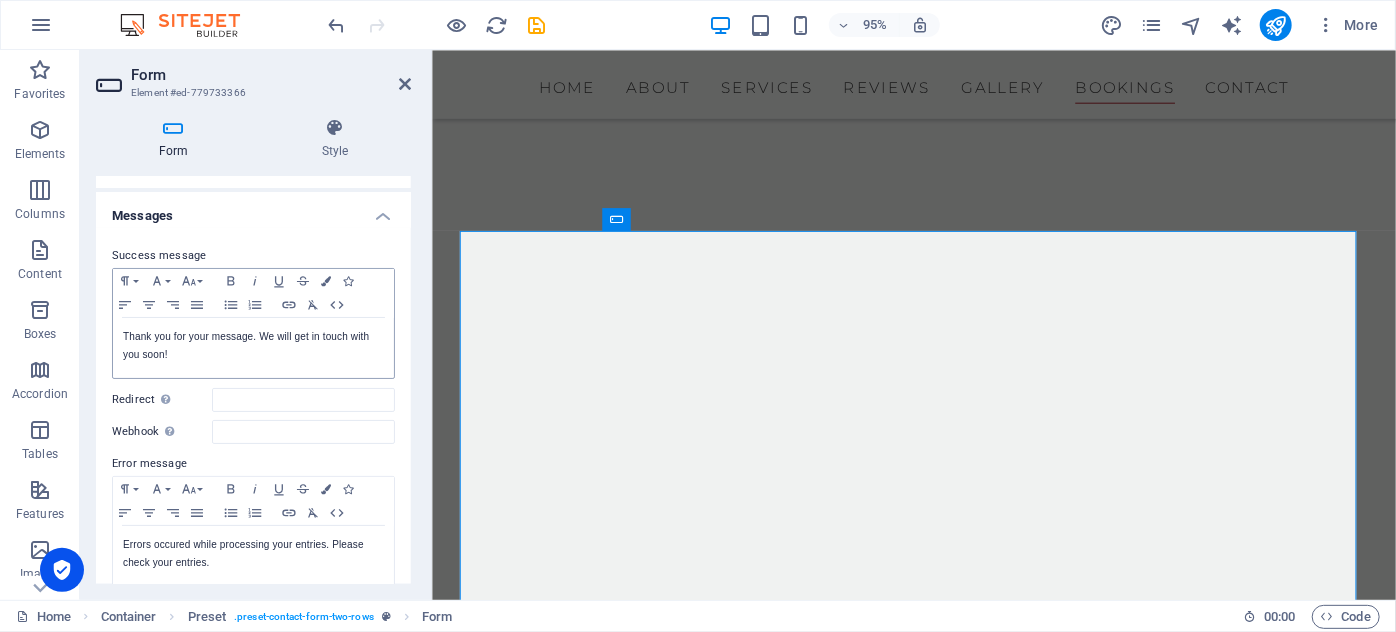 scroll, scrollTop: 181, scrollLeft: 0, axis: vertical 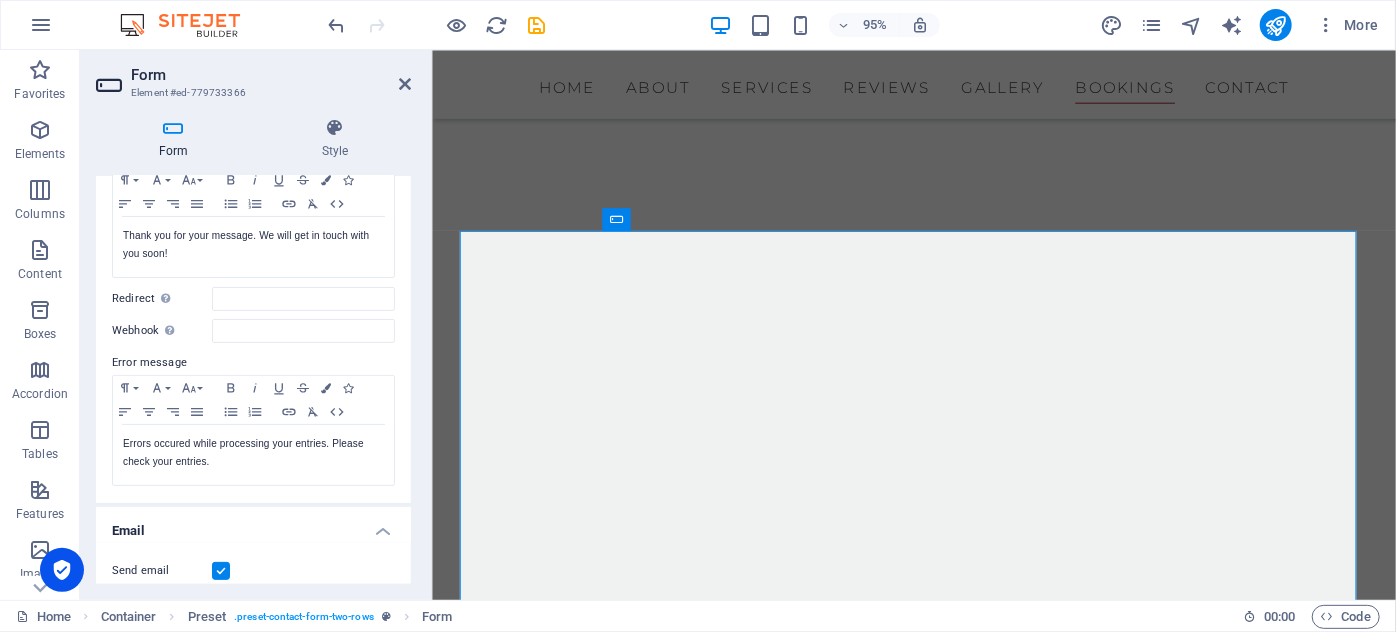 click on "Success message Paragraph Format Normal Heading 1 Heading 2 Heading 3 Heading 4 Heading 5 Heading 6 Code Font Family Arial Georgia Impact Tahoma Times New Roman Verdana Font Size 8 9 10 11 12 14 18 24 30 36 48 60 72 96 Bold Italic Underline Strikethrough Colors Icons Align Left Align Center Align Right Align Justify Unordered List Ordered List Insert Link Clear Formatting HTML Thank you for your message. We will get in touch with you soon! Shown after form was submitted successfully... Redirect Define a redirect target upon successful form submission; for example, a success page. Webhook A webhook is a push notification from this form to another server. Every time someone submits this form, the data will be pushed to your server.  Error message Paragraph Format Normal Heading 1 Heading 2 Heading 3 Heading 4 Heading 5 Heading 6 Code Font Family Arial Georgia Impact Tahoma Times New Roman Verdana Font Size 8 9 10 11 12 14 18 24 30 36 48 60 72 96 Bold Italic Underline Strikethrough Colors Icons Align Left HTML" at bounding box center (253, 315) 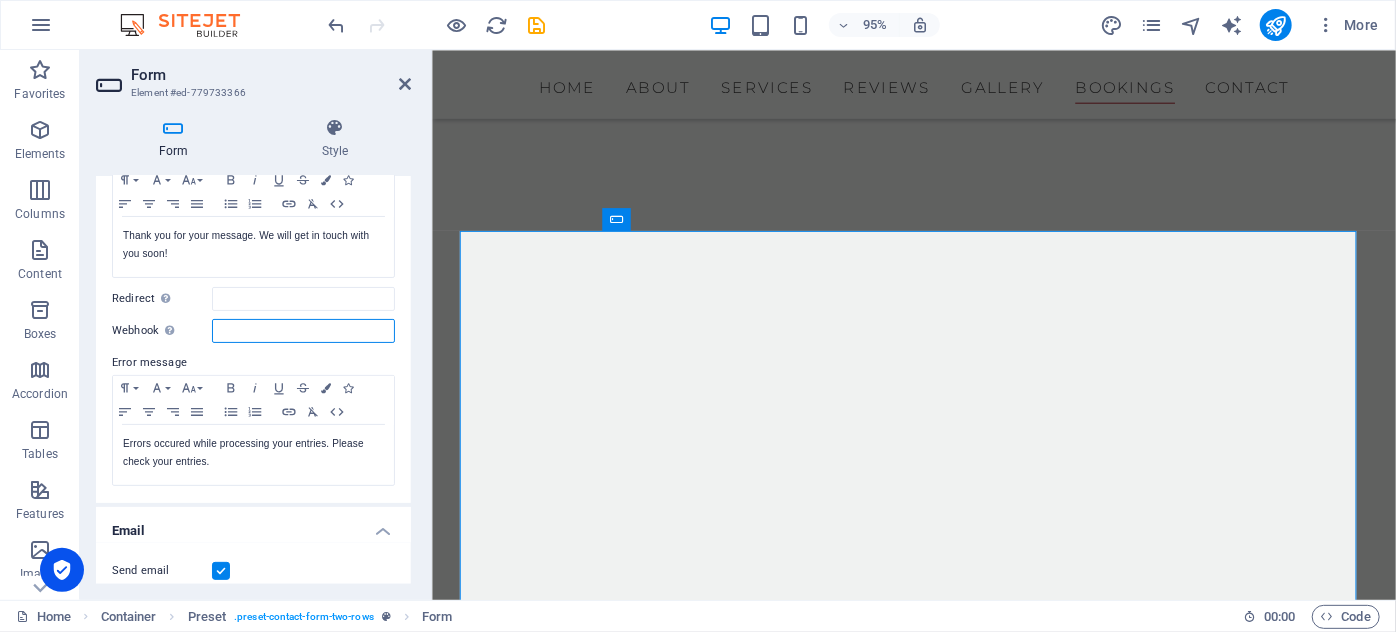 click on "Webhook A webhook is a push notification from this form to another server. Every time someone submits this form, the data will be pushed to your server." at bounding box center (303, 331) 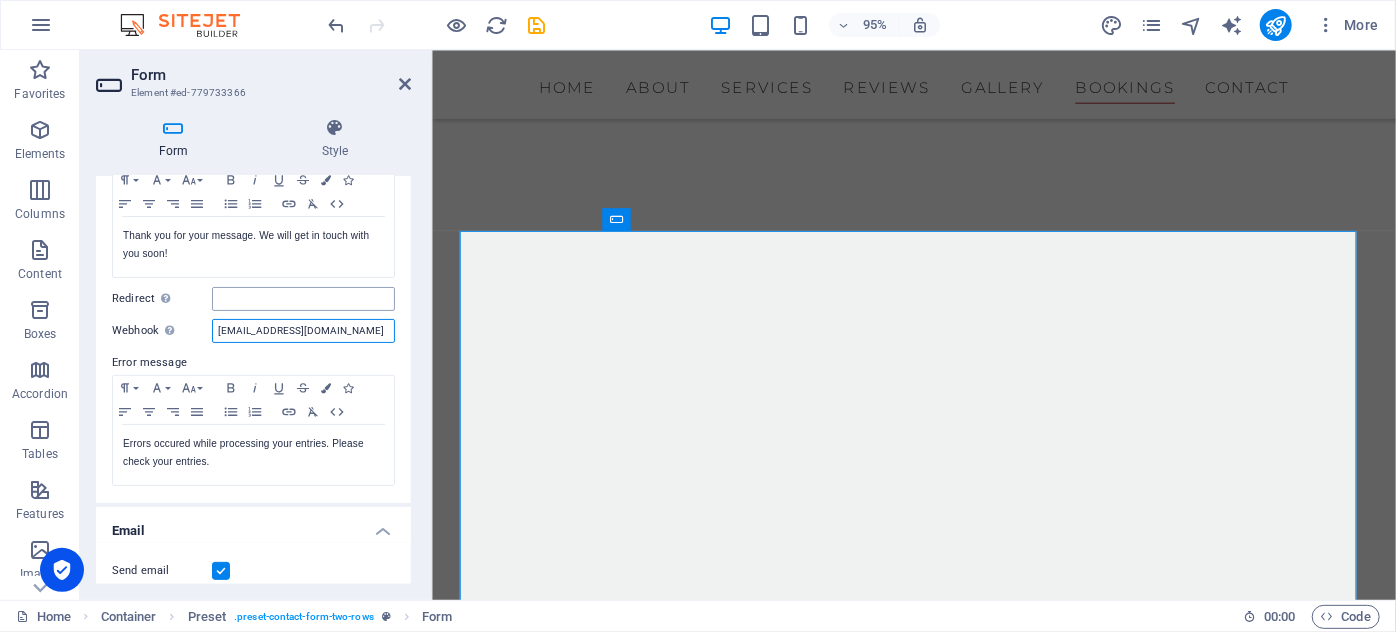 type on "bookings@cherryblast.co.za" 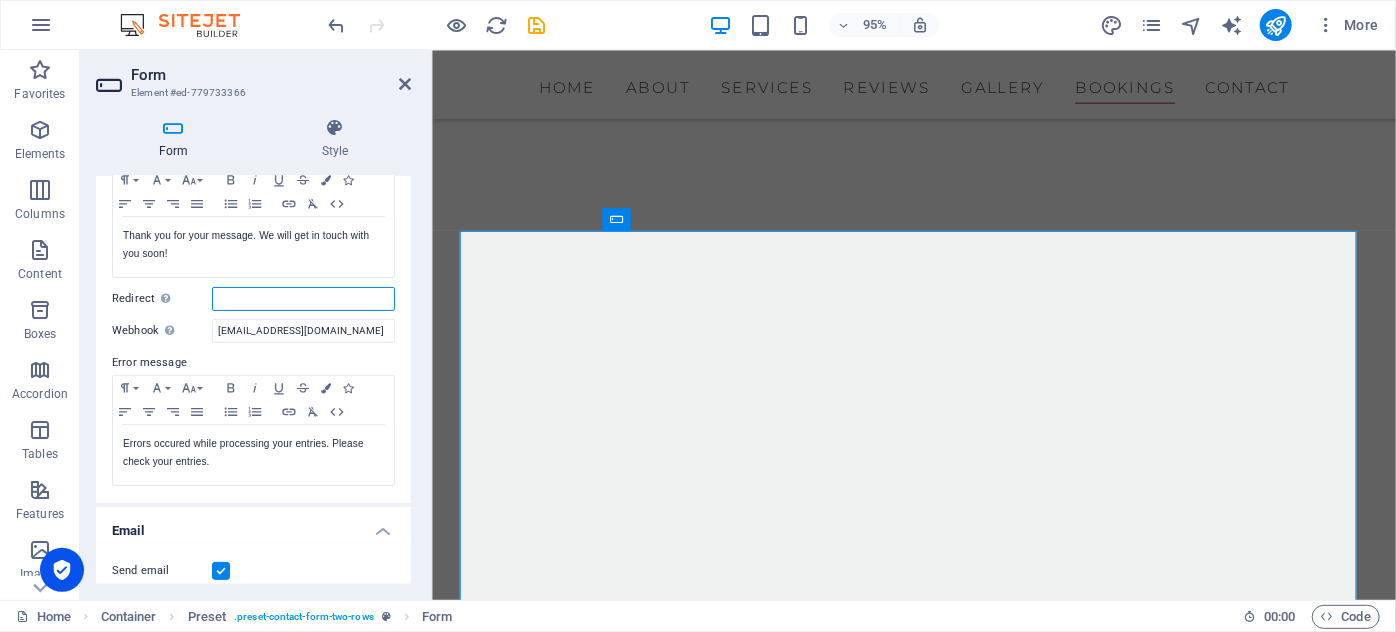 click on "Redirect Define a redirect target upon successful form submission; for example, a success page." at bounding box center (303, 299) 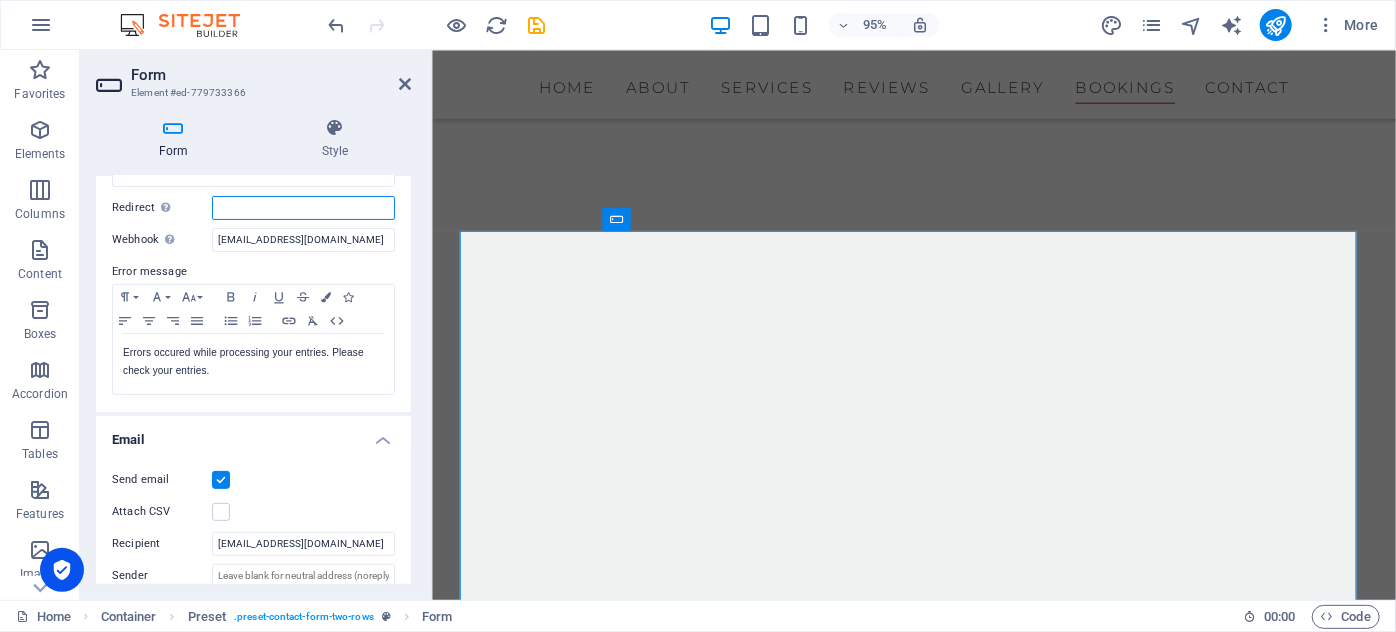 scroll, scrollTop: 363, scrollLeft: 0, axis: vertical 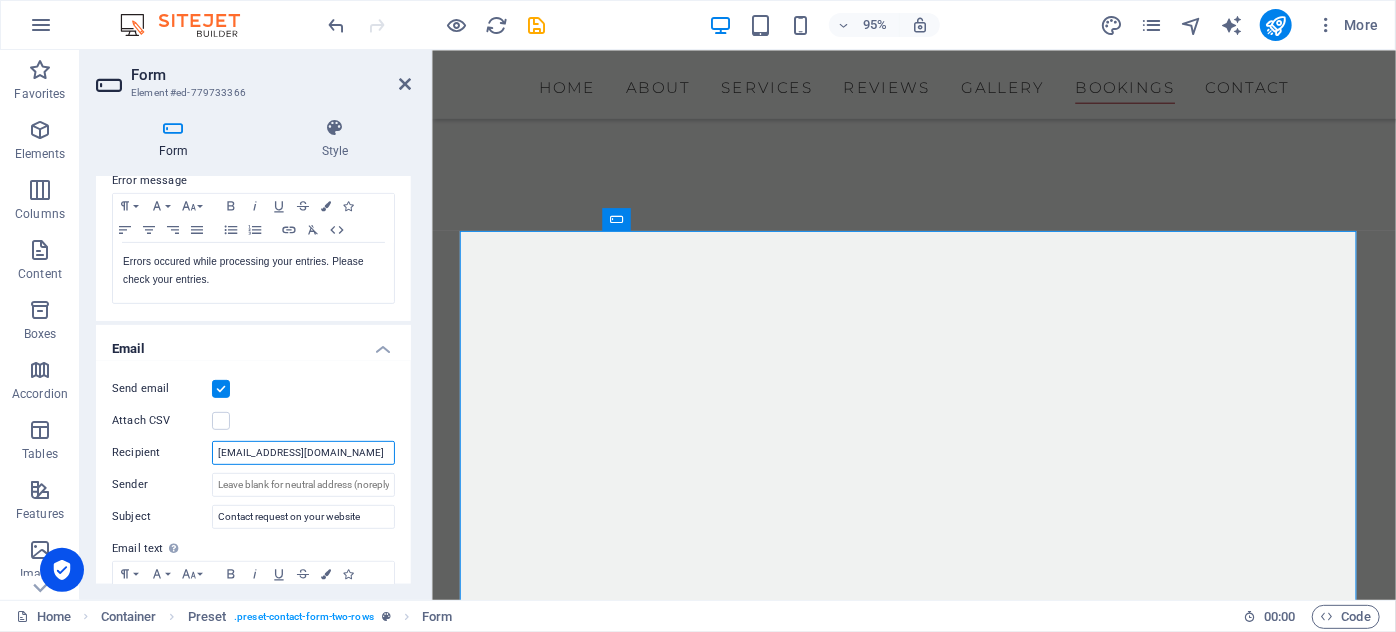 drag, startPoint x: 355, startPoint y: 448, endPoint x: 132, endPoint y: 420, distance: 224.75098 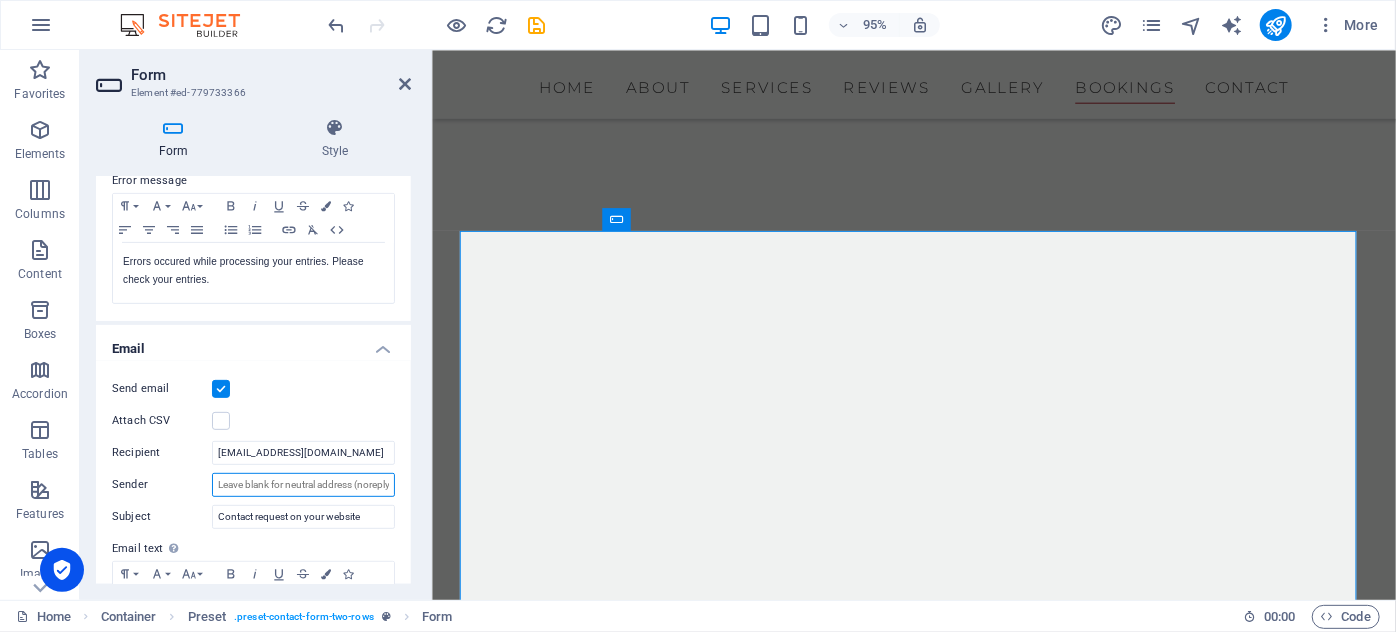 click on "Sender" at bounding box center (303, 485) 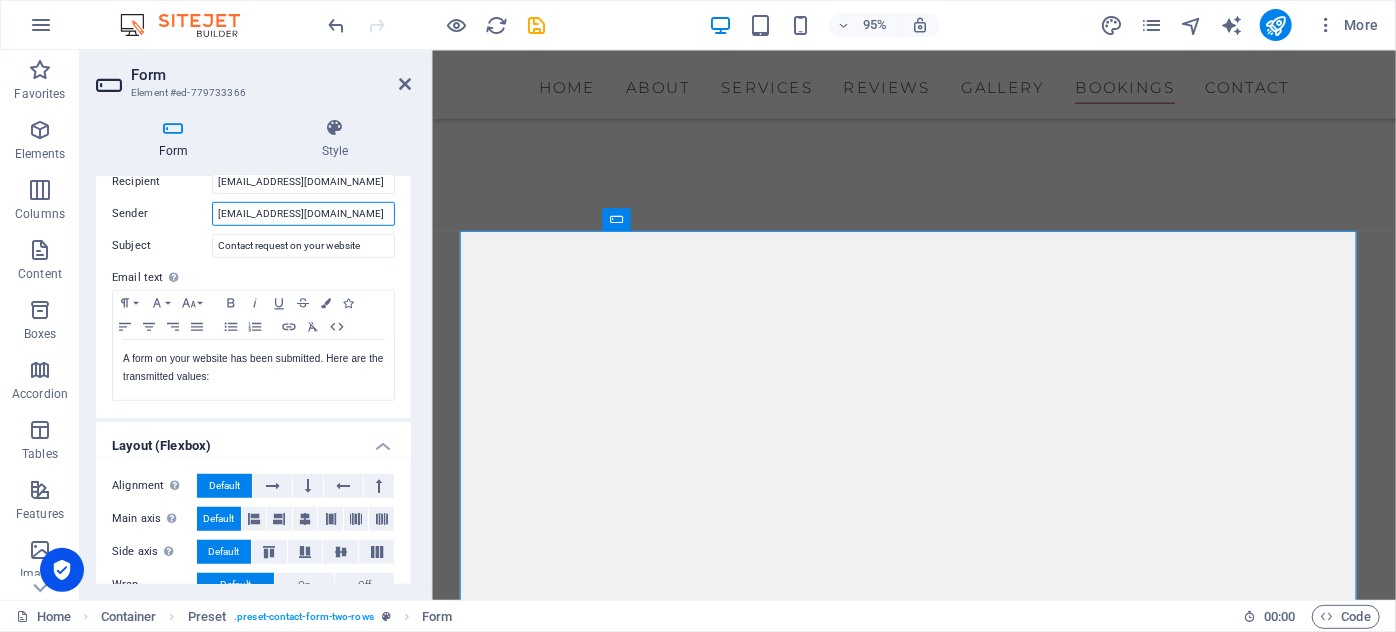 scroll, scrollTop: 694, scrollLeft: 0, axis: vertical 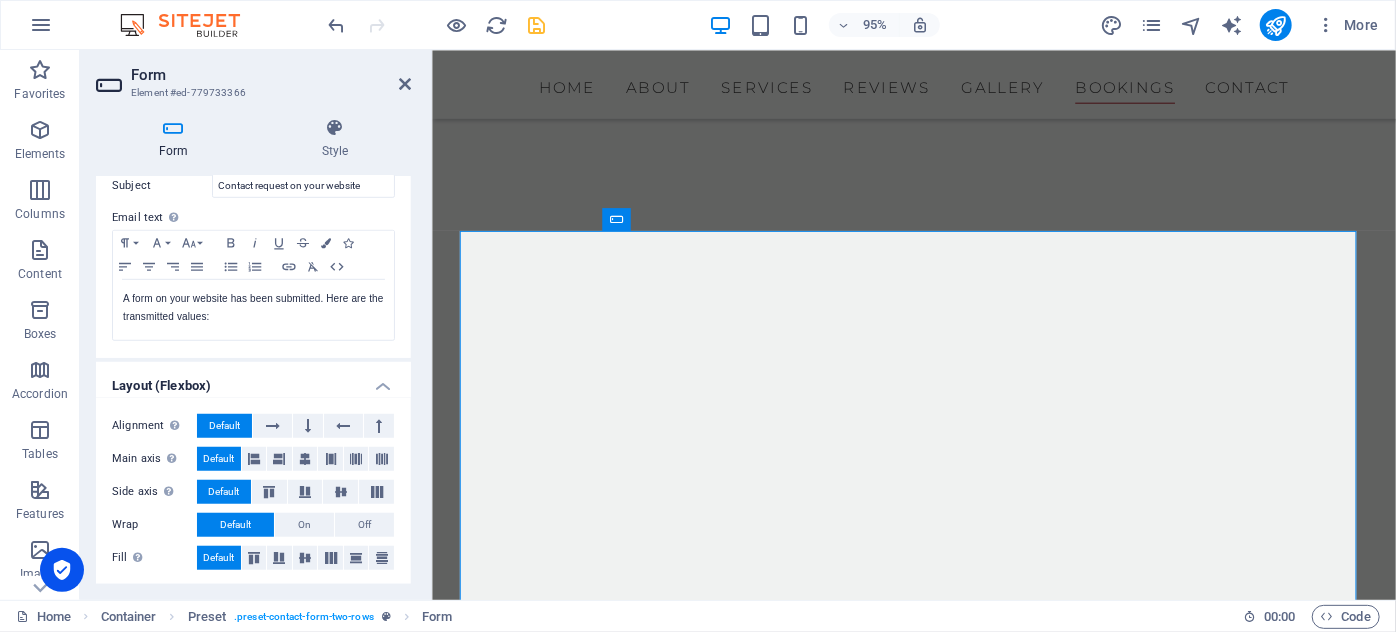 type on "[EMAIL_ADDRESS][DOMAIN_NAME]" 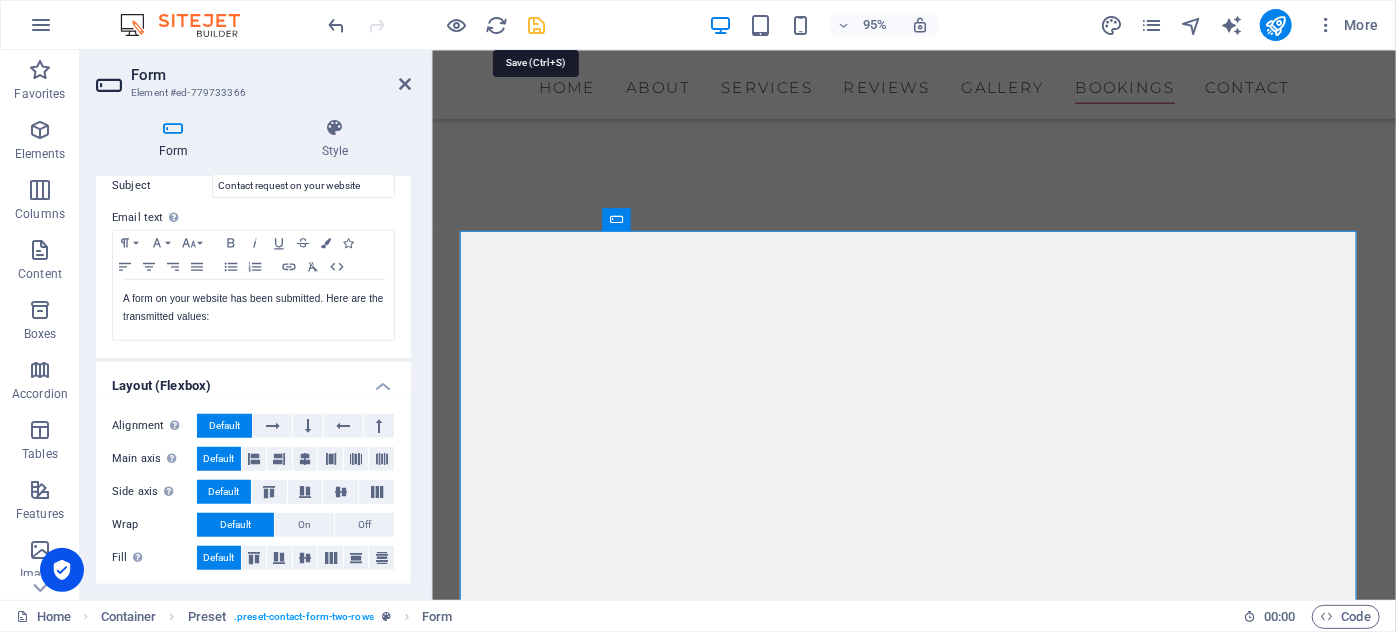 click at bounding box center [537, 25] 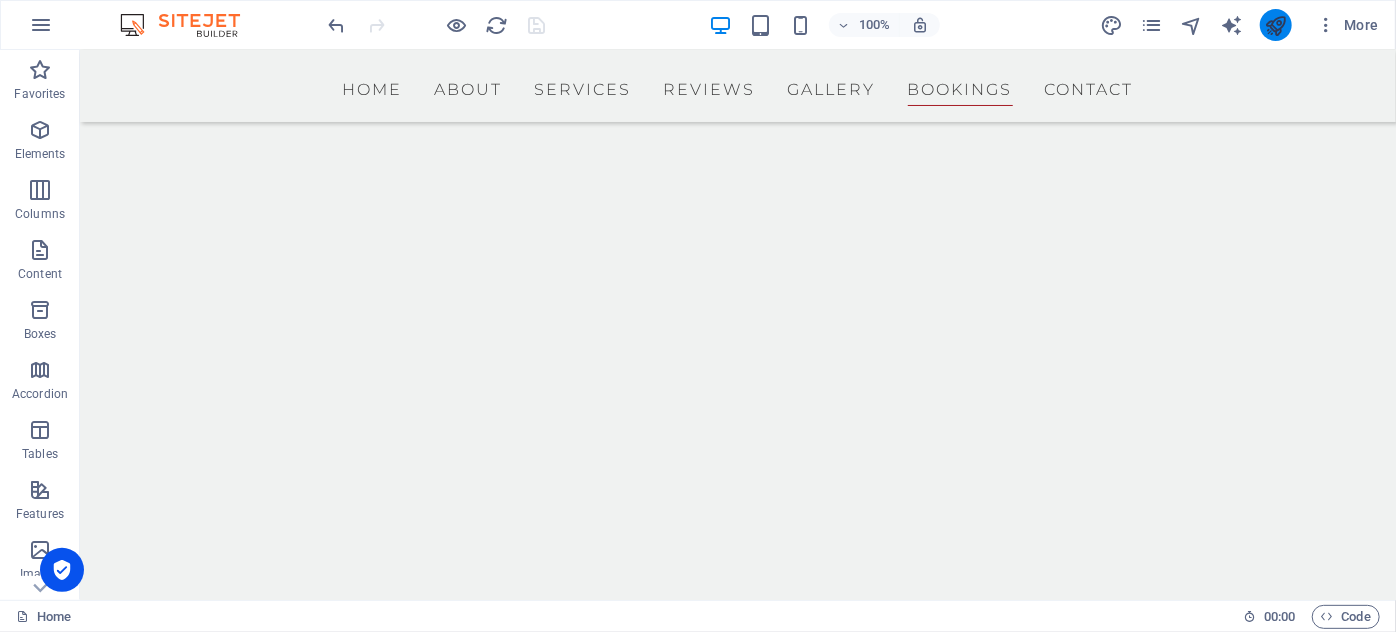 click at bounding box center [1275, 25] 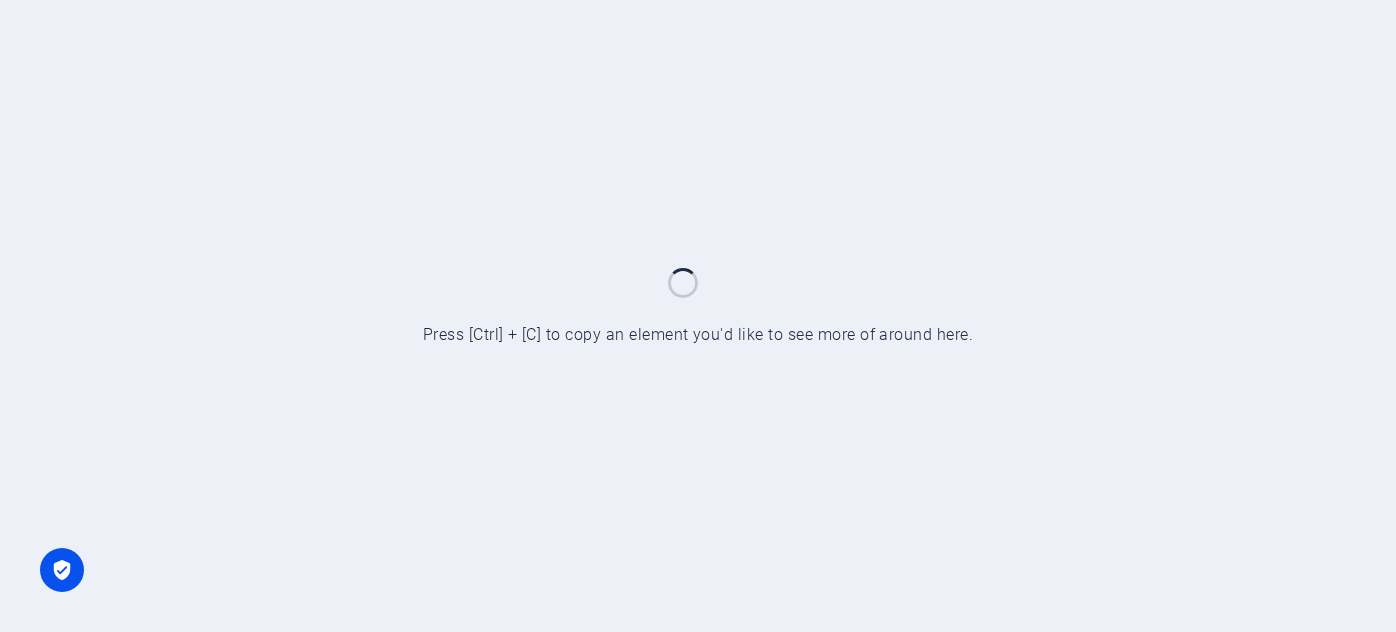 scroll, scrollTop: 0, scrollLeft: 0, axis: both 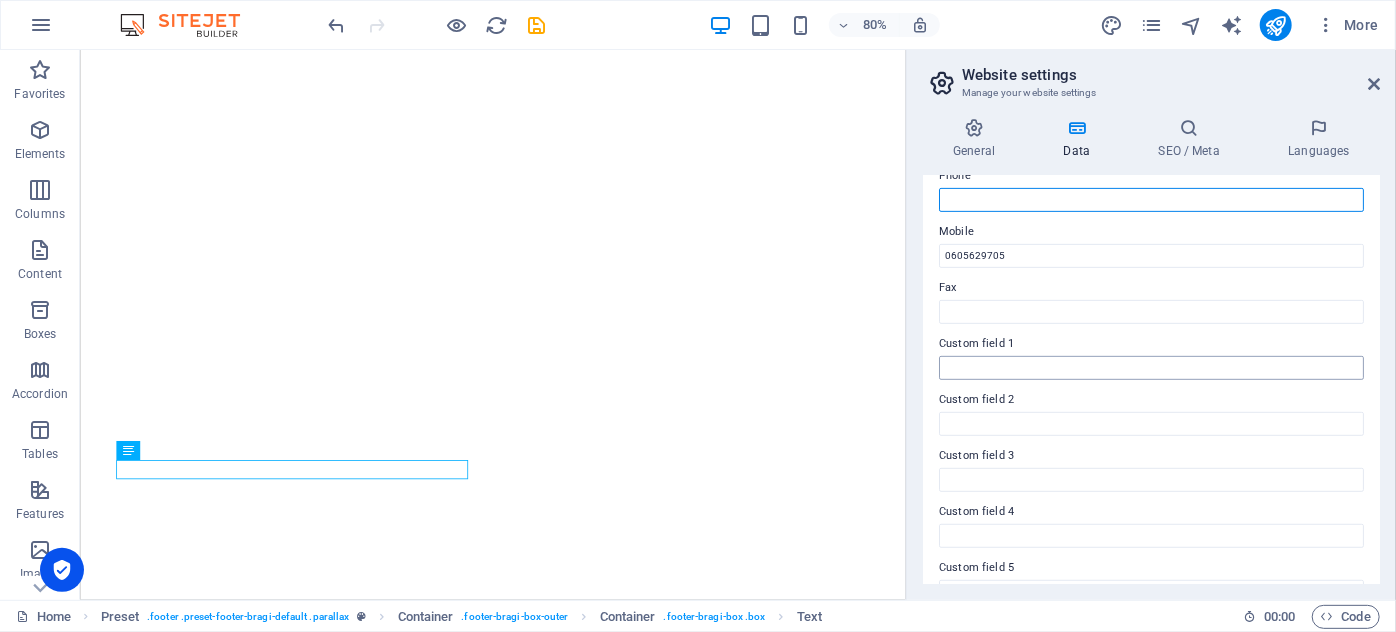 type 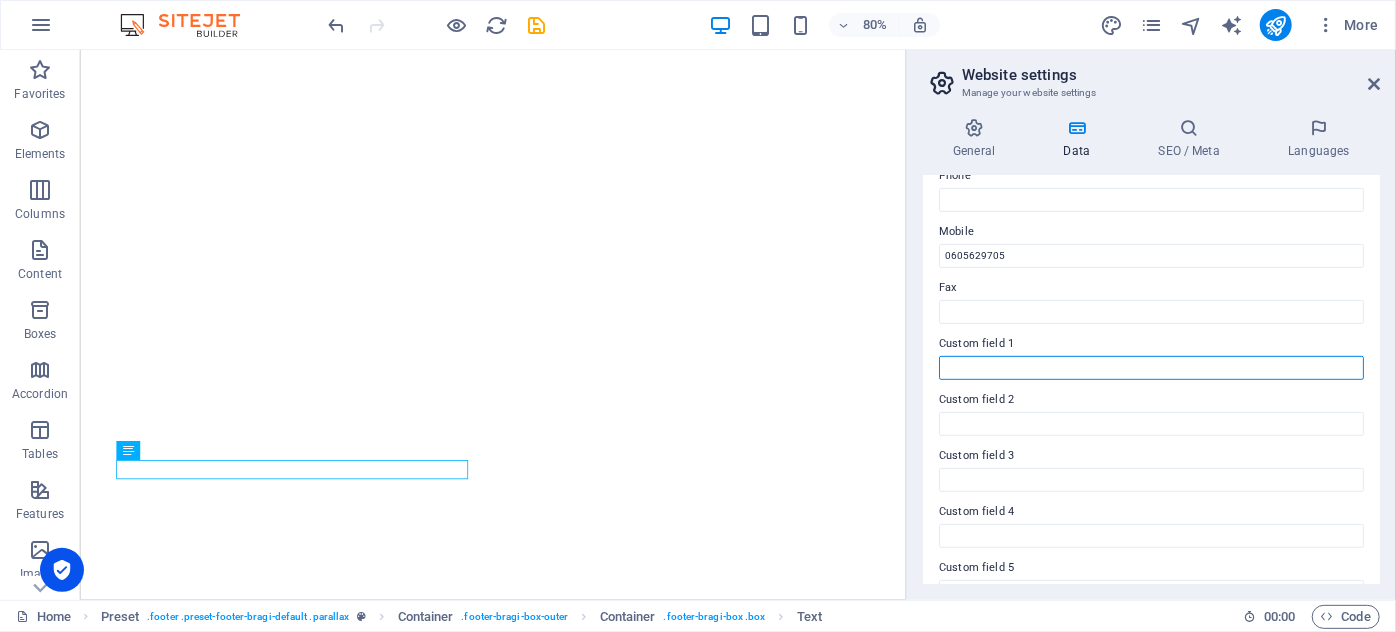 click on "Custom field 1" at bounding box center [1151, 368] 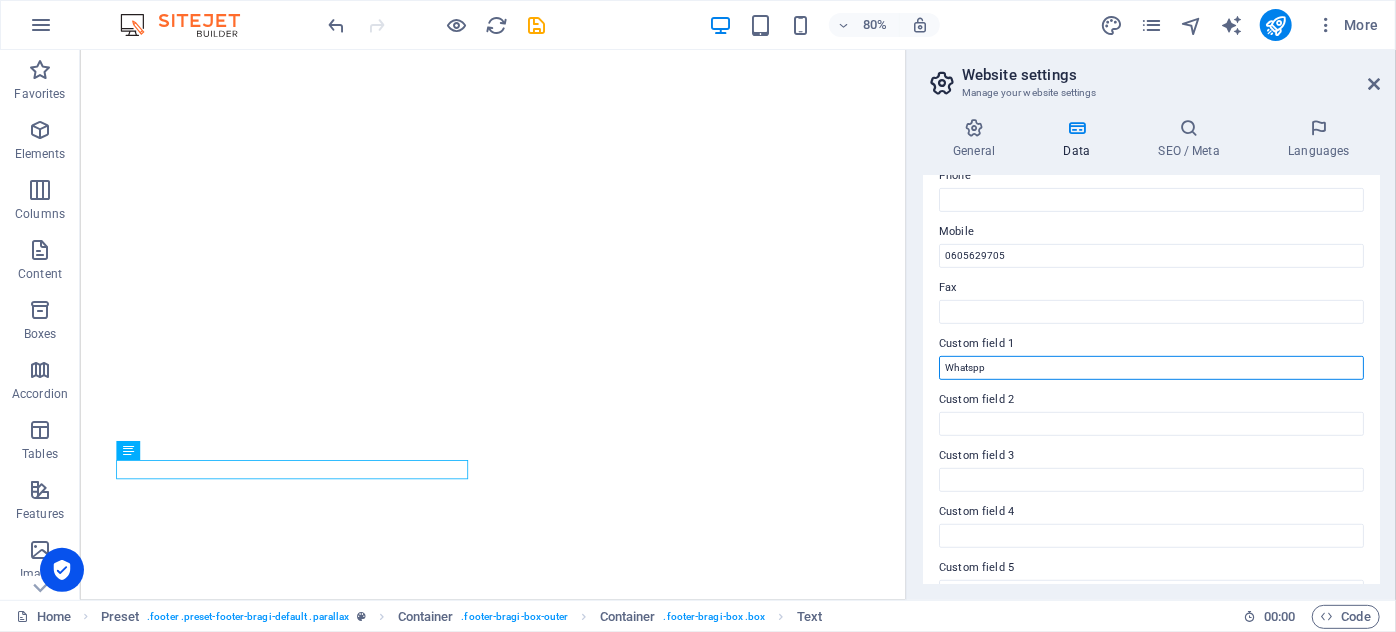 type on "Whatspp" 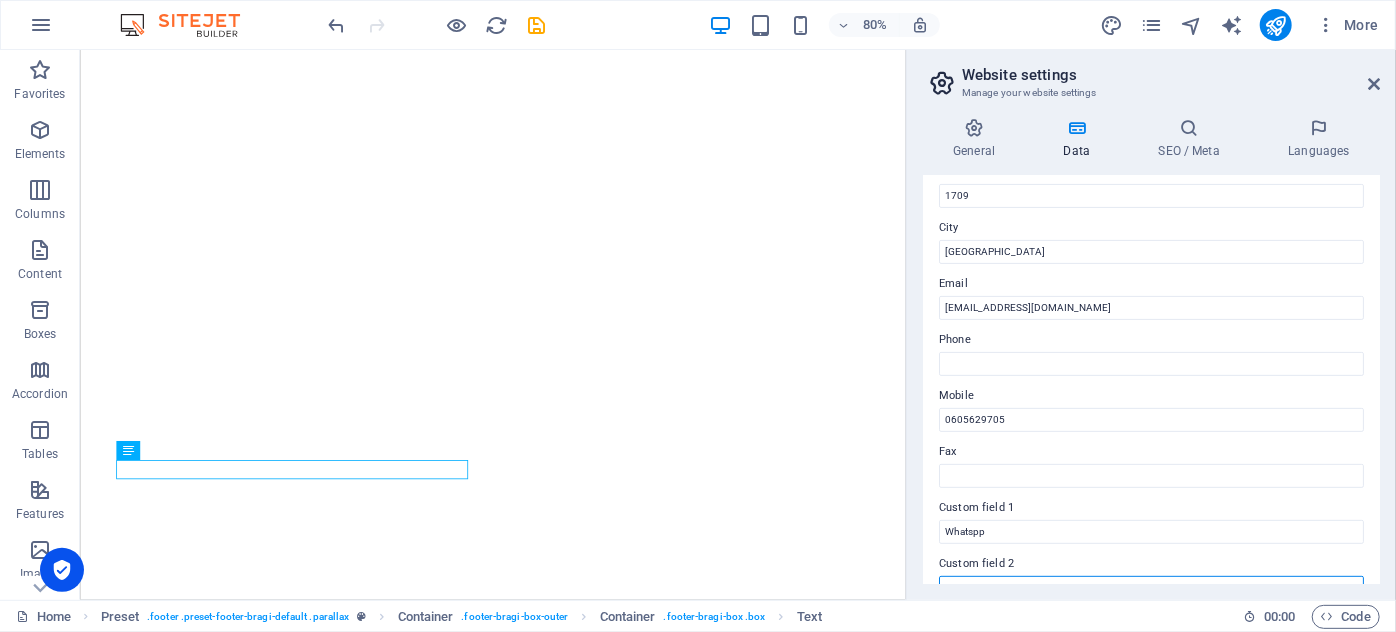 scroll, scrollTop: 370, scrollLeft: 0, axis: vertical 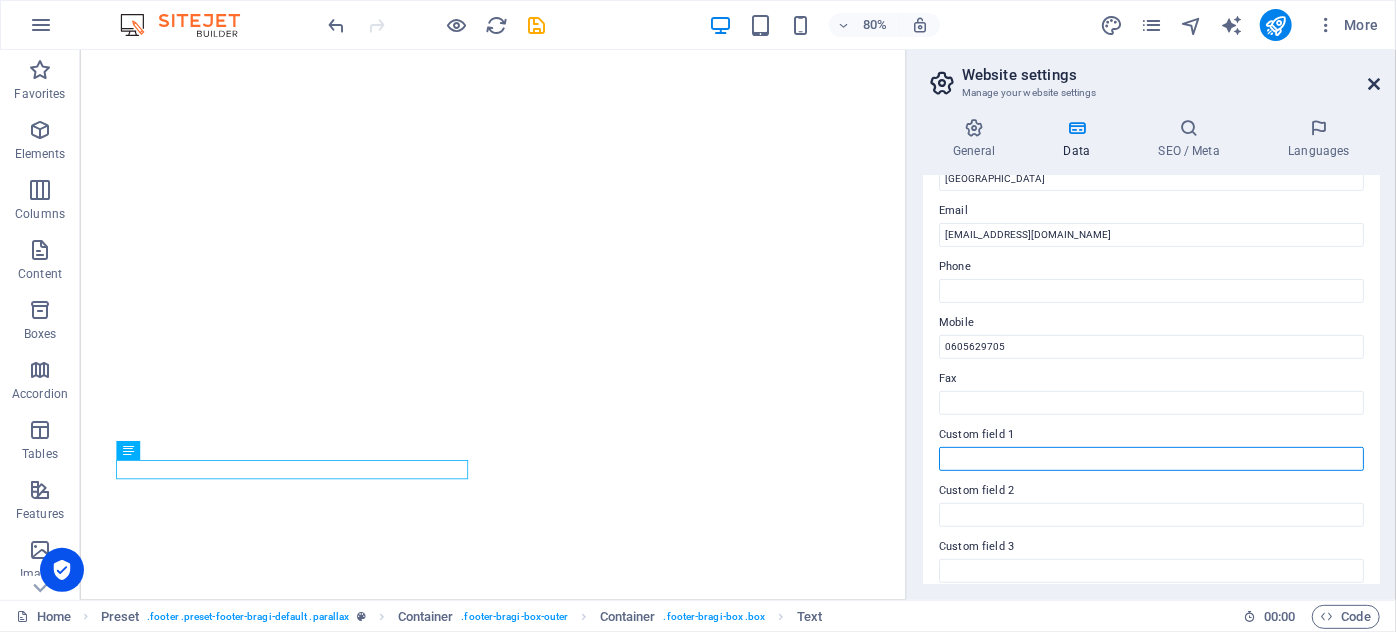 type 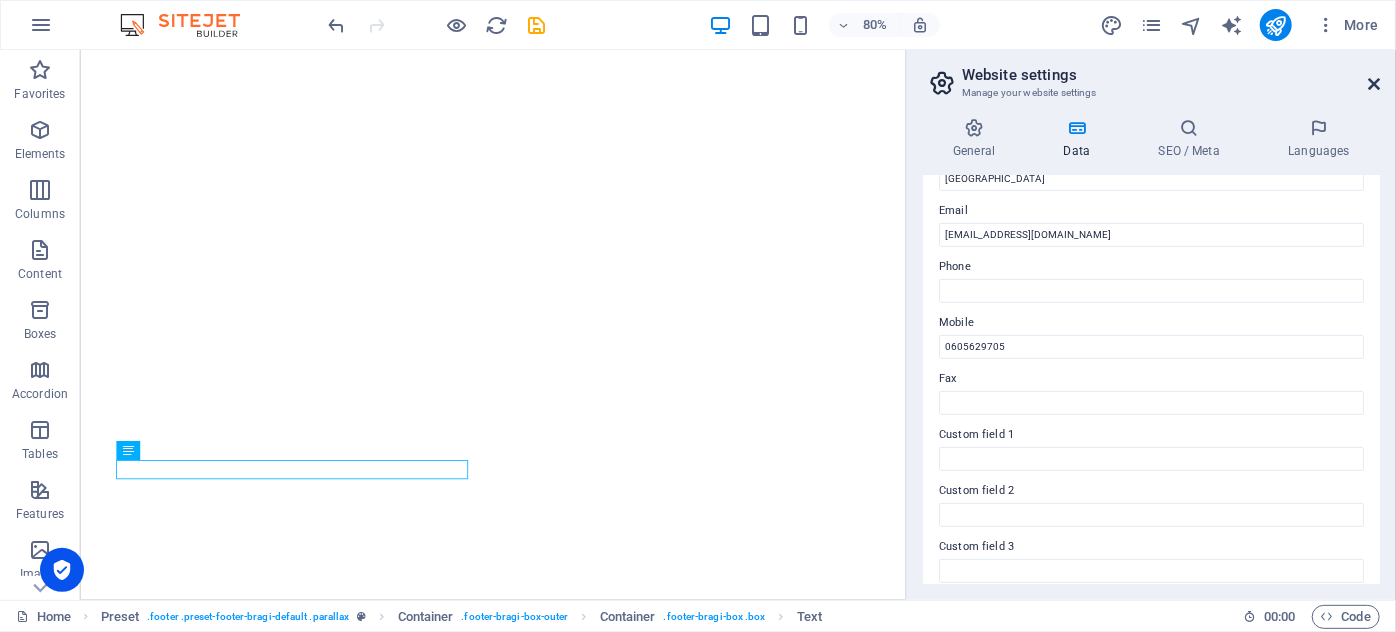 click at bounding box center (1374, 84) 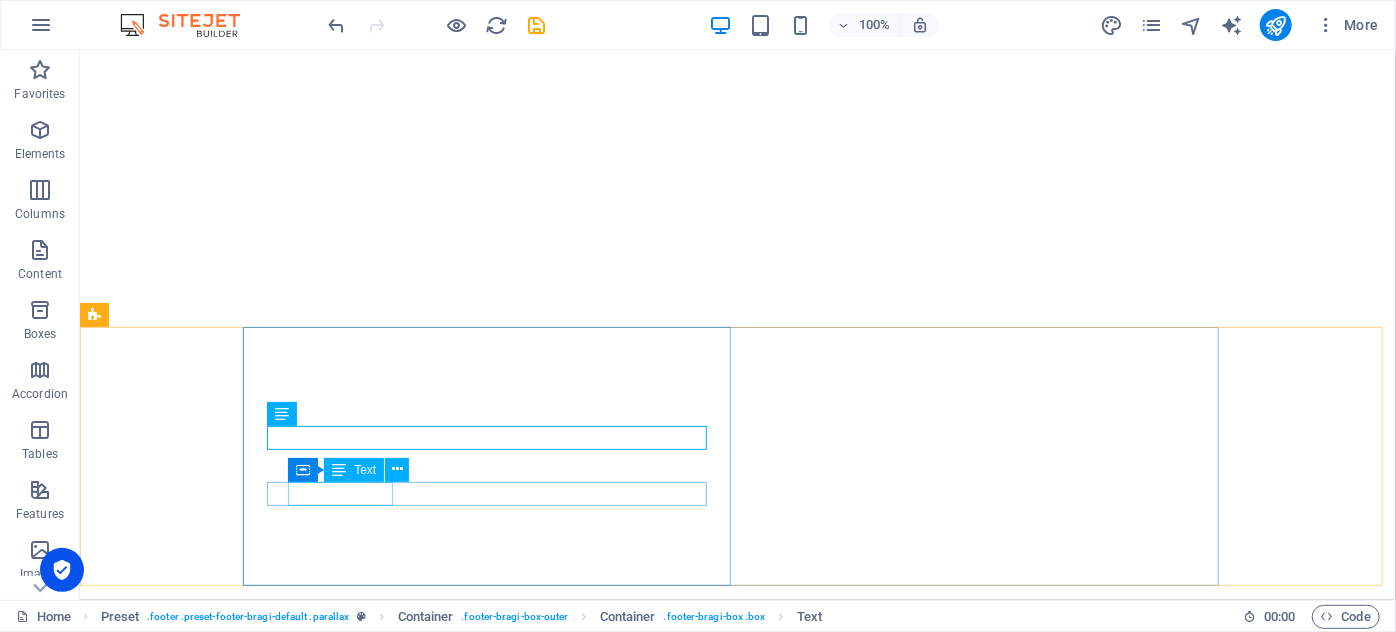 click on "Text" at bounding box center (365, 470) 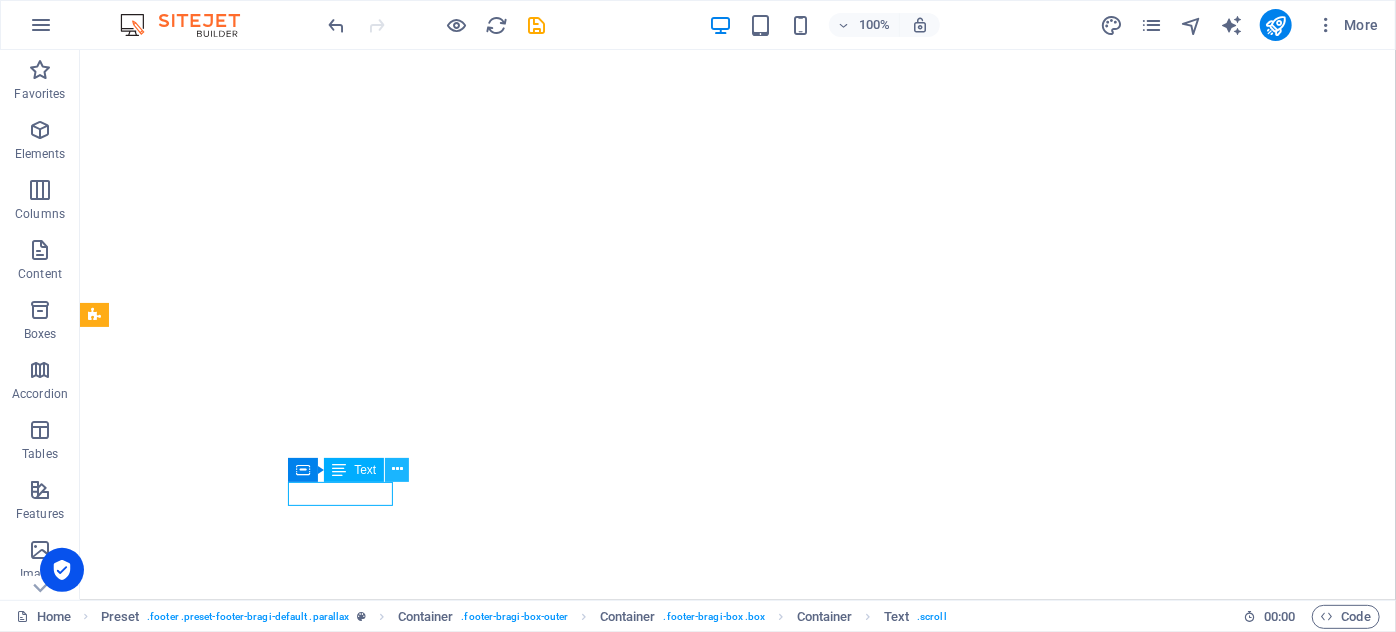 click at bounding box center [397, 469] 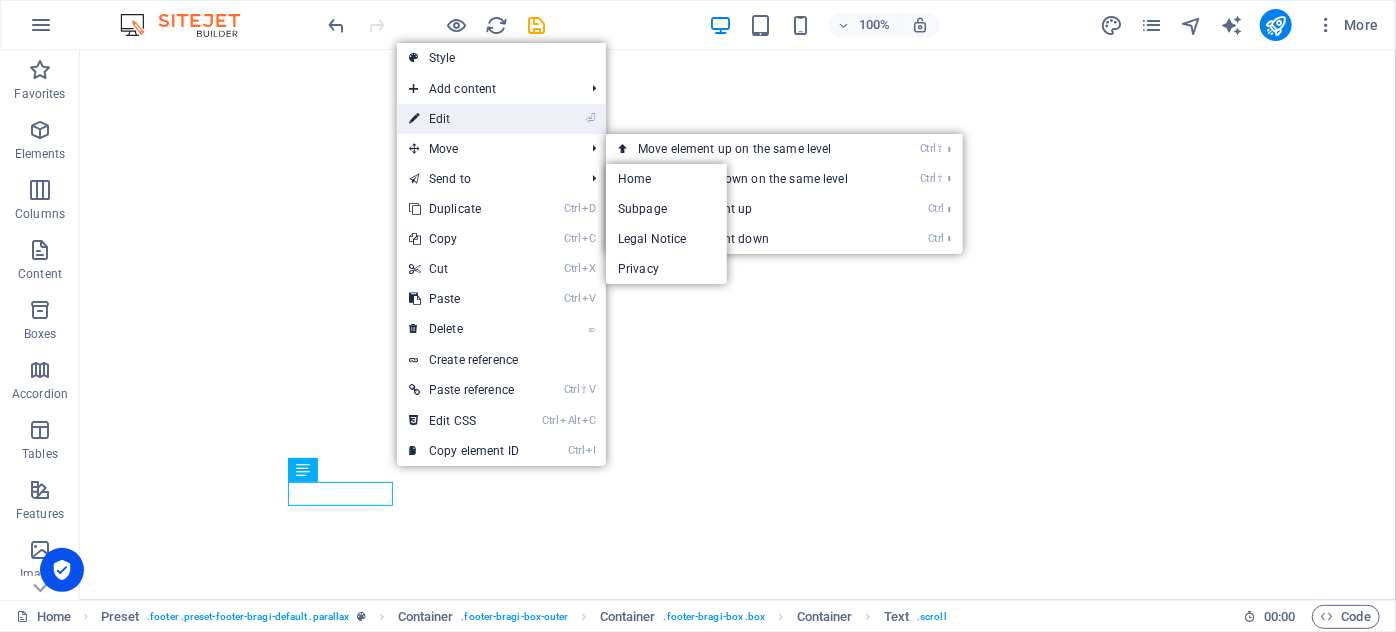 click on "⏎  Edit" at bounding box center [464, 119] 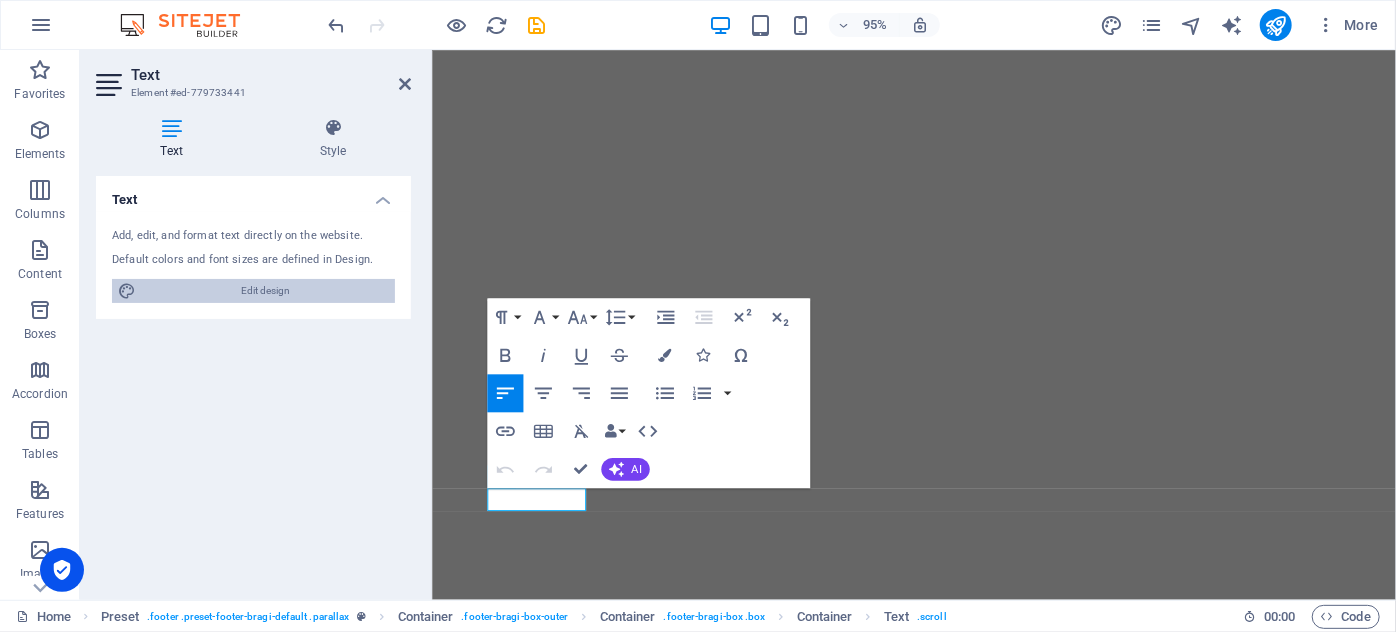 click on "Edit design" at bounding box center (265, 291) 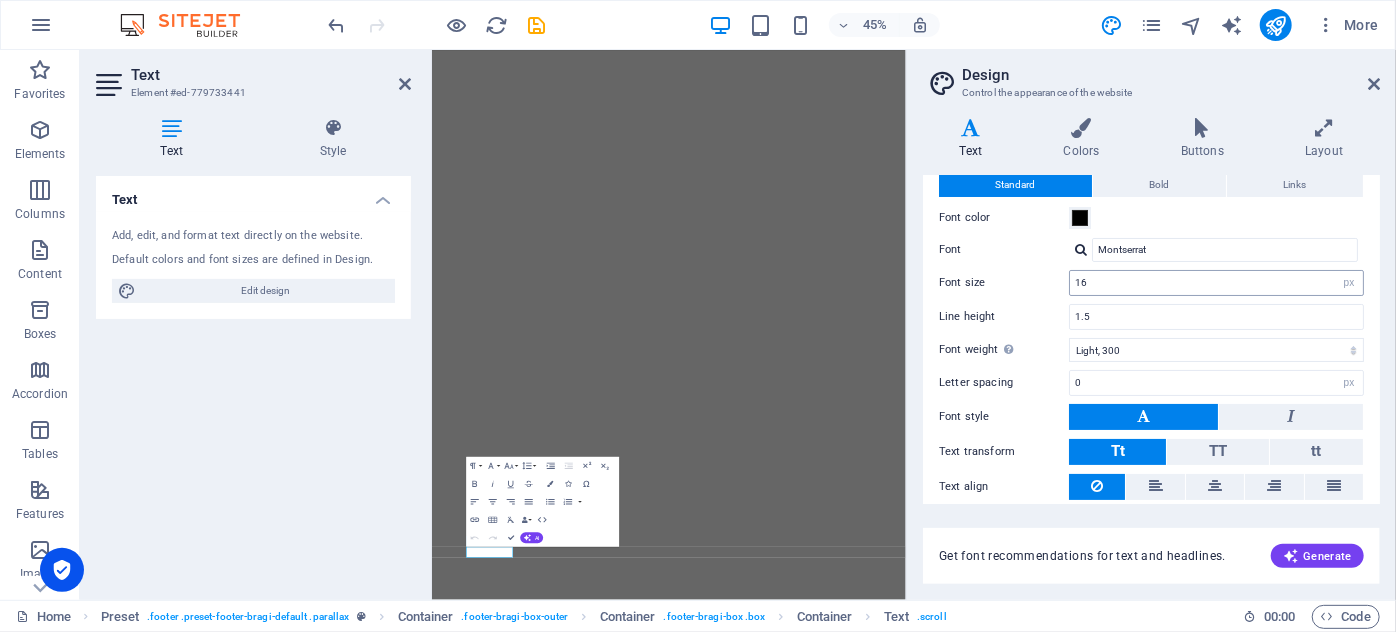 scroll, scrollTop: 90, scrollLeft: 0, axis: vertical 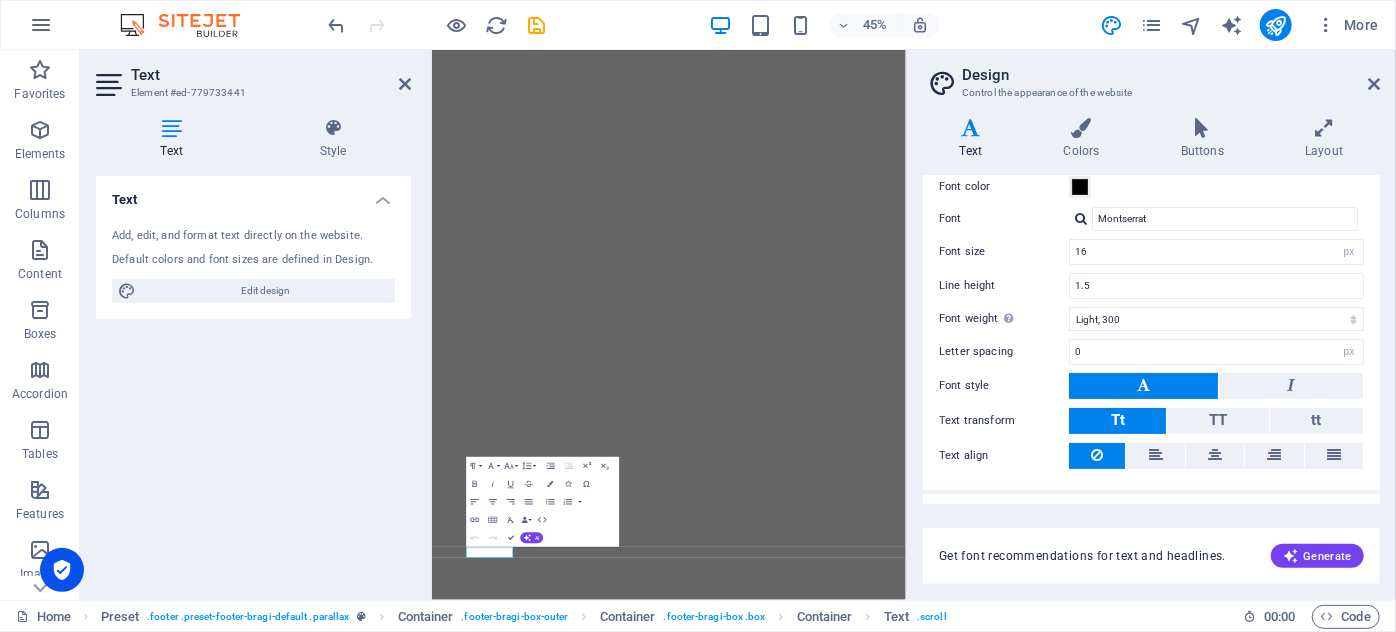 click on "Design Control the appearance of the website" at bounding box center (1153, 76) 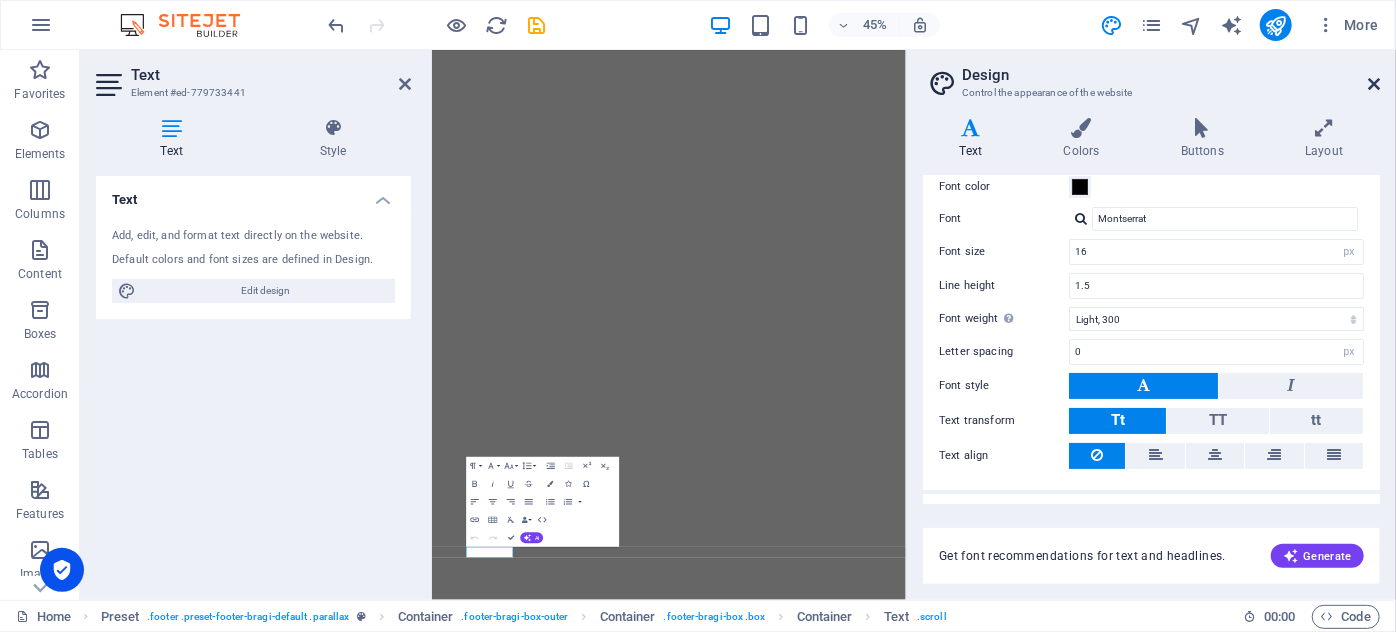click at bounding box center [1374, 84] 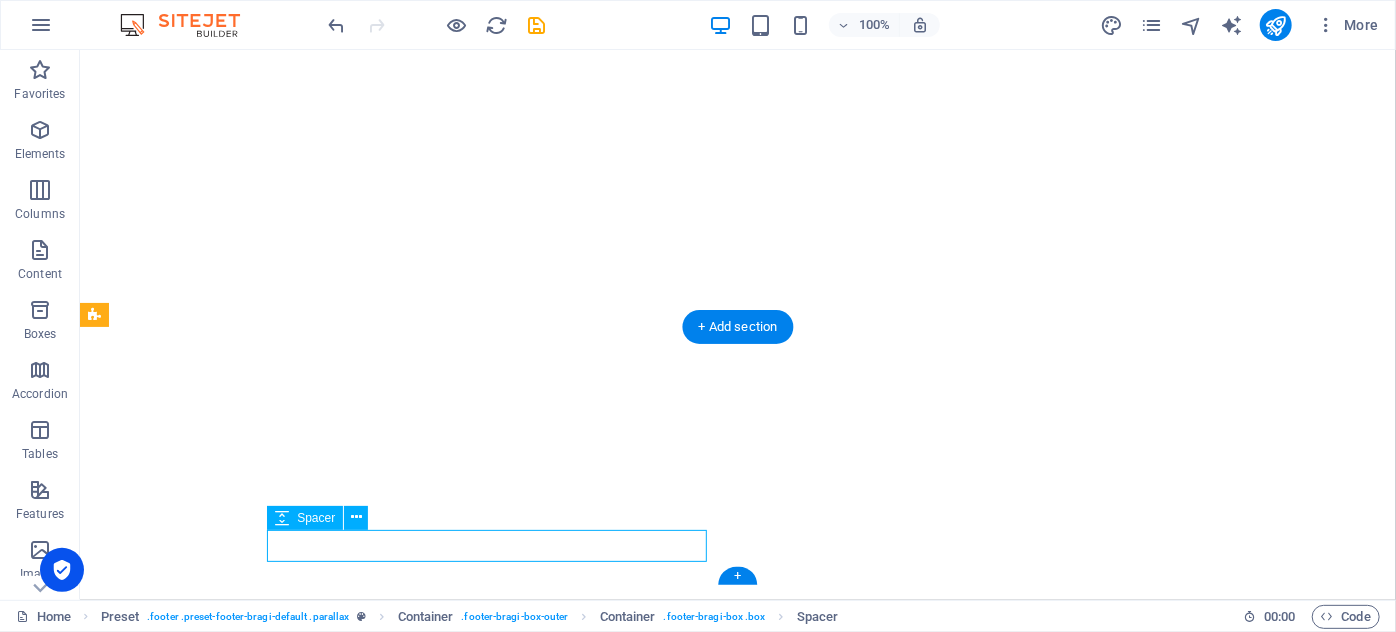 select on "px" 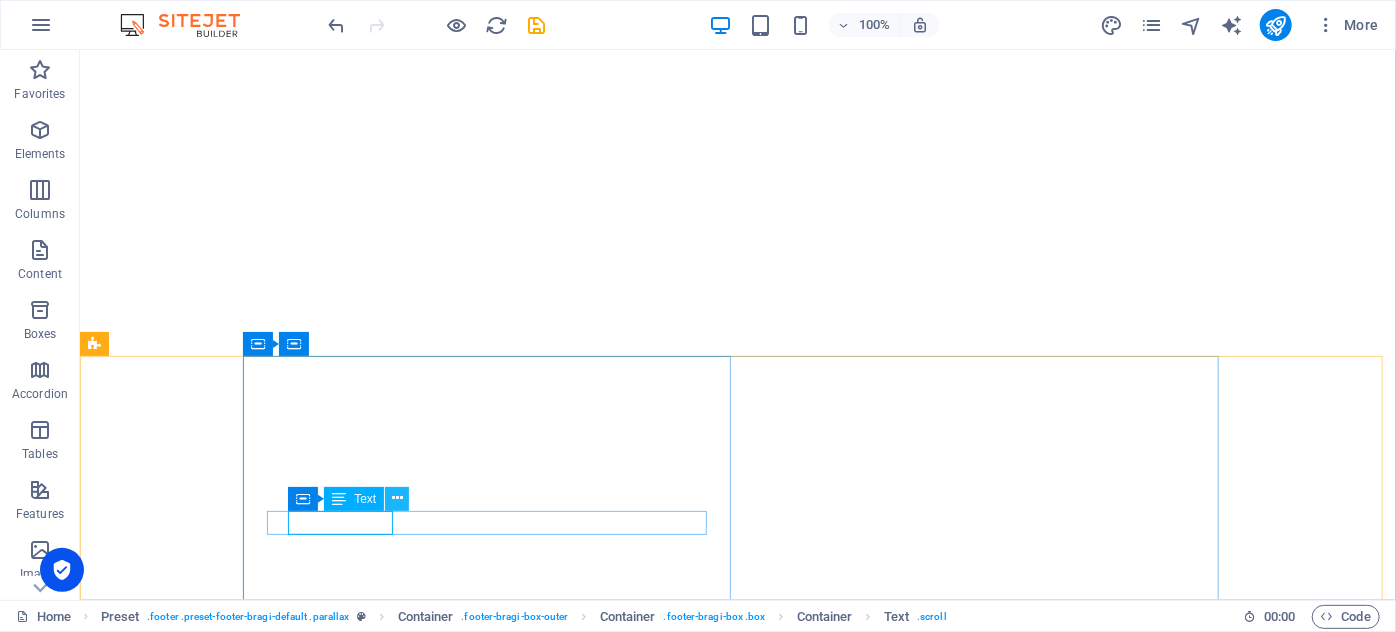 click at bounding box center (397, 499) 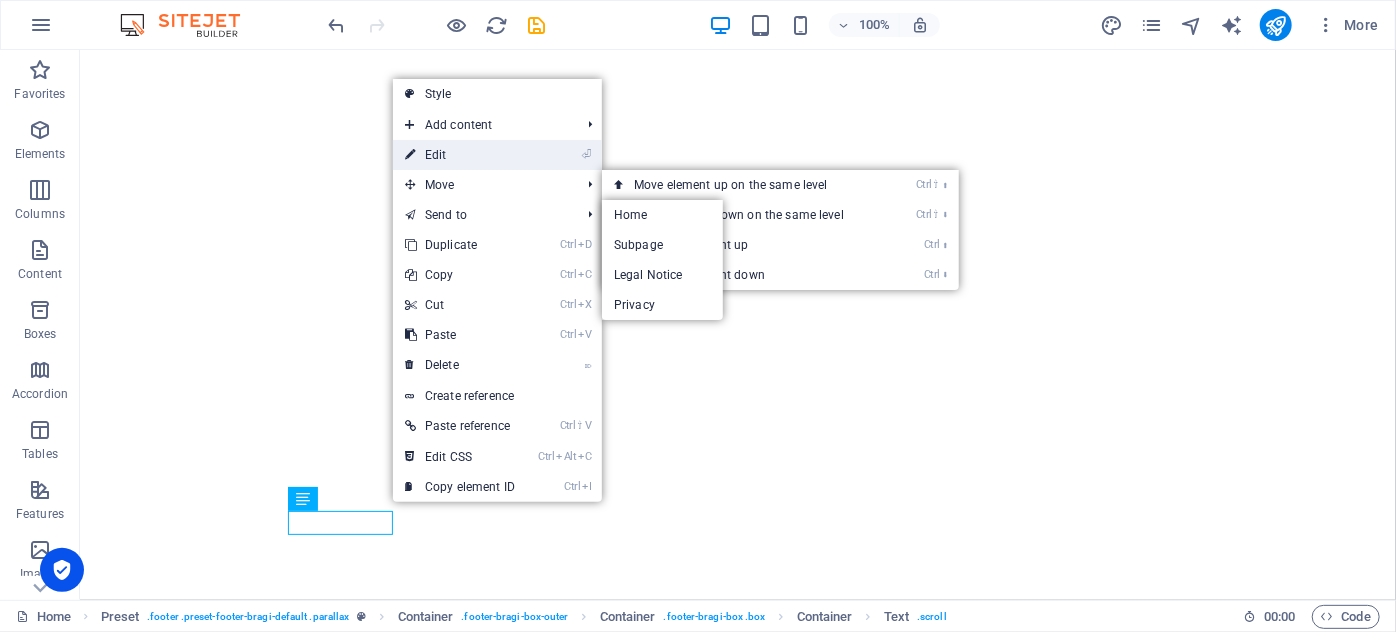 click on "⏎  Edit" at bounding box center (460, 155) 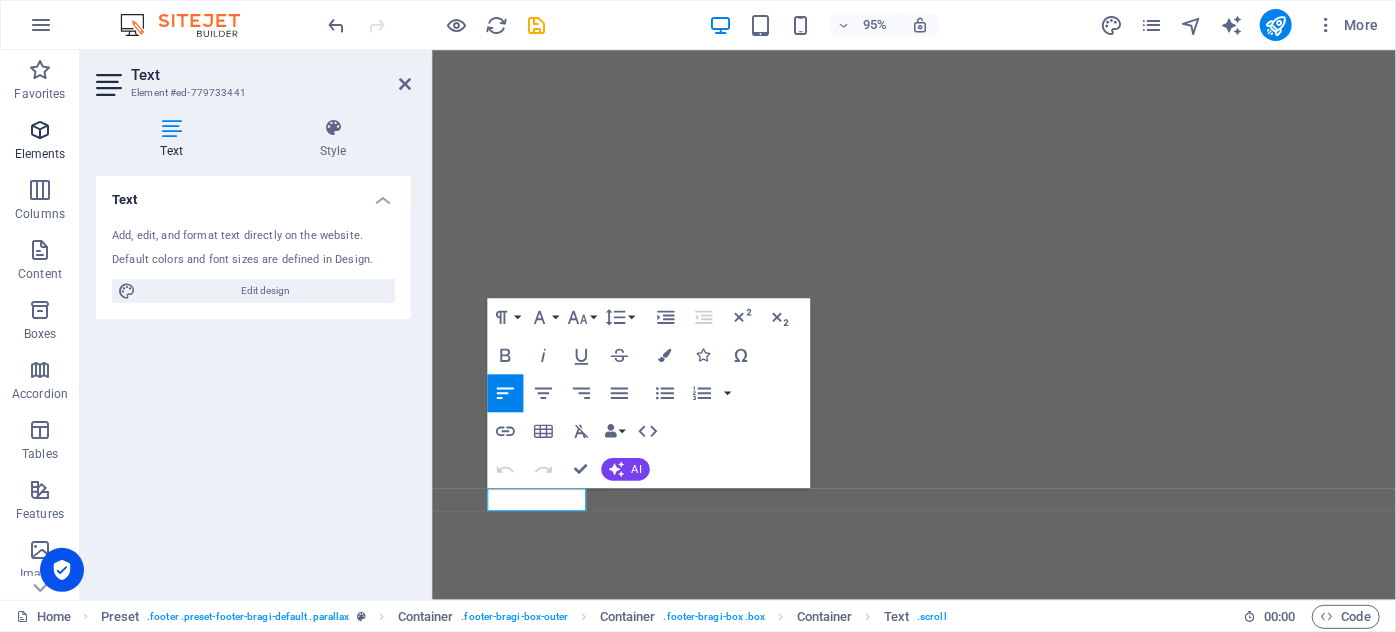 click at bounding box center [40, 130] 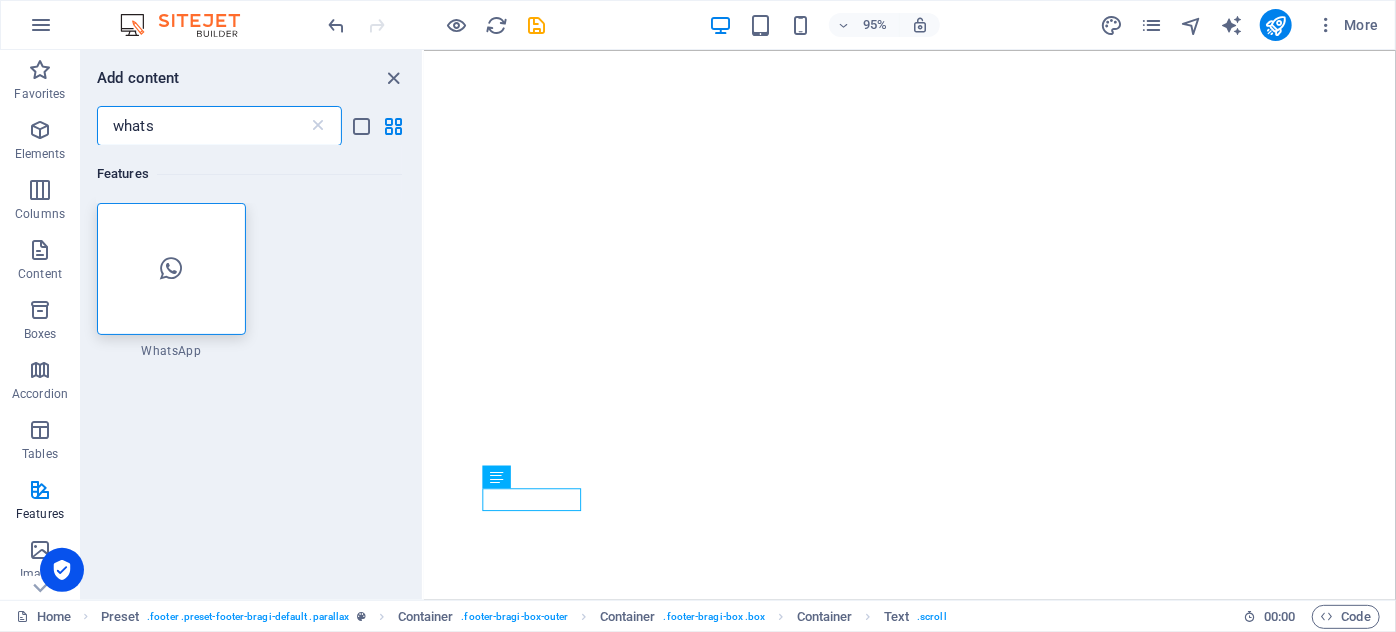 scroll, scrollTop: 0, scrollLeft: 0, axis: both 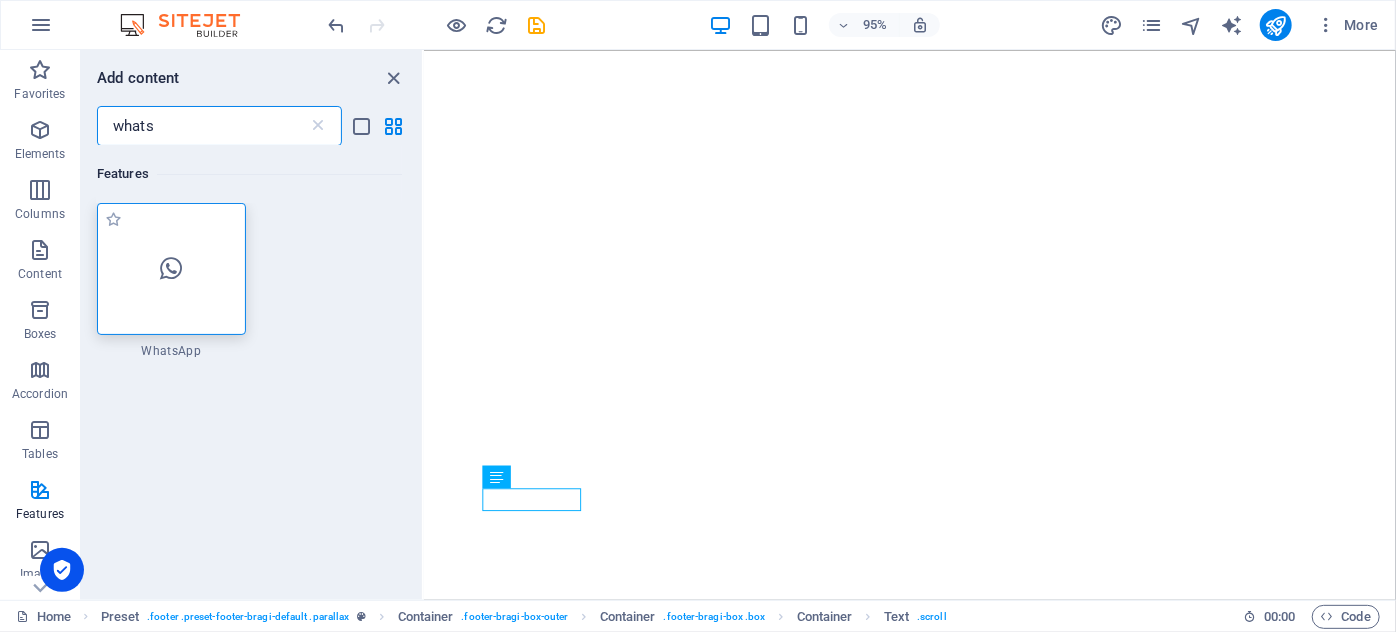 type on "whats" 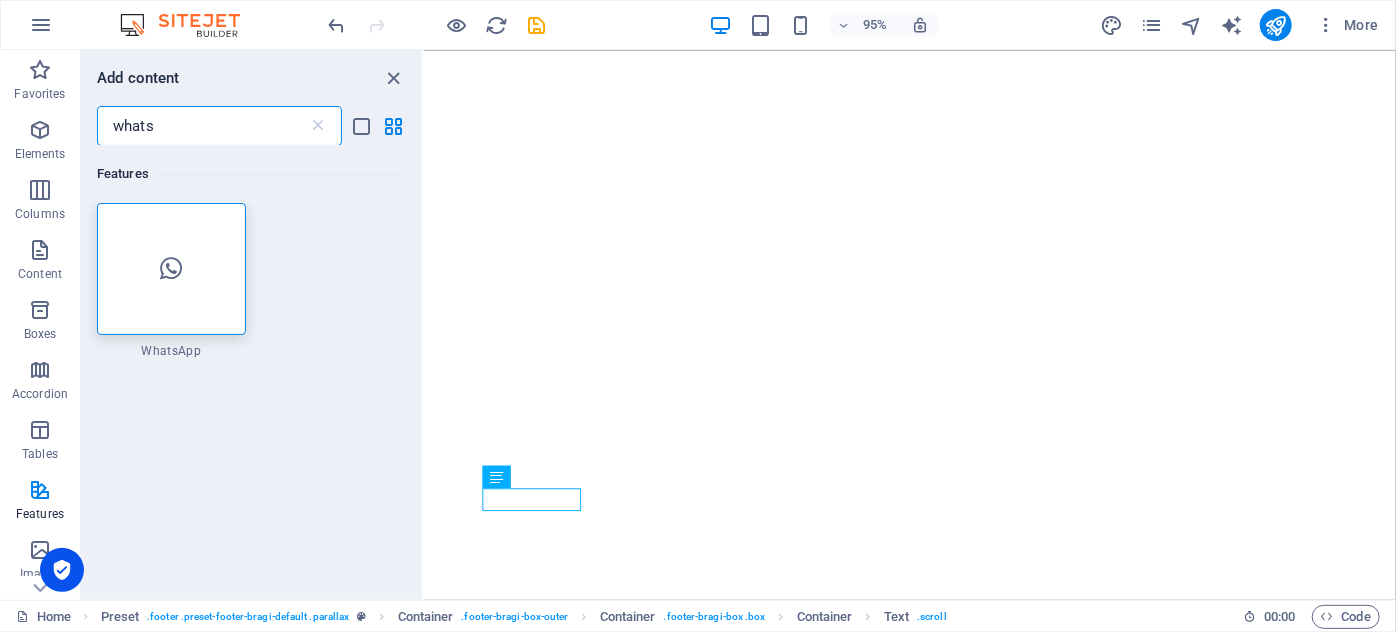 click at bounding box center (171, 269) 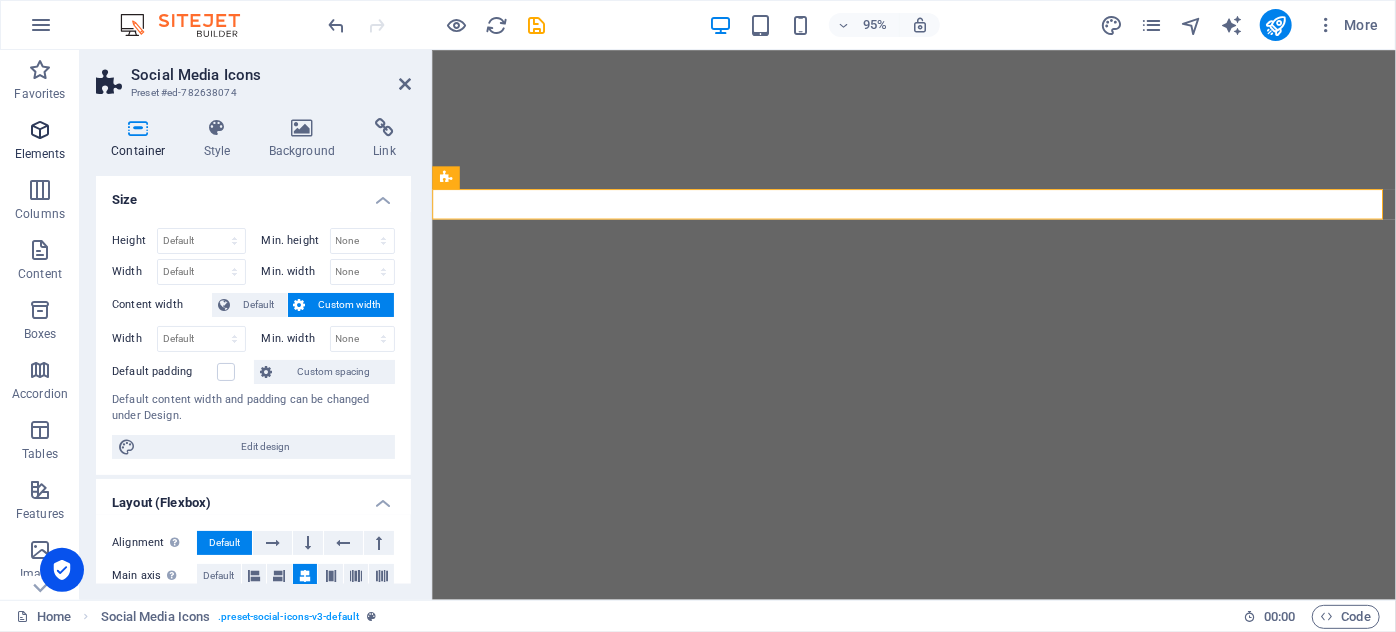 click at bounding box center (40, 130) 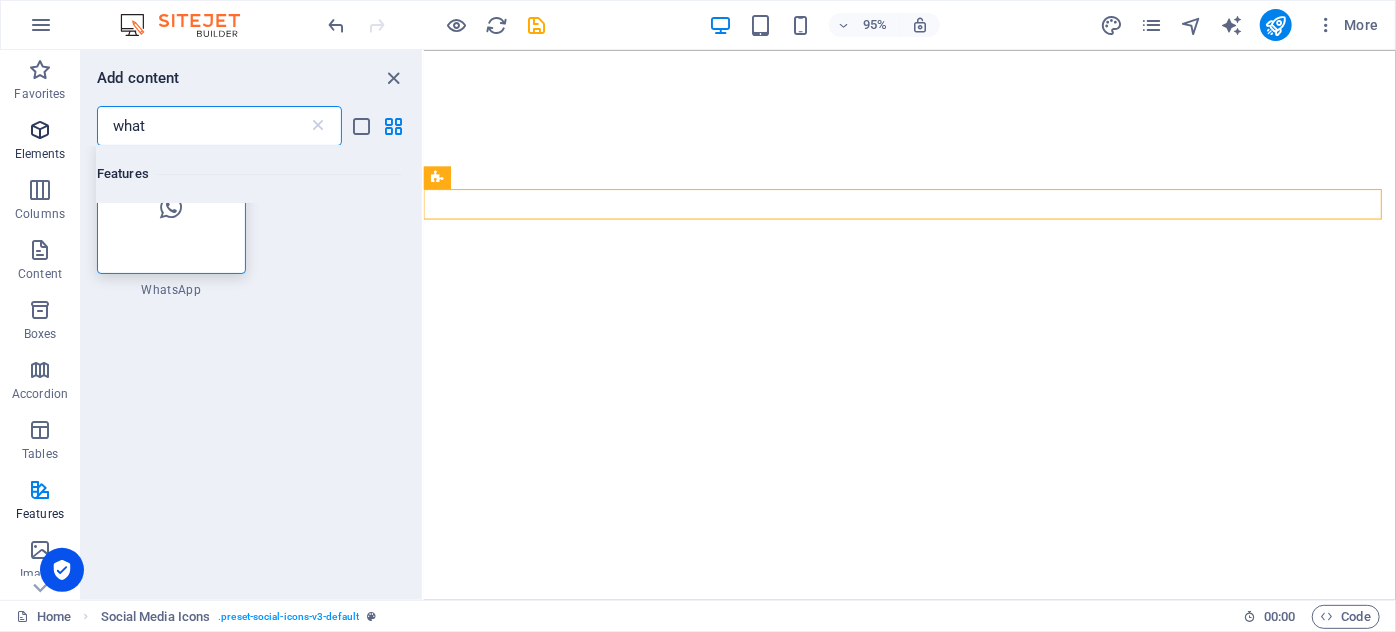 scroll, scrollTop: 2, scrollLeft: 0, axis: vertical 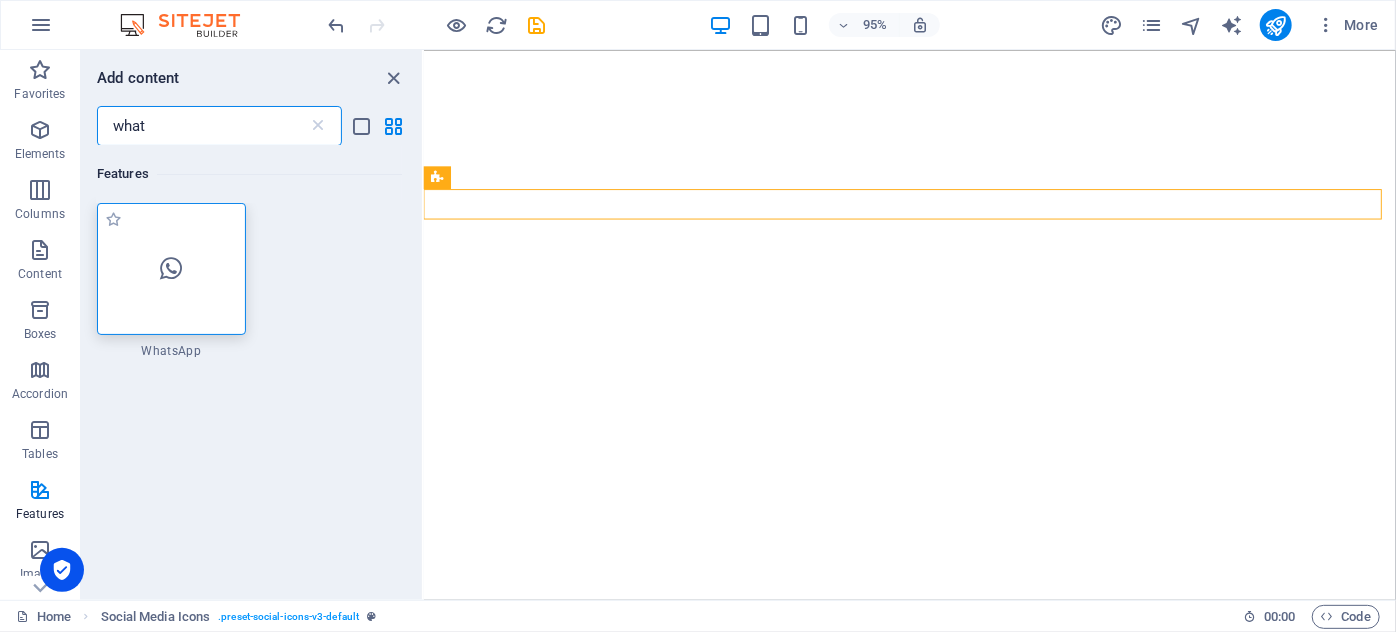 type on "what" 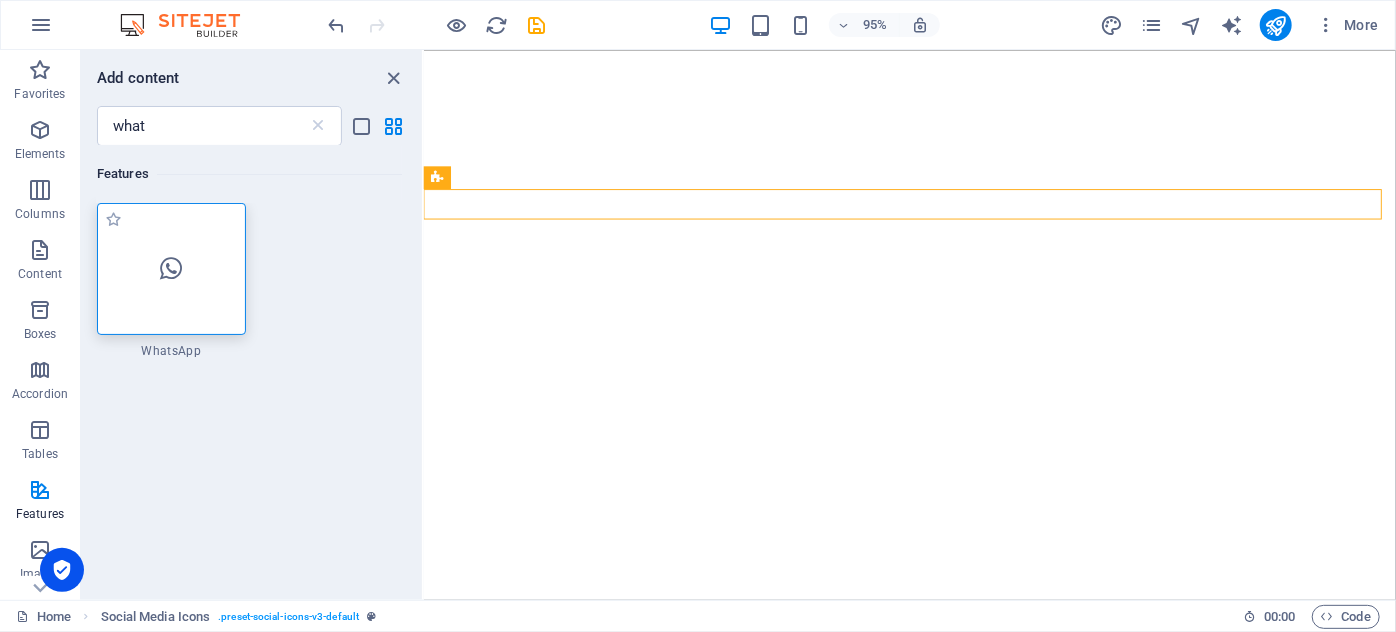 scroll, scrollTop: 0, scrollLeft: 0, axis: both 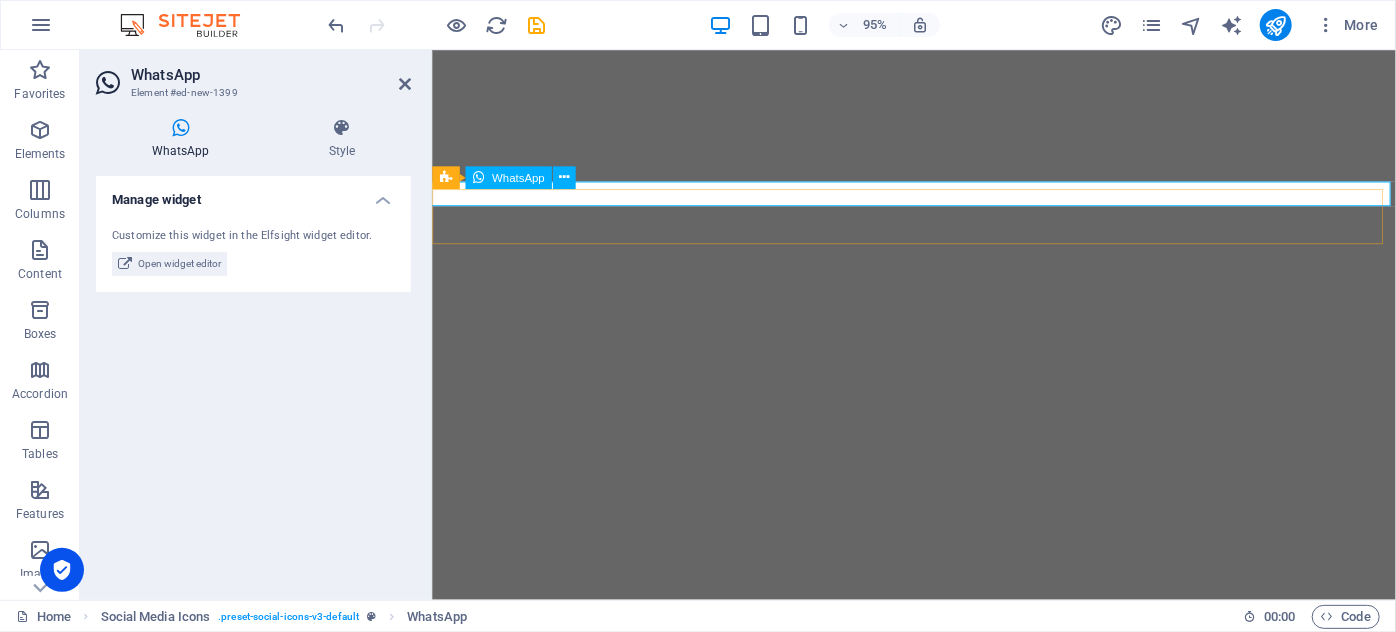 click on "WhatsApp" at bounding box center [518, 176] 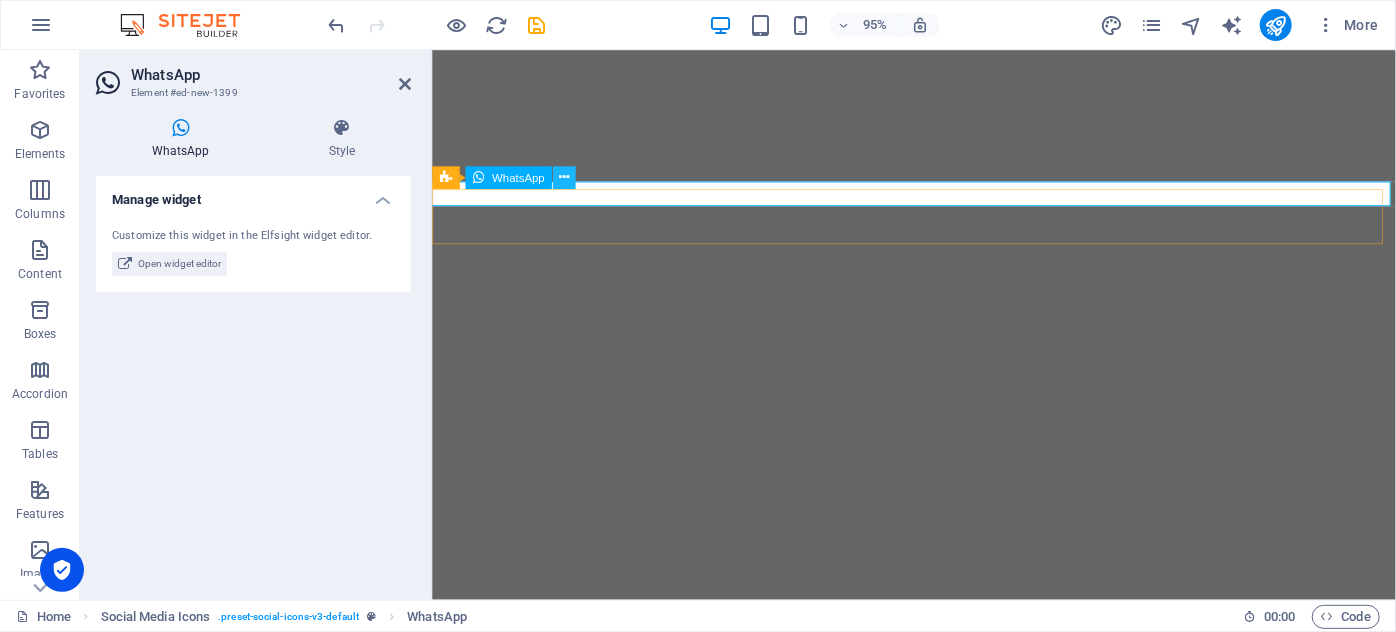 click at bounding box center [564, 177] 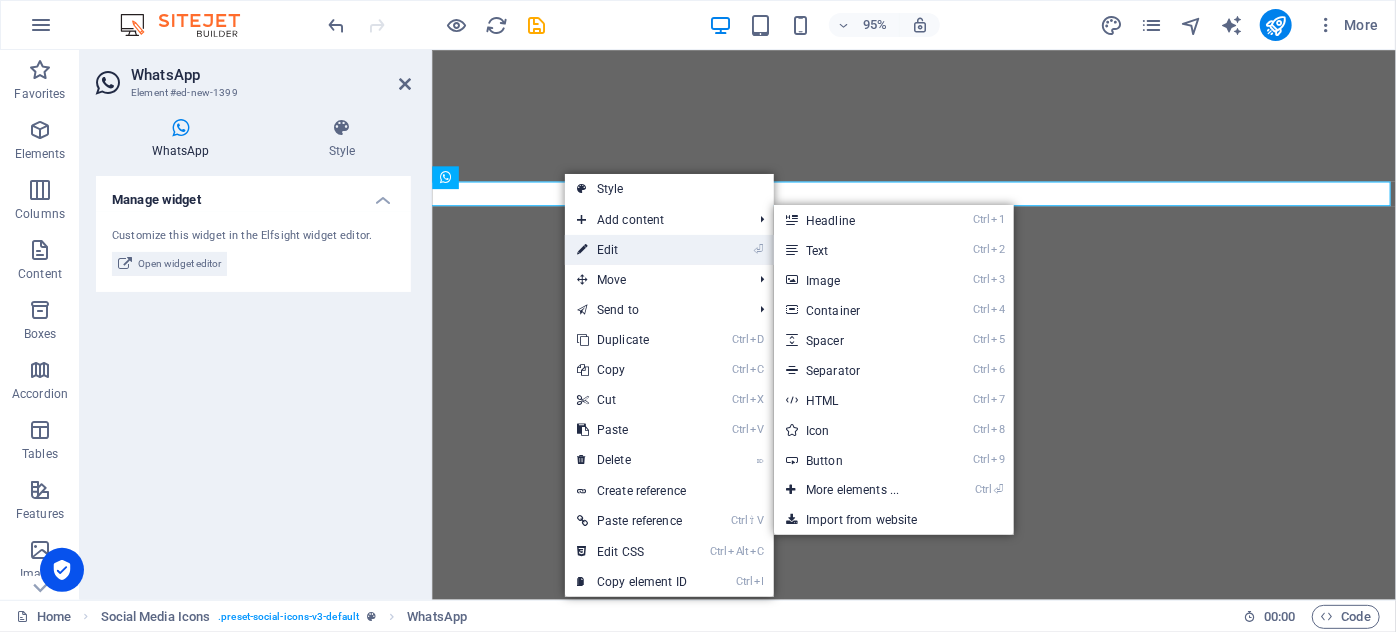click on "⏎  Edit" at bounding box center (632, 250) 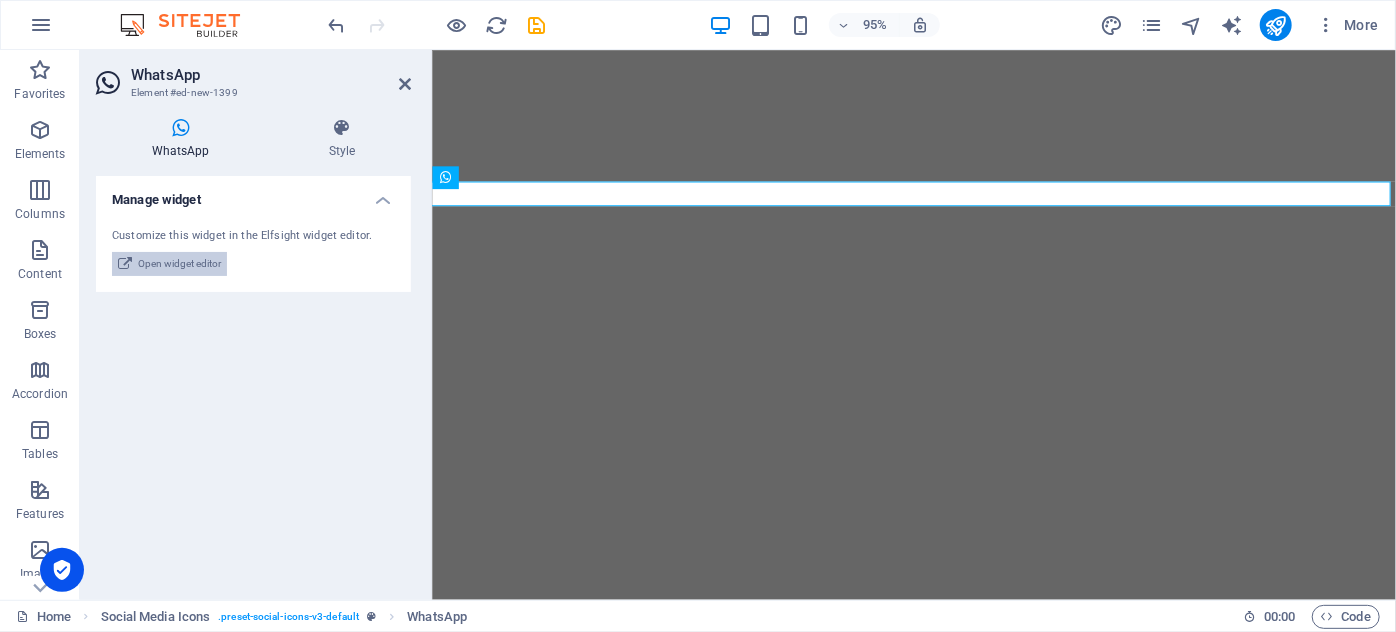 click on "Open widget editor" at bounding box center [179, 264] 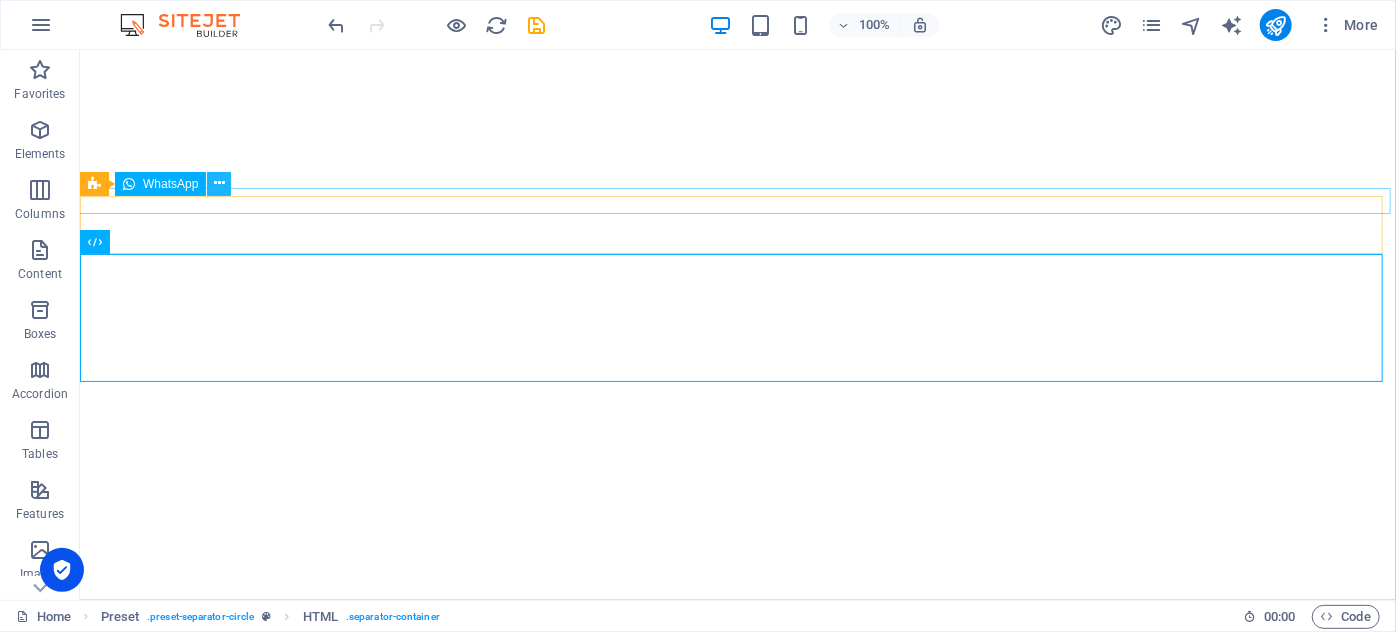 click at bounding box center [219, 183] 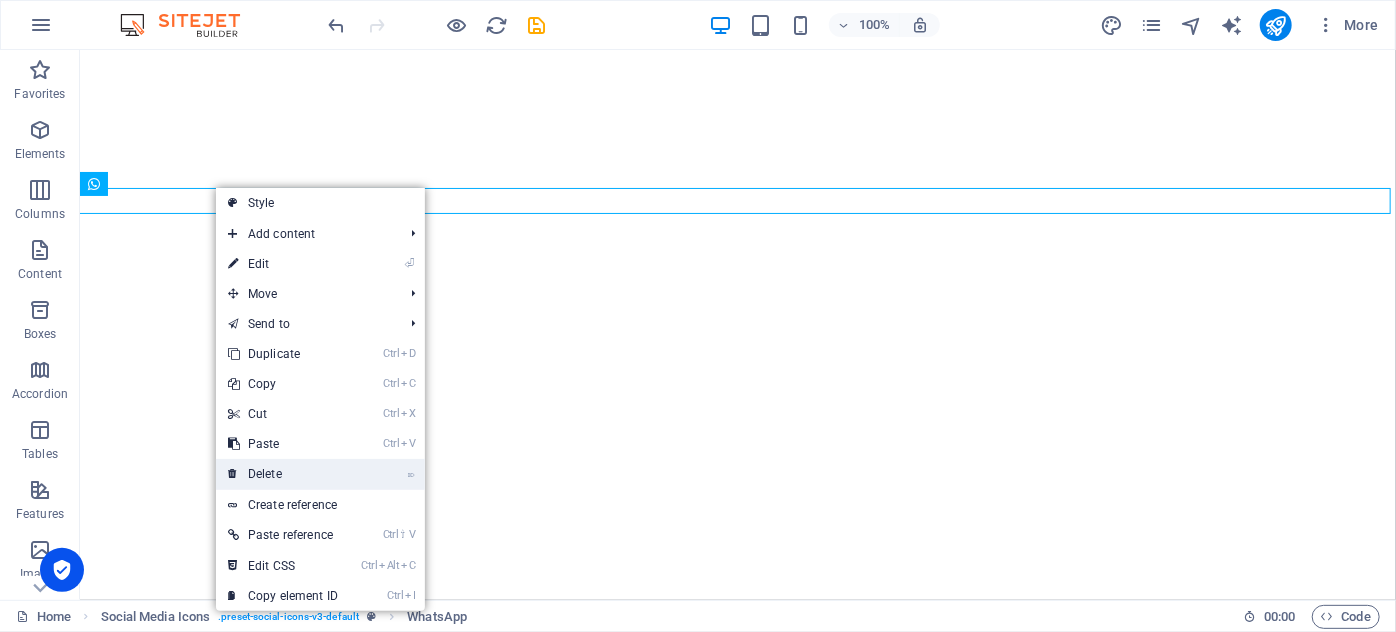 click on "⌦  Delete" at bounding box center [283, 474] 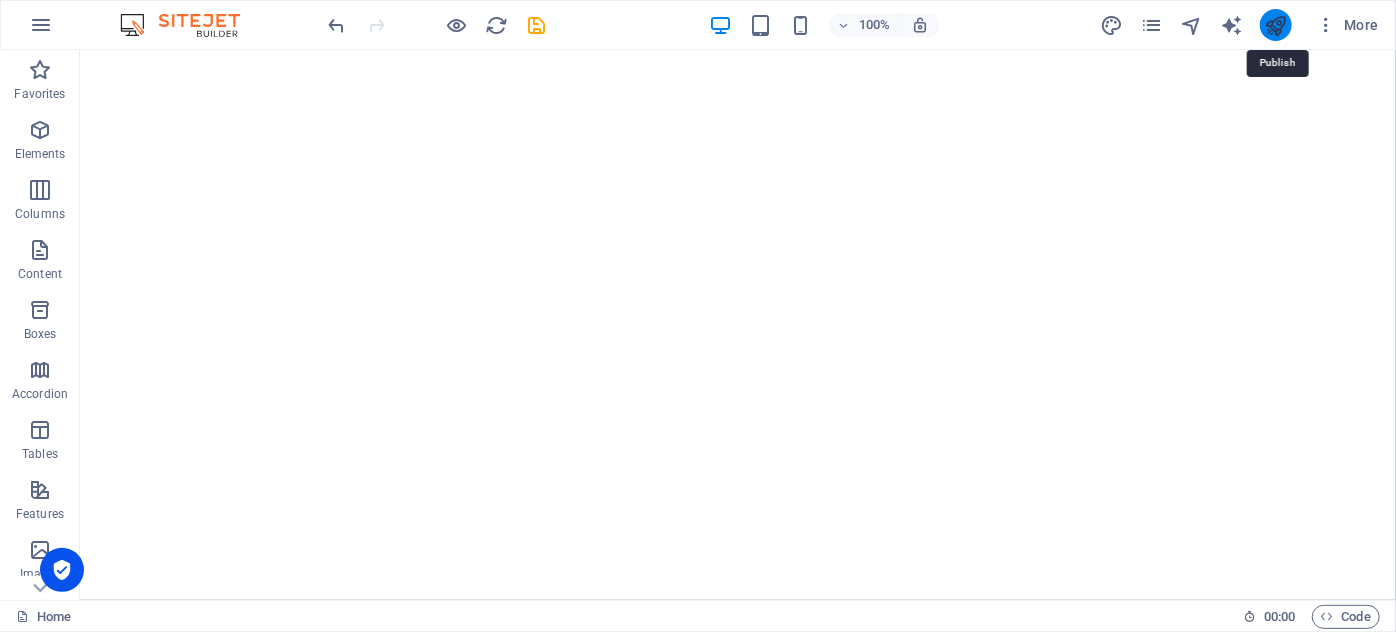 click at bounding box center (1275, 25) 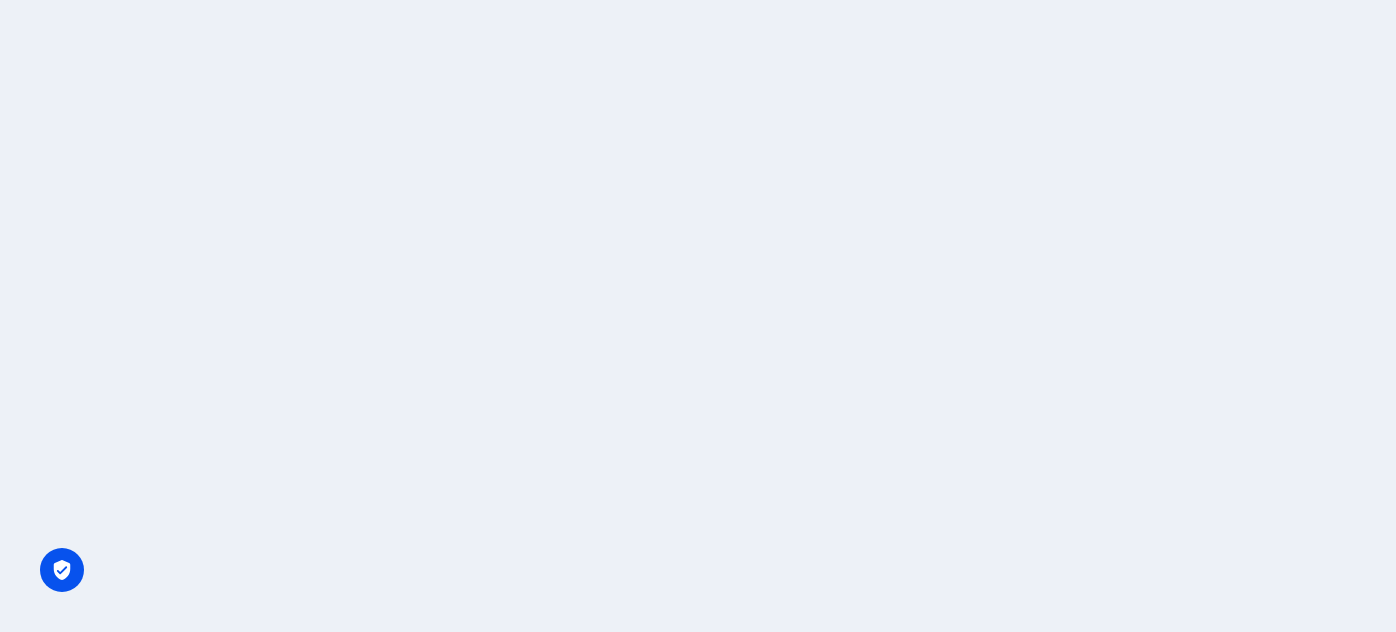 scroll, scrollTop: 0, scrollLeft: 0, axis: both 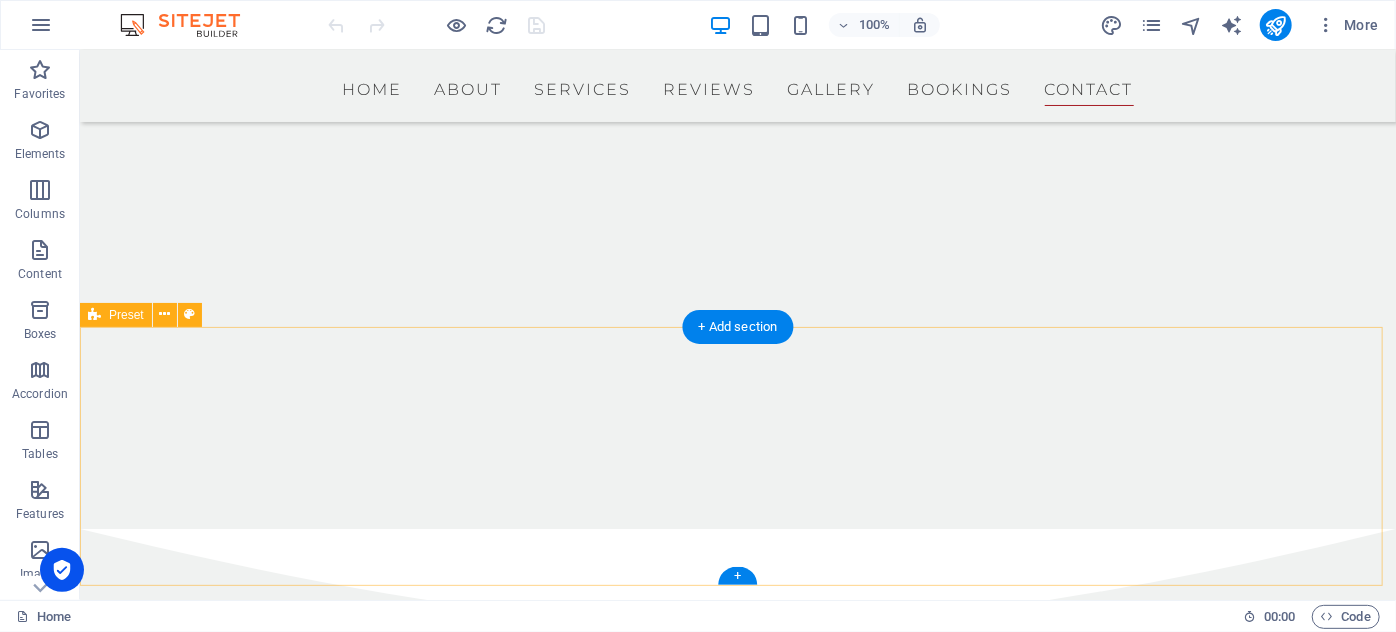 click on "Get in touch [GEOGRAPHIC_DATA]   0123 - 456789 060 562 9705 [EMAIL_ADDRESS][DOMAIN_NAME] ← Move left → Move right ↑ Move up ↓ Move down + Zoom in - Zoom out Home Jump left by 75% End Jump right by 75% Page Up Jump up by 75% Page Down Jump down by 75% To navigate, press the arrow keys. Map Terrain Satellite Labels Keyboard shortcuts Map Data Map data ©2025 AfriGIS (Pty) Ltd, Google Map data ©2025 AfriGIS (Pty) Ltd, Google 1 km  Click to toggle between metric and imperial units Terms Report a map error Drop content here or  Add elements  Paste clipboard" at bounding box center [737, 4710] 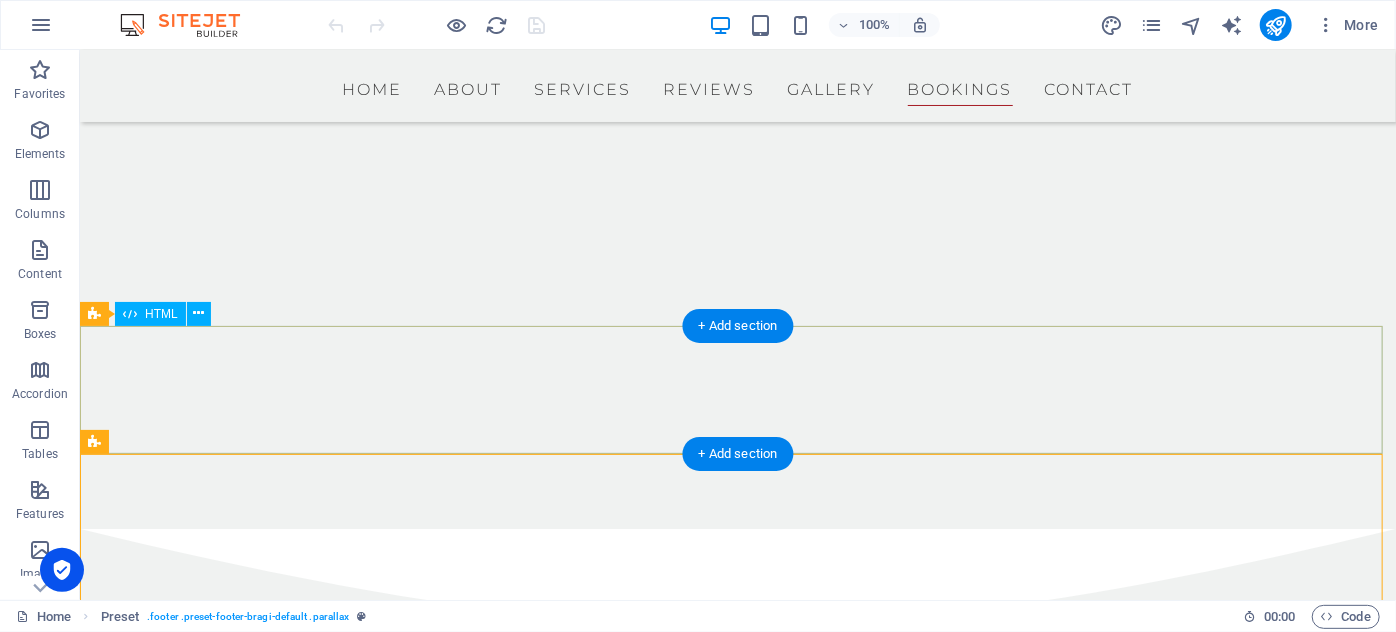 scroll, scrollTop: 7351, scrollLeft: 0, axis: vertical 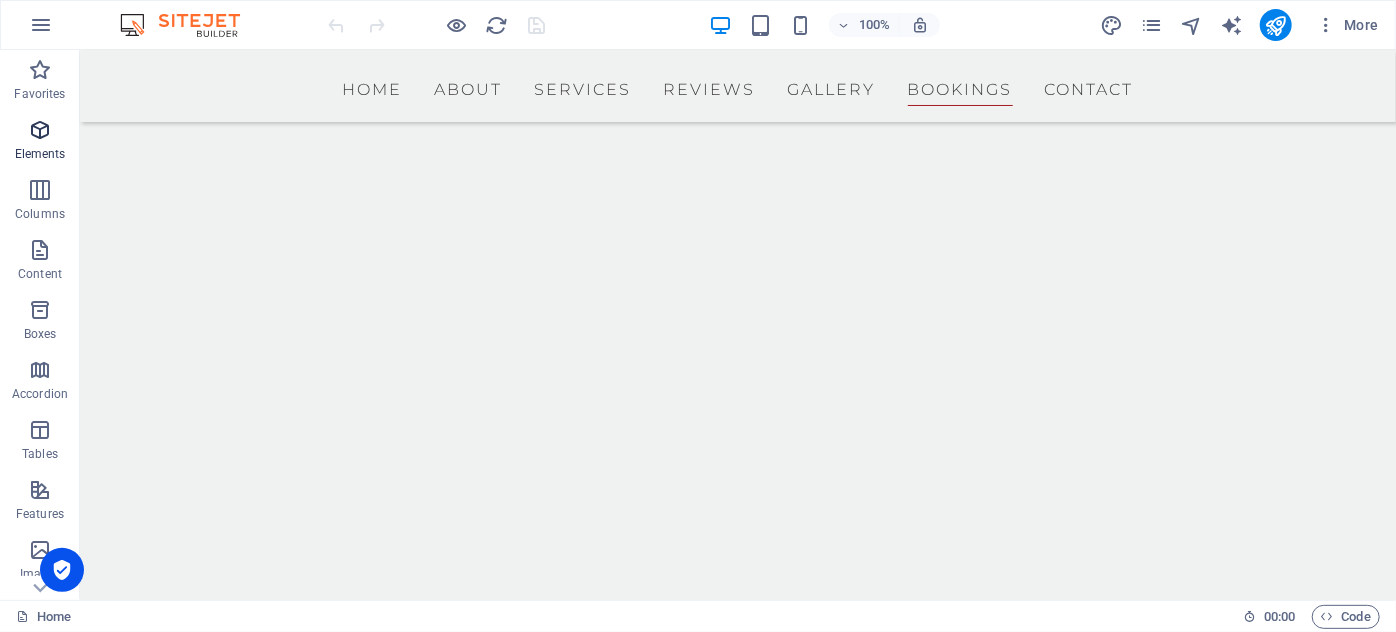 click on "Elements" at bounding box center [40, 142] 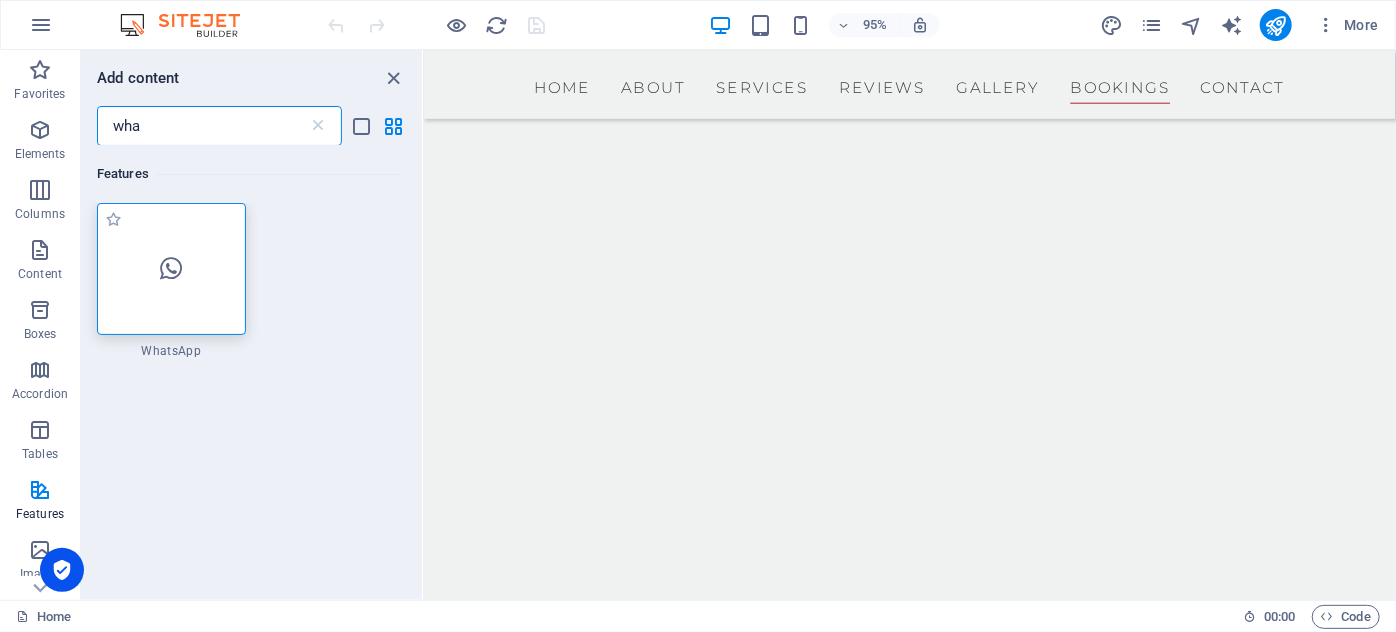 scroll, scrollTop: 0, scrollLeft: 0, axis: both 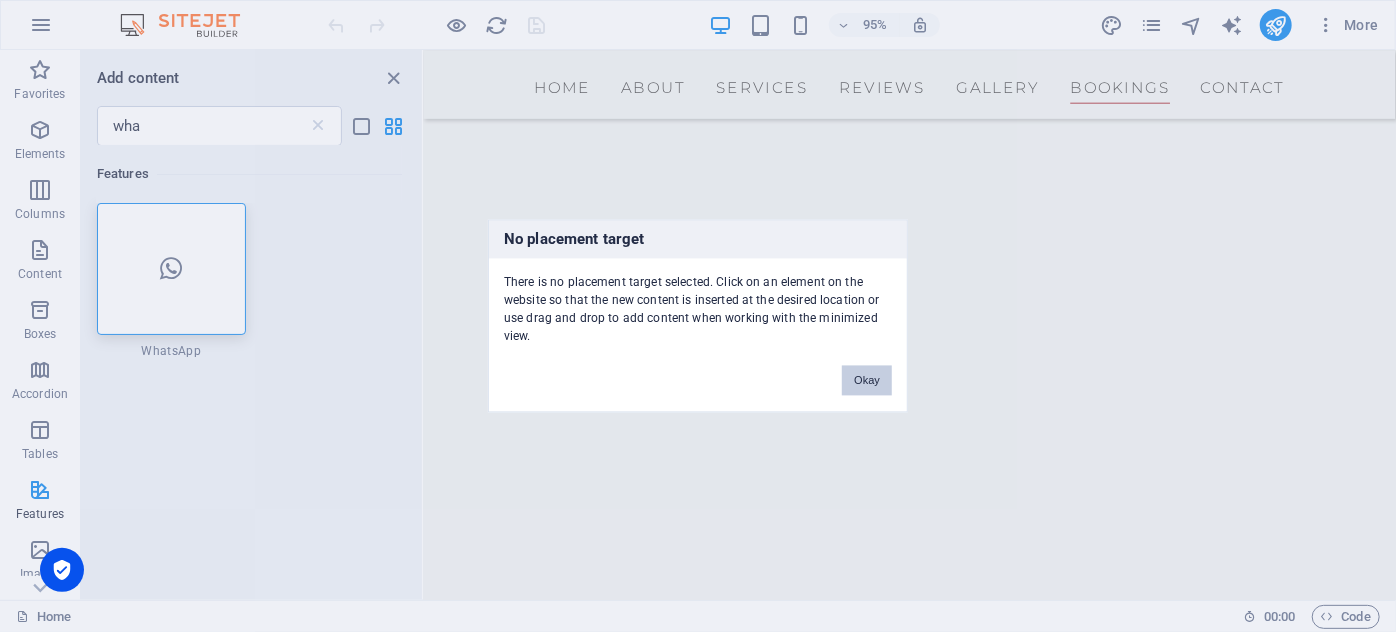 click on "Okay" at bounding box center [867, 381] 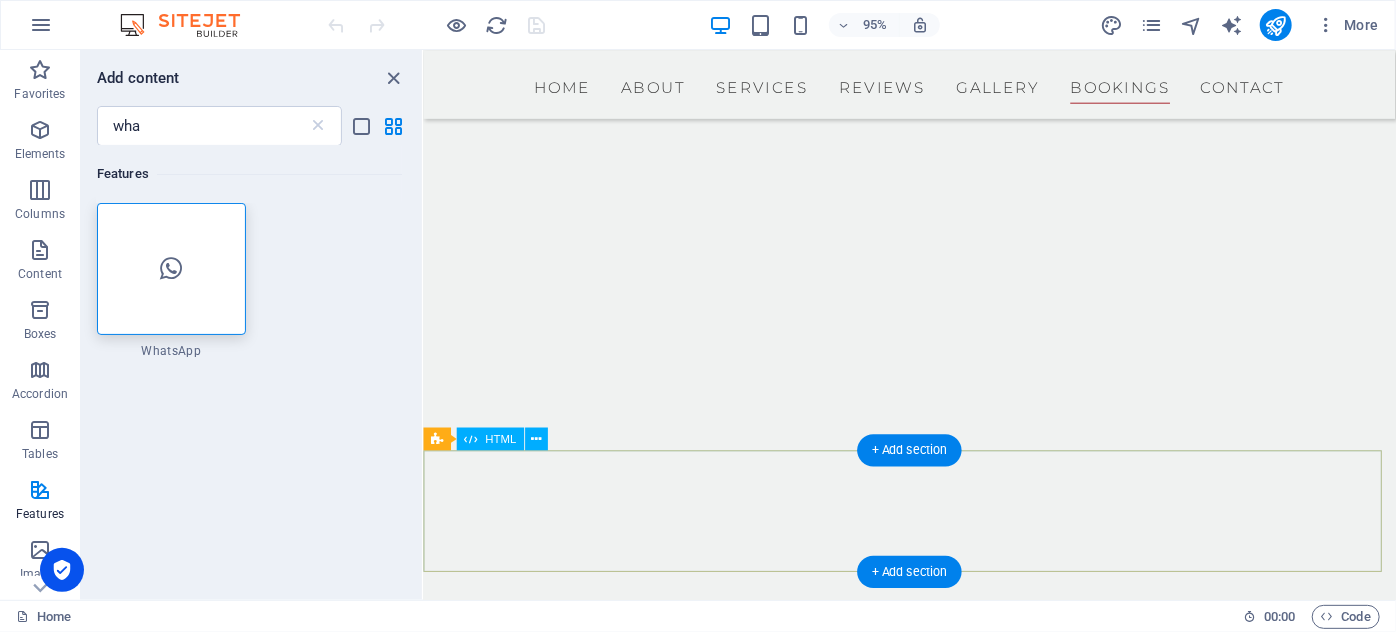 click at bounding box center (934, 4768) 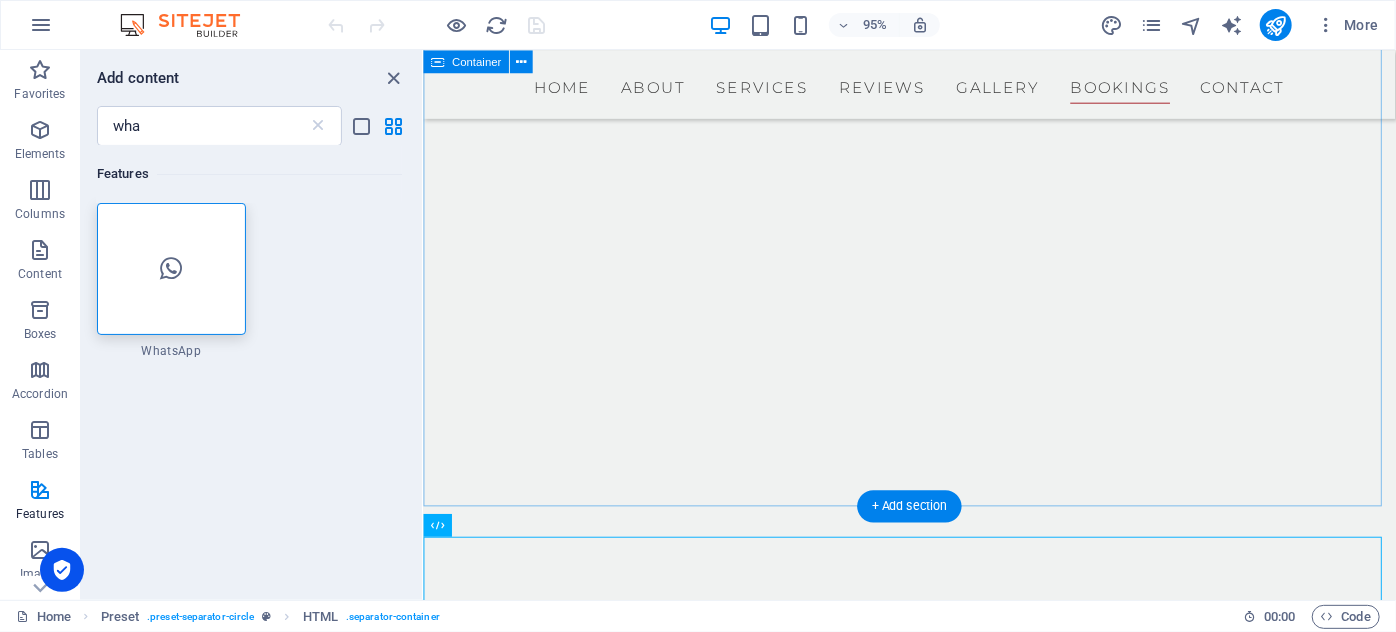 scroll, scrollTop: 7169, scrollLeft: 0, axis: vertical 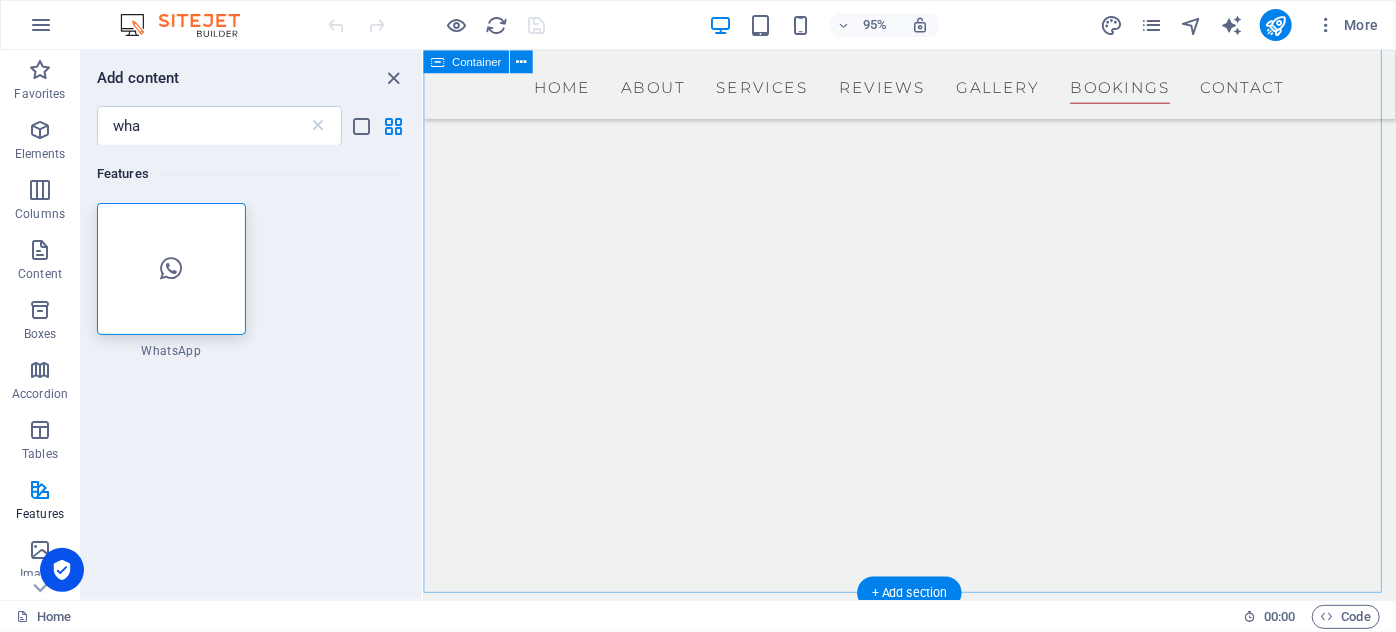 click on "Book your event Want to cheers at your next event then fill out the form below and we will get back to you!
Event
Birthday Party Corporate Event Weddings Baby Shower Graduation Party Other Unreadable? Regenerate send" at bounding box center [934, 4452] 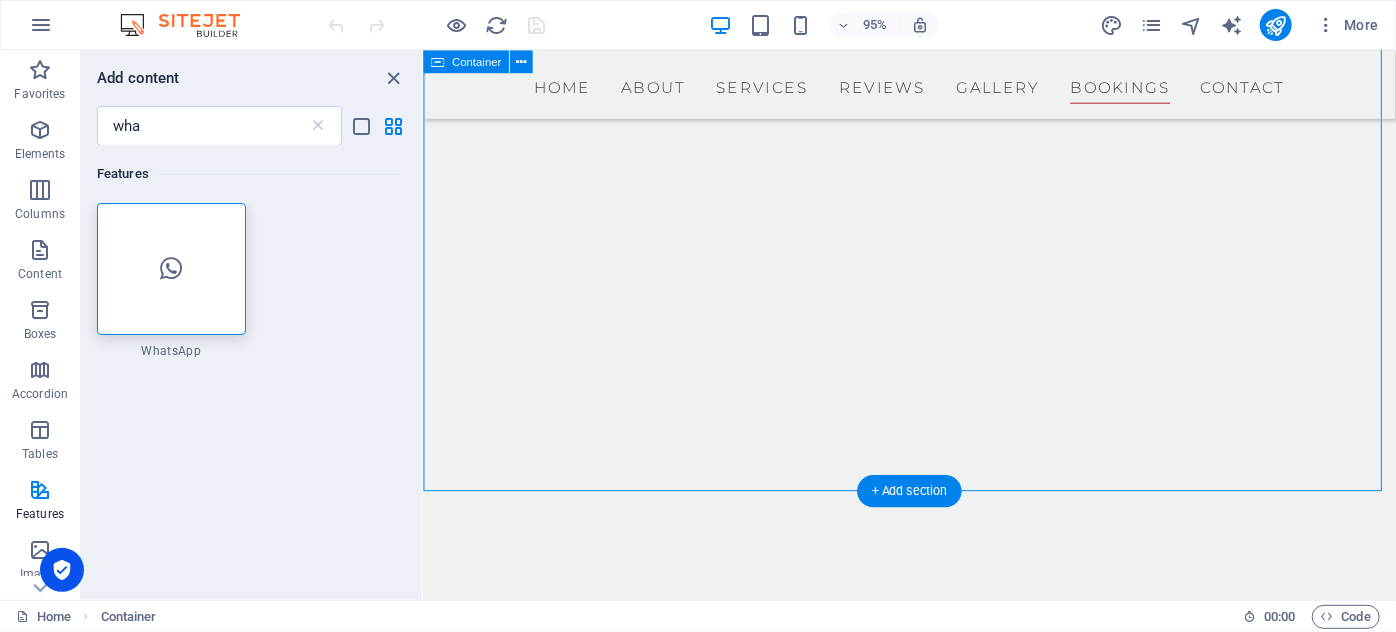scroll, scrollTop: 7594, scrollLeft: 0, axis: vertical 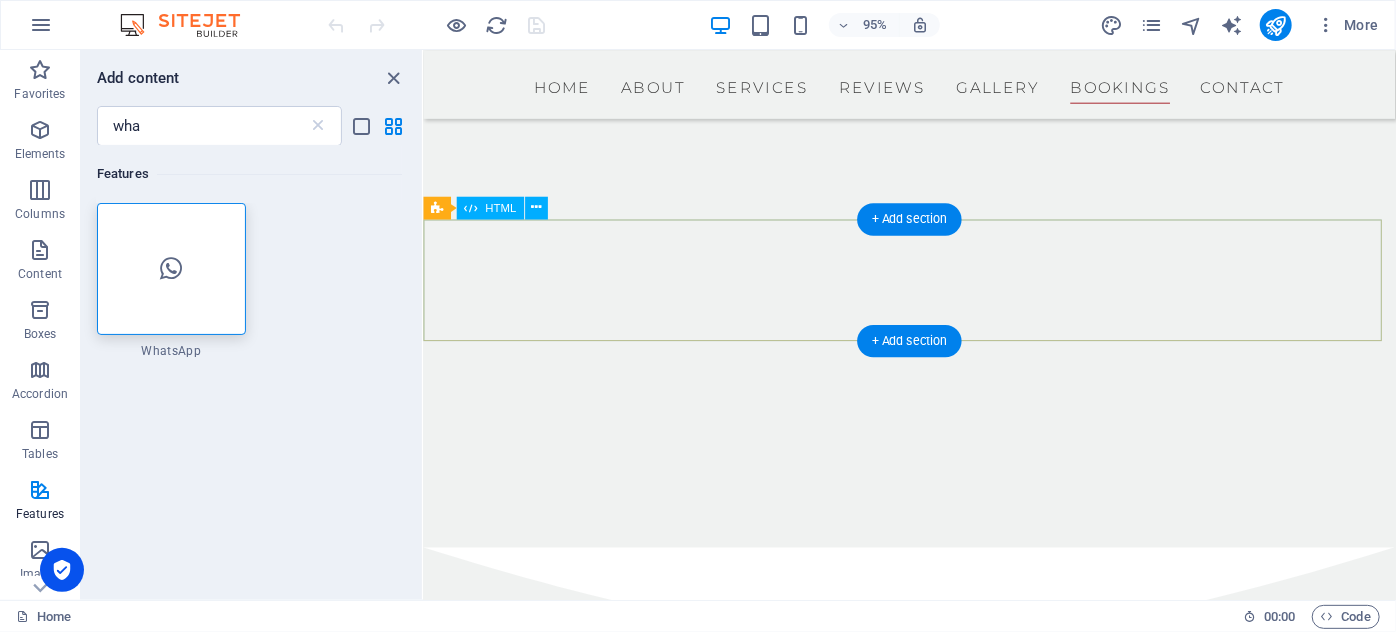 click at bounding box center [934, 4525] 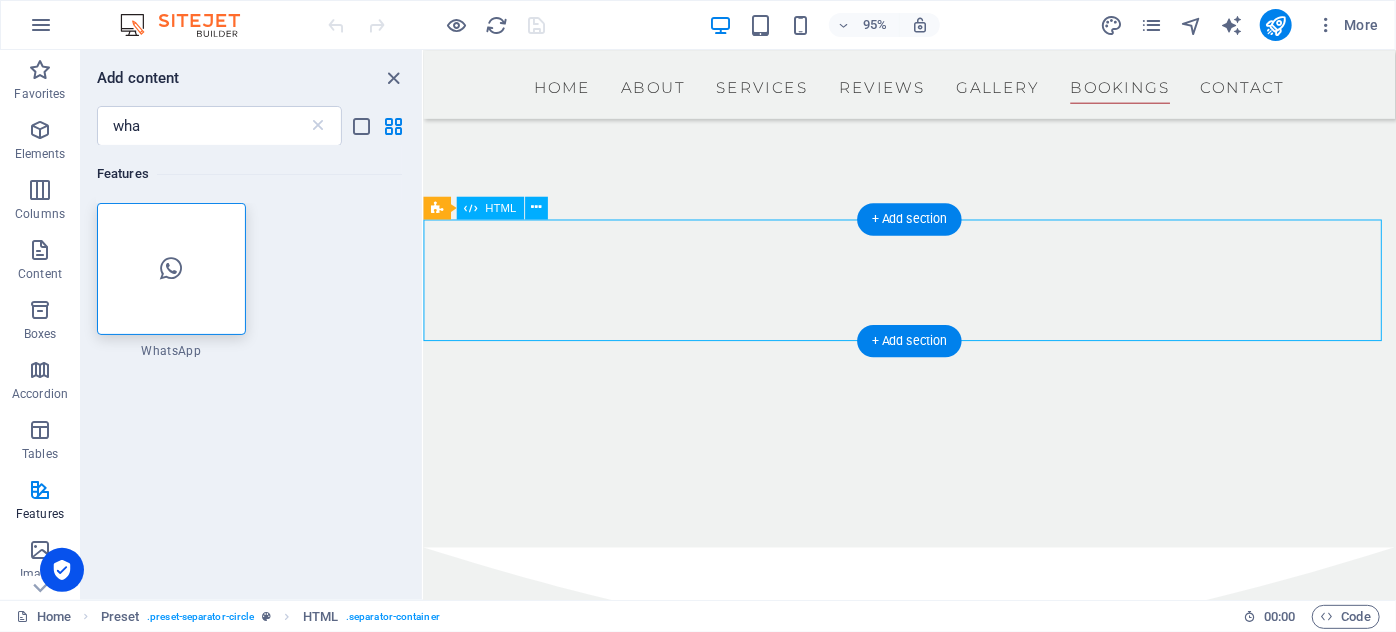 click at bounding box center [934, 4525] 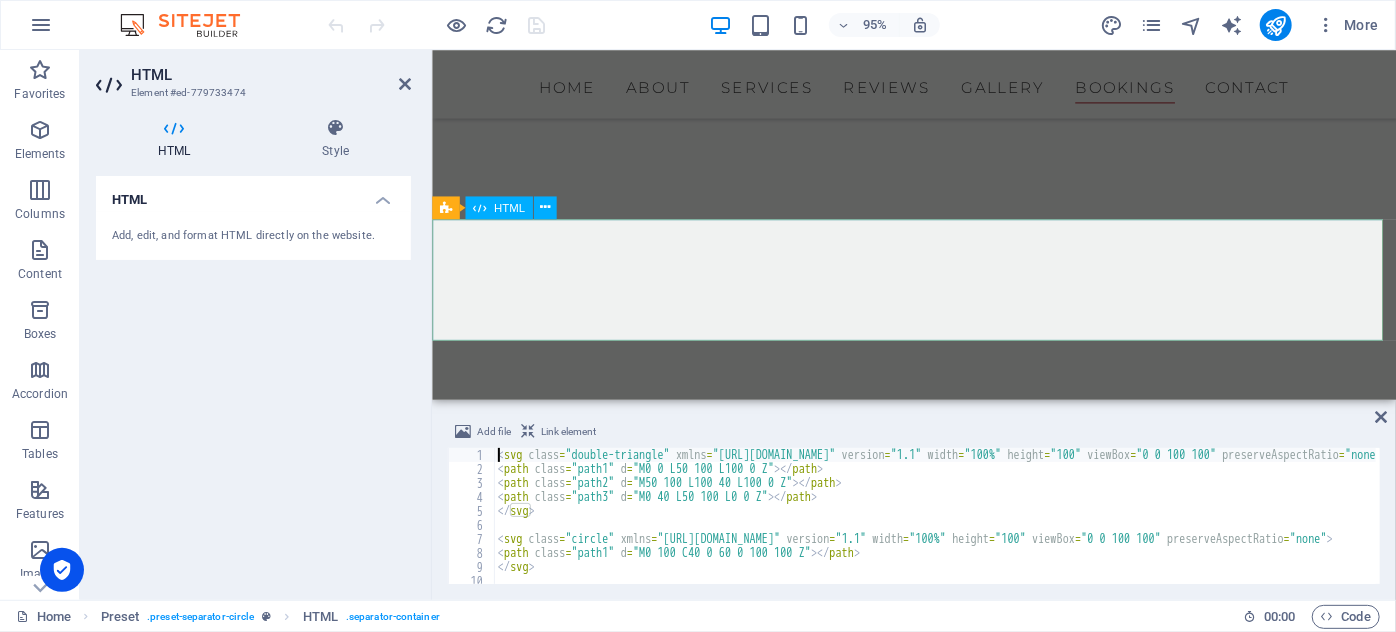 click at bounding box center (938, 4525) 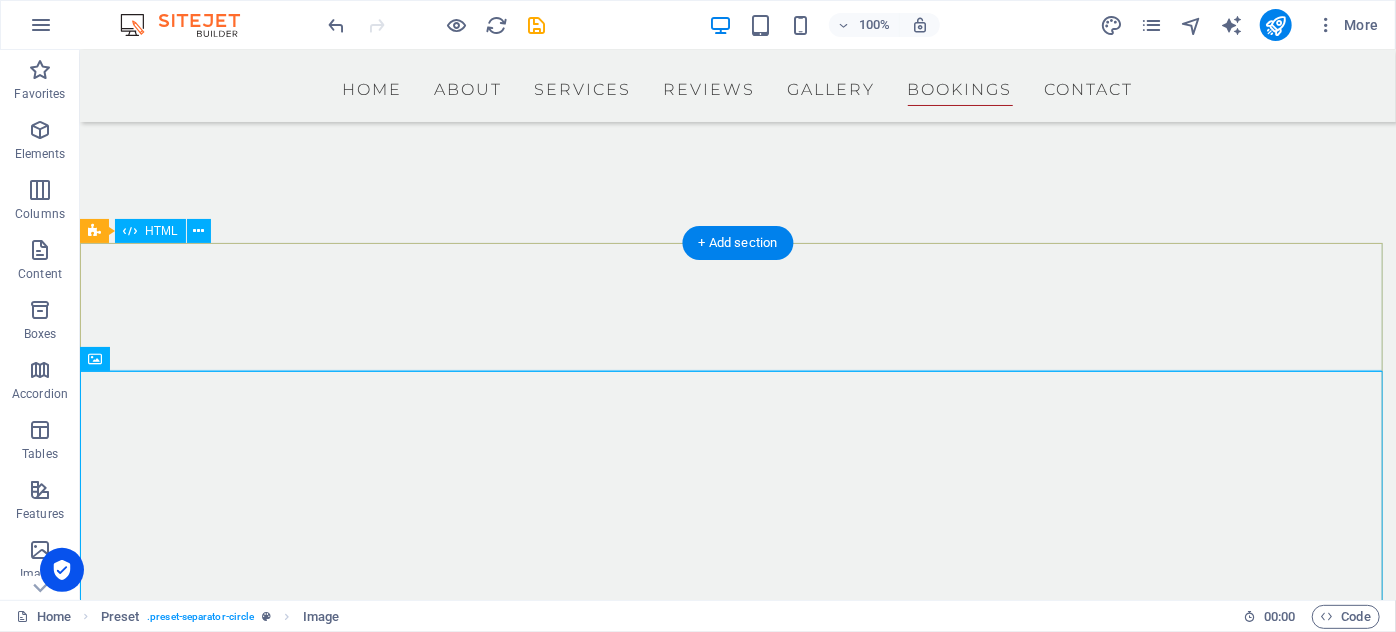 scroll, scrollTop: 7231, scrollLeft: 0, axis: vertical 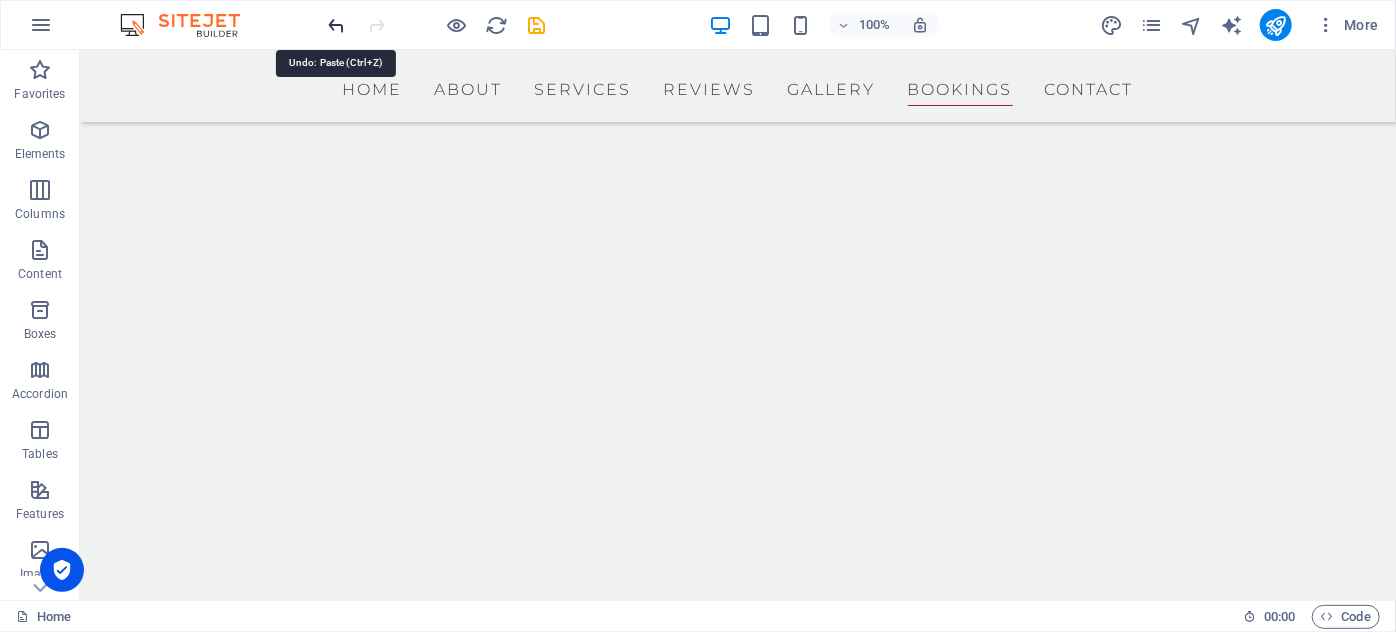 click at bounding box center (337, 25) 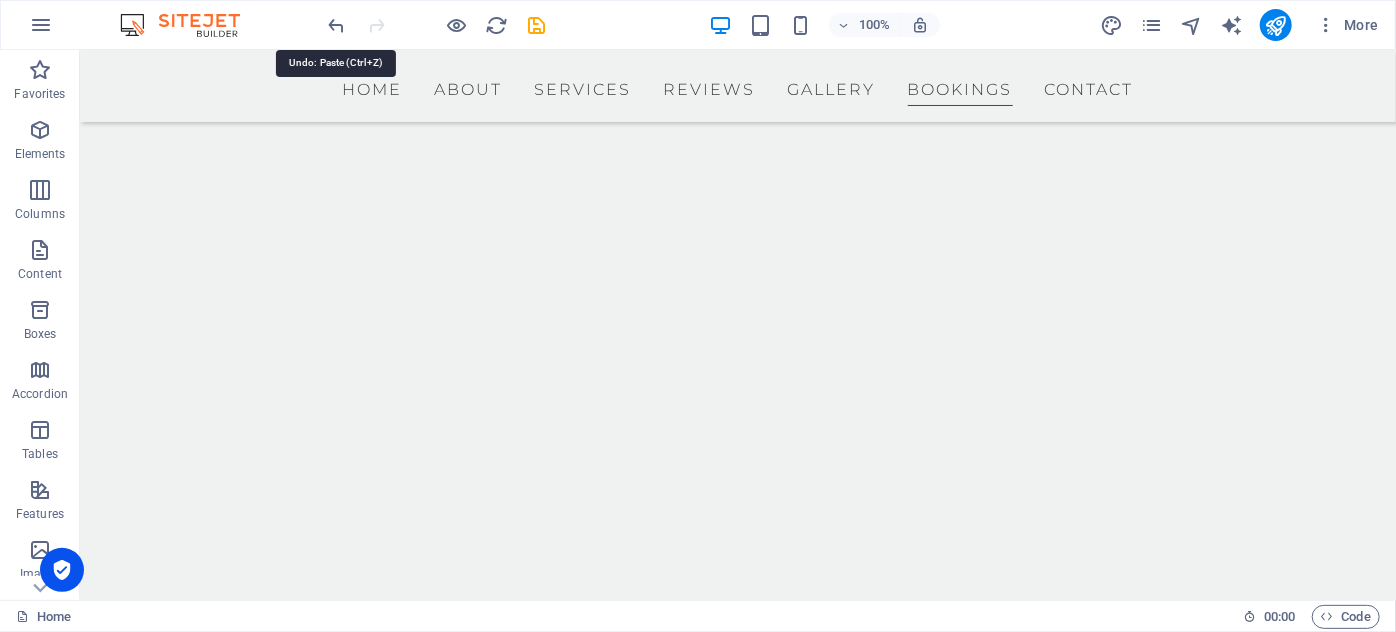 scroll, scrollTop: 7624, scrollLeft: 0, axis: vertical 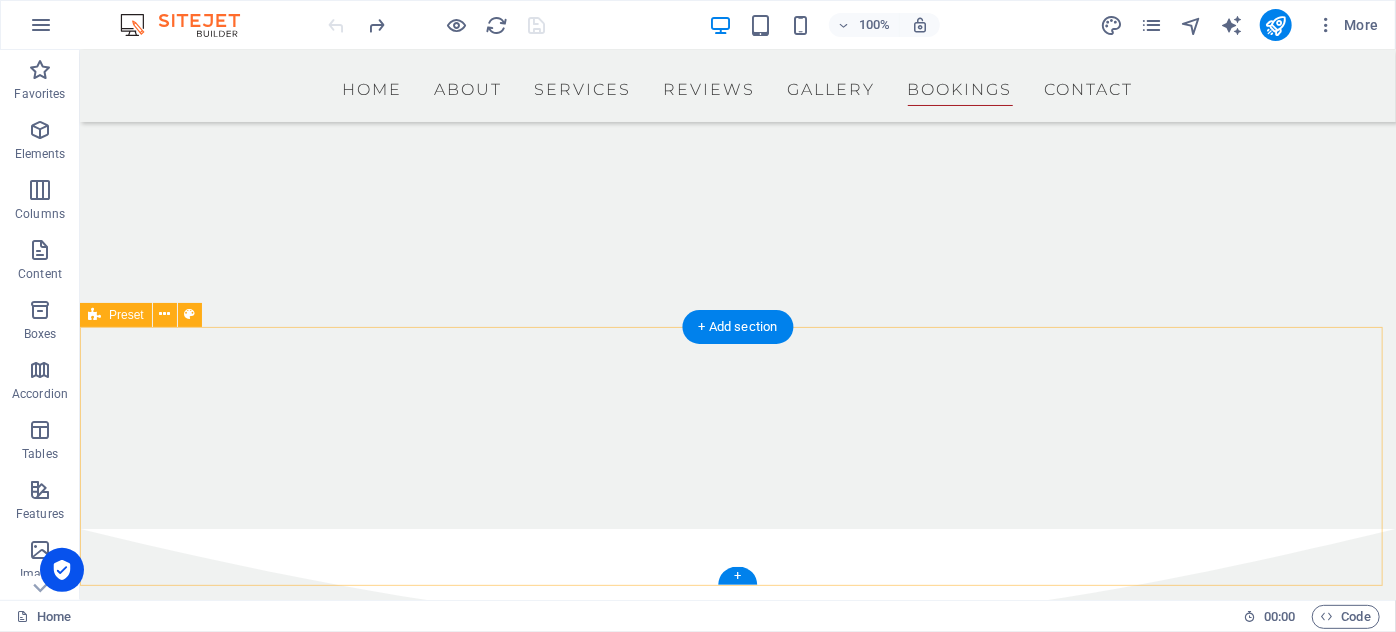 click on "Get in touch [GEOGRAPHIC_DATA]   0123 - 456789 060 562 9705 [EMAIL_ADDRESS][DOMAIN_NAME] ← Move left → Move right ↑ Move up ↓ Move down + Zoom in - Zoom out Home Jump left by 75% End Jump right by 75% Page Up Jump up by 75% Page Down Jump down by 75% To navigate, press the arrow keys. Map Terrain Satellite Labels Keyboard shortcuts Map Data Map data ©2025 AfriGIS (Pty) Ltd, Google Map data ©2025 AfriGIS (Pty) Ltd, Google 1 km  Click to toggle between metric and imperial units Terms Report a map error Drop content here or  Add elements  Paste clipboard" at bounding box center (737, 4710) 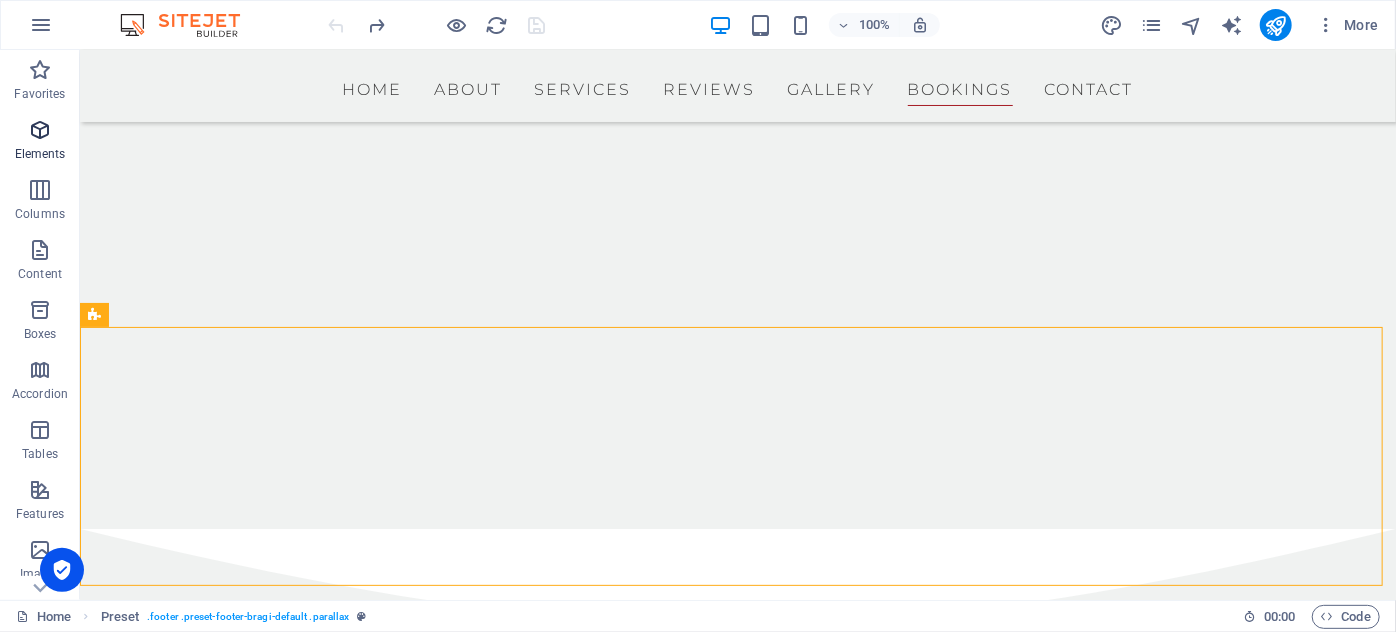 click on "Elements" at bounding box center [40, 142] 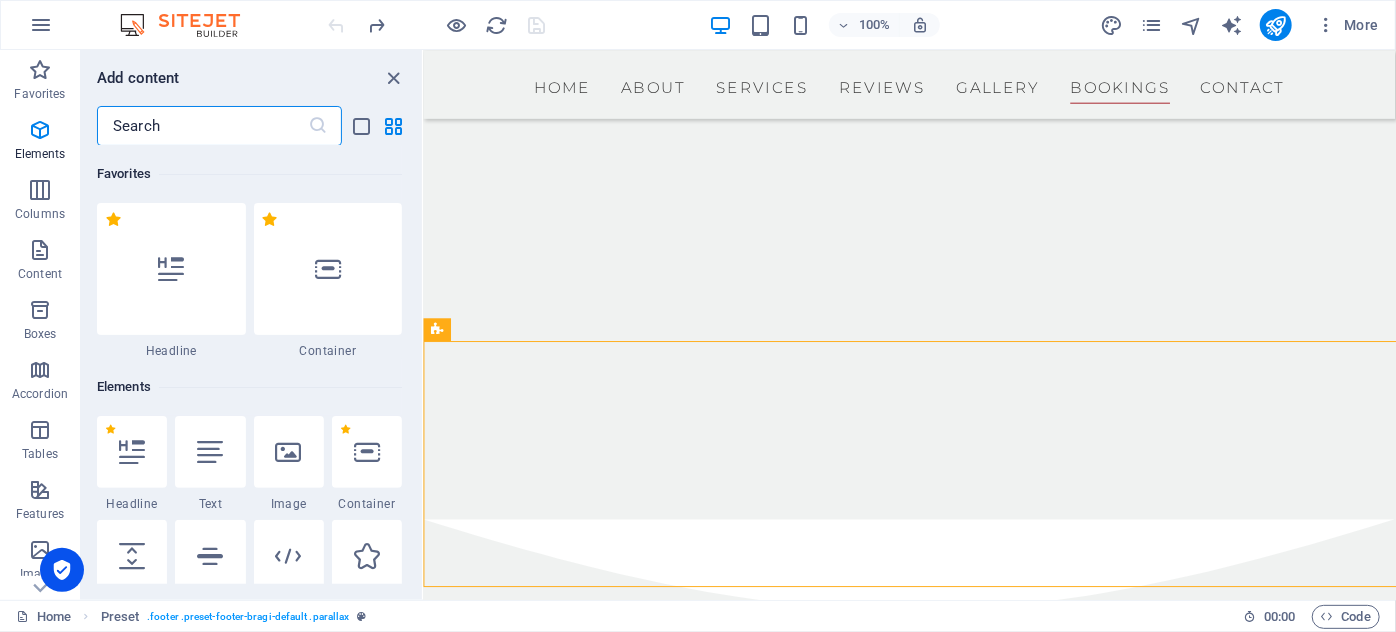 scroll, scrollTop: 7594, scrollLeft: 0, axis: vertical 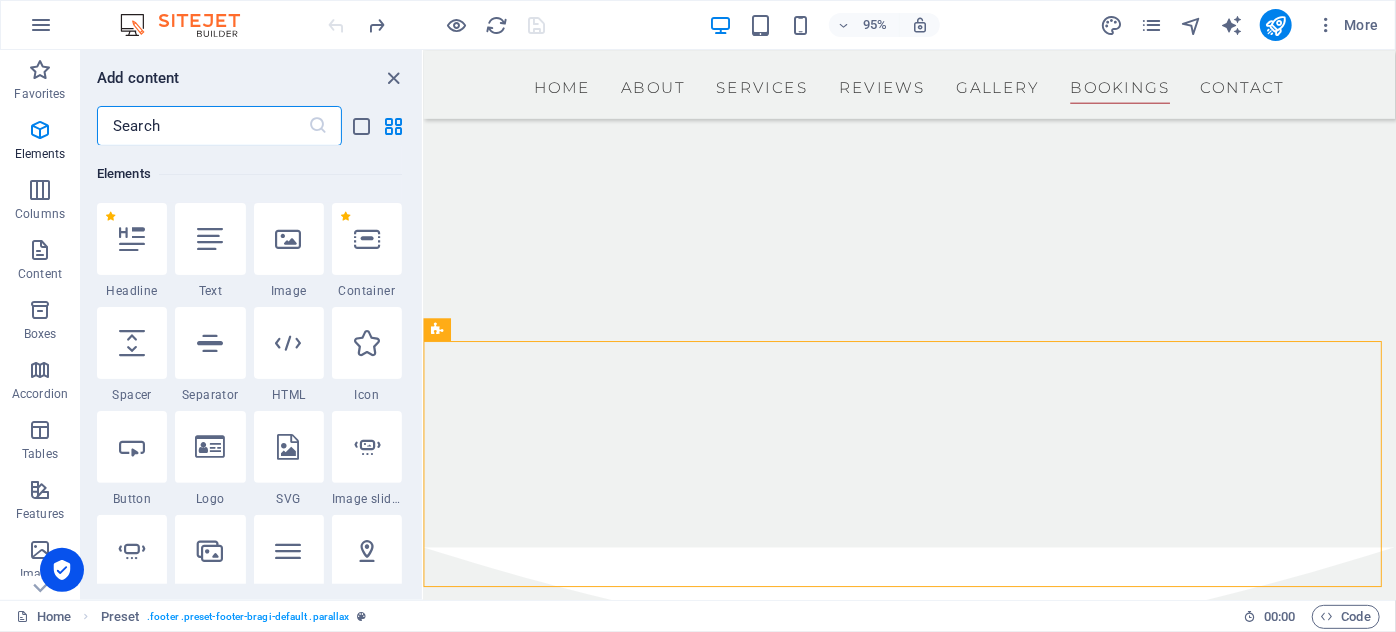 type on "q" 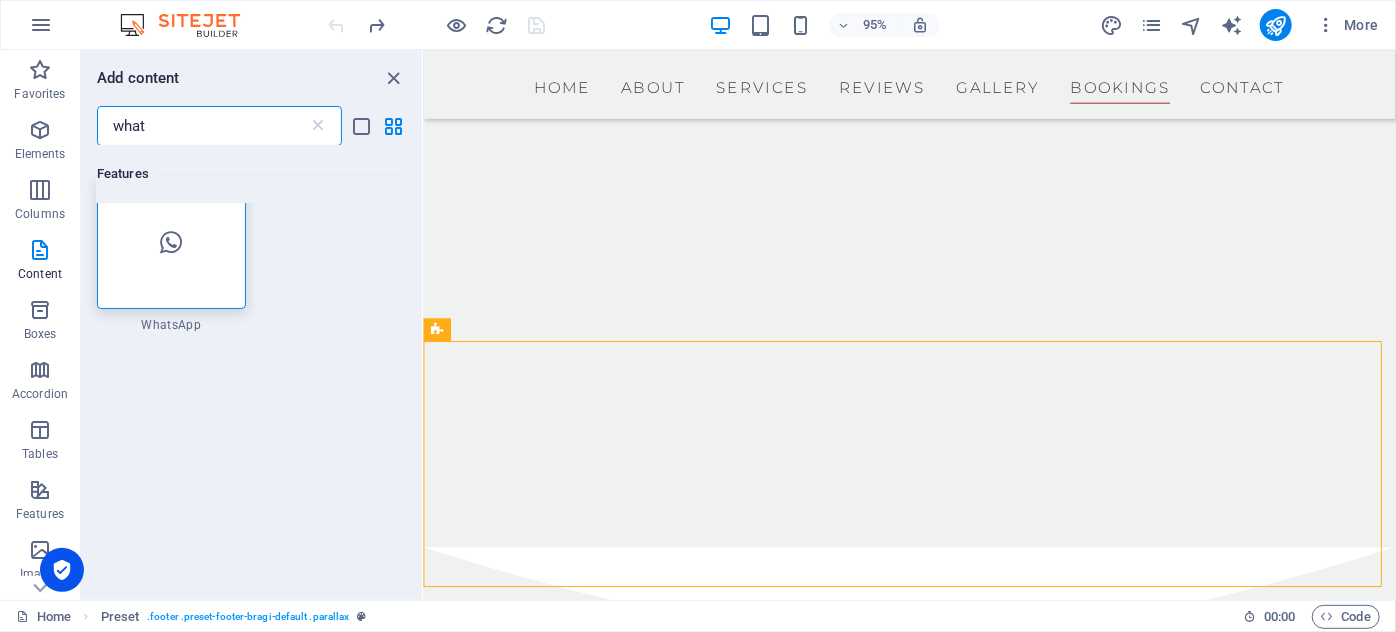 scroll, scrollTop: 5, scrollLeft: 0, axis: vertical 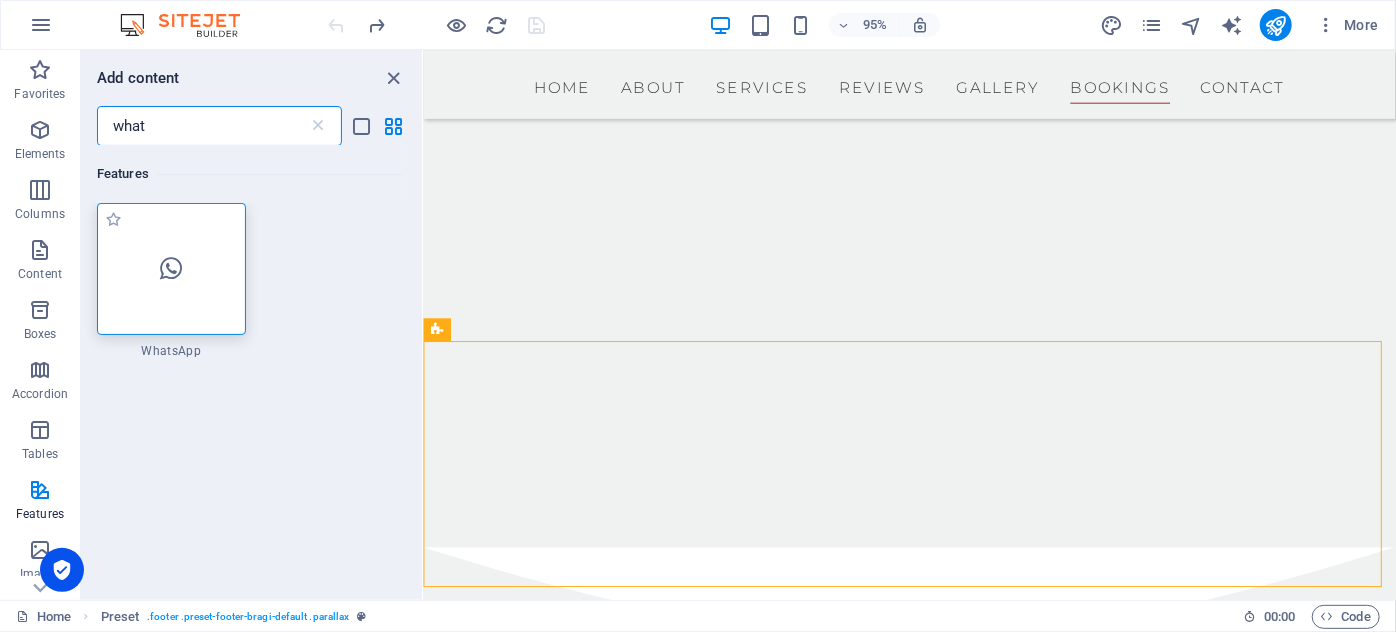 type on "what" 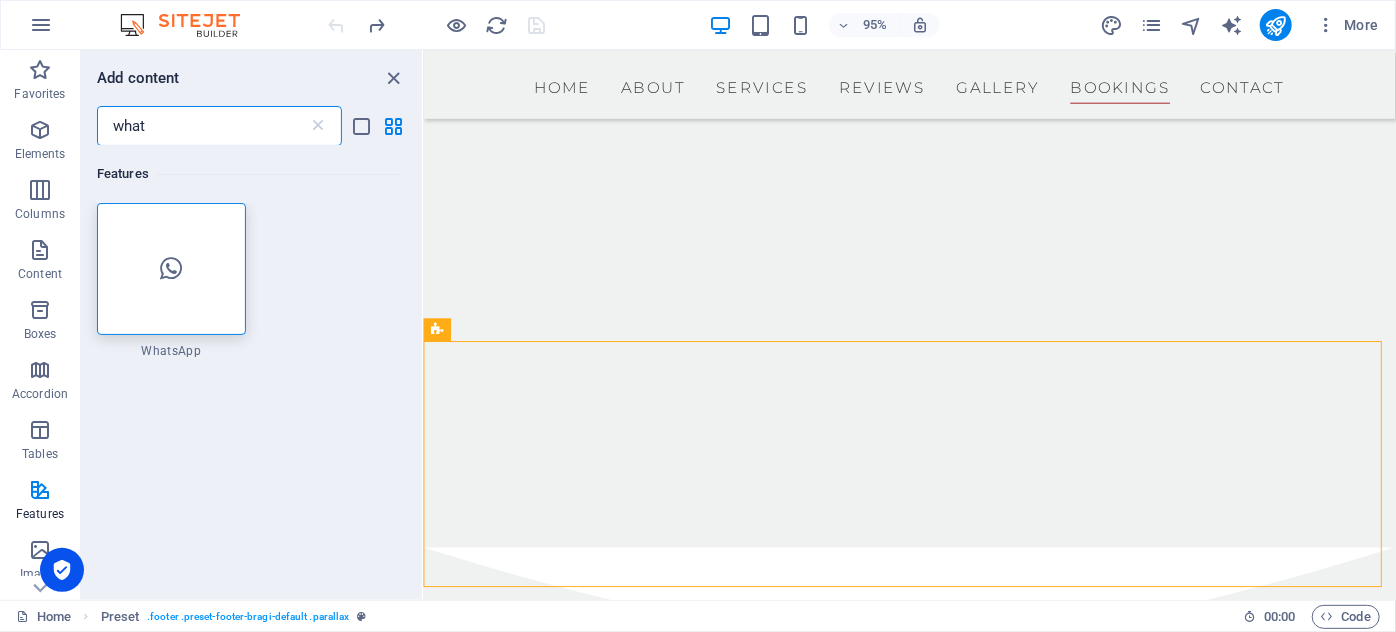 scroll, scrollTop: 0, scrollLeft: 0, axis: both 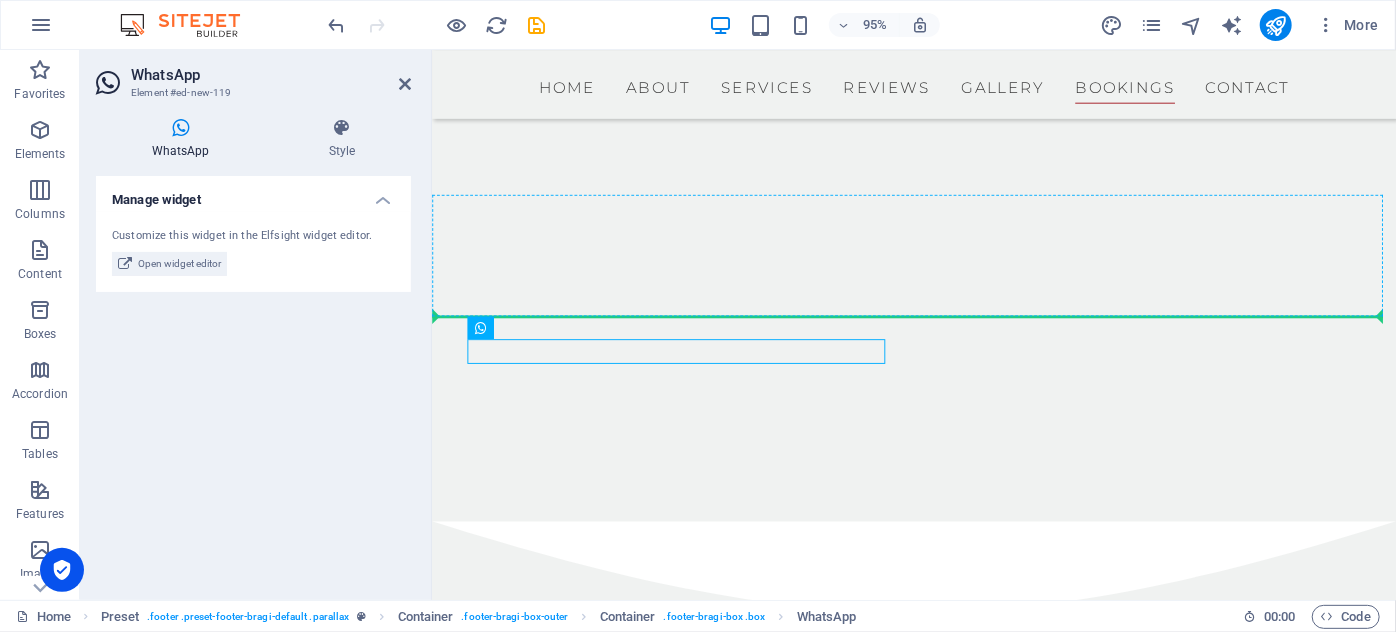 drag, startPoint x: 639, startPoint y: 364, endPoint x: 1245, endPoint y: 267, distance: 613.7141 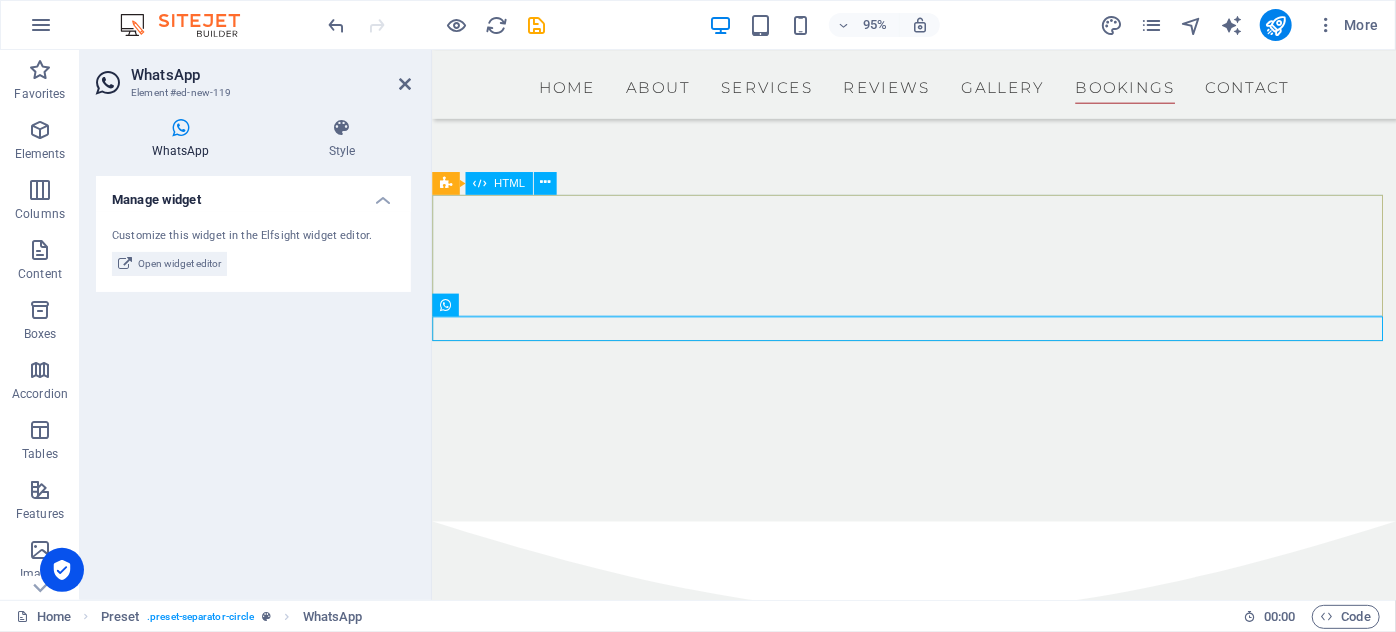 click at bounding box center [938, 4498] 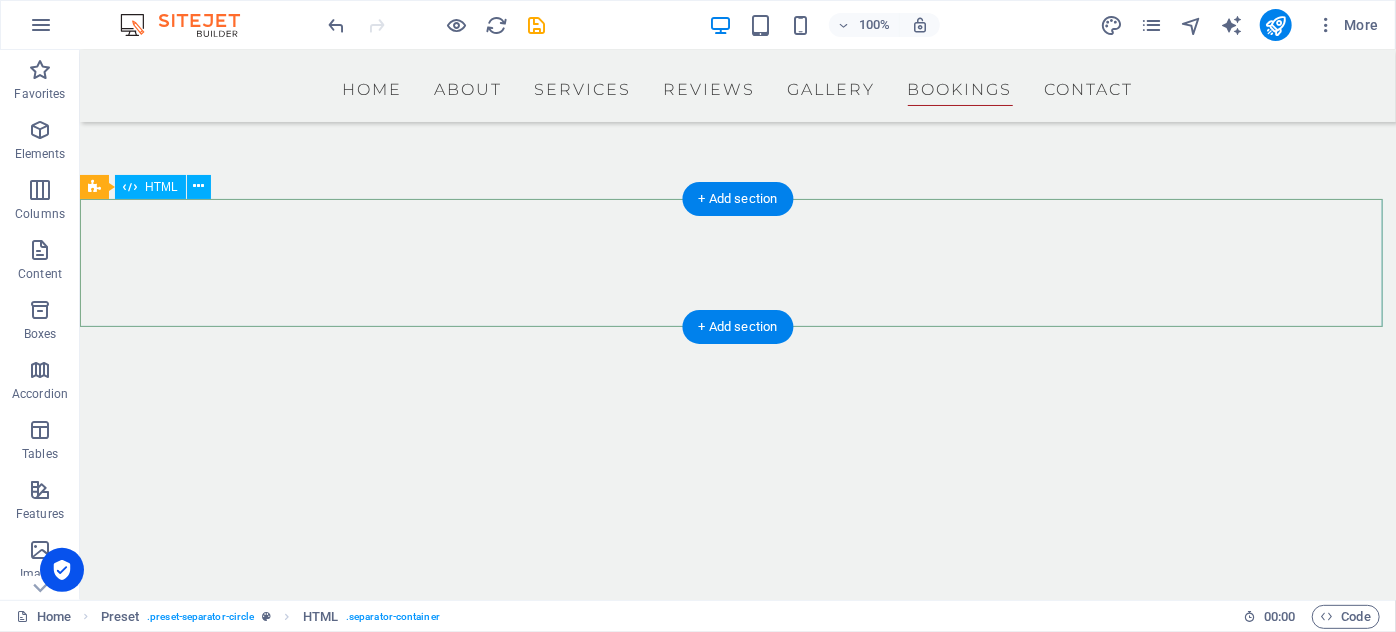 scroll, scrollTop: 7624, scrollLeft: 0, axis: vertical 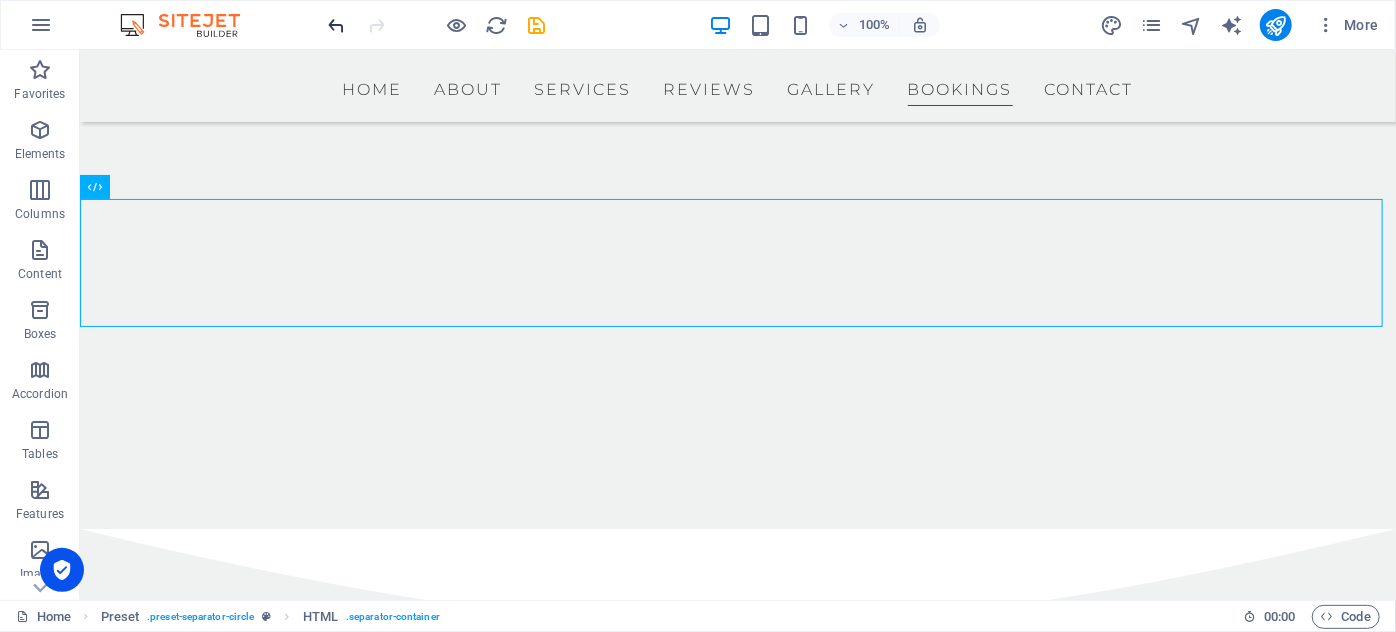 click at bounding box center [337, 25] 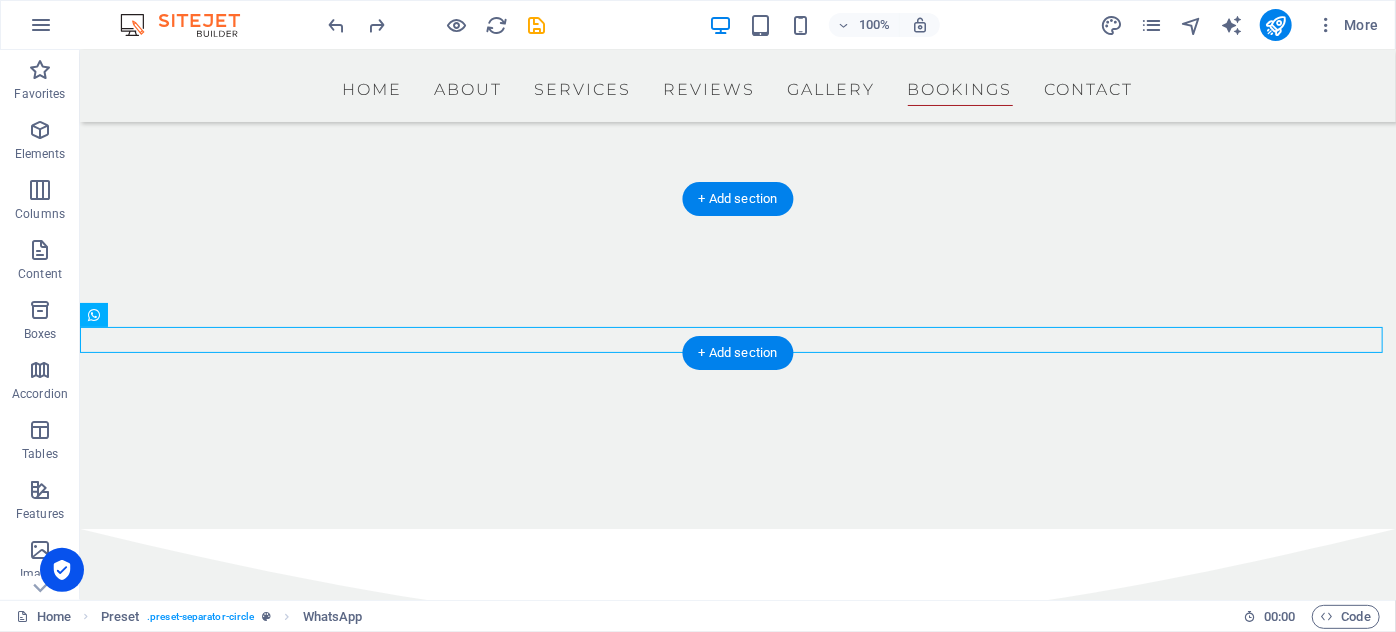 drag, startPoint x: 150, startPoint y: 343, endPoint x: 1289, endPoint y: 336, distance: 1139.0215 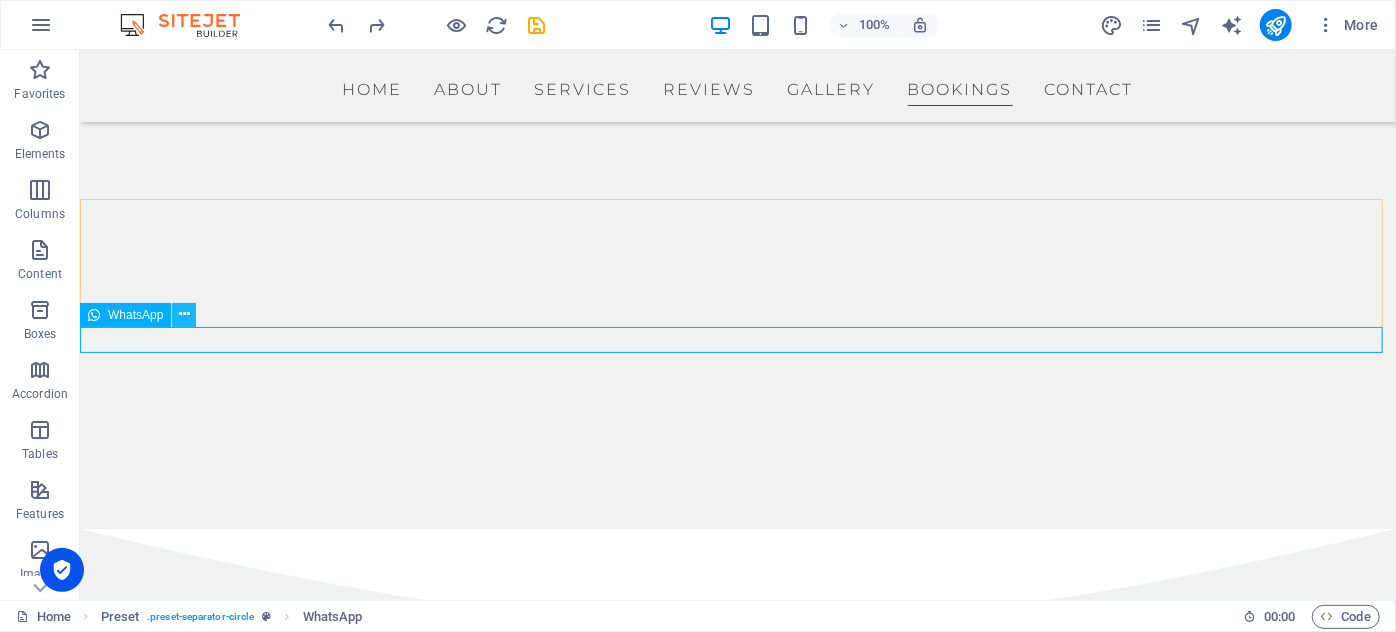 click at bounding box center (184, 315) 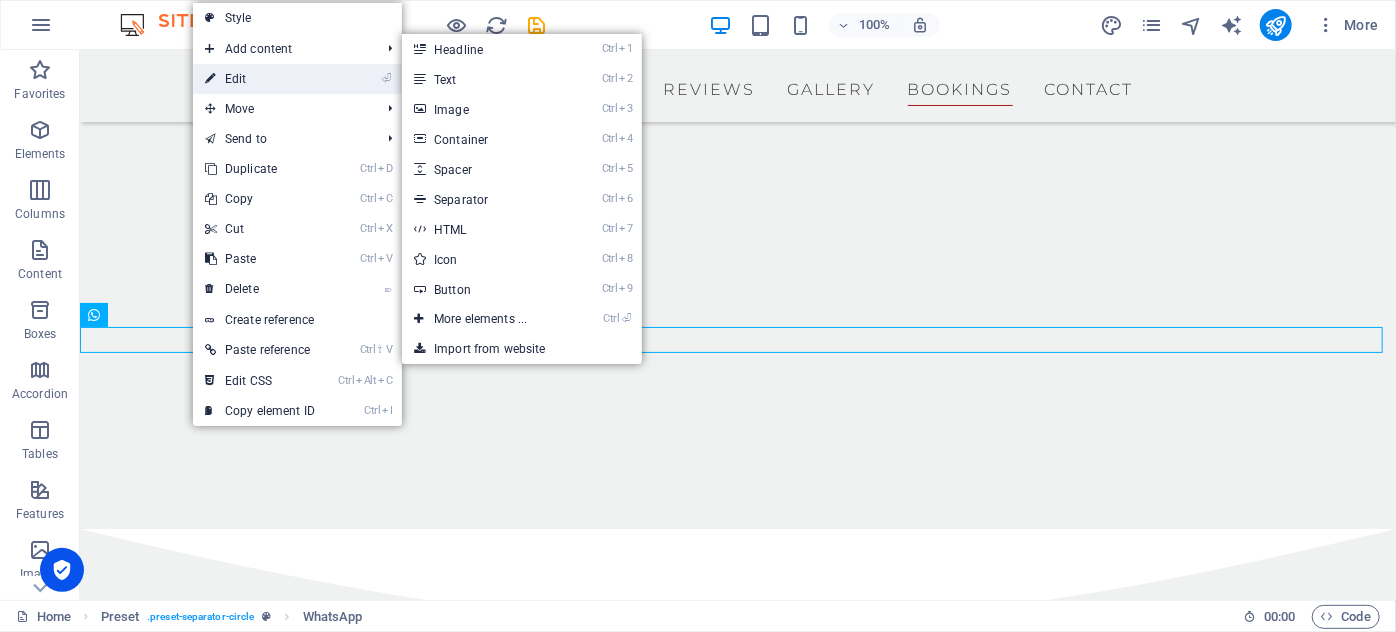 click on "⏎  Edit" at bounding box center [260, 79] 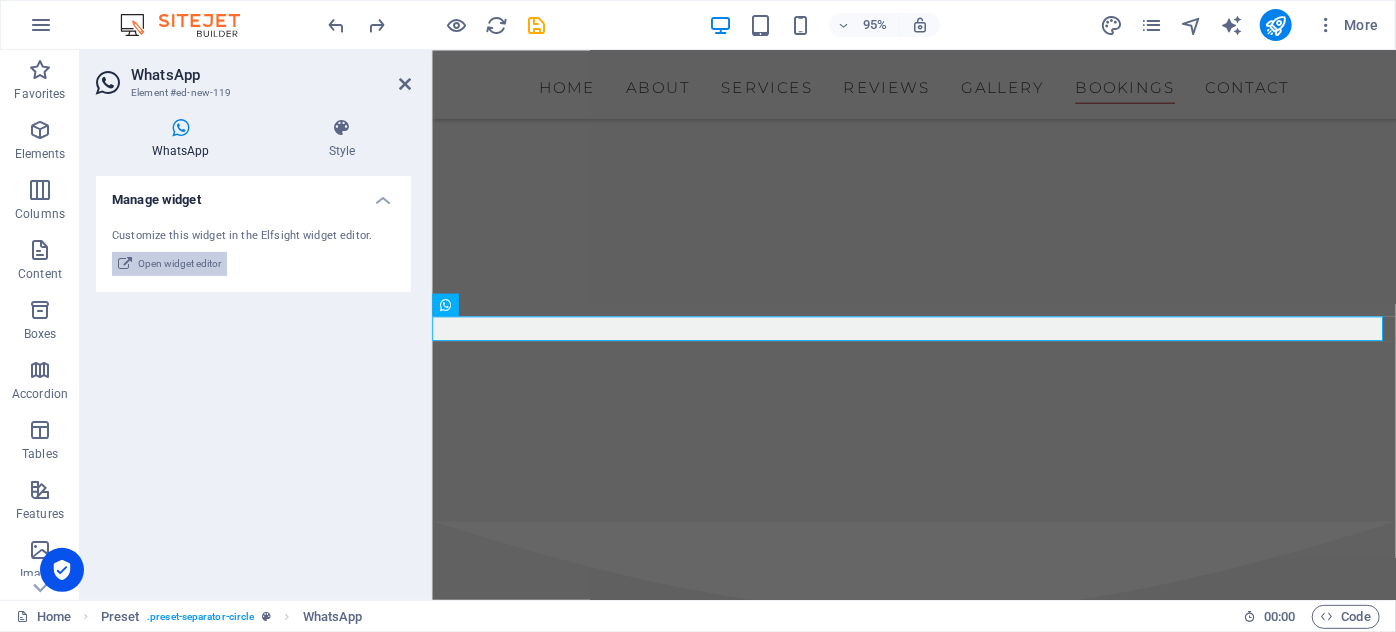 click on "Open widget editor" at bounding box center (179, 264) 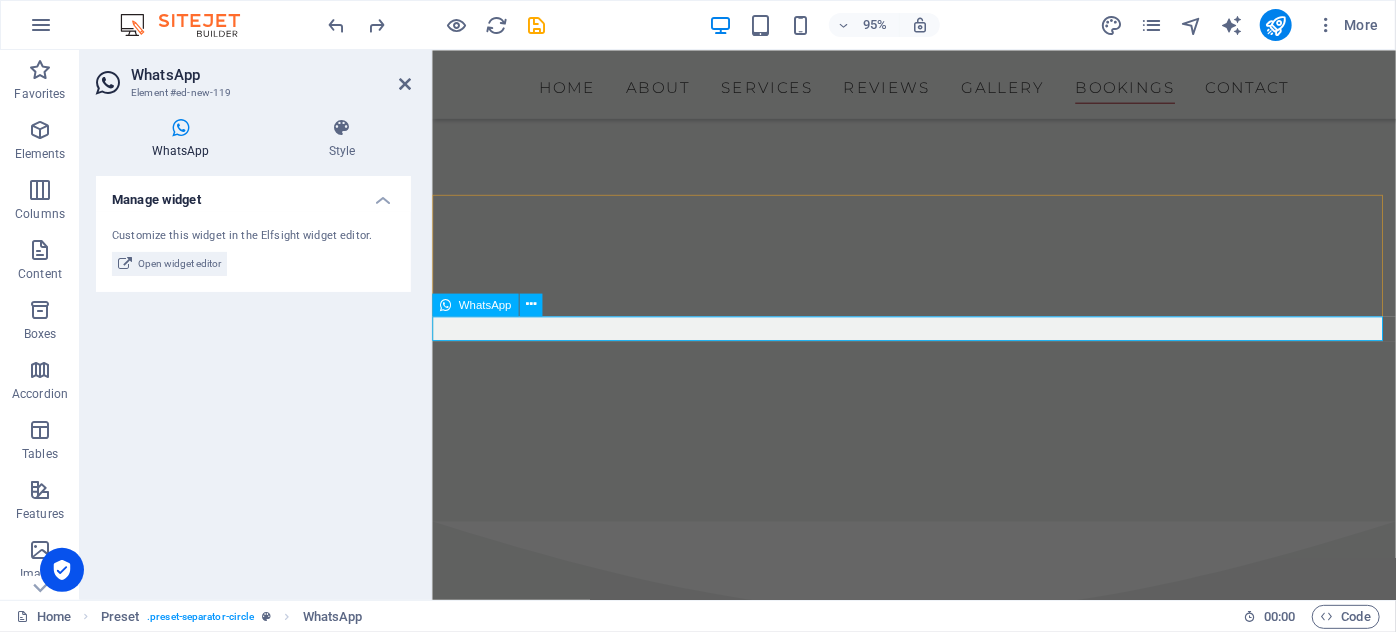 click at bounding box center [938, 4575] 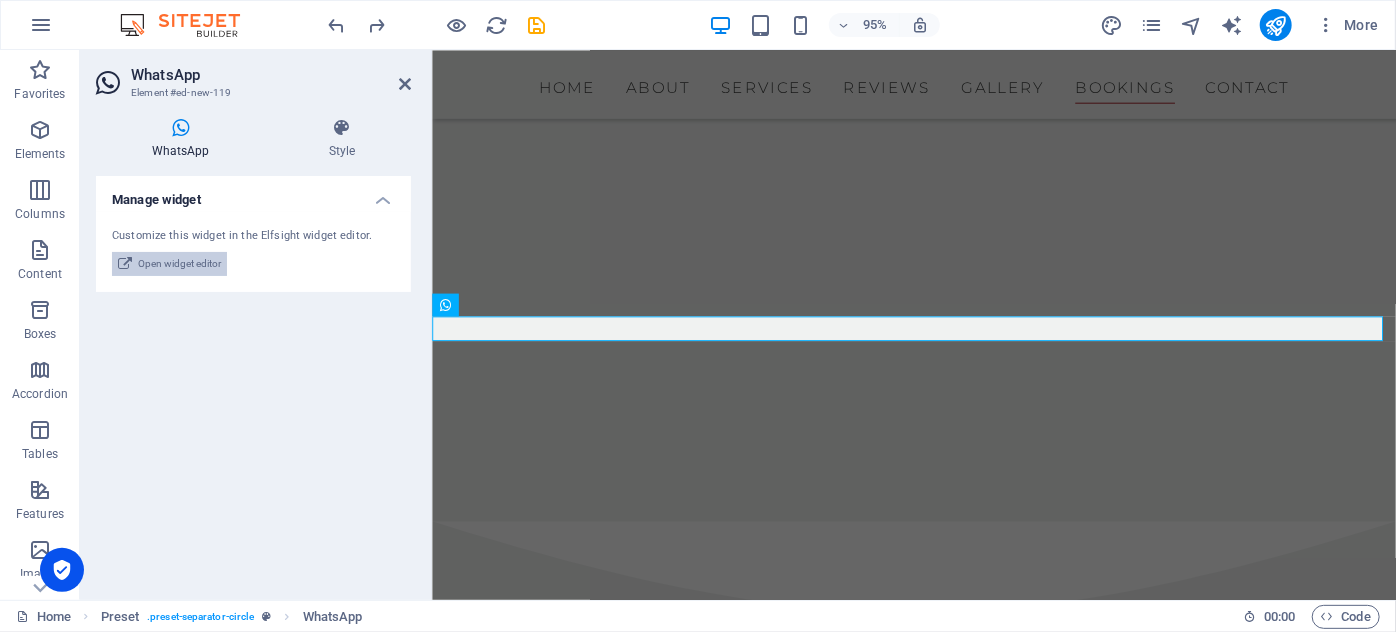 click on "Open widget editor" at bounding box center (179, 264) 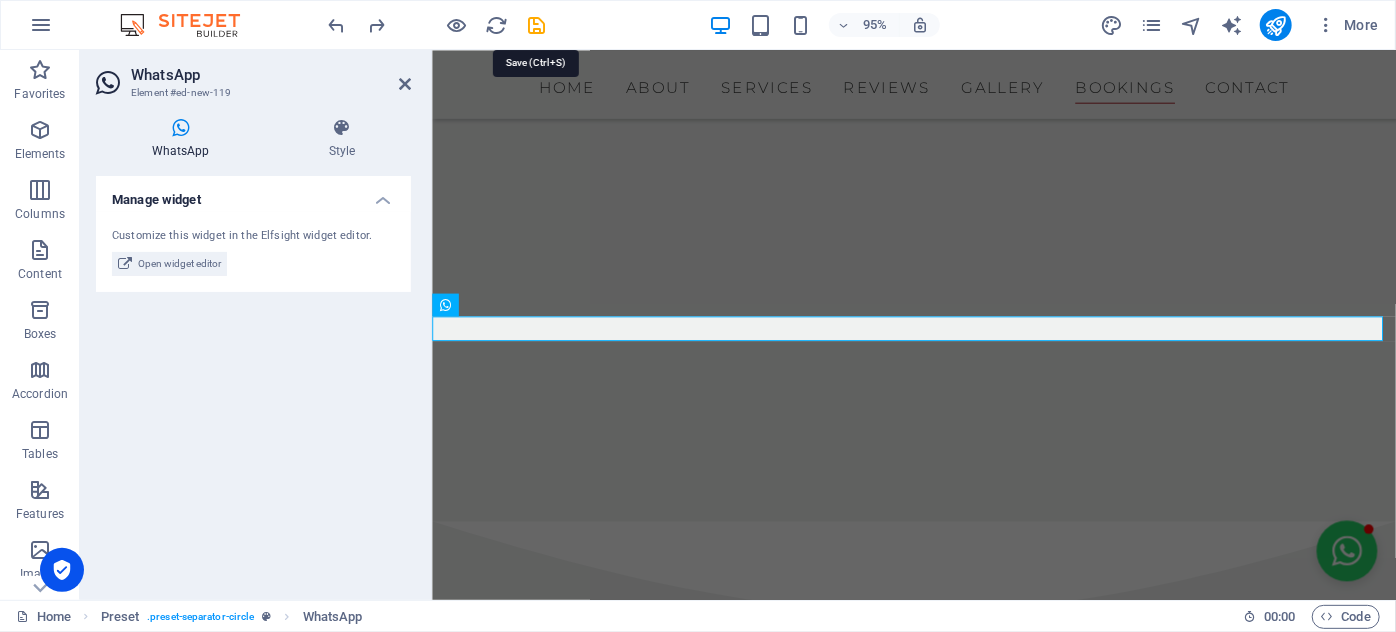 click at bounding box center [537, 25] 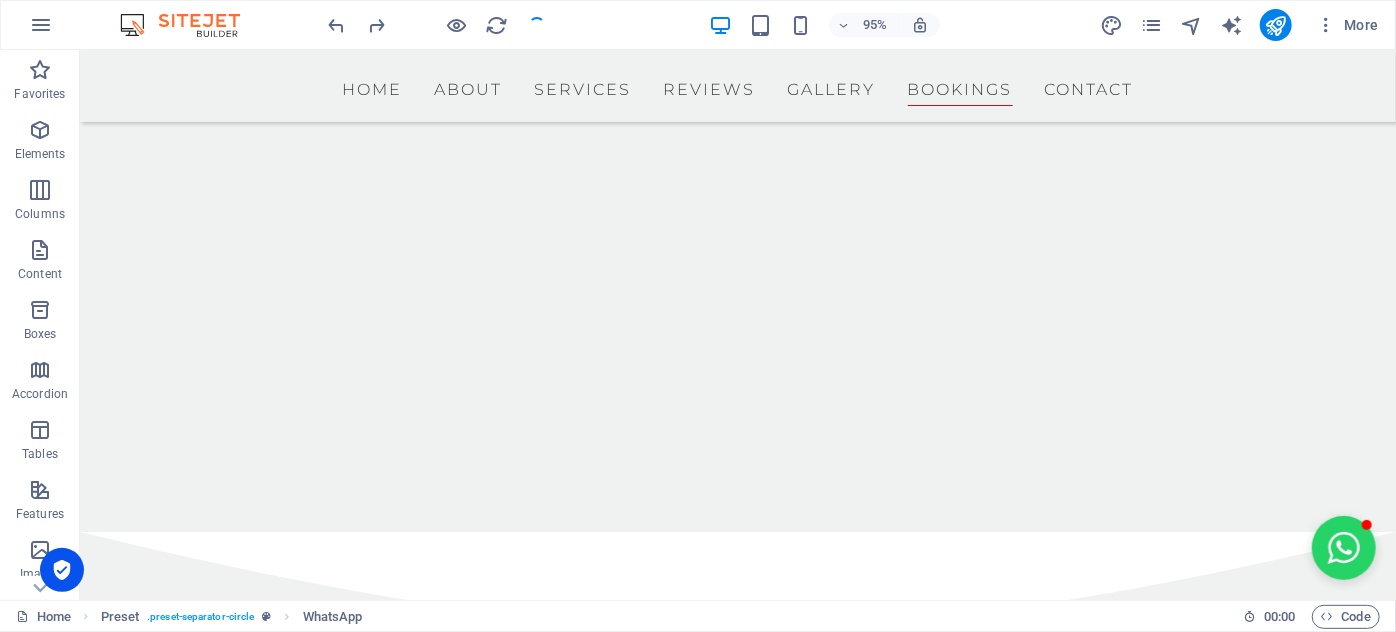 scroll, scrollTop: 7624, scrollLeft: 0, axis: vertical 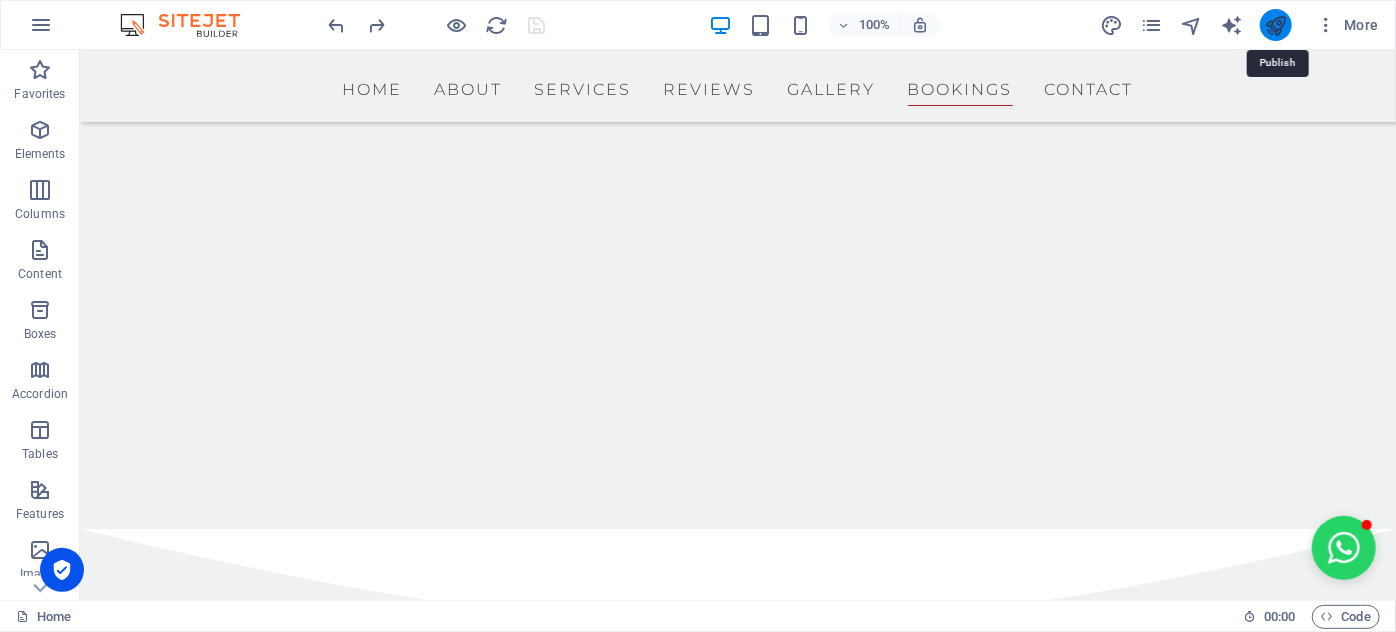 click at bounding box center [1275, 25] 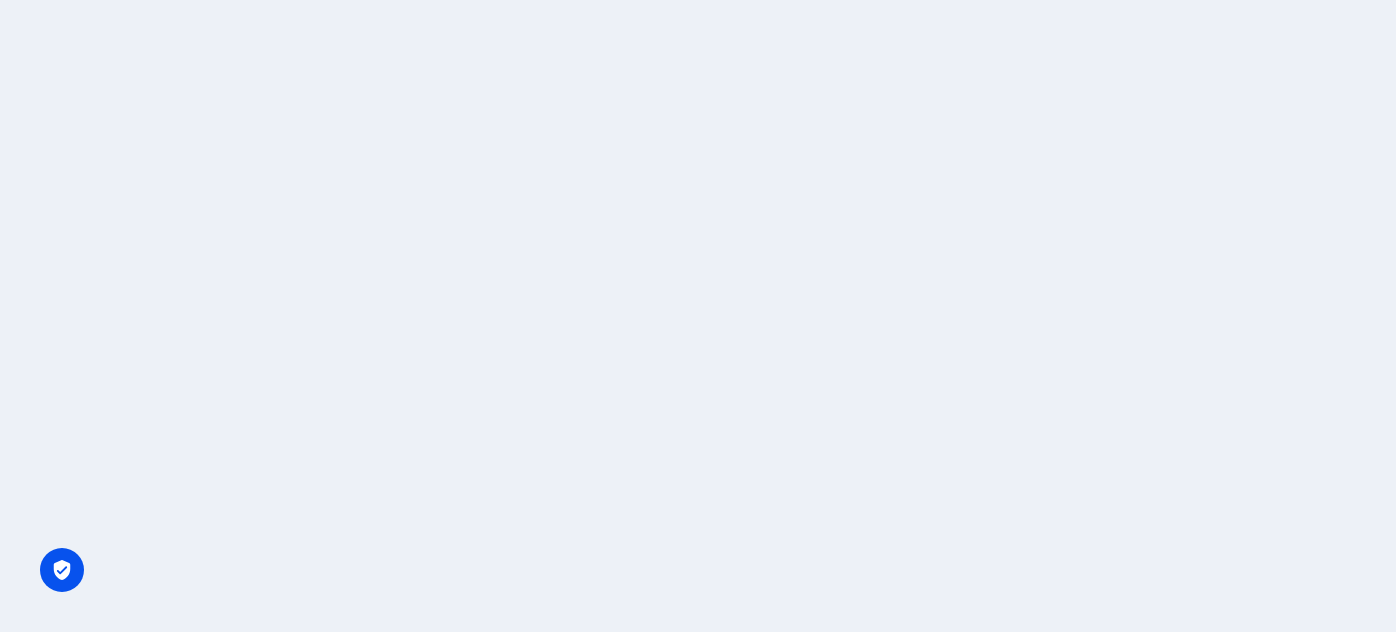 scroll, scrollTop: 0, scrollLeft: 0, axis: both 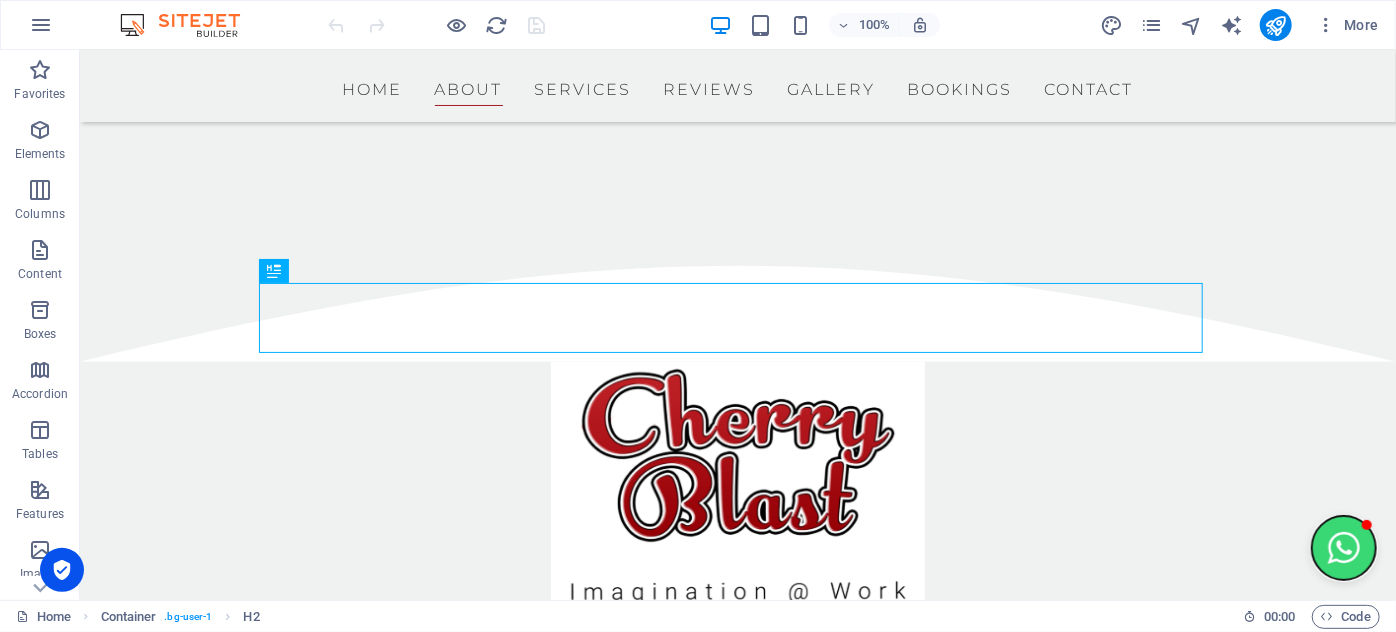 click at bounding box center [1343, 547] 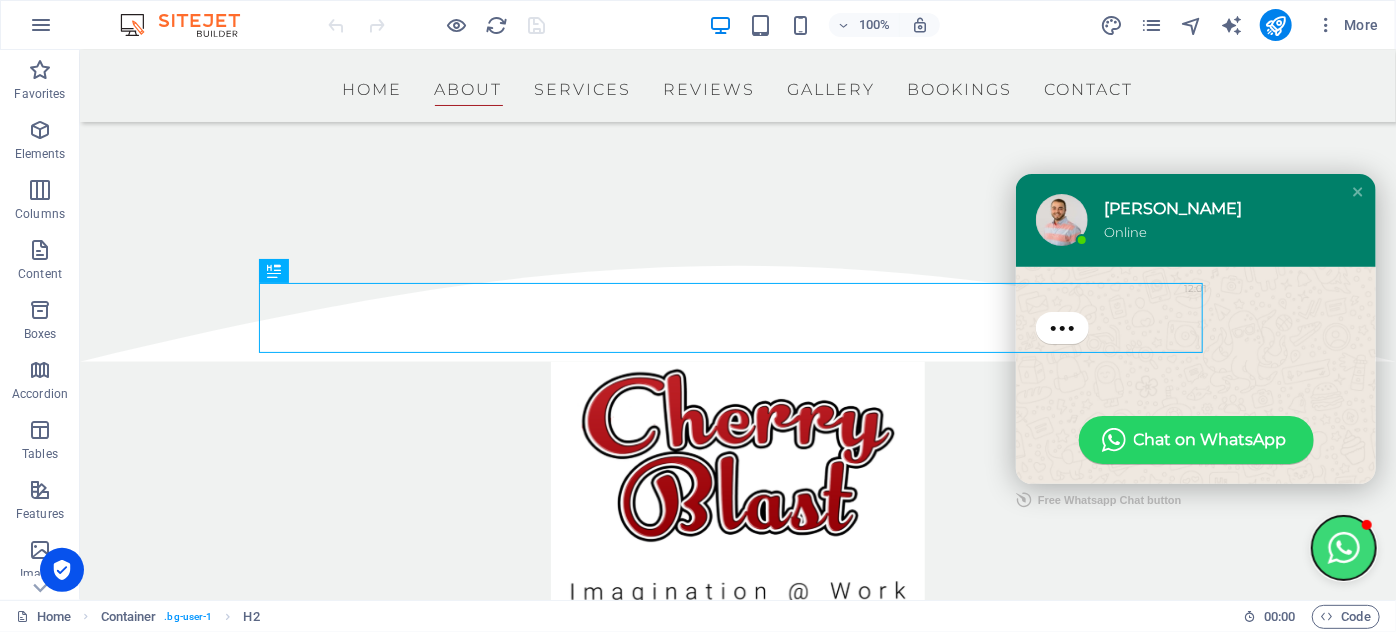 click at bounding box center (1343, 547) 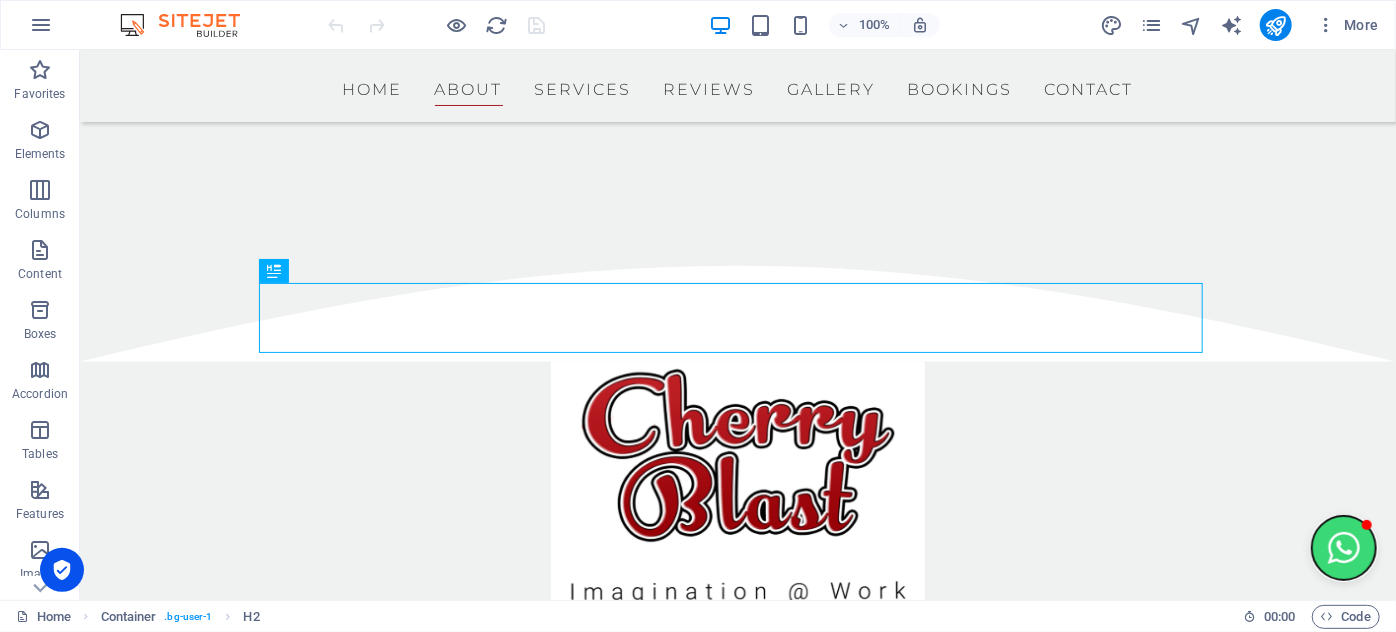 click at bounding box center [1343, 547] 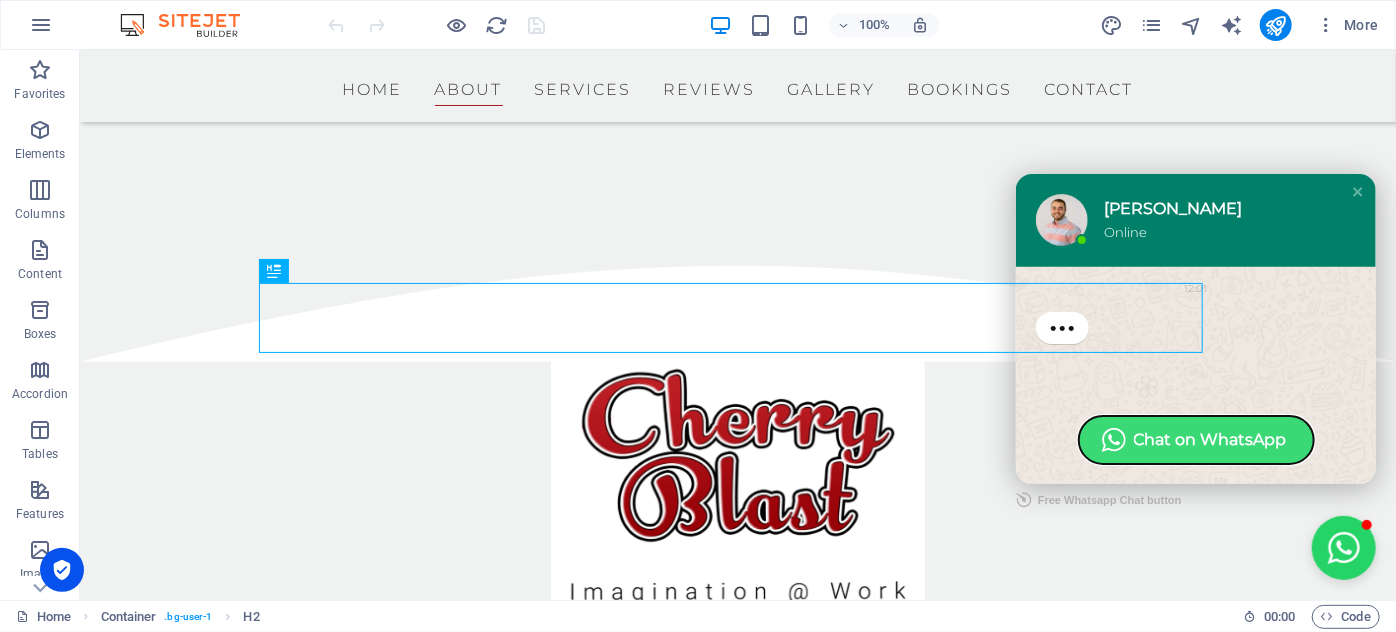 click on "Chat on WhatsApp" at bounding box center [1209, 438] 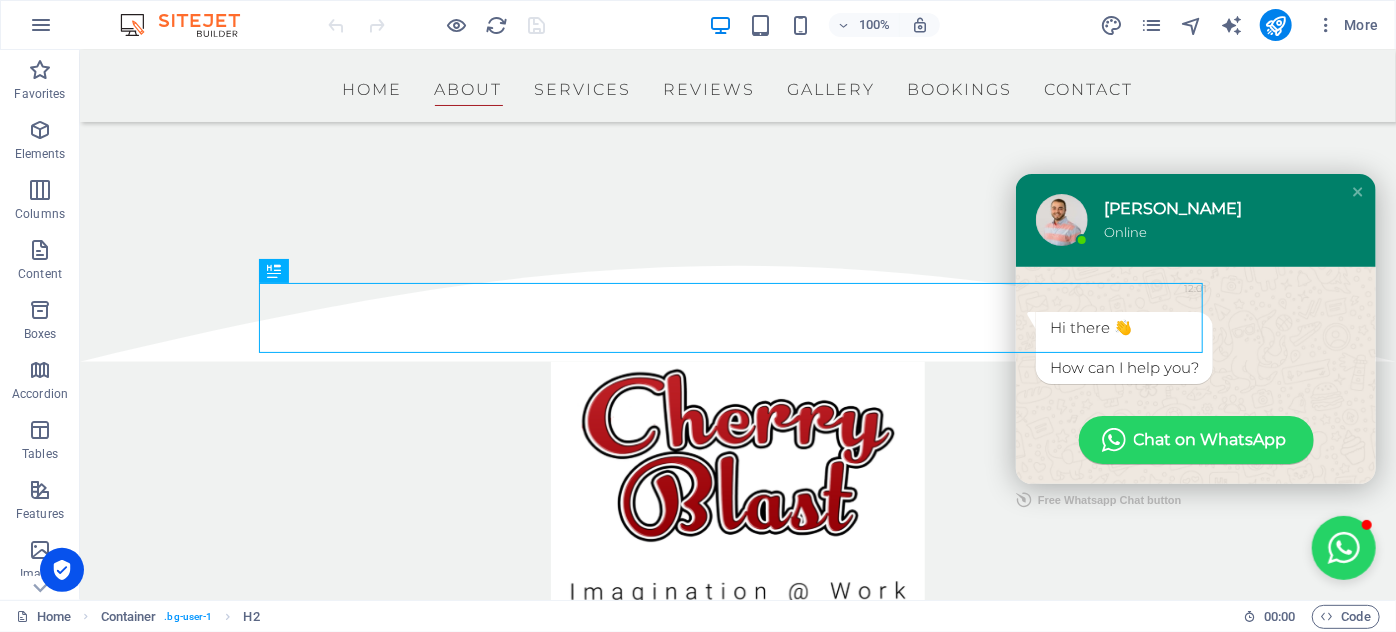 drag, startPoint x: 1125, startPoint y: 231, endPoint x: 1126, endPoint y: 177, distance: 54.00926 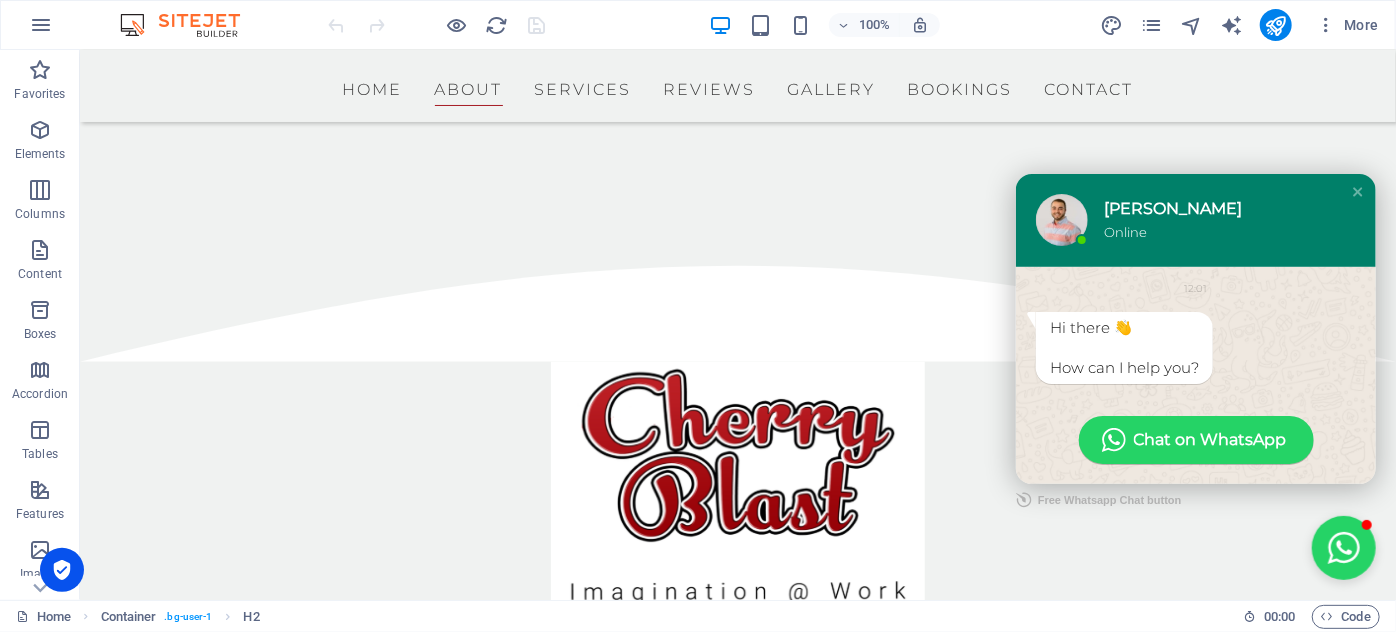 click on "John Doe Online" at bounding box center (1195, 219) 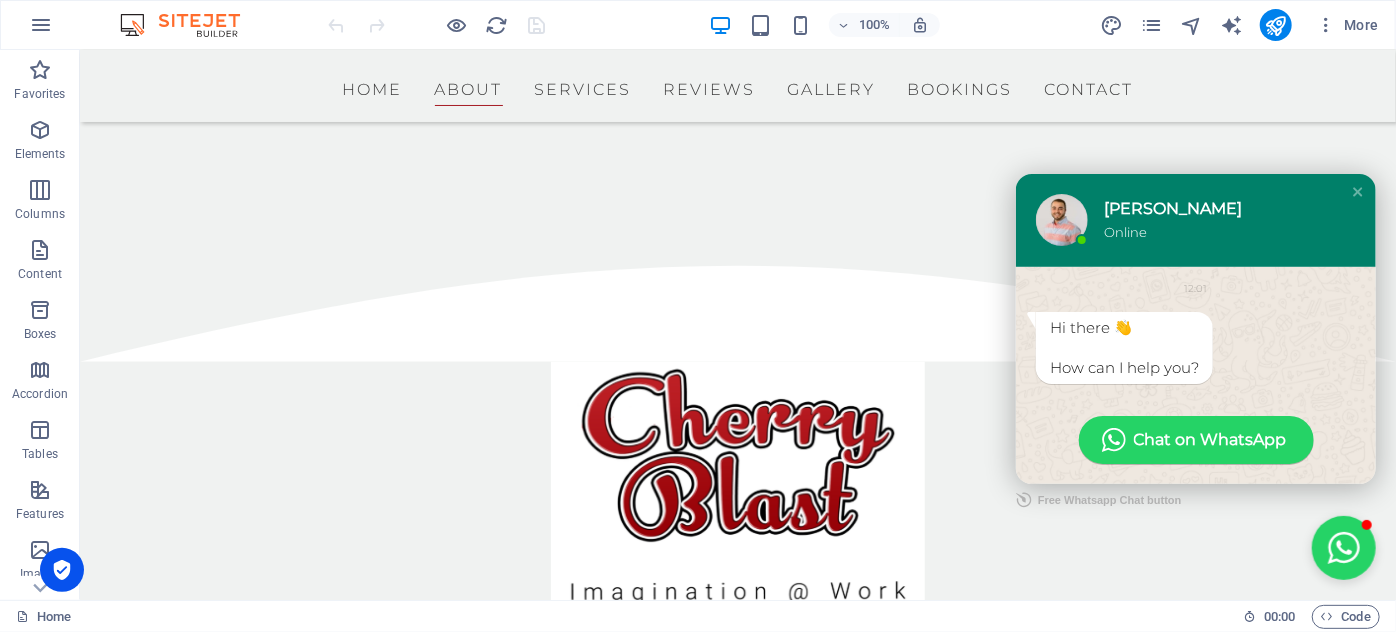 click on "John Doe" at bounding box center (1221, 208) 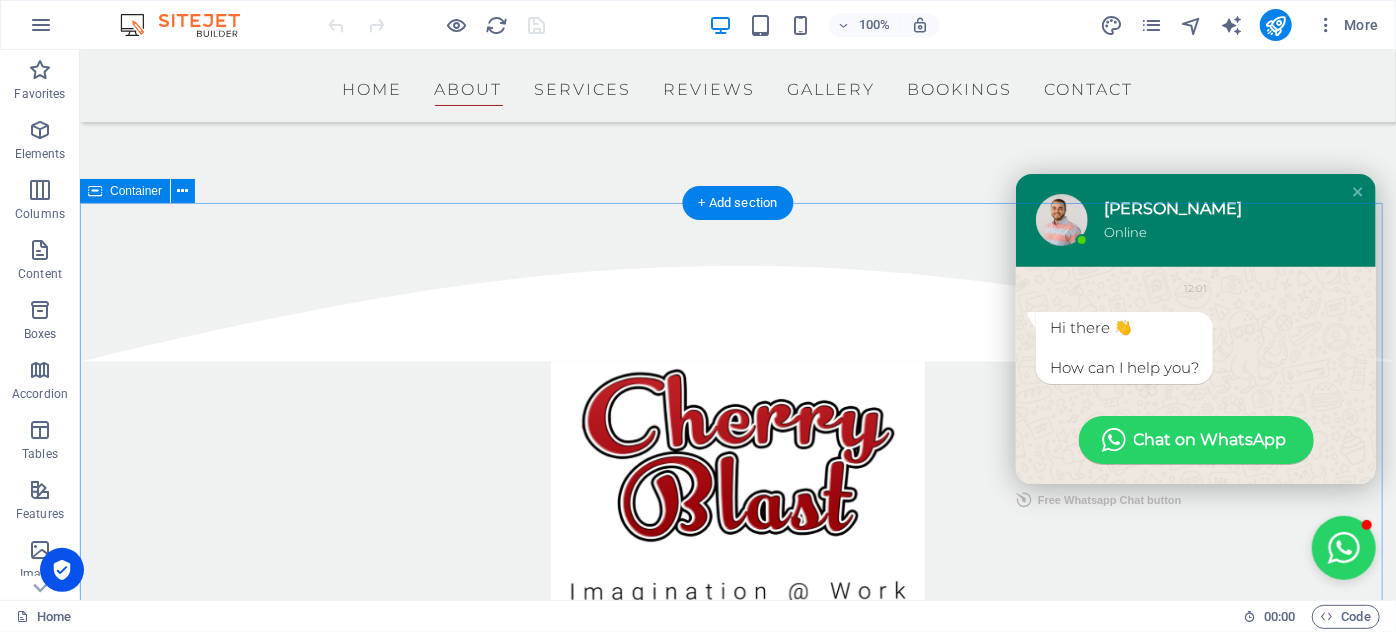 drag, startPoint x: 1121, startPoint y: 201, endPoint x: 1292, endPoint y: 531, distance: 371.67325 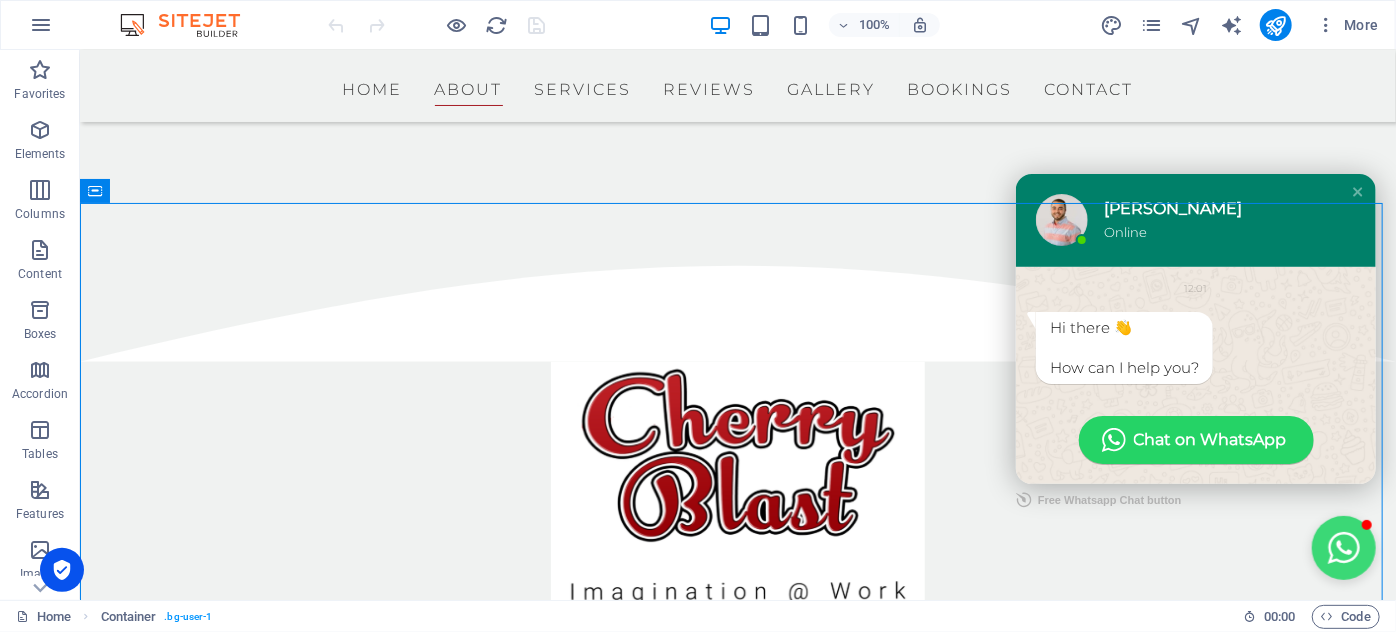 drag, startPoint x: 1324, startPoint y: 534, endPoint x: 101, endPoint y: 151, distance: 1281.5686 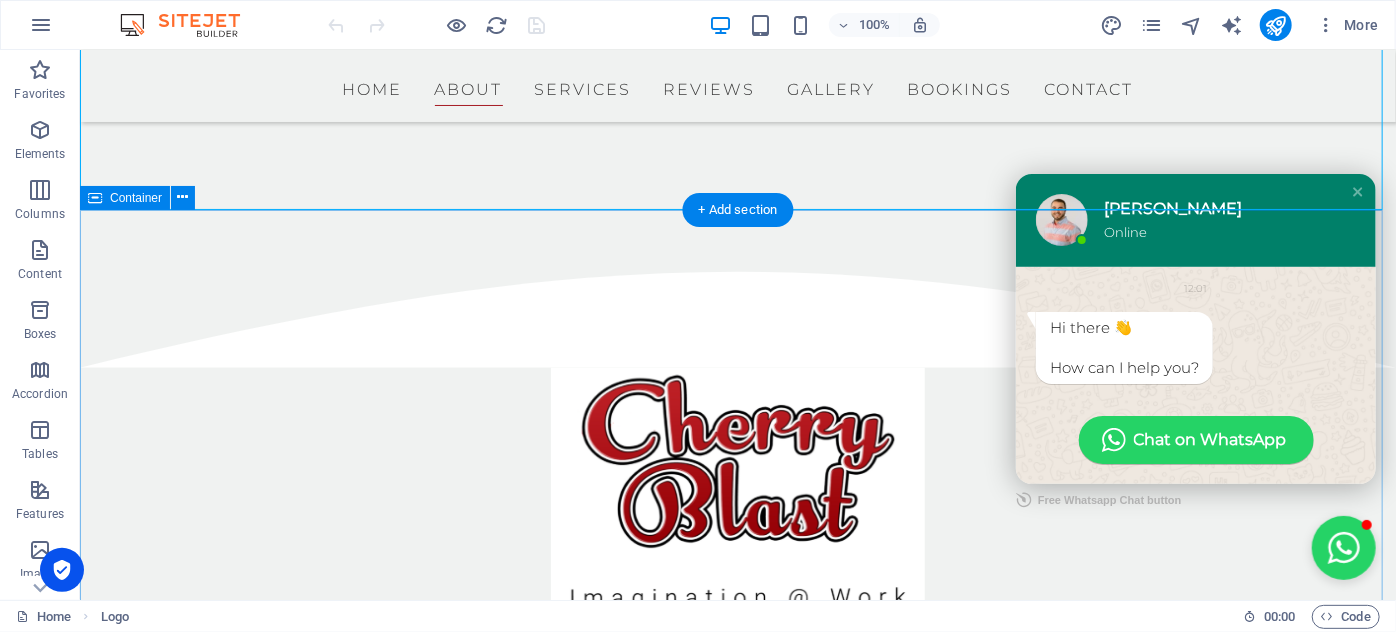scroll, scrollTop: 584, scrollLeft: 0, axis: vertical 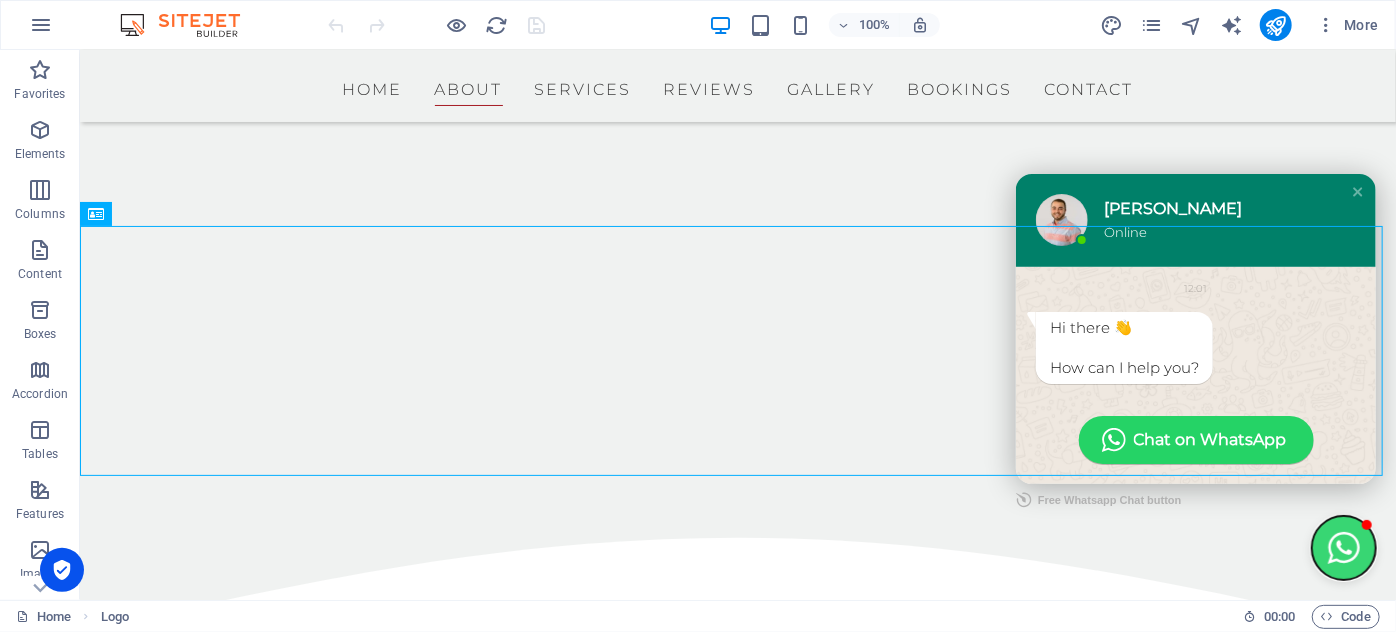 click at bounding box center [1343, 547] 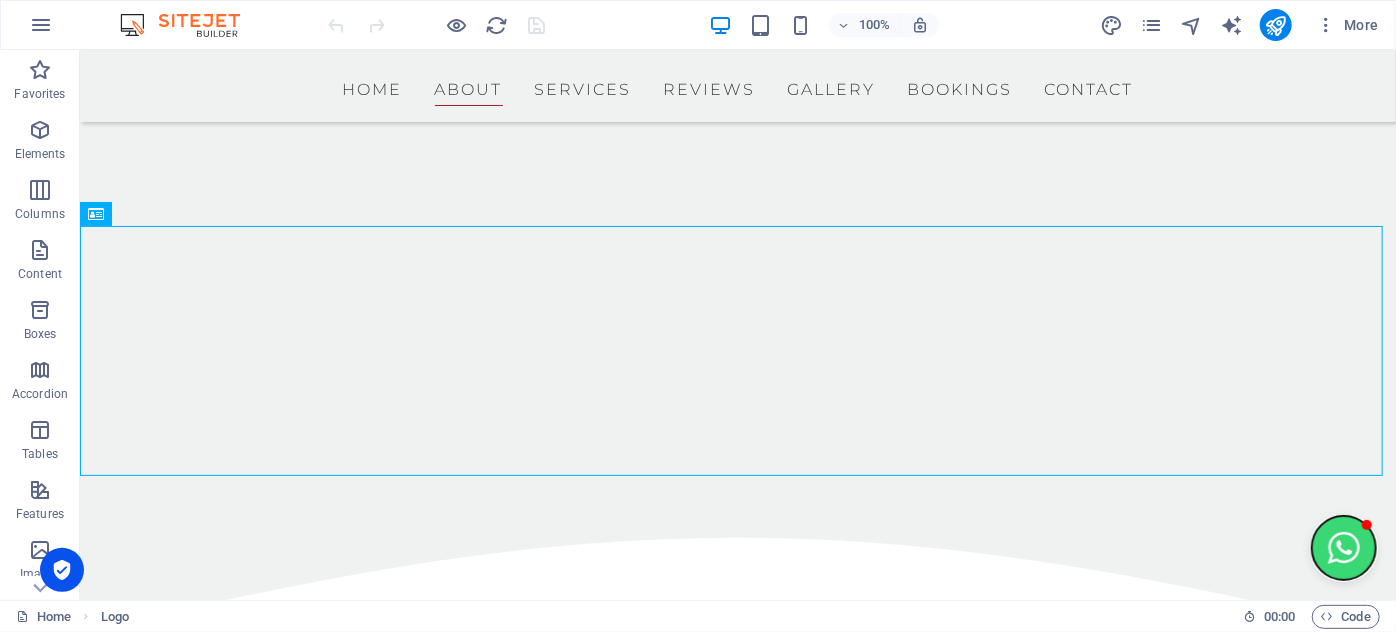 click at bounding box center (1343, 547) 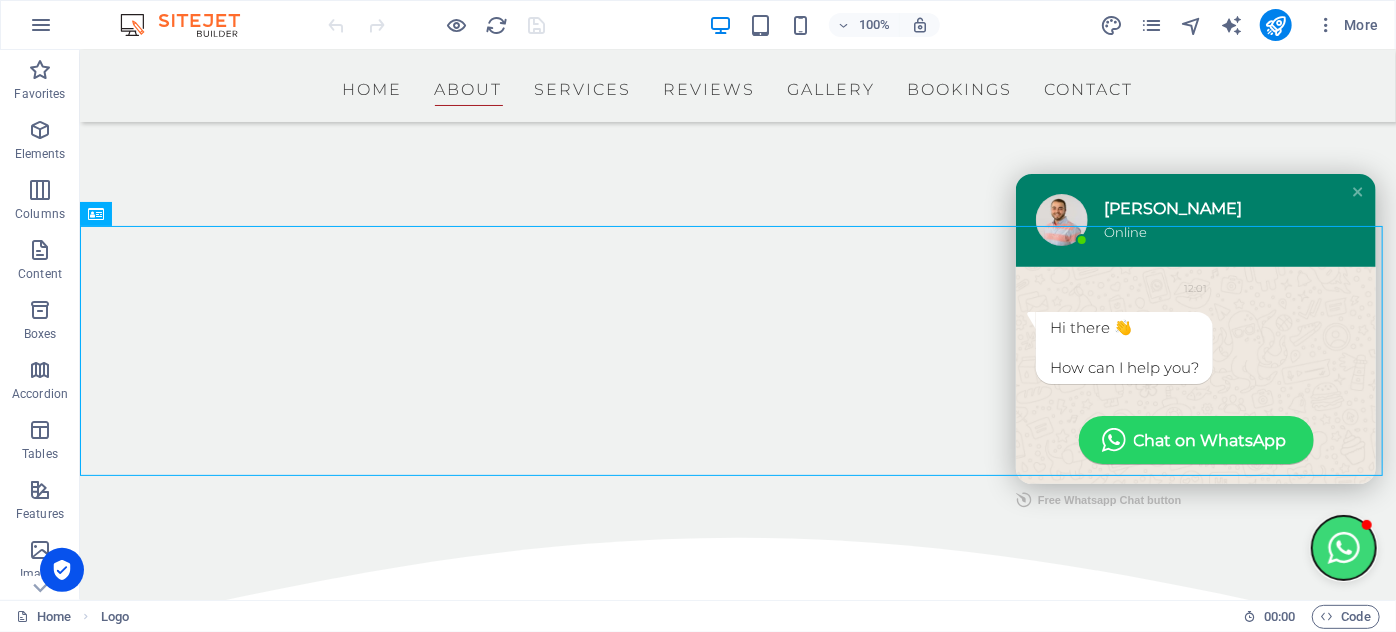click at bounding box center (1343, 547) 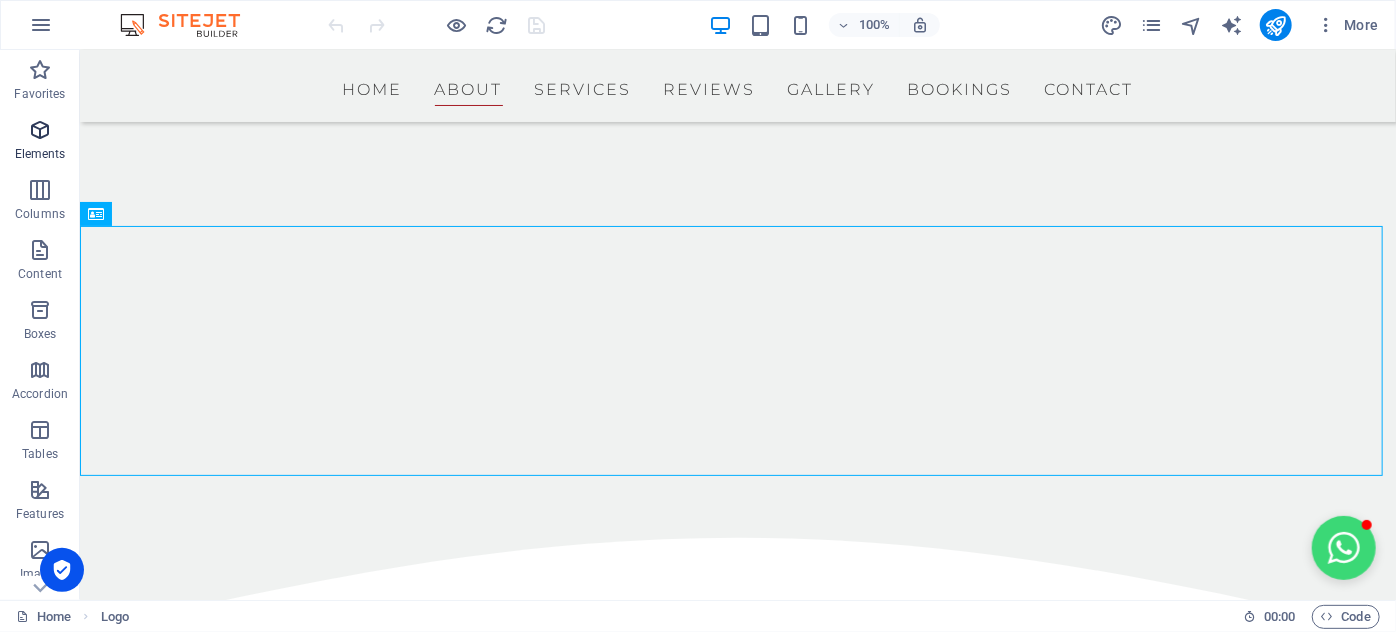 drag, startPoint x: 1253, startPoint y: 498, endPoint x: 45, endPoint y: 120, distance: 1265.7599 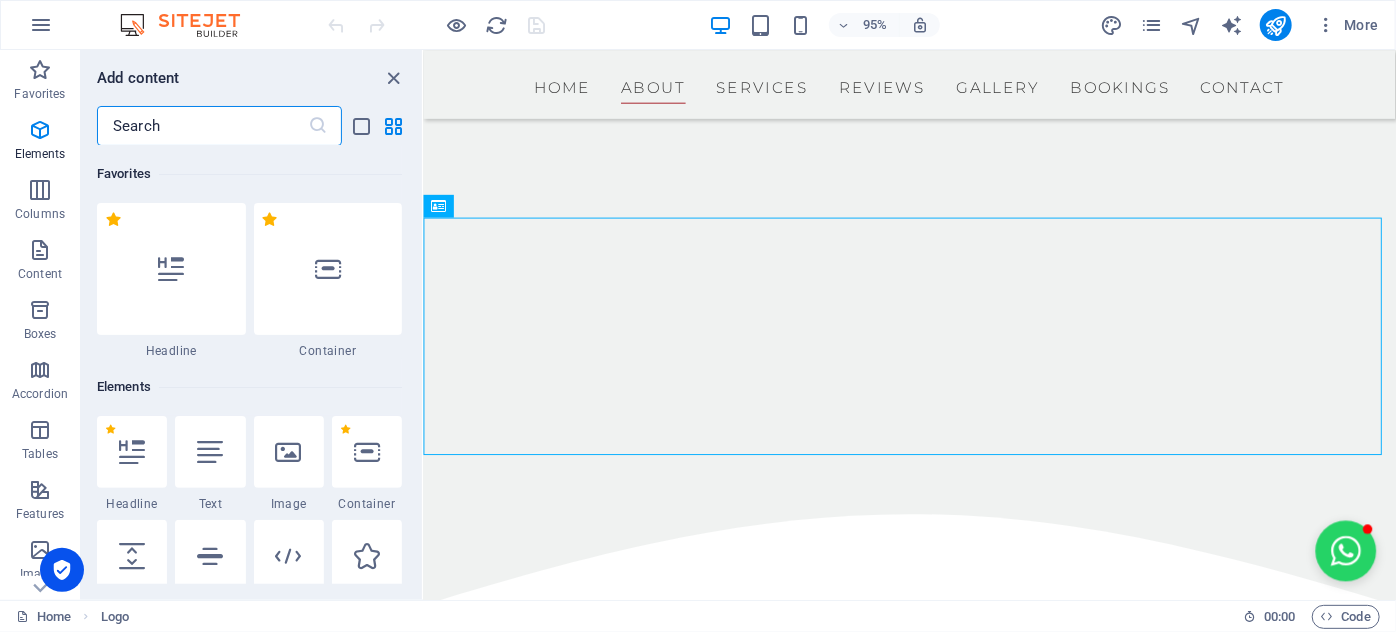 click at bounding box center [202, 126] 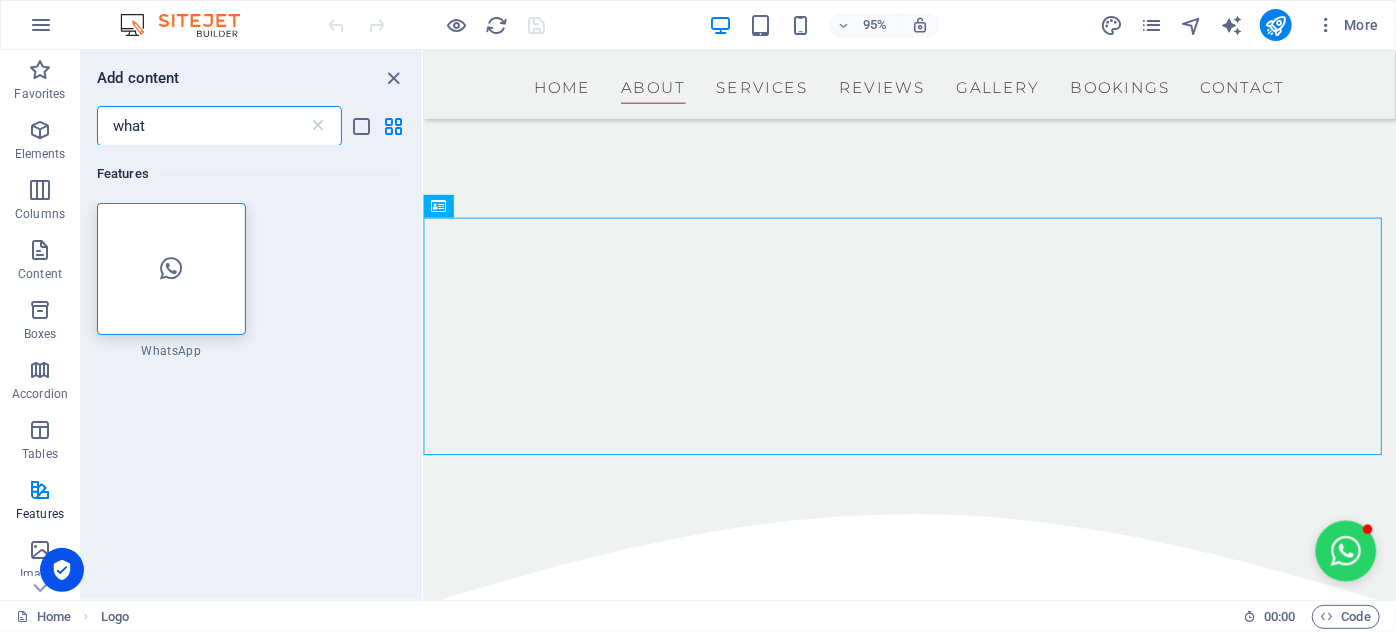 scroll, scrollTop: 0, scrollLeft: 0, axis: both 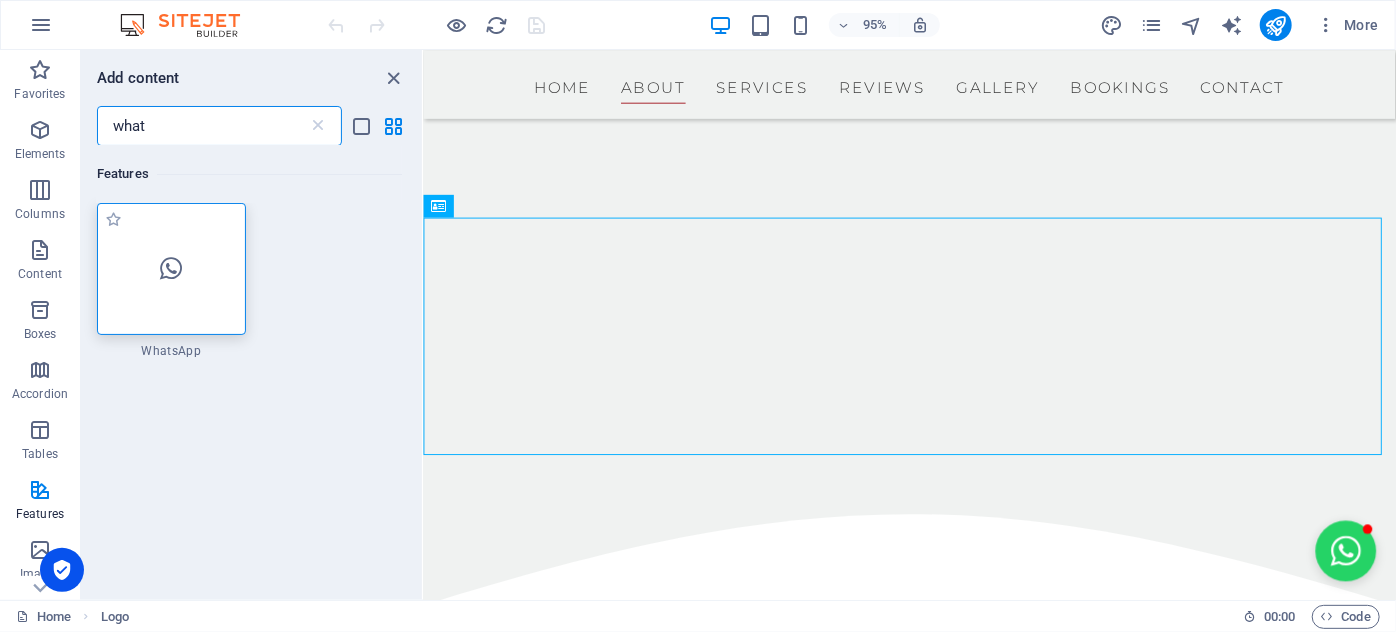 type on "what" 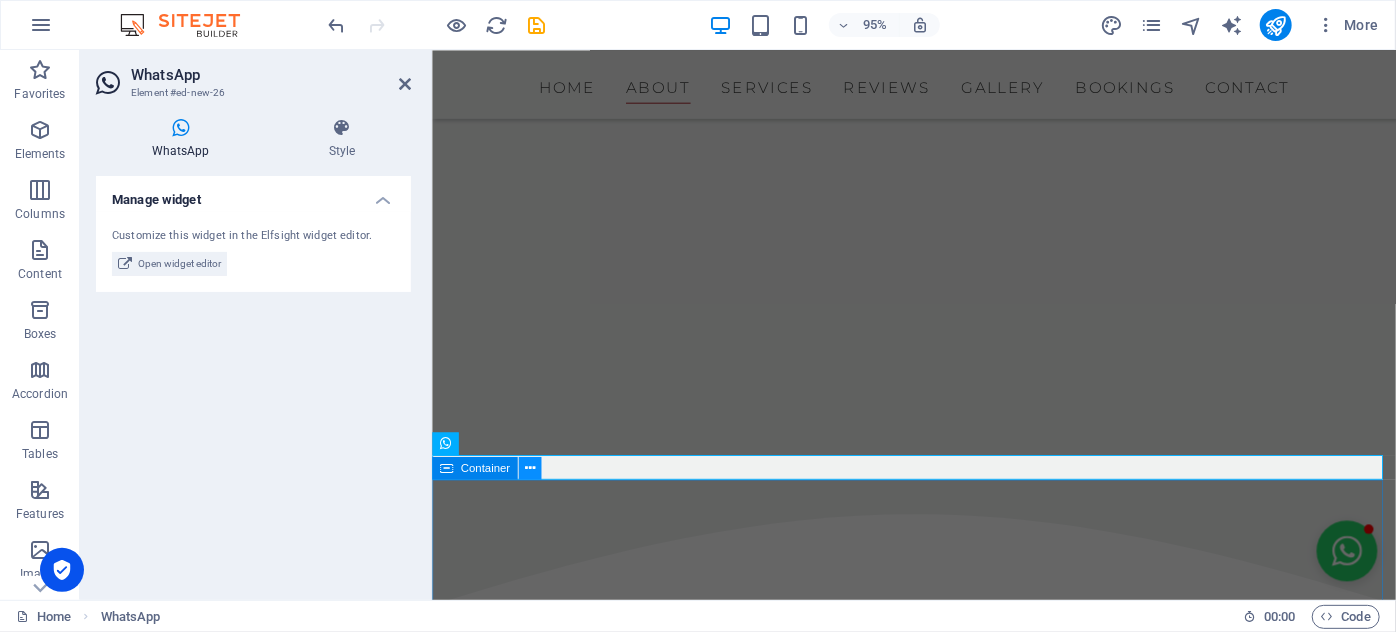 click at bounding box center [529, 468] 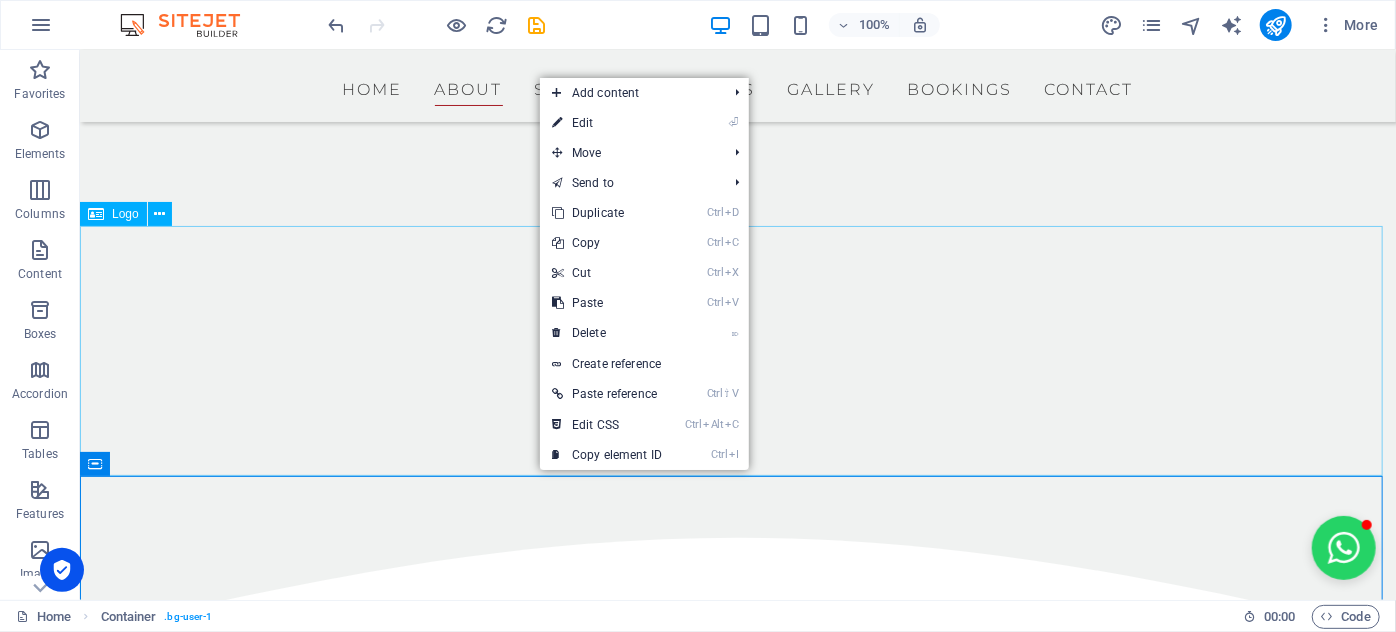 click at bounding box center [737, 758] 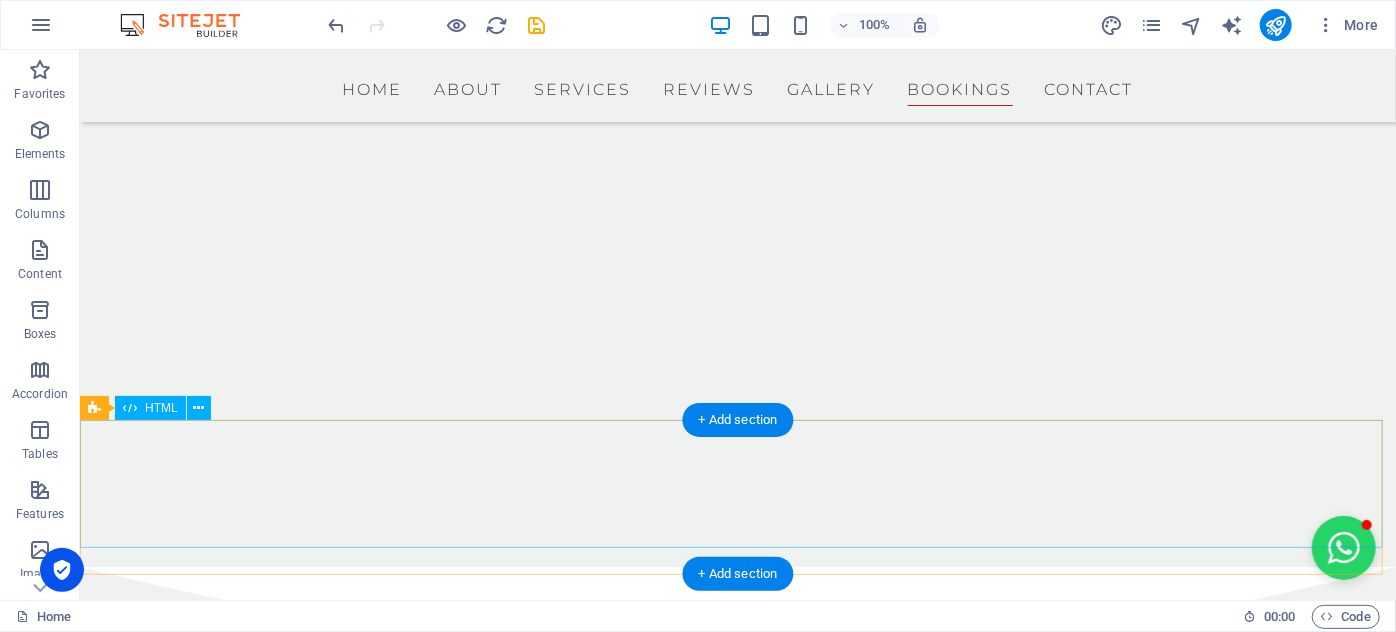 scroll, scrollTop: 7650, scrollLeft: 0, axis: vertical 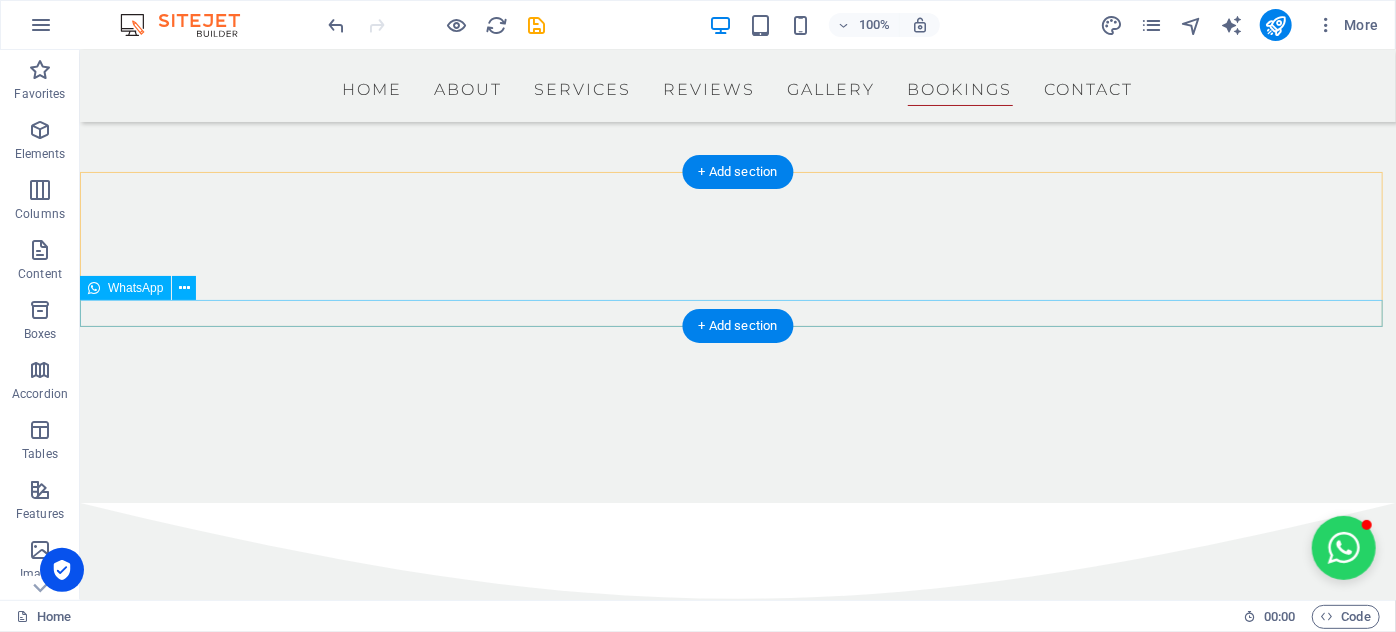 click on "Panel only seen by widget owner
Edit widget
Views
1% Share 🔥" at bounding box center [737, 4532] 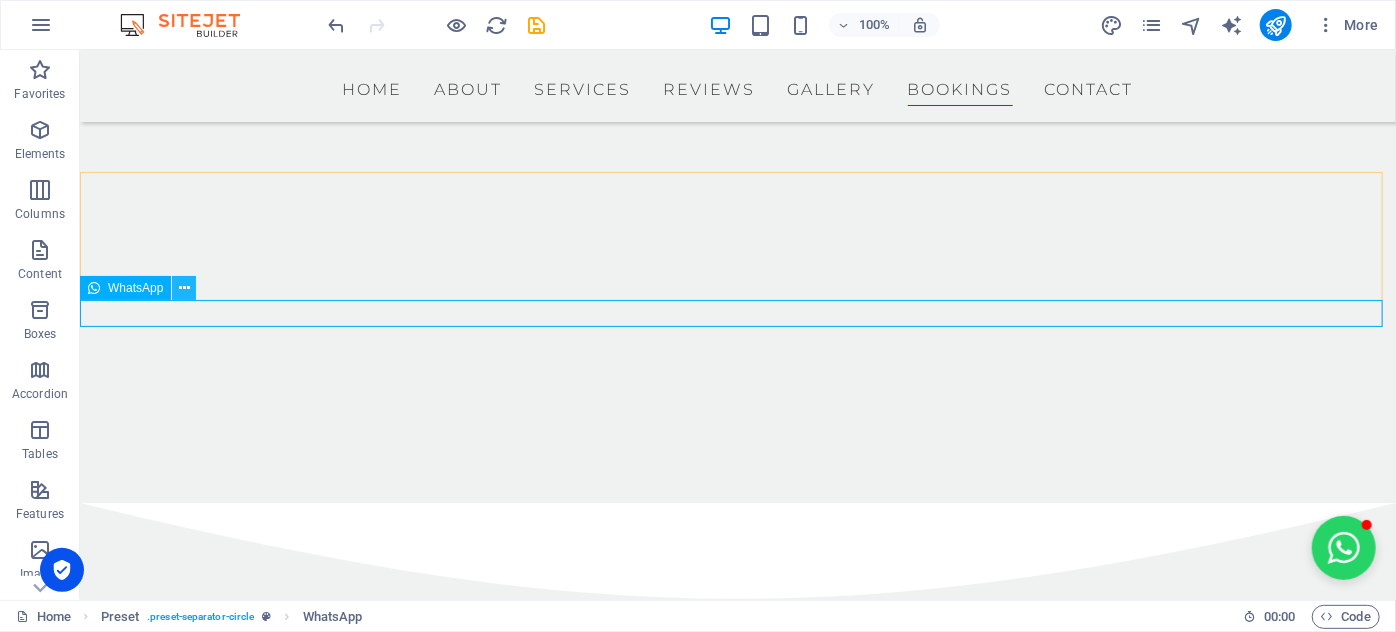 click at bounding box center [184, 288] 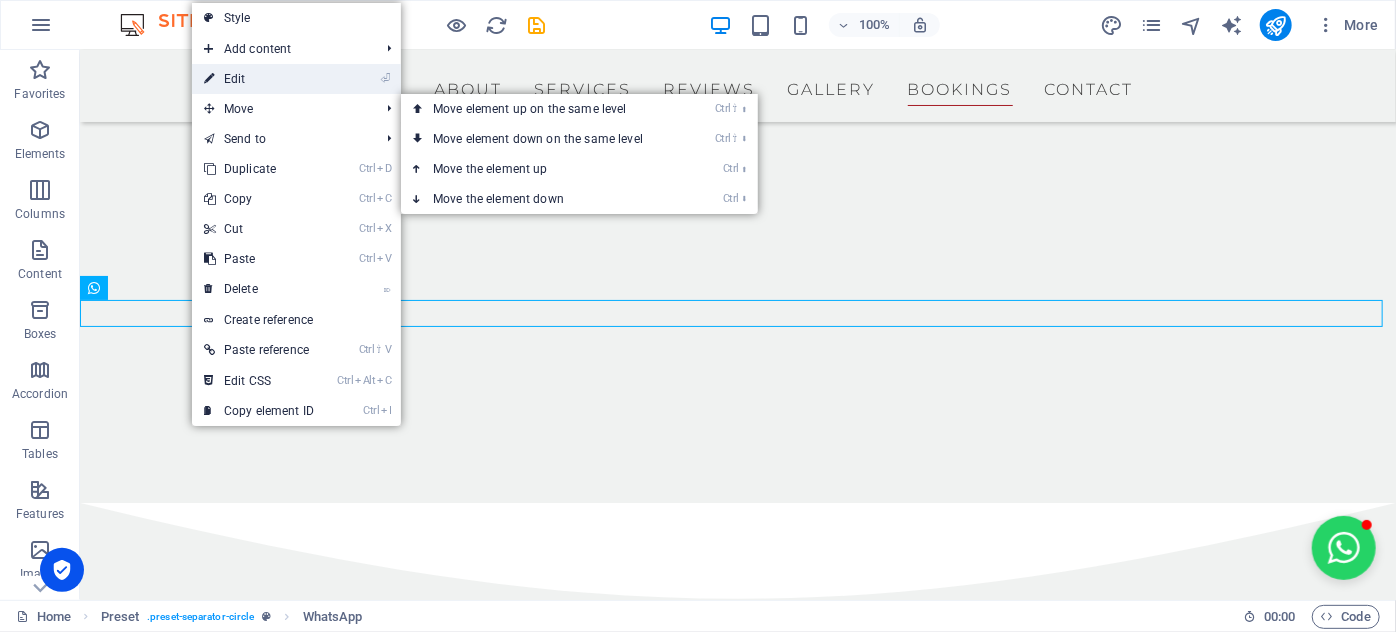 click on "⏎  Edit" at bounding box center [259, 79] 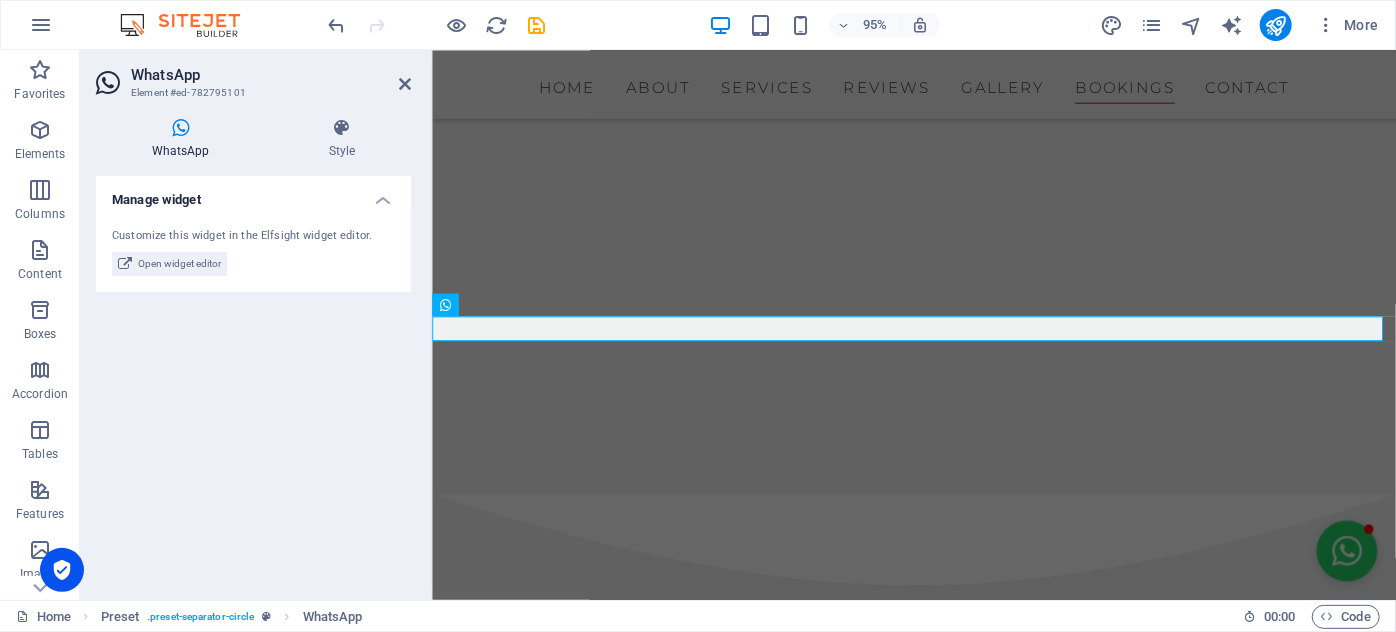 scroll, scrollTop: 7621, scrollLeft: 0, axis: vertical 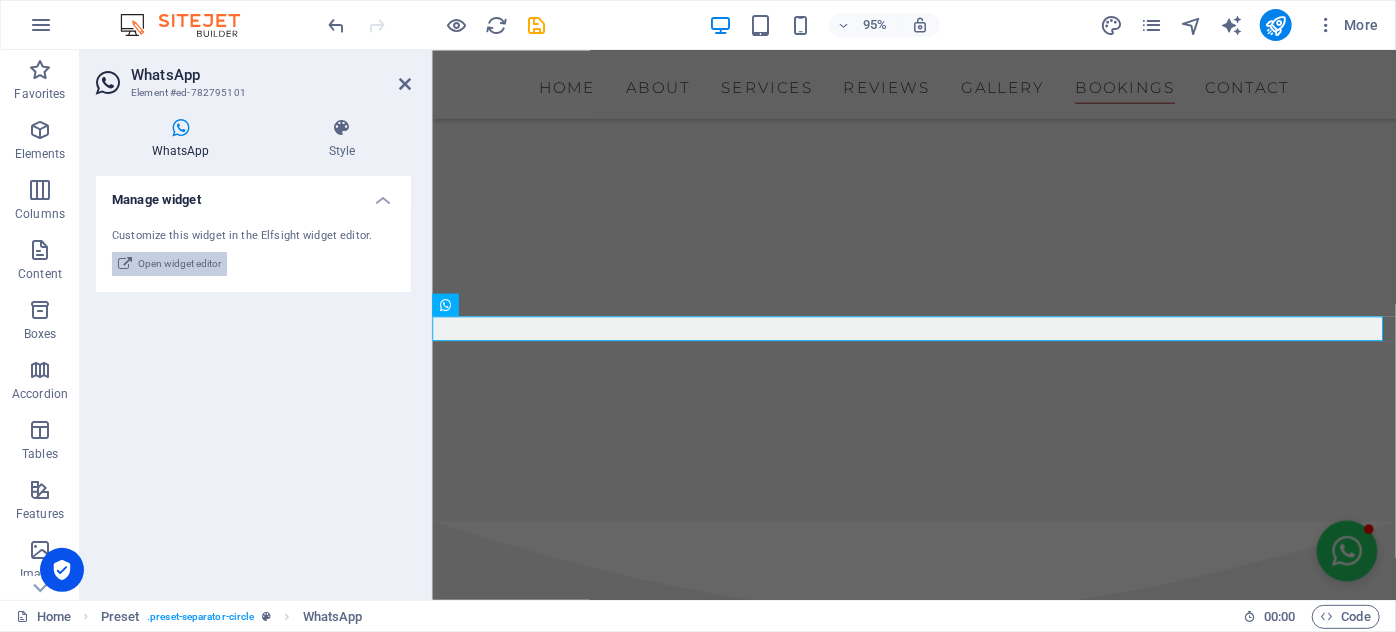 click on "Open widget editor" at bounding box center (179, 264) 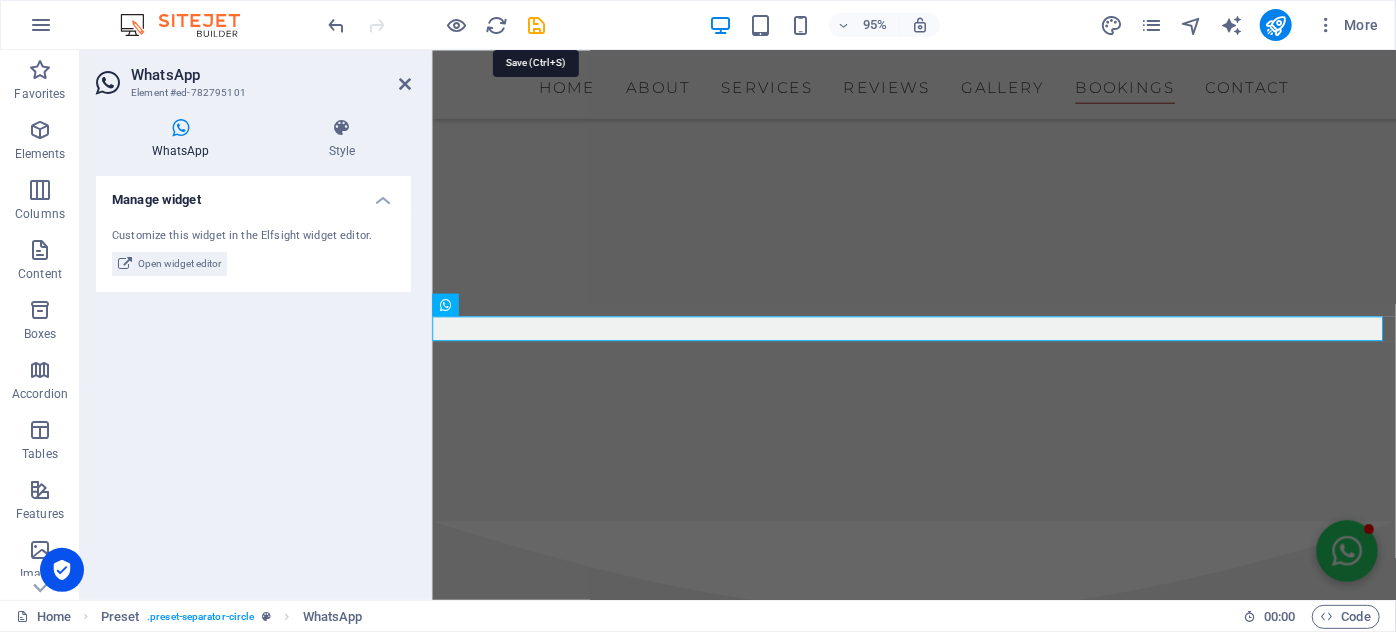click at bounding box center [537, 25] 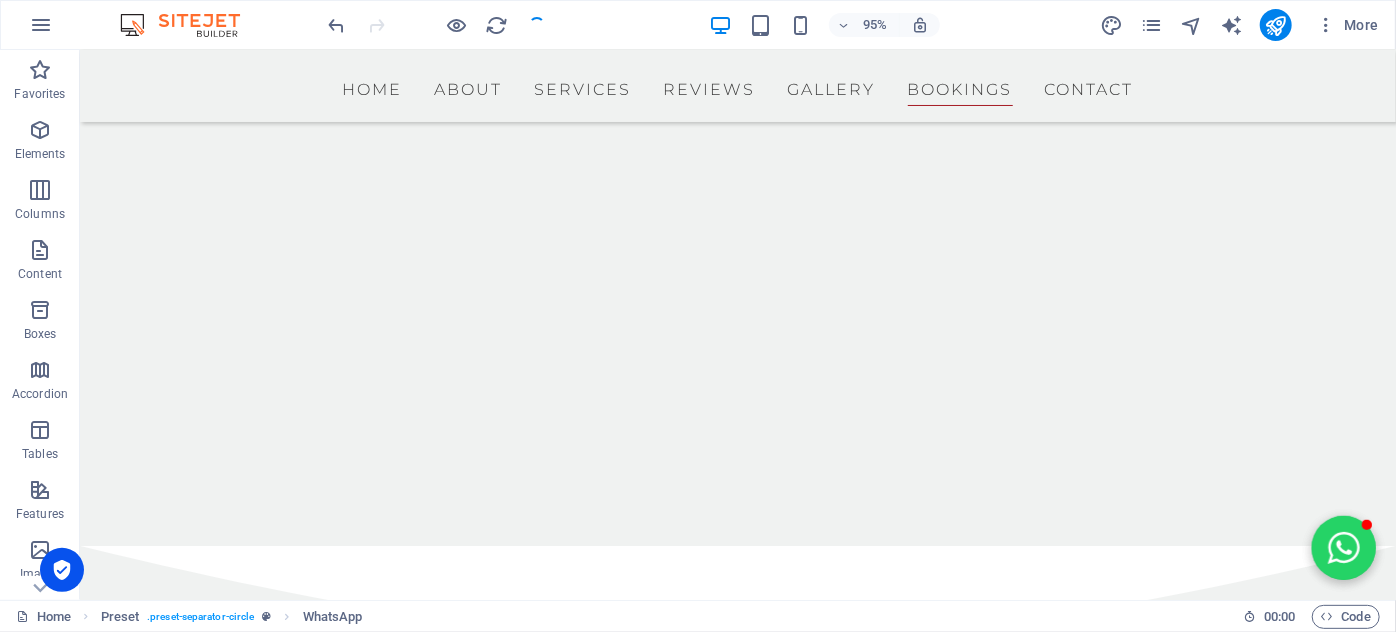 scroll, scrollTop: 7650, scrollLeft: 0, axis: vertical 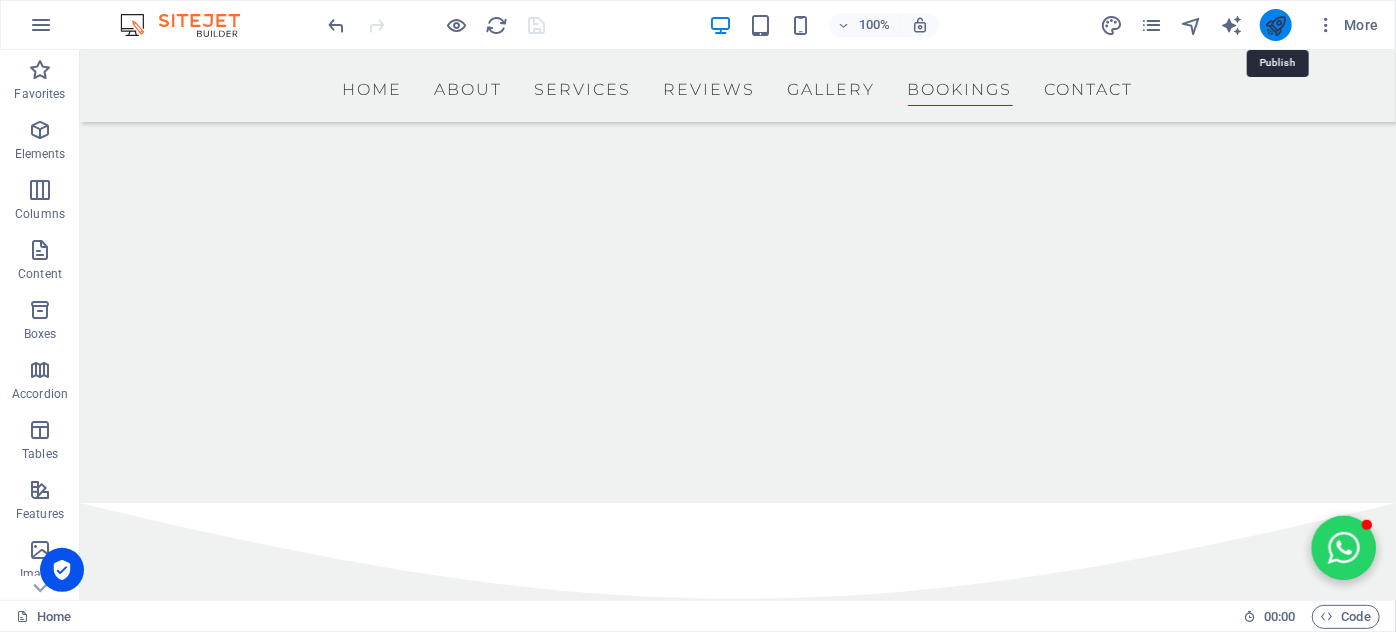 click at bounding box center (1275, 25) 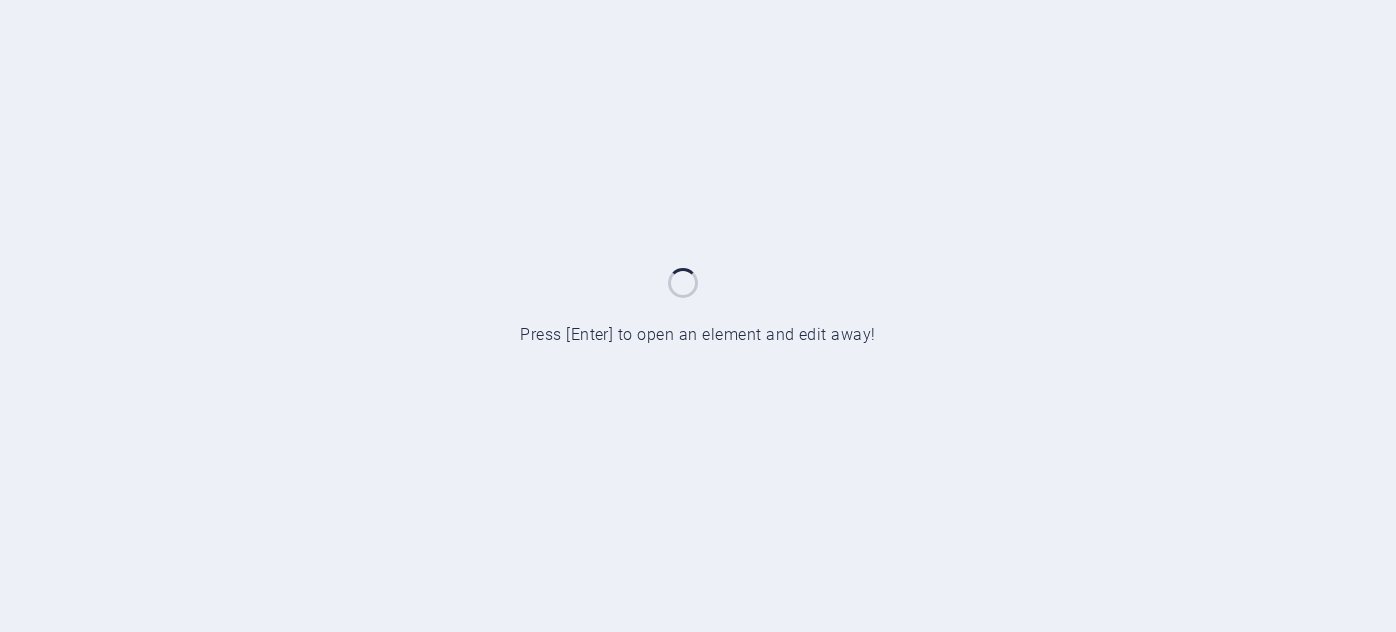 scroll, scrollTop: 0, scrollLeft: 0, axis: both 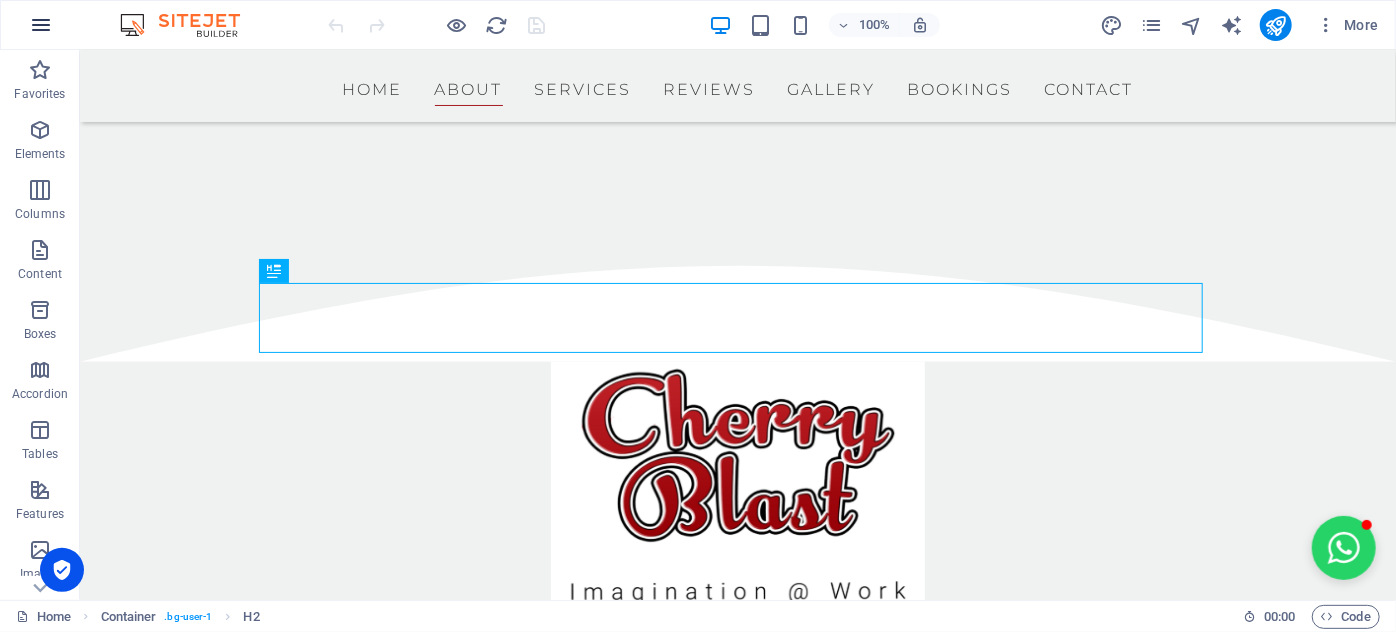click at bounding box center (41, 25) 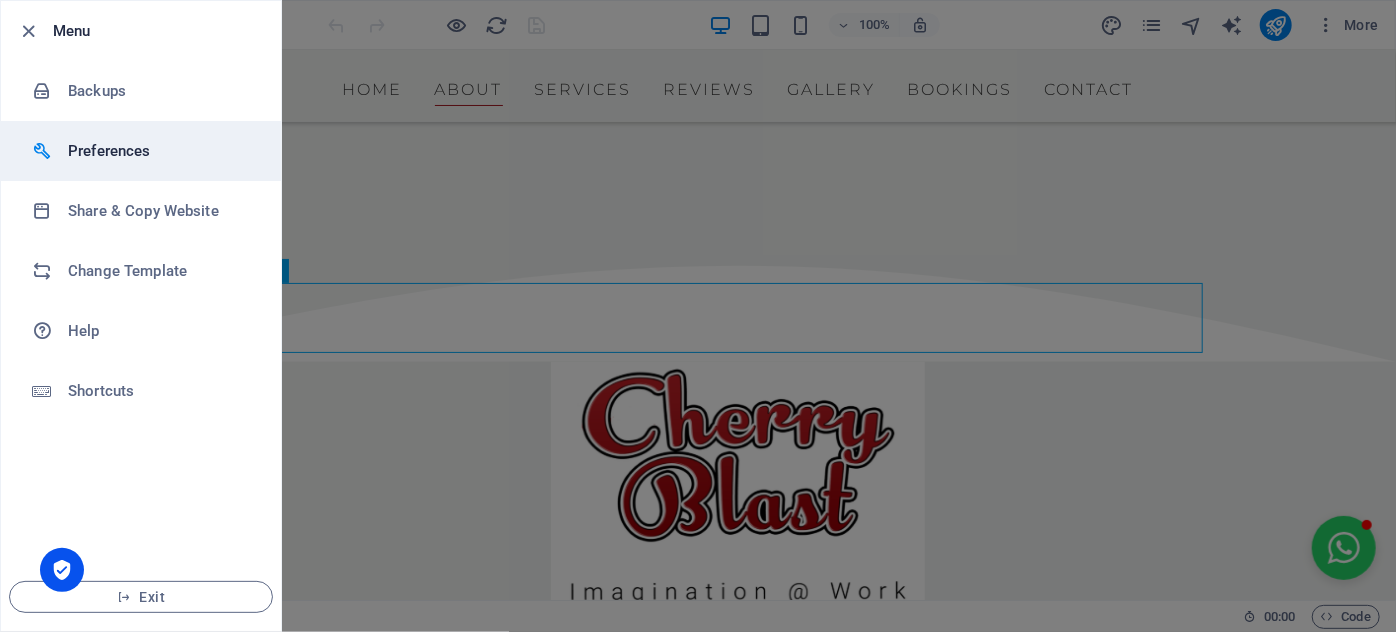 click on "Preferences" at bounding box center [160, 151] 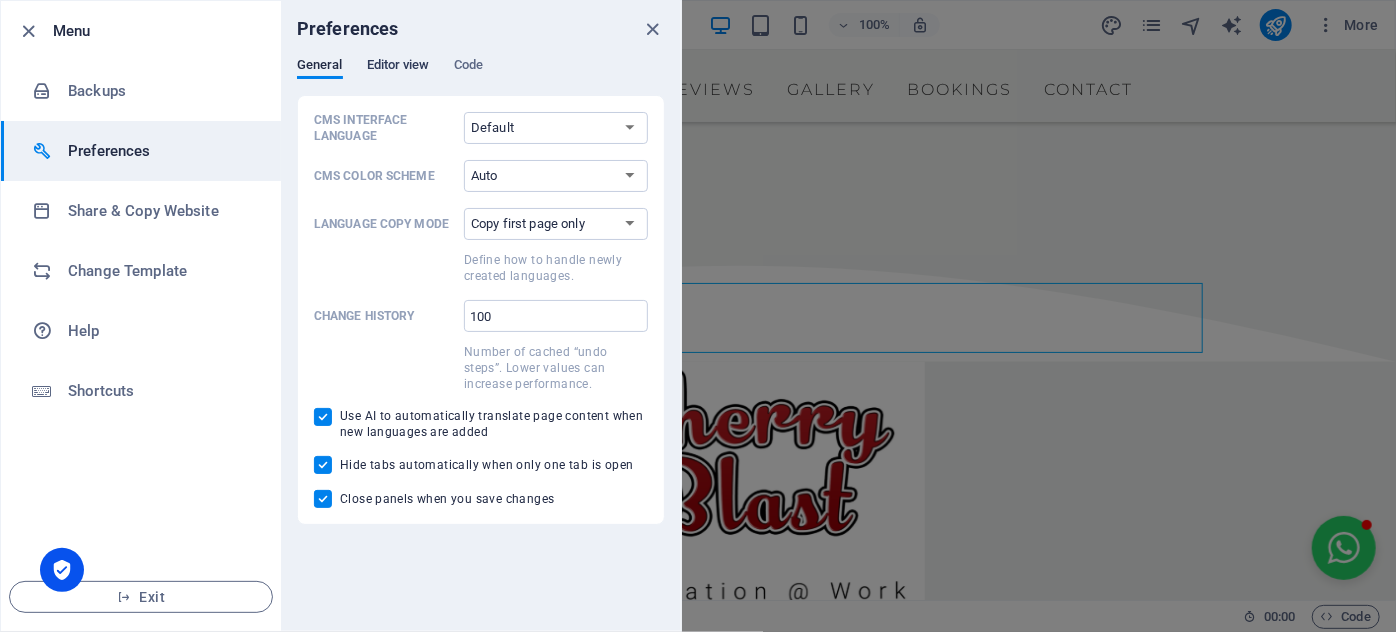 click on "Editor view" at bounding box center [398, 67] 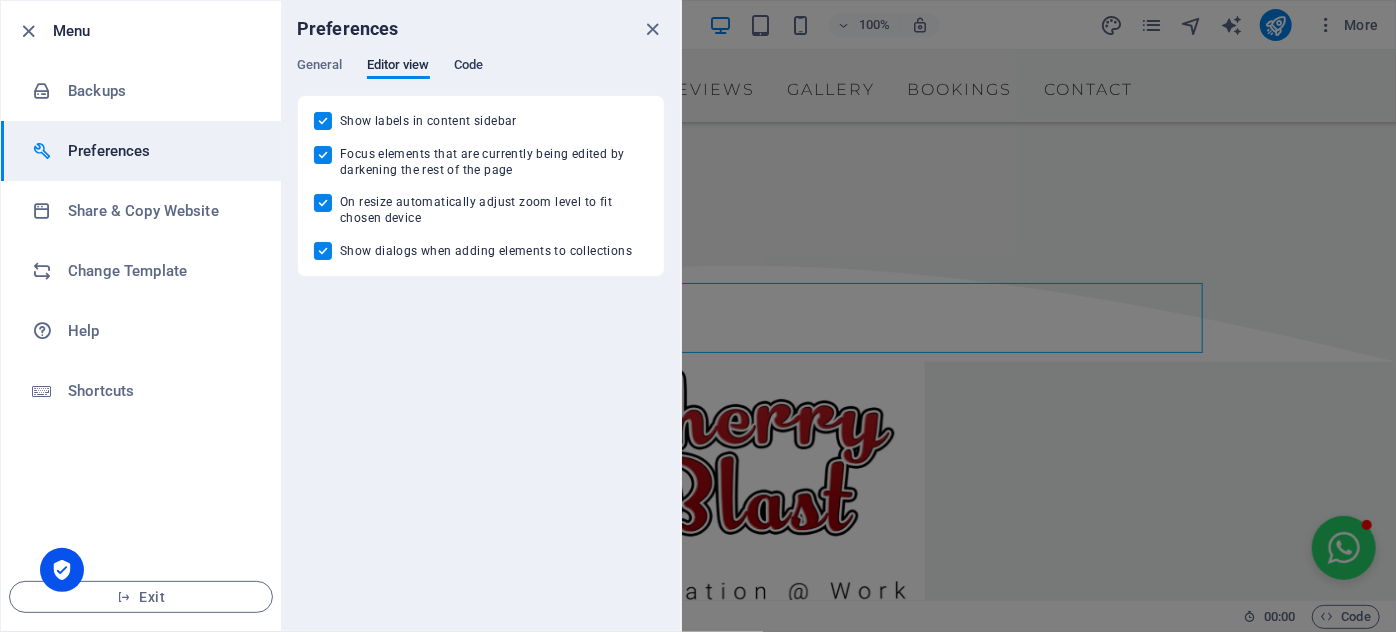 click on "Code" at bounding box center [468, 67] 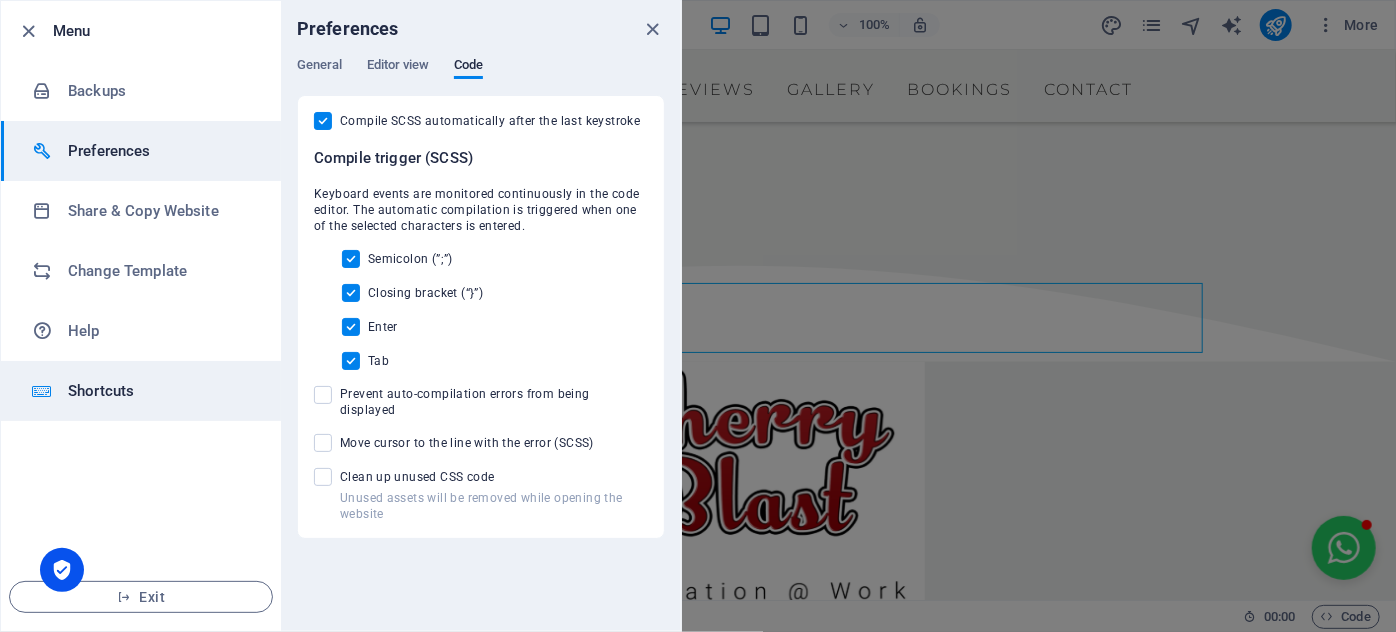 click on "Shortcuts" at bounding box center (160, 391) 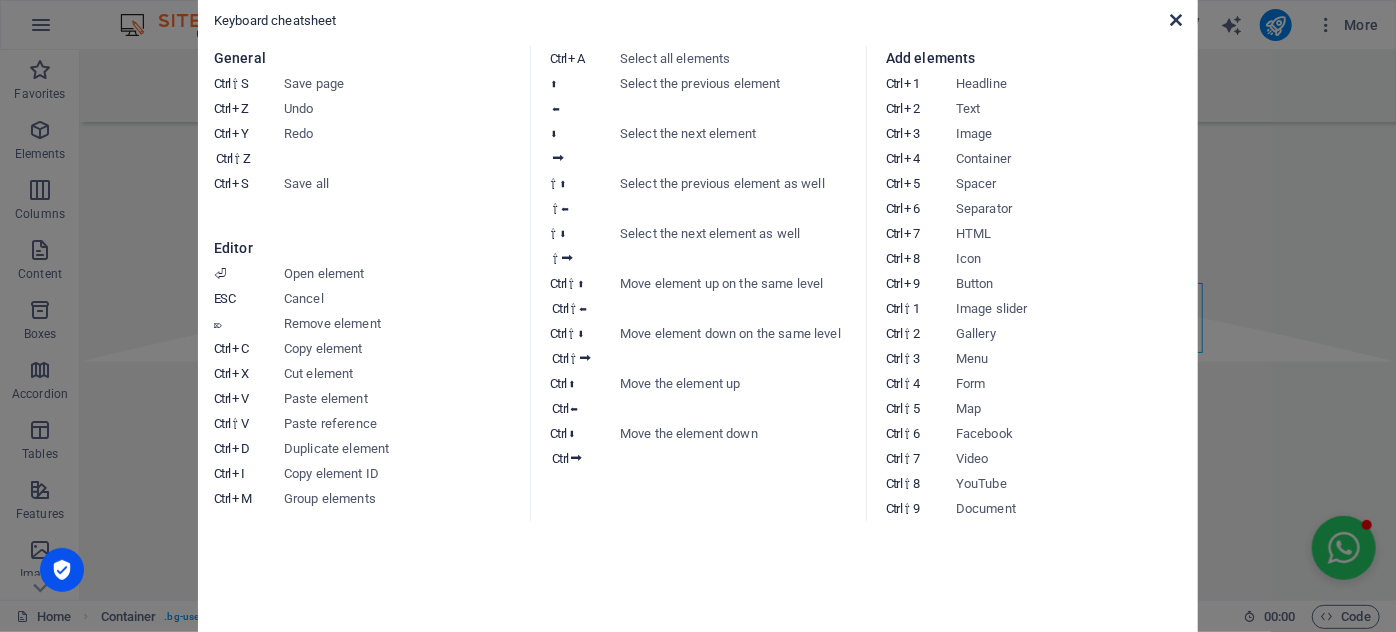 click at bounding box center [1176, 20] 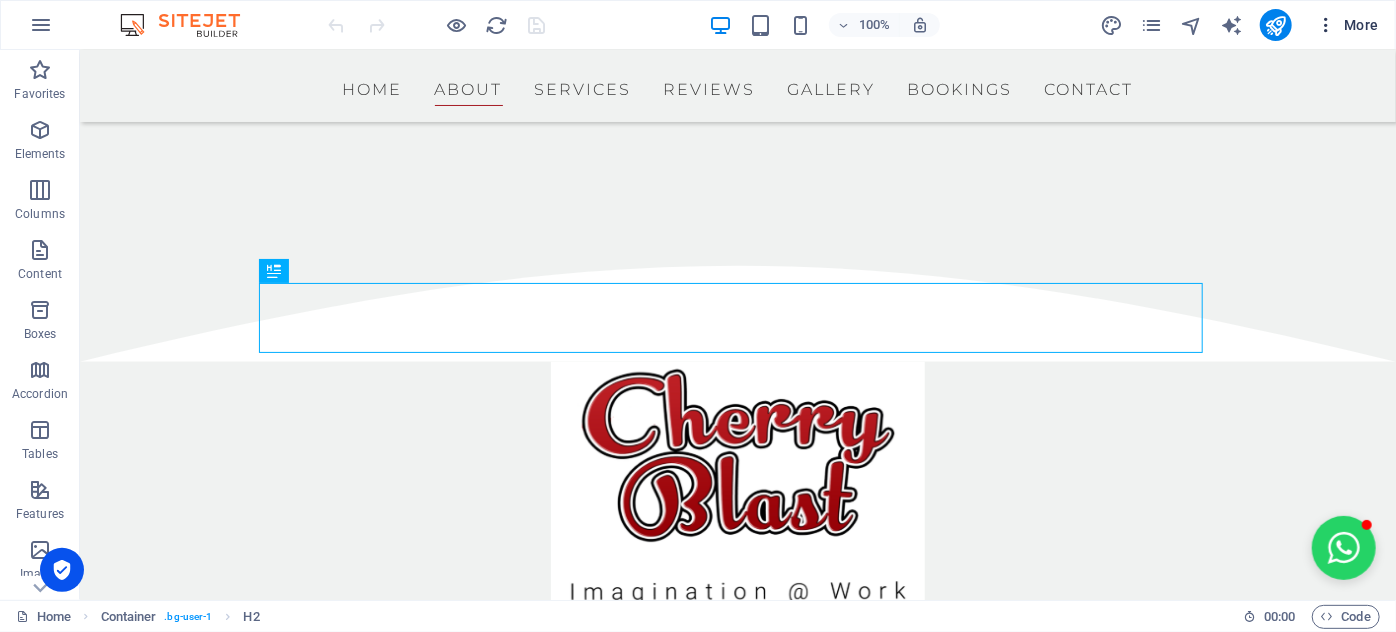 click at bounding box center (1326, 25) 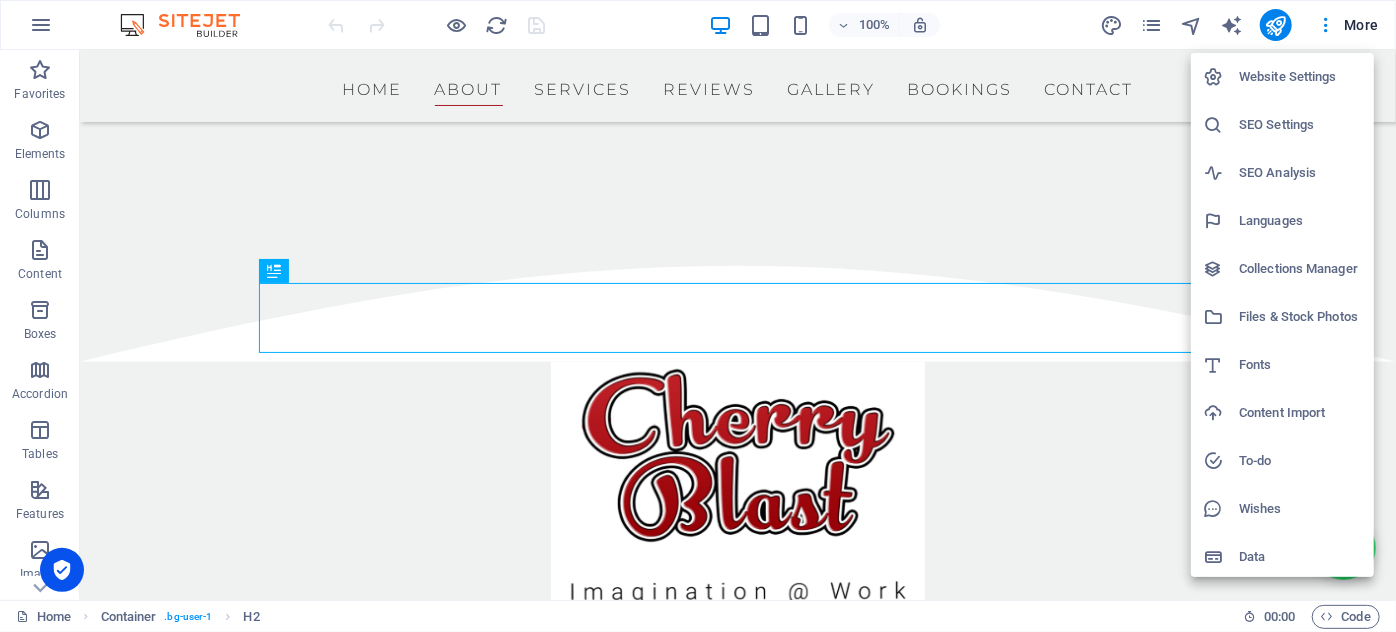 click on "Website Settings" at bounding box center (1300, 77) 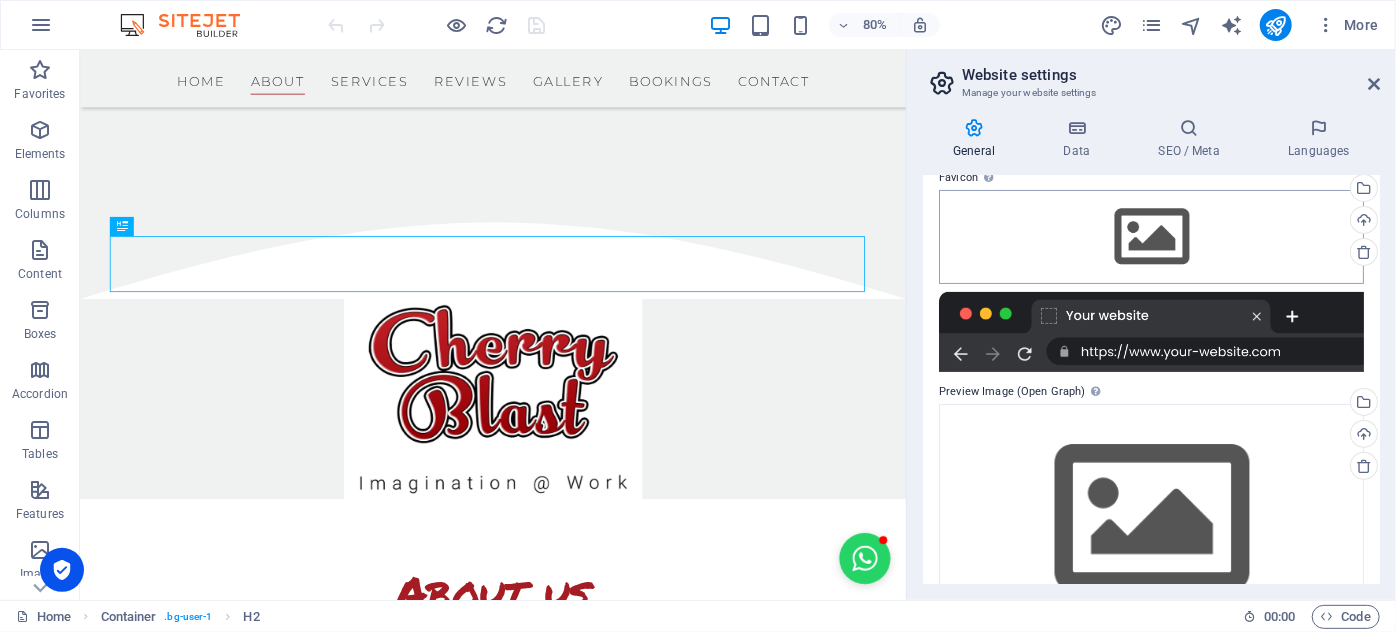 scroll, scrollTop: 198, scrollLeft: 0, axis: vertical 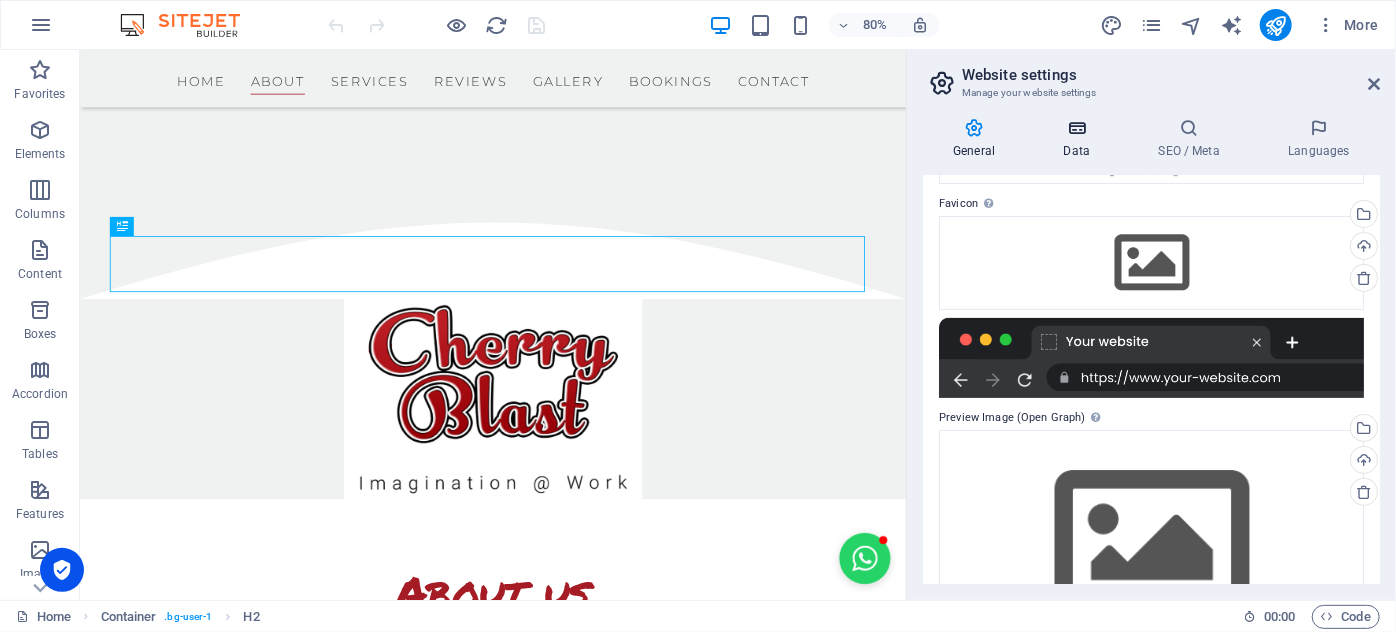 click at bounding box center (1076, 128) 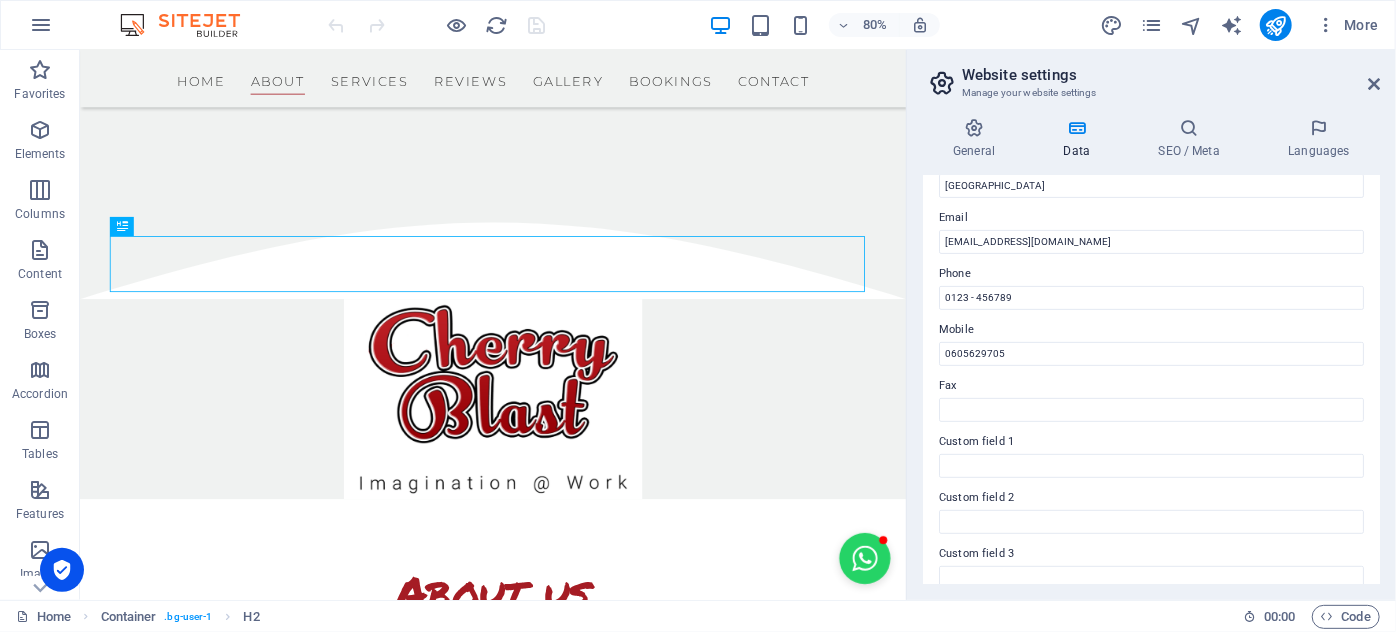 scroll, scrollTop: 552, scrollLeft: 0, axis: vertical 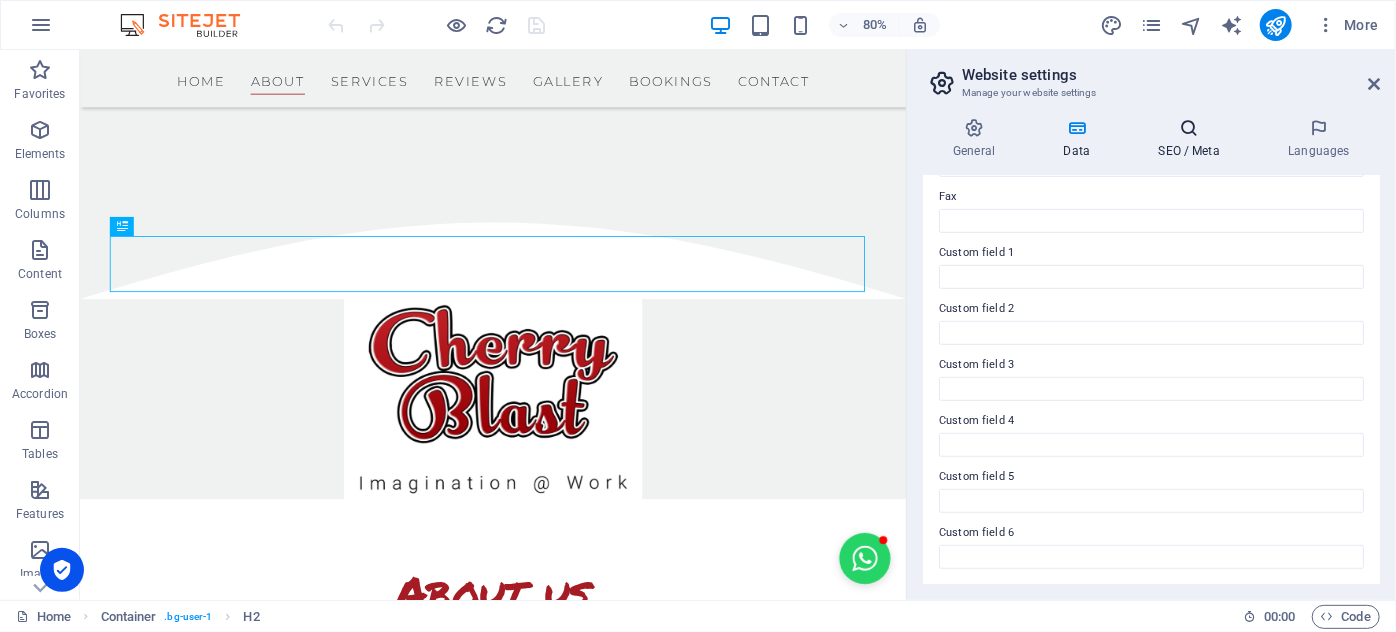 click at bounding box center (1189, 128) 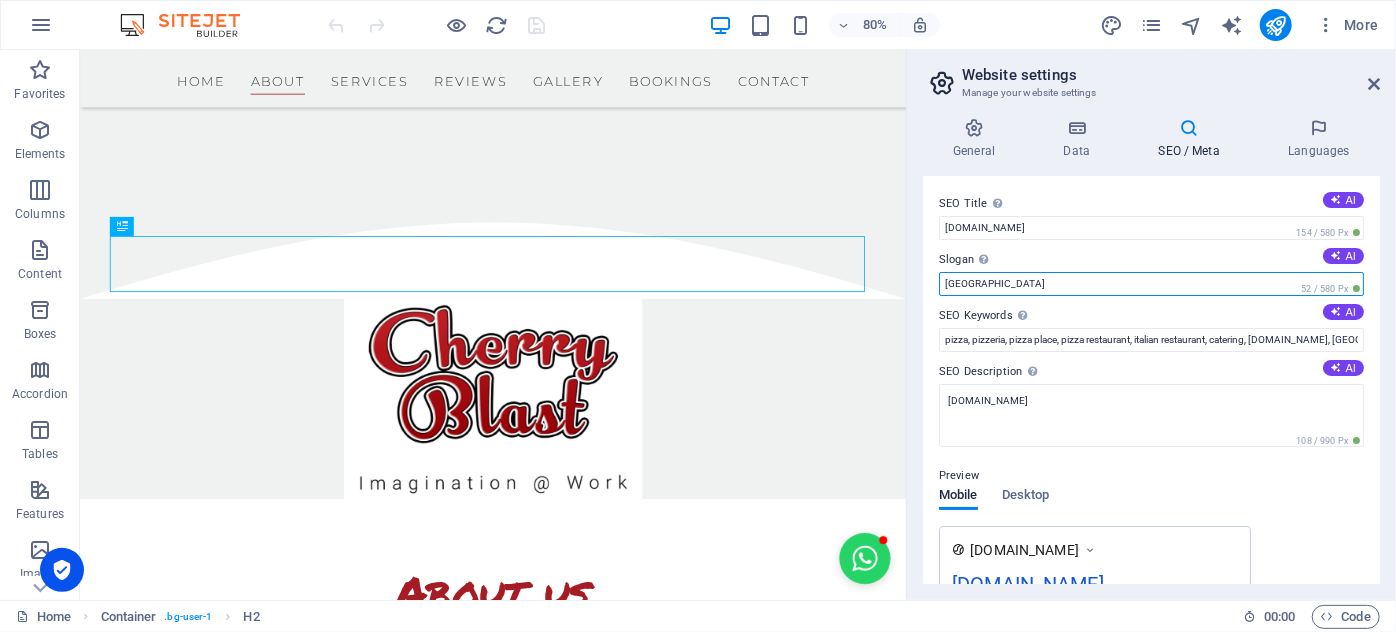 drag, startPoint x: 1040, startPoint y: 275, endPoint x: 912, endPoint y: 282, distance: 128.19127 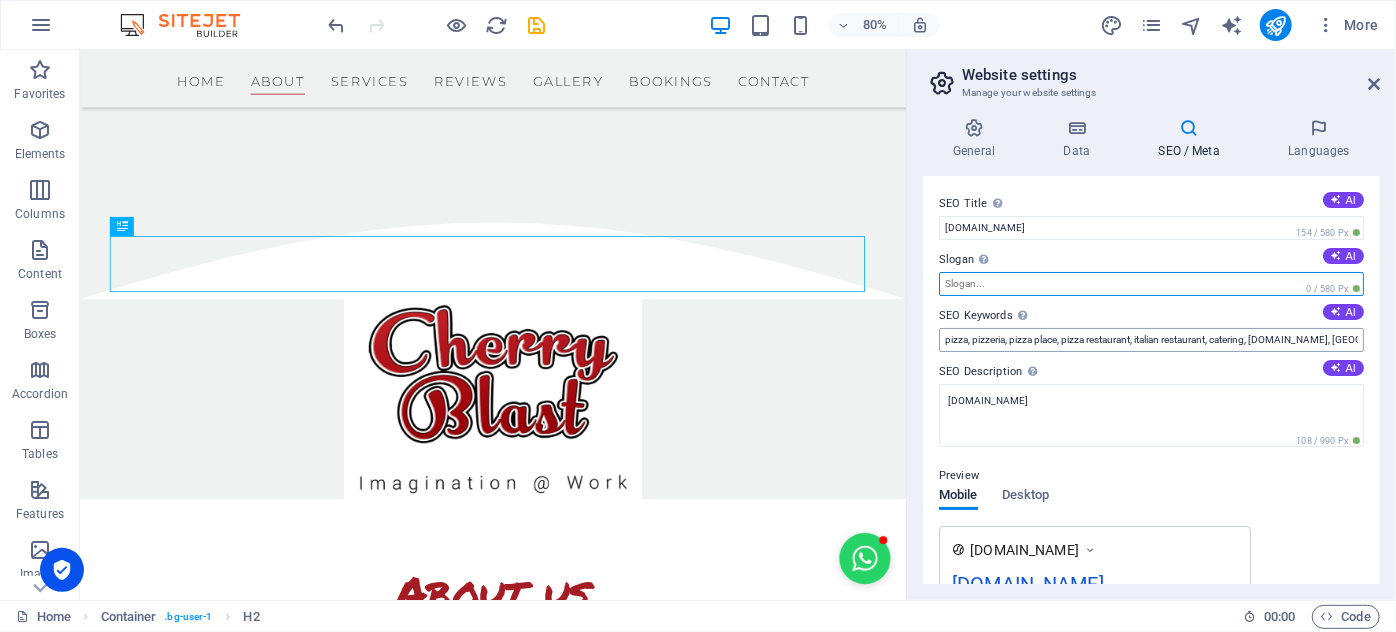 type 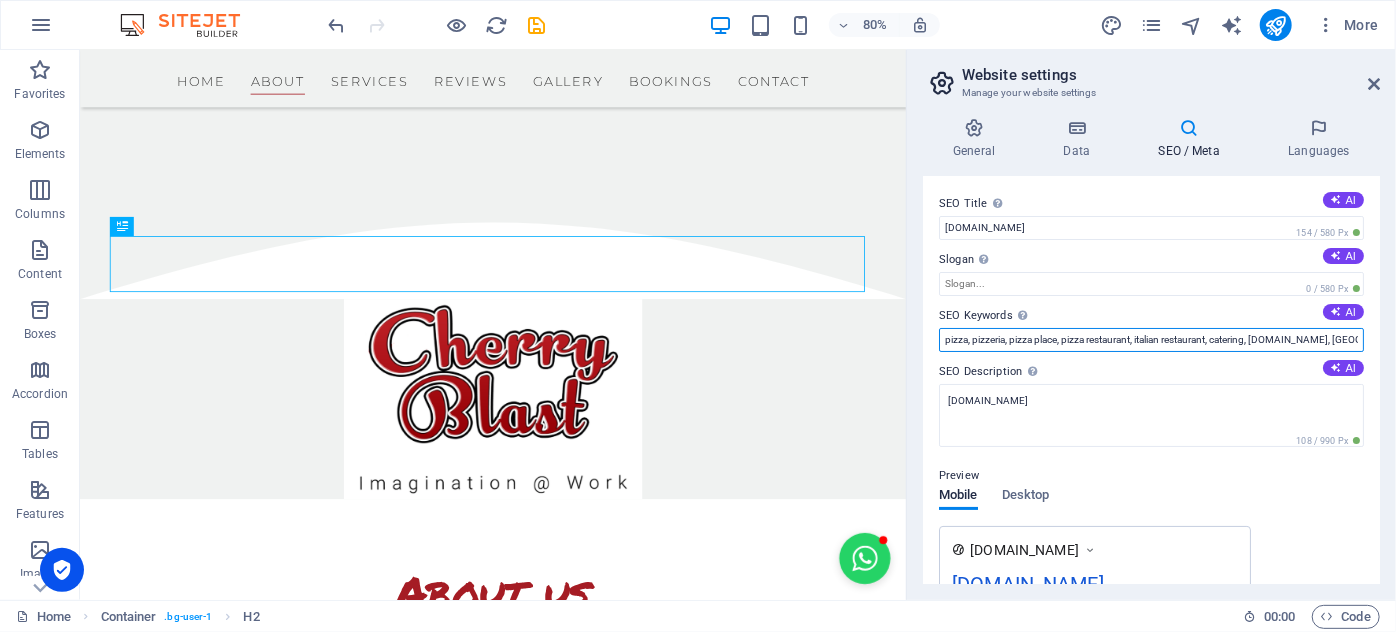 click on "pizza, pizzeria, pizza place, pizza restaurant, italian restaurant, catering, cherryblast.co.za, Berlin" at bounding box center (1151, 340) 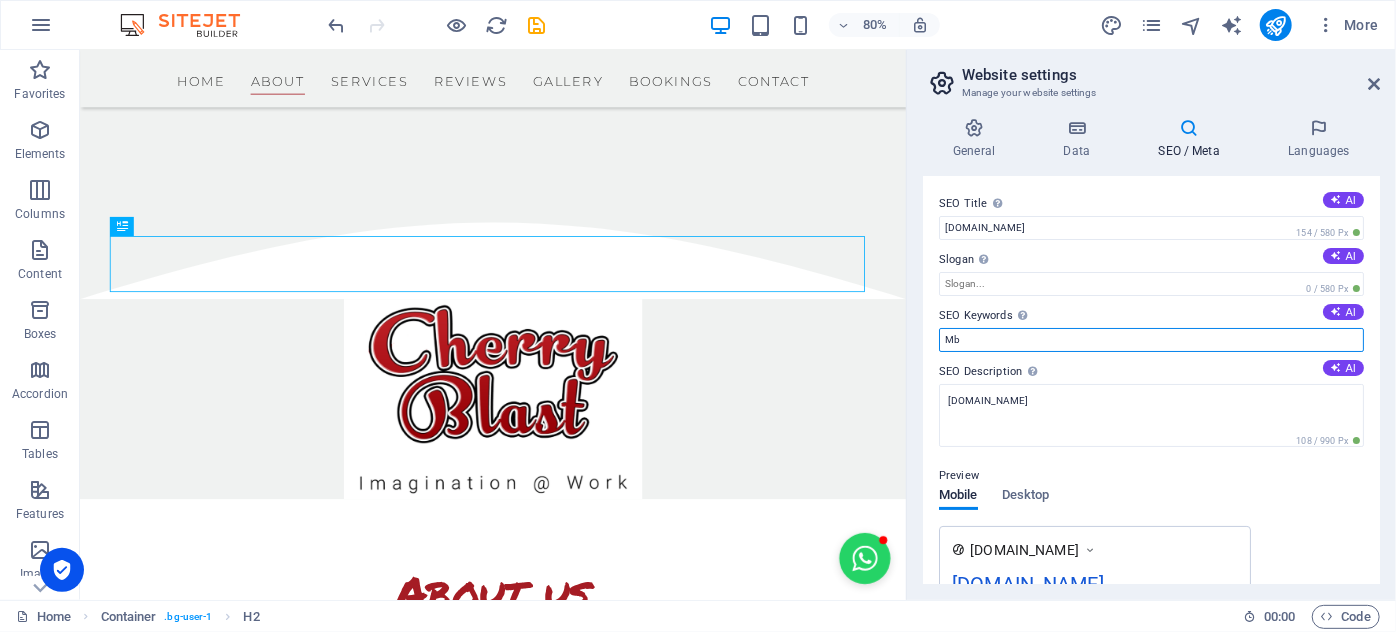 type on "M" 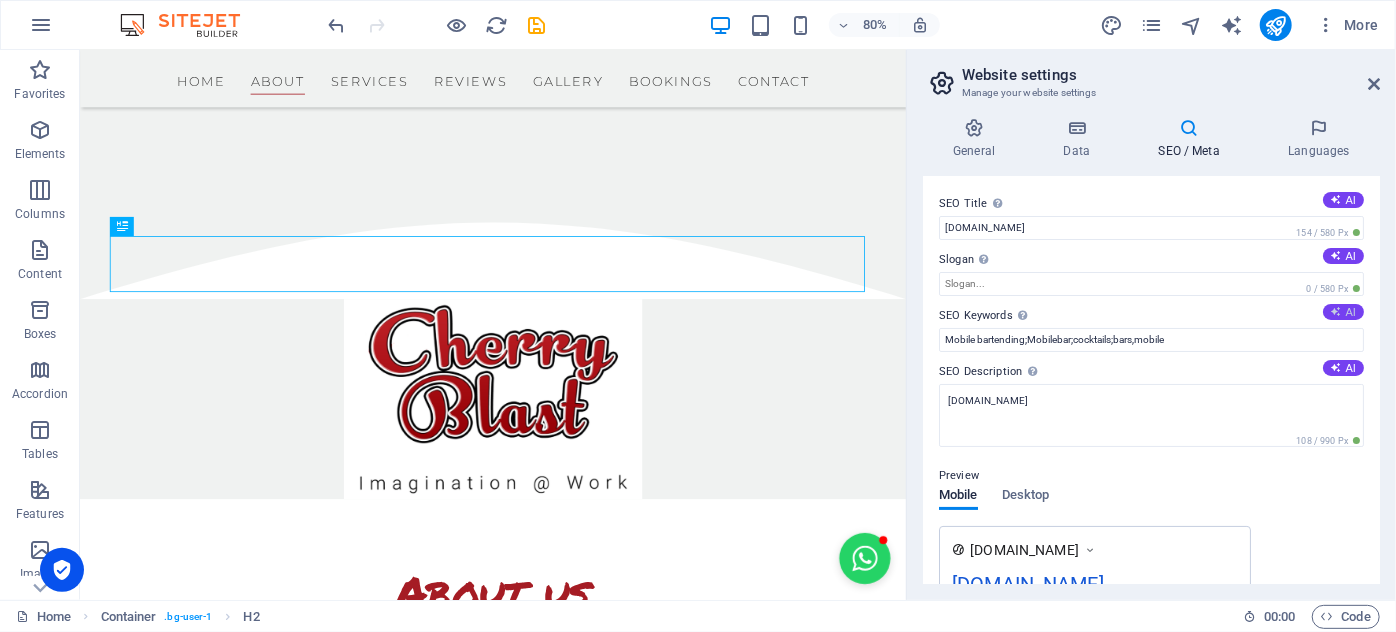 click on "AI" at bounding box center (1343, 312) 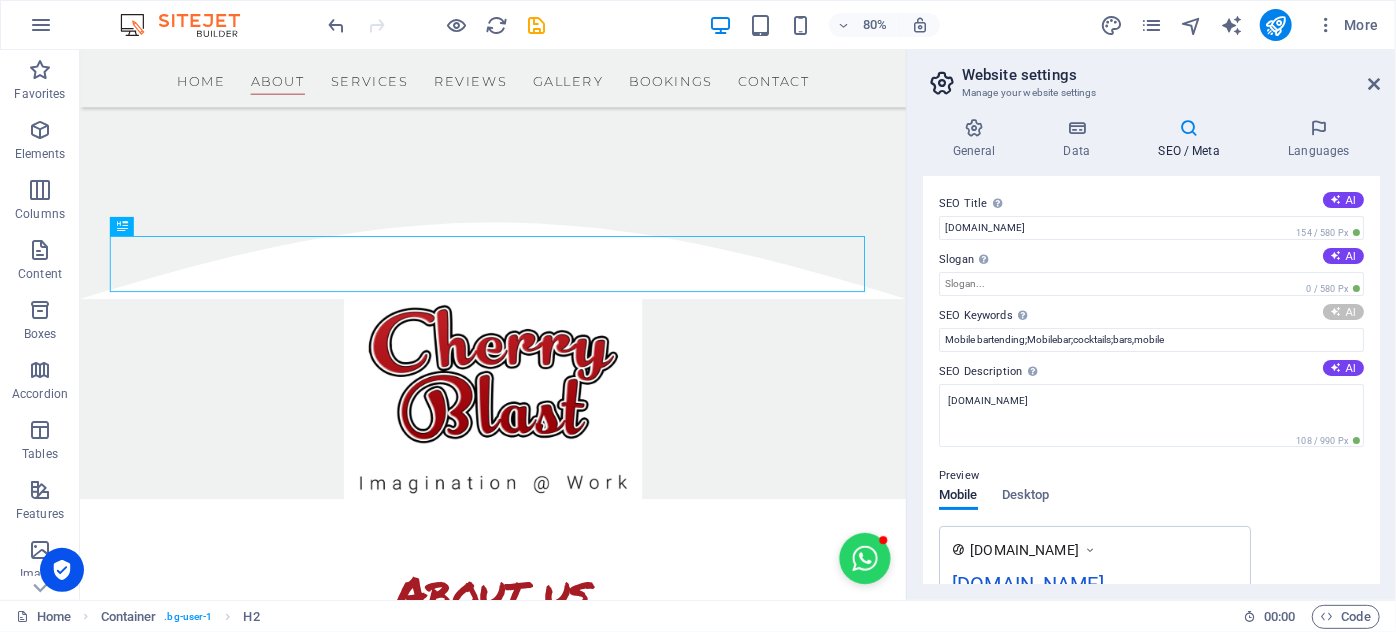type on "mobile bartending, premium drinks delivery, cocktail catering services, event bartending, LED mobile bars, craft cocktail experience" 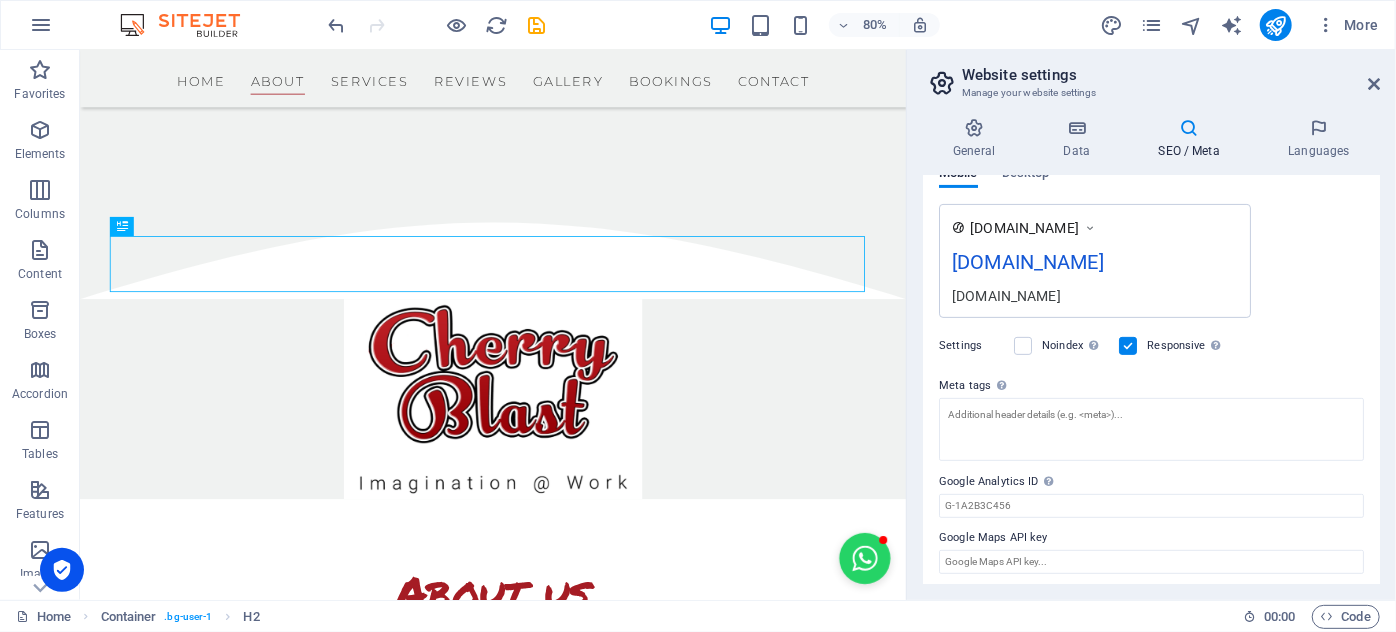 scroll, scrollTop: 325, scrollLeft: 0, axis: vertical 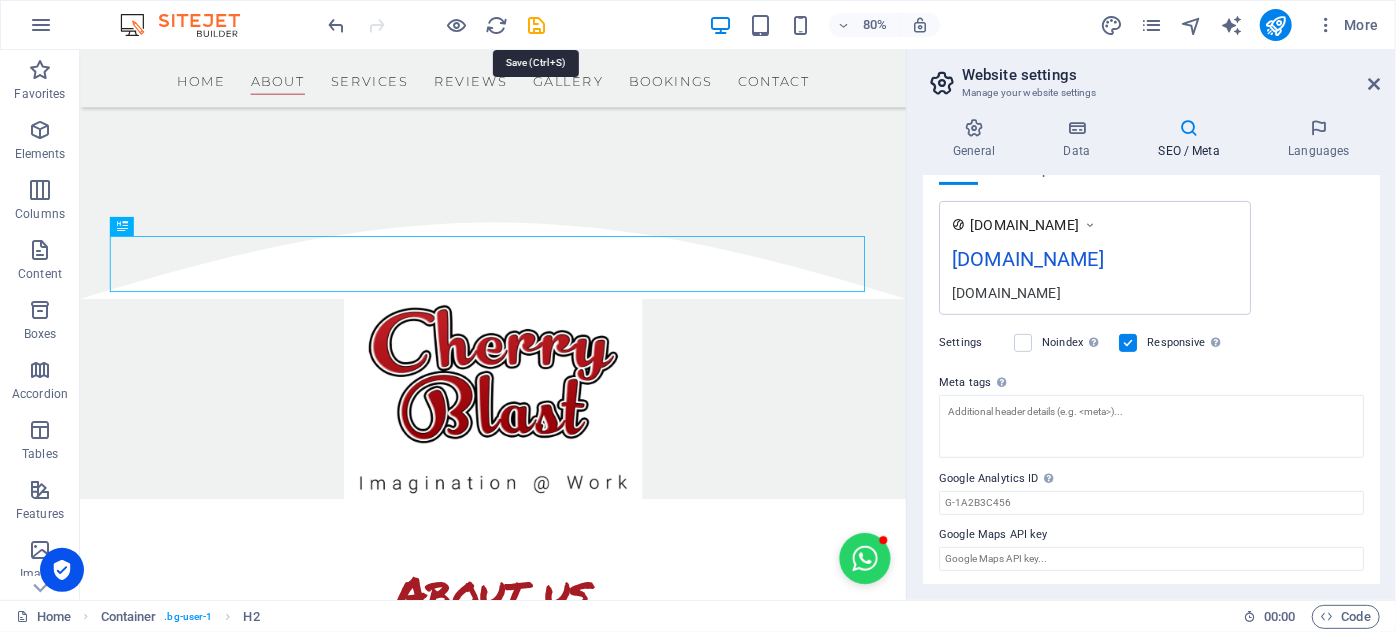 click at bounding box center [537, 25] 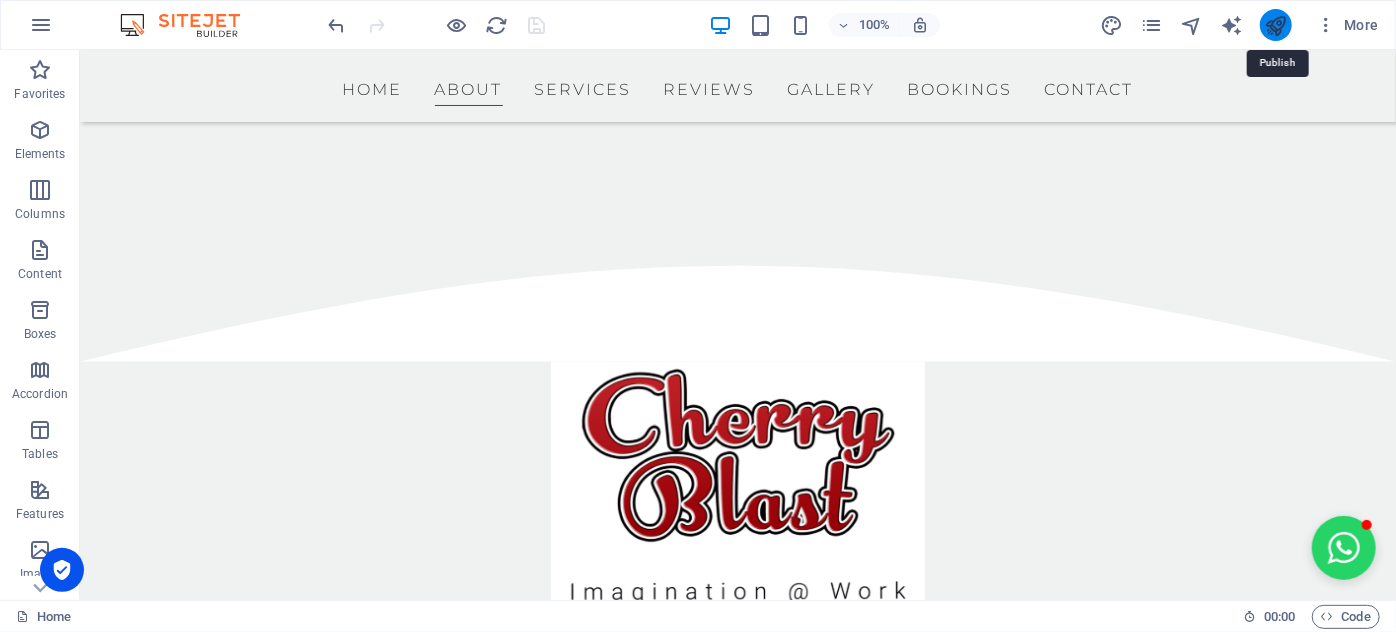 click at bounding box center (1275, 25) 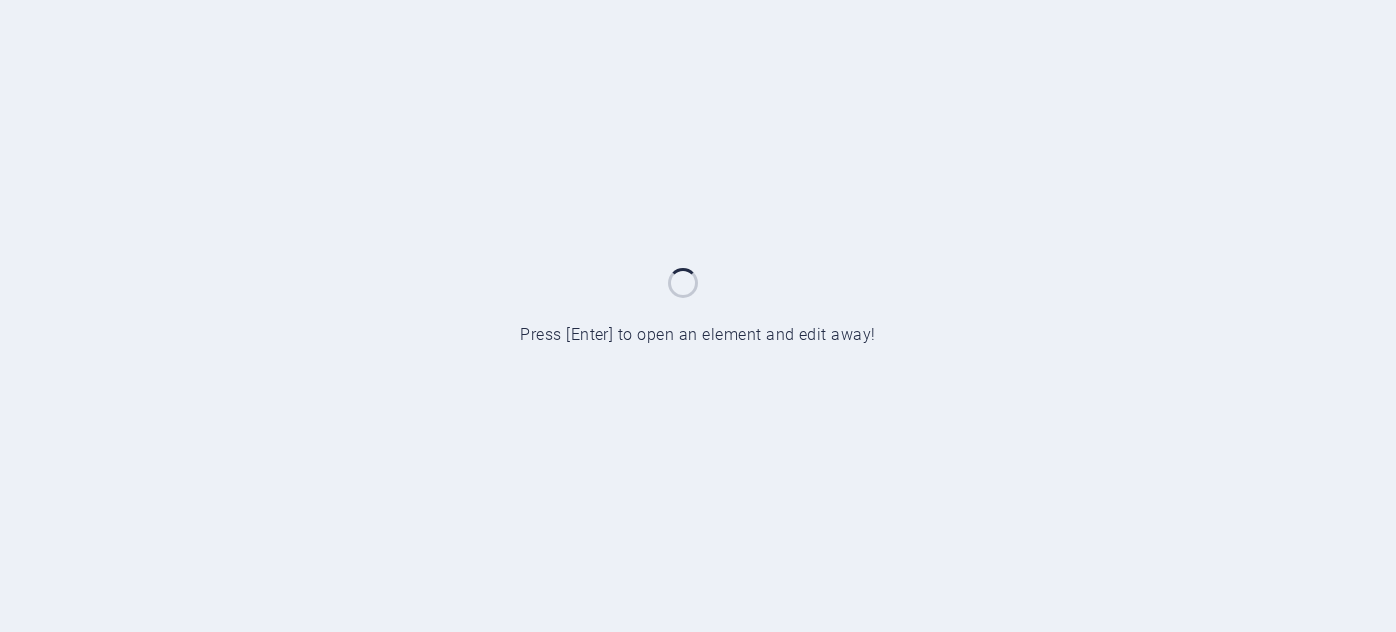 scroll, scrollTop: 0, scrollLeft: 0, axis: both 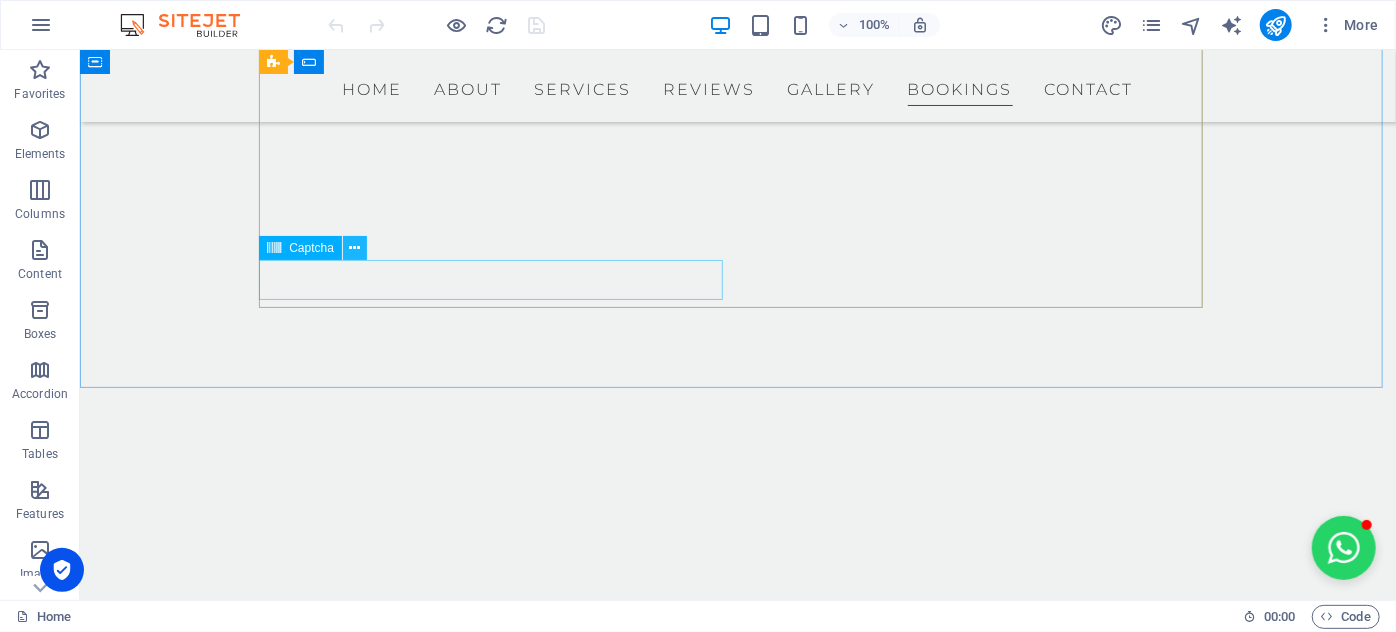 click at bounding box center [354, 248] 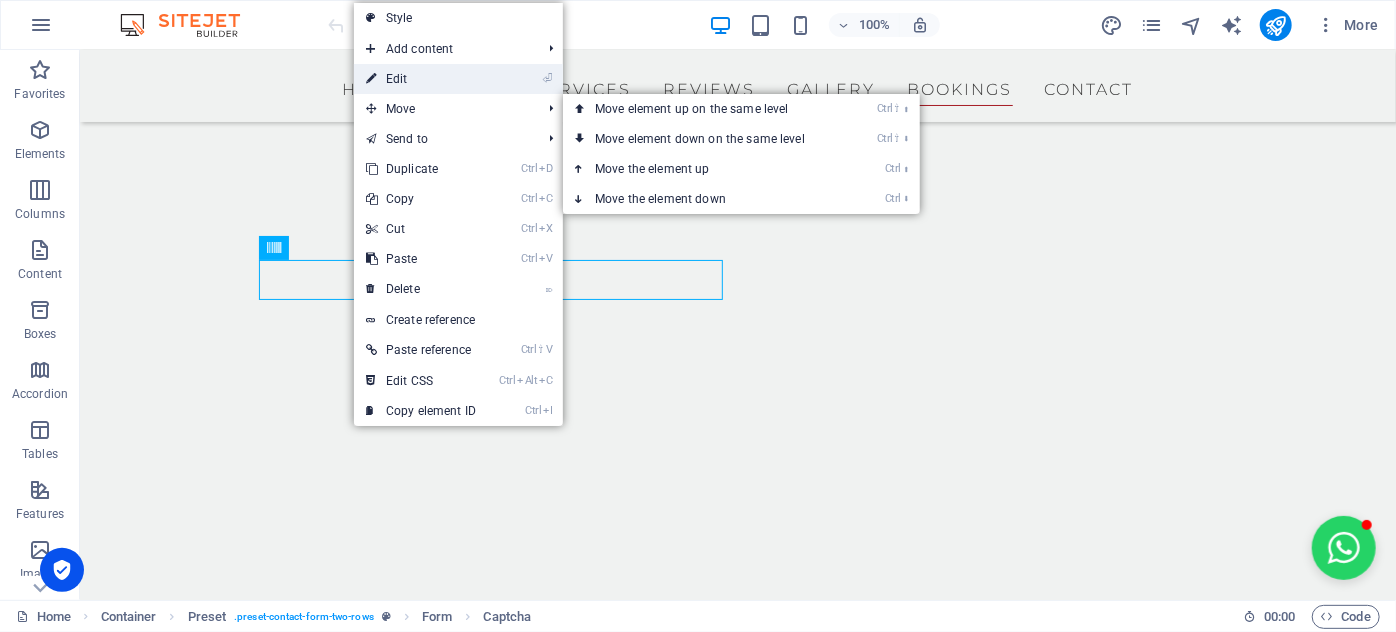 click on "⏎  Edit" at bounding box center [421, 79] 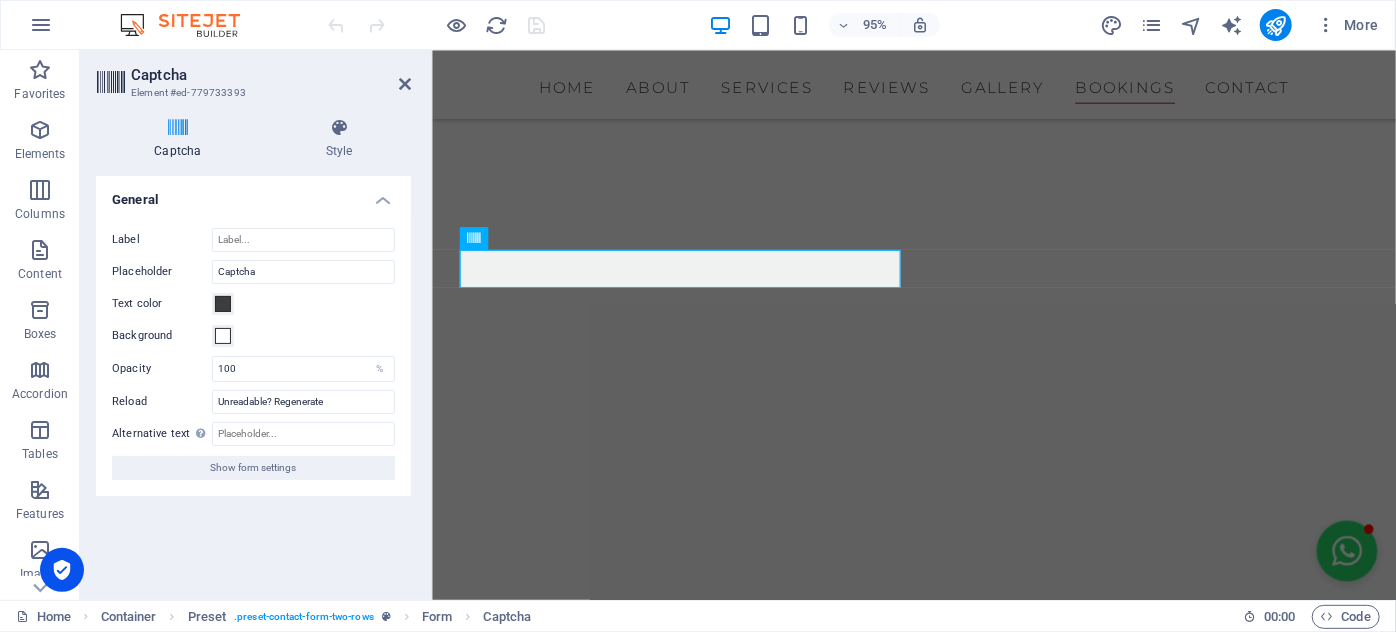 click on "Captcha Style General Label Placeholder Captcha Text color Background Opacity 100  % Reload Unreadable? Regenerate Alternative text The alternative text is used by devices that cannot display images (e.g. image search engines) and should be added to every image to improve website accessibility. Show form settings Preset Element Layout How this element expands within the layout (Flexbox). Size Default auto px % 1/1 1/2 1/3 1/4 1/5 1/6 1/7 1/8 1/9 1/10 Grow Shrink Order Container layout Visible Visible Opacity 100 % Overflow Spacing Margin Default auto px % rem vw vh Custom Custom auto px % rem vw vh auto px % rem vw vh auto px % rem vw vh auto px % rem vw vh Padding Default px rem % vh vw Custom Custom px rem % vh vw px rem % vh vw px rem % vh vw px rem % vh vw Border Style              - Width 1 auto px rem % vh vw Custom Custom 1 auto px rem % vh vw 1 auto px rem % vh vw 1 auto px rem % vh vw 1 auto px rem % vh vw  - Color Round corners Default px rem % vh vw Custom Custom px rem % vh vw px rem % %" at bounding box center [253, 351] 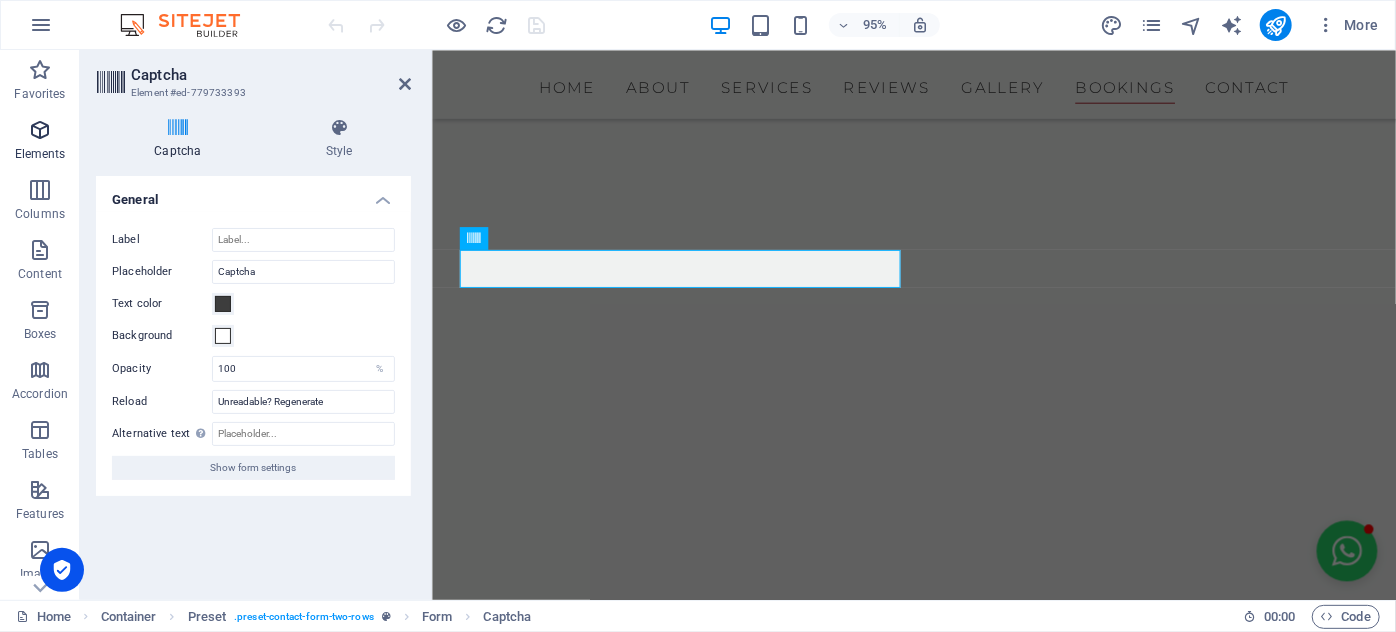click on "Elements" at bounding box center [40, 142] 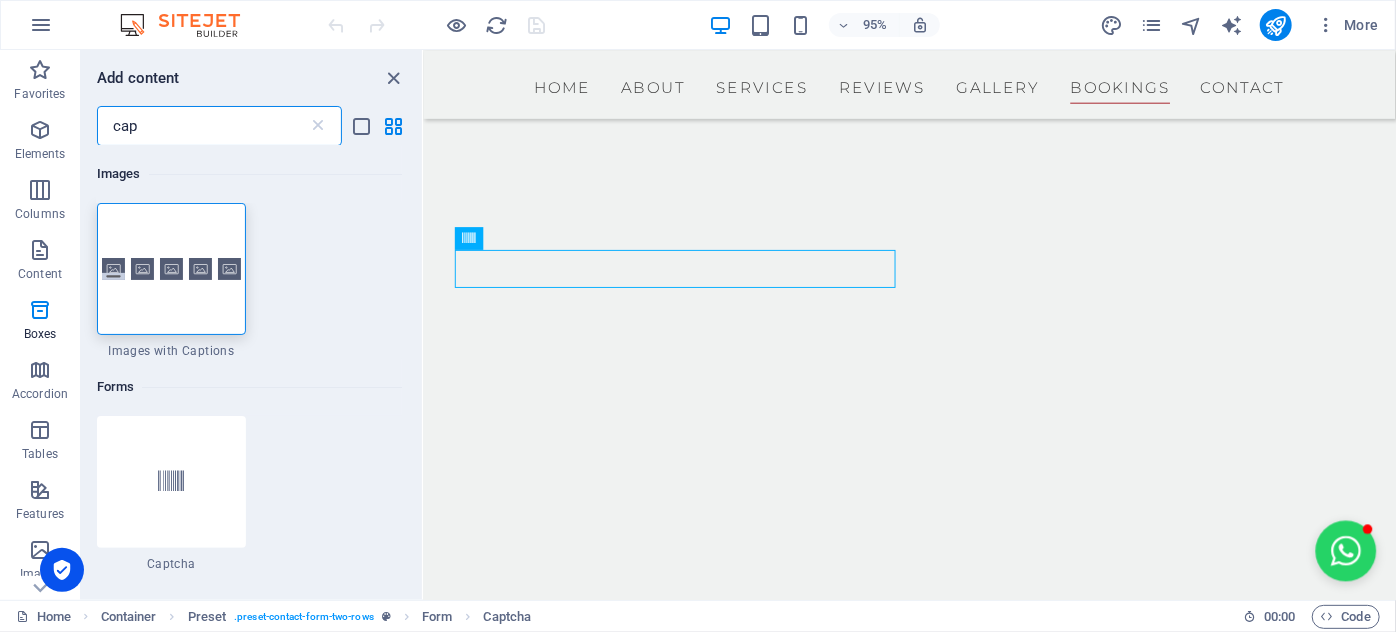 scroll, scrollTop: 0, scrollLeft: 0, axis: both 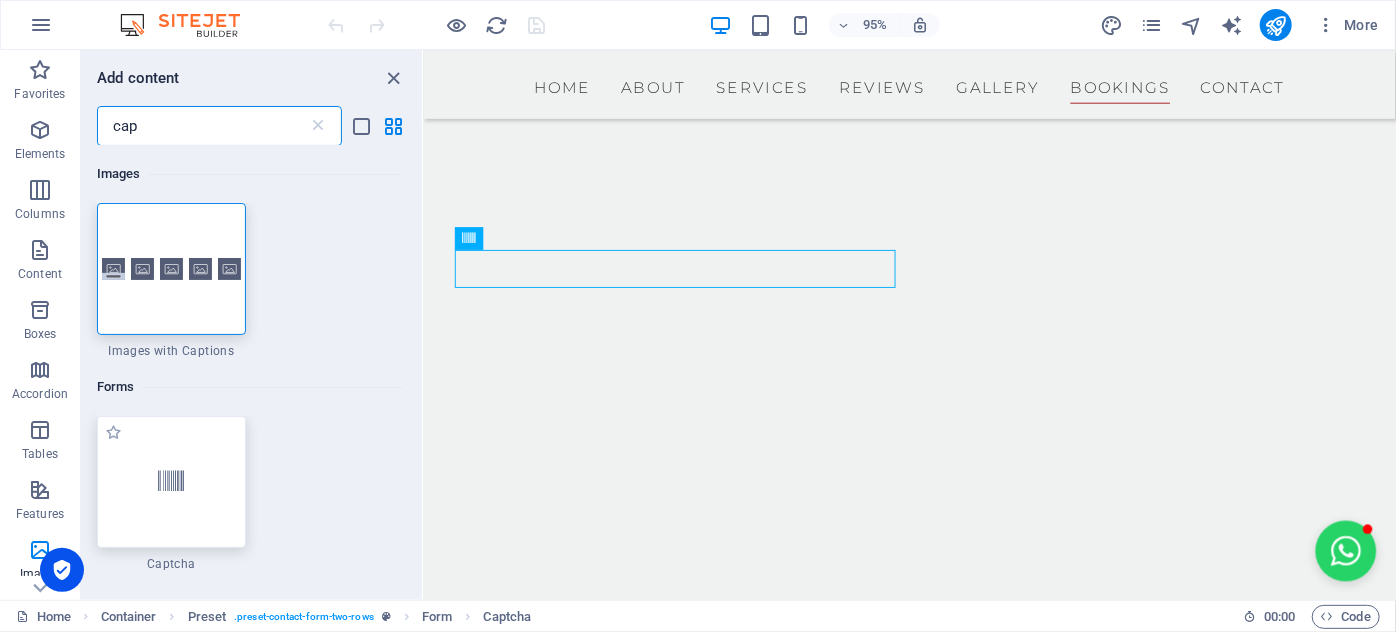 type on "cap" 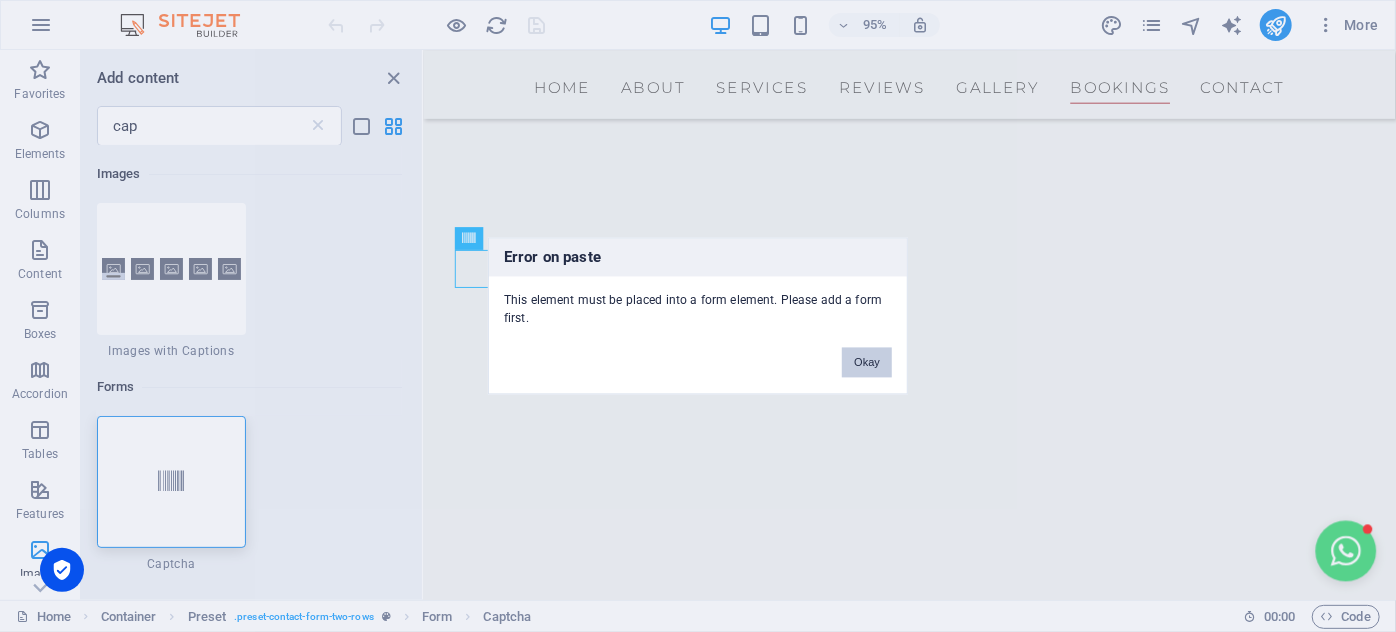 click on "Okay" at bounding box center (867, 363) 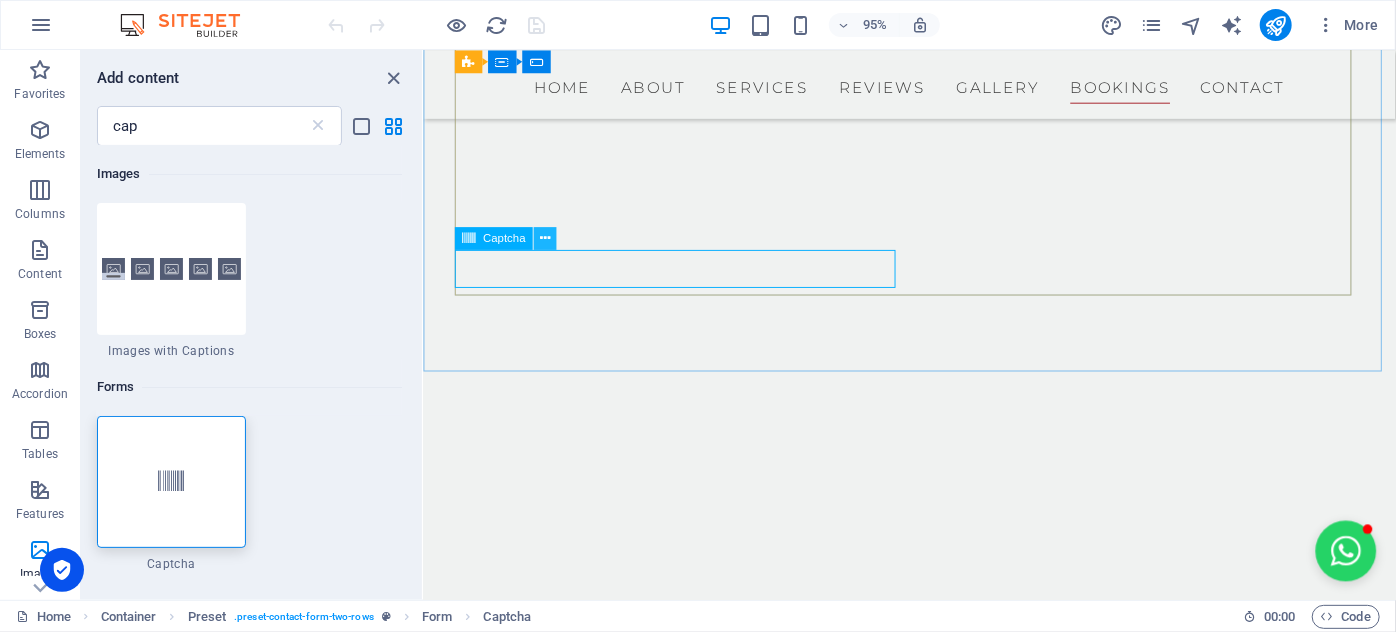 click at bounding box center [546, 239] 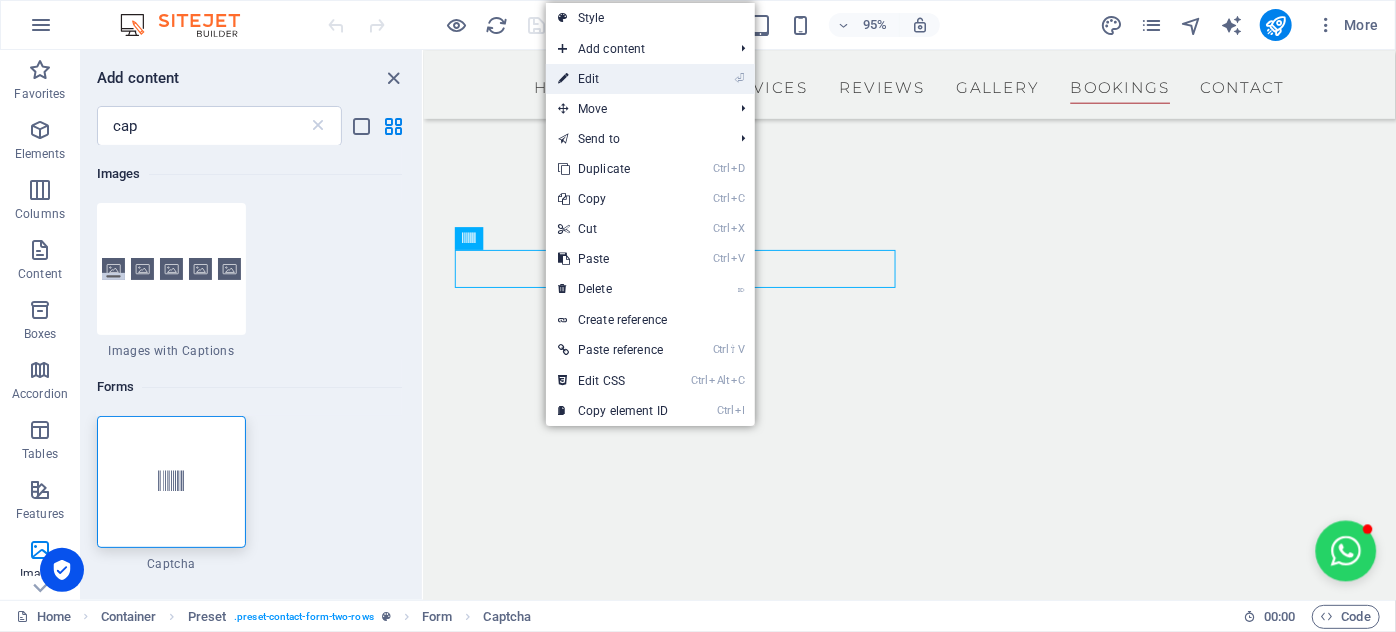 click on "⏎  Edit" at bounding box center [613, 79] 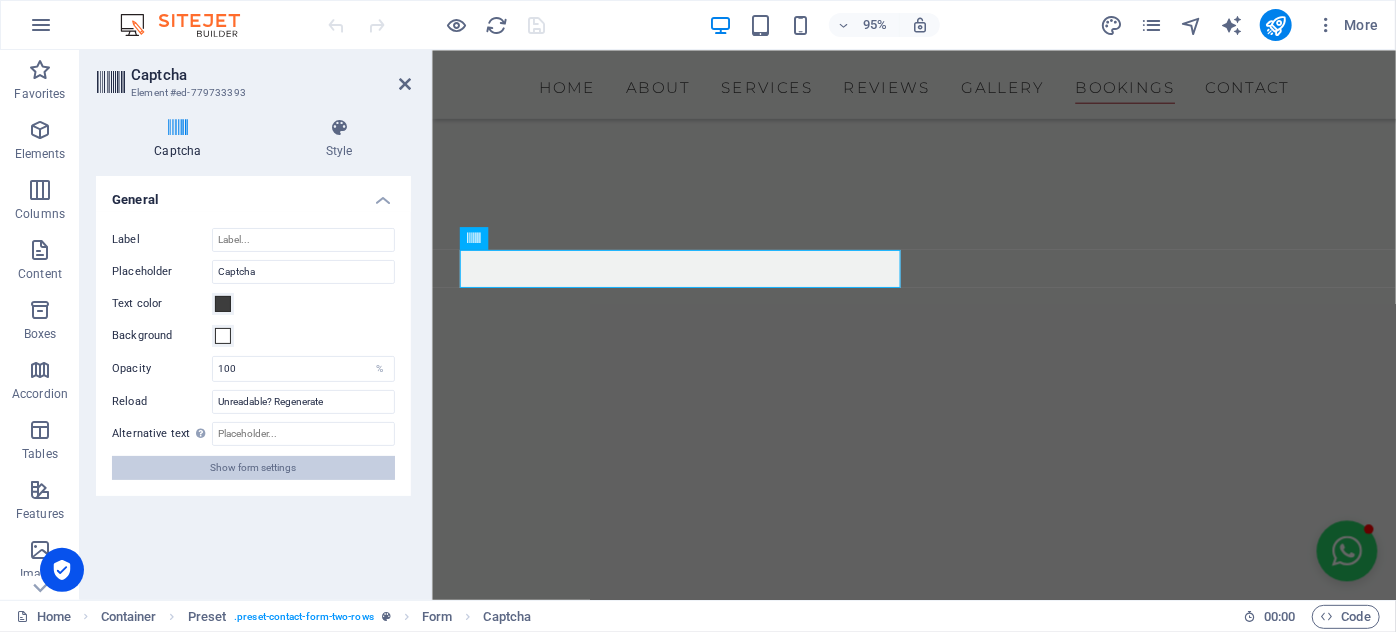 click on "Show form settings" at bounding box center (254, 468) 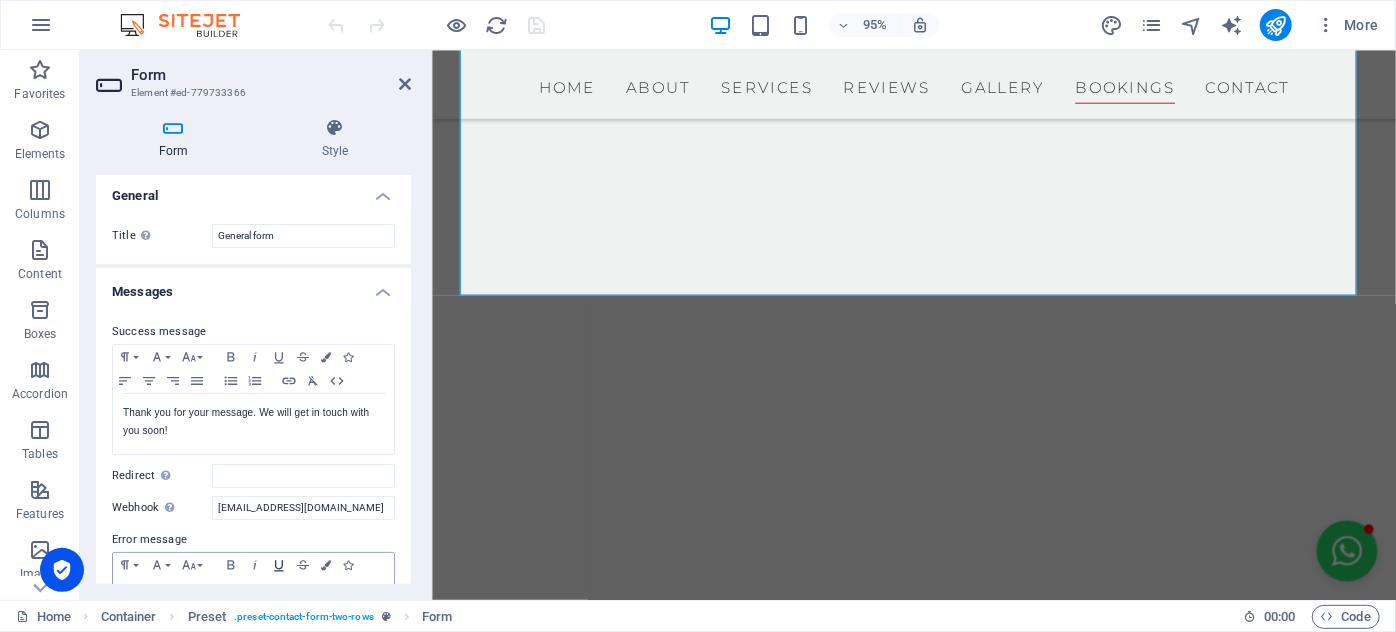 scroll, scrollTop: 0, scrollLeft: 0, axis: both 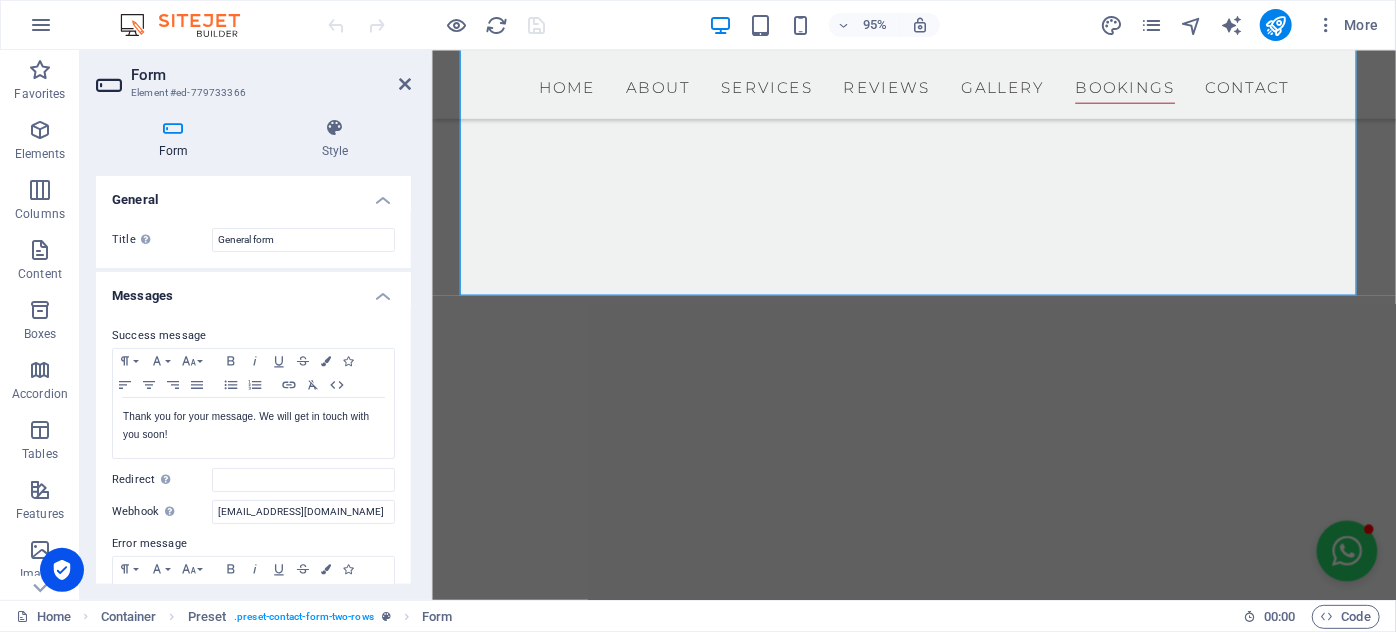 click on "Form Element #ed-779733366 Form Style General Title Define a name for the form. General form Messages Success message Paragraph Format Normal Heading 1 Heading 2 Heading 3 Heading 4 Heading 5 Heading 6 Code Font Family Arial [US_STATE] Impact Tahoma Times New Roman Verdana Font Size 8 9 10 11 12 14 18 24 30 36 48 60 72 96 Bold Italic Underline Strikethrough Colors Icons Align Left Align Center Align Right Align Justify Unordered List Ordered List Insert Link Clear Formatting HTML Thank you for your message. We will get in touch with you soon! Shown after form was submitted successfully... Redirect Define a redirect target upon successful form submission; for example, a success page. Webhook A webhook is a push notification from this form to another server. Every time someone submits this form, the data will be pushed to your server.  [EMAIL_ADDRESS][DOMAIN_NAME] Error message Paragraph Format Normal Heading 1 Heading 2 Heading 3 Heading 4 Heading 5 Heading 6 Code Font Family Arial [US_STATE] Impact Tahoma Verdana 8 9" at bounding box center (256, 325) 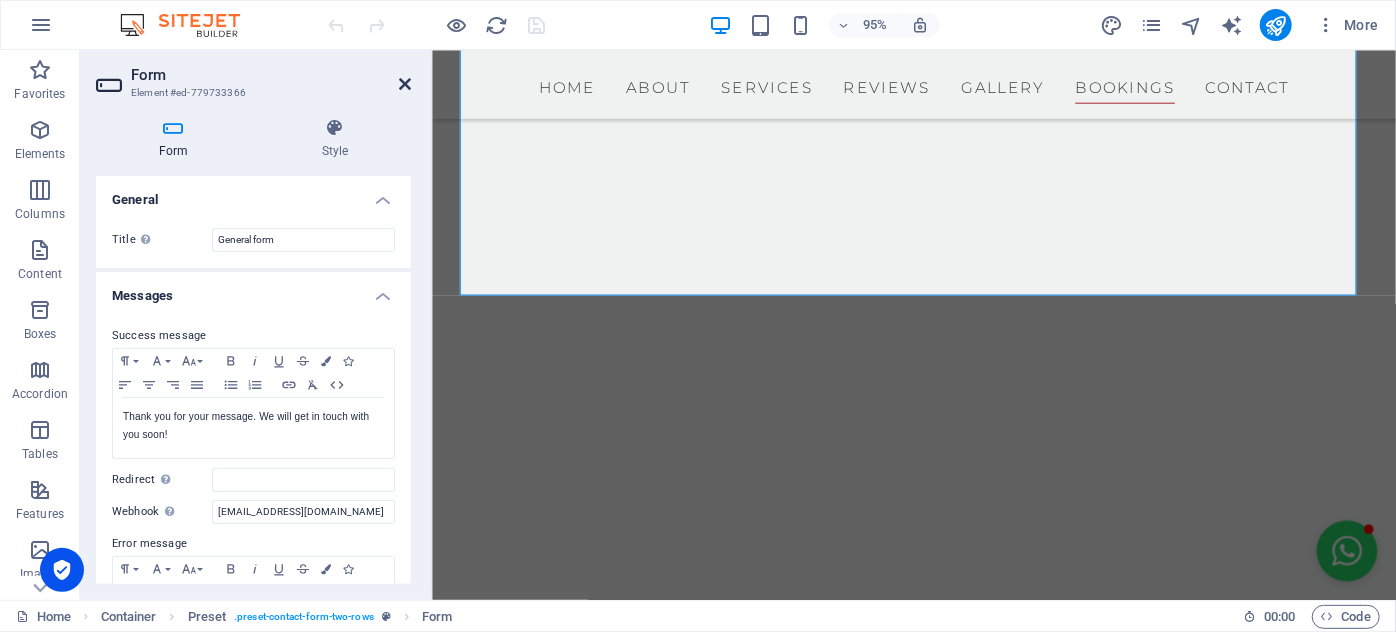 click at bounding box center (405, 84) 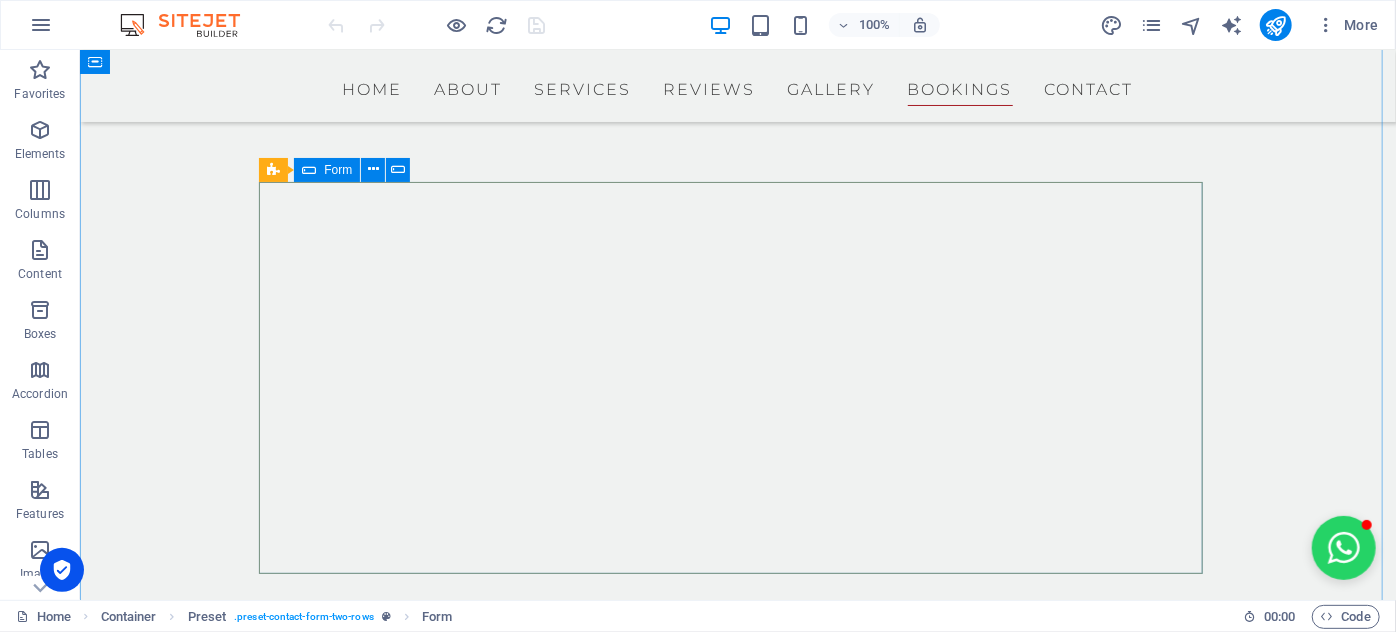 scroll, scrollTop: 7129, scrollLeft: 0, axis: vertical 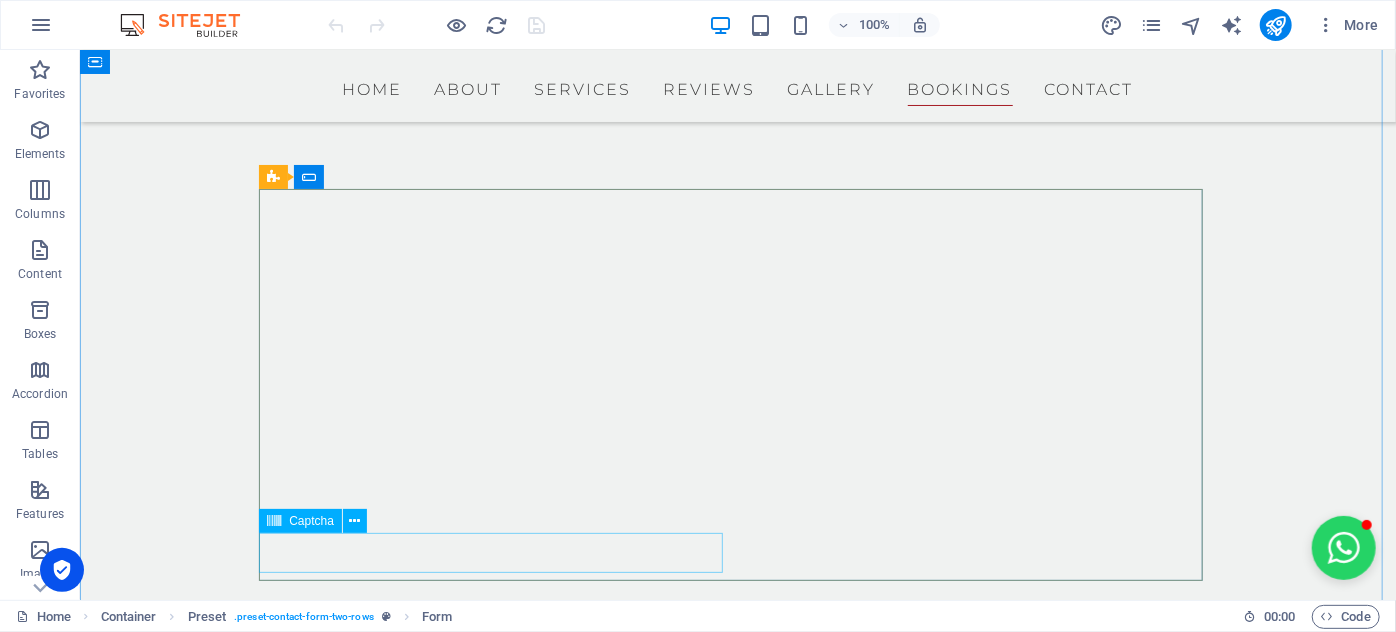 click on "Captcha" at bounding box center [311, 521] 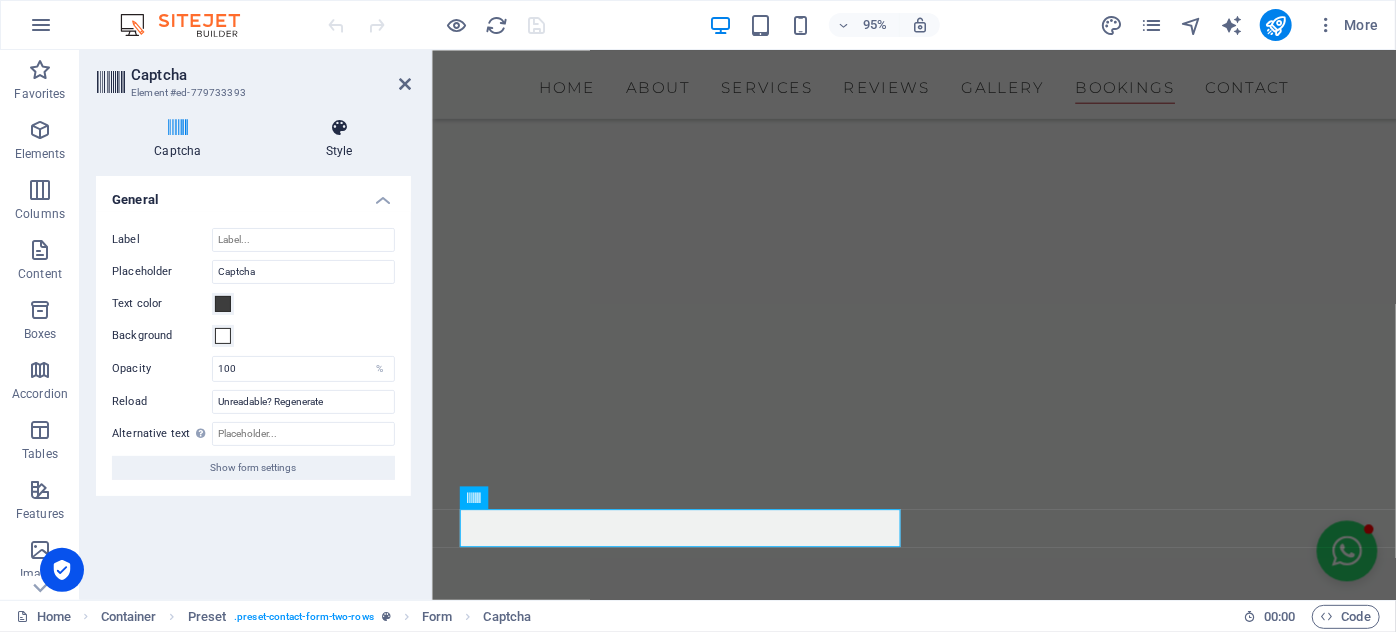 click on "Style" at bounding box center [339, 139] 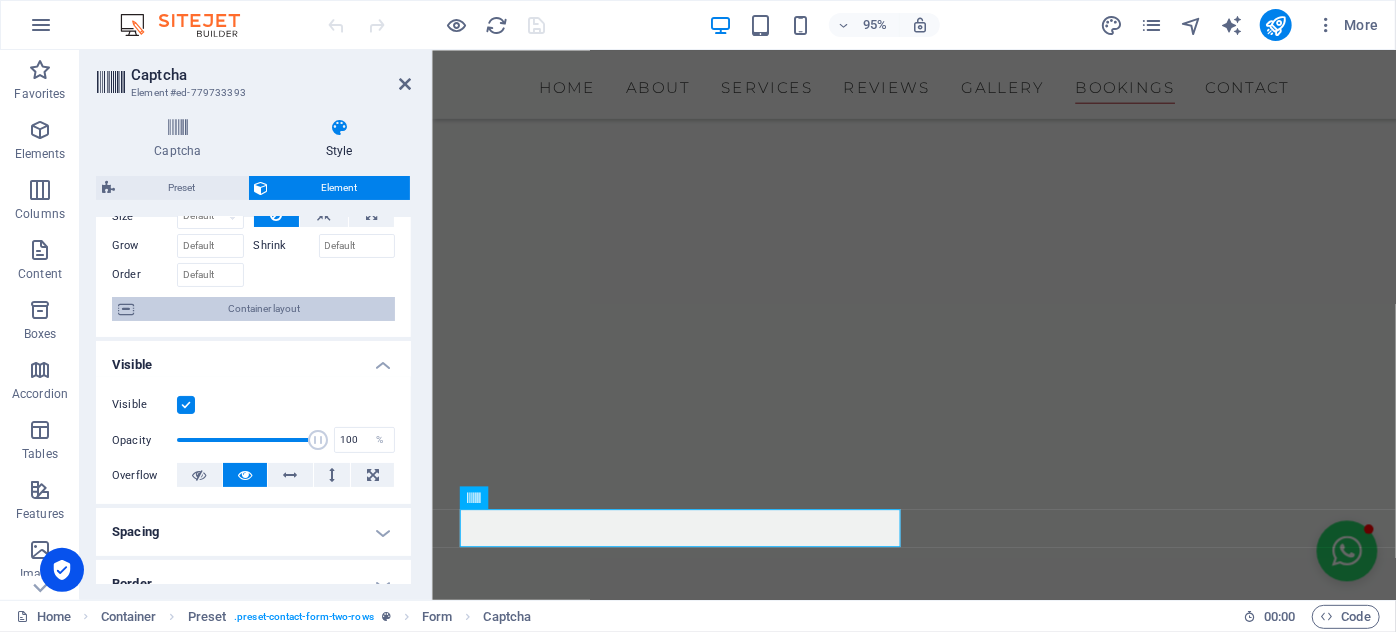 scroll, scrollTop: 0, scrollLeft: 0, axis: both 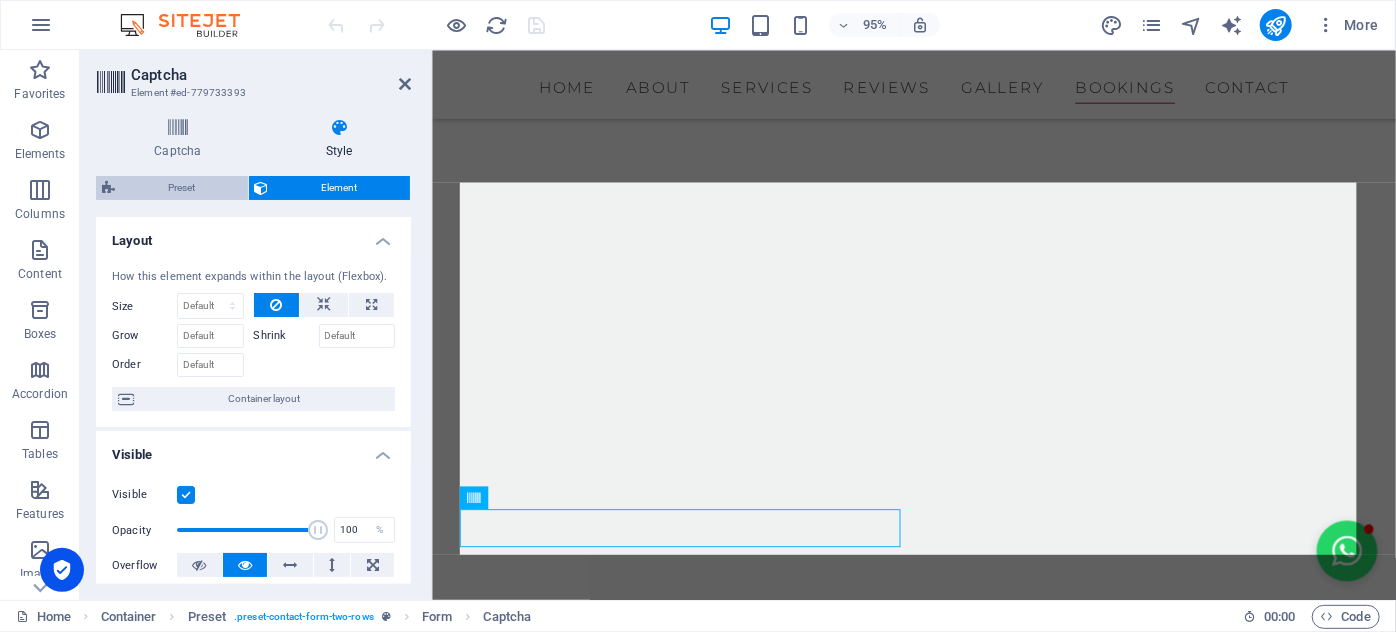 click on "Preset" at bounding box center (181, 188) 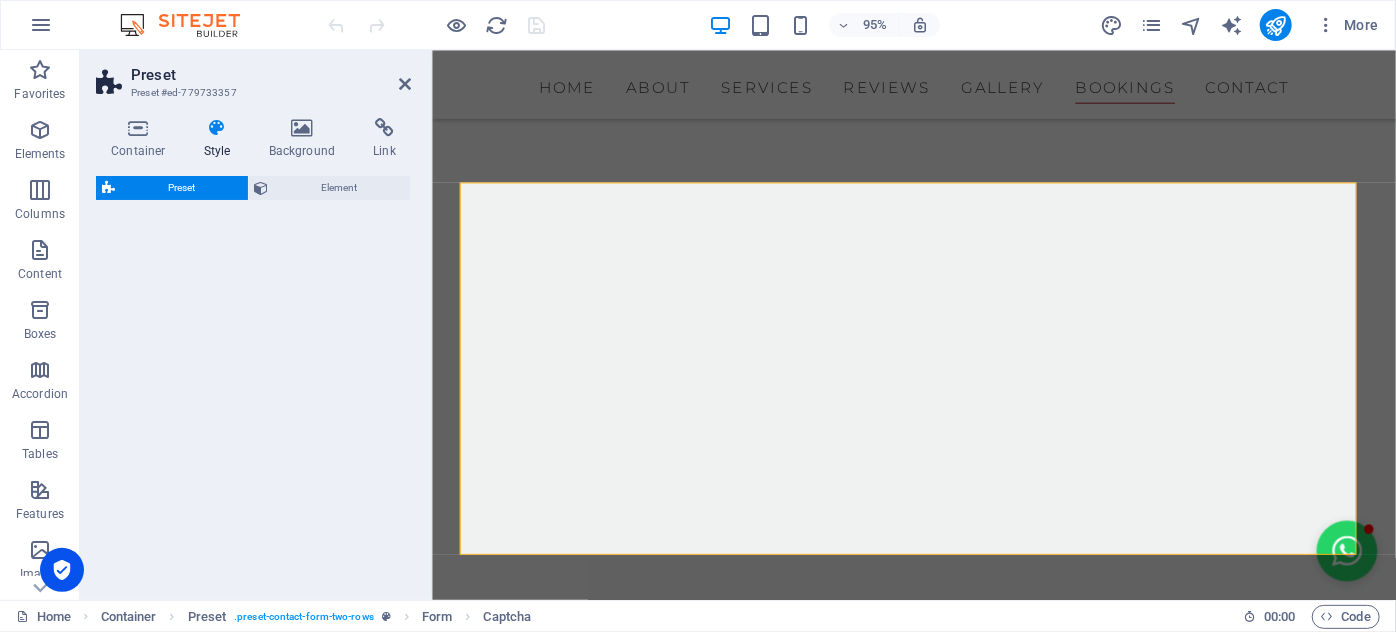 select on "px" 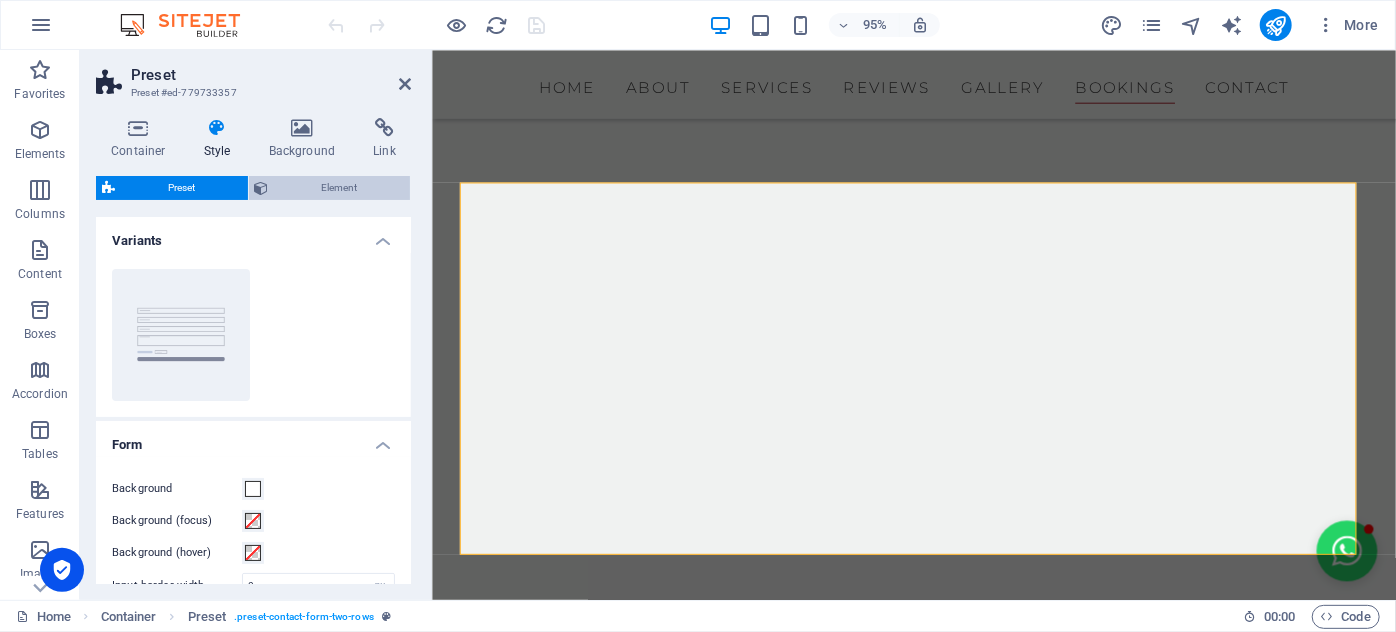 click on "Element" at bounding box center [340, 188] 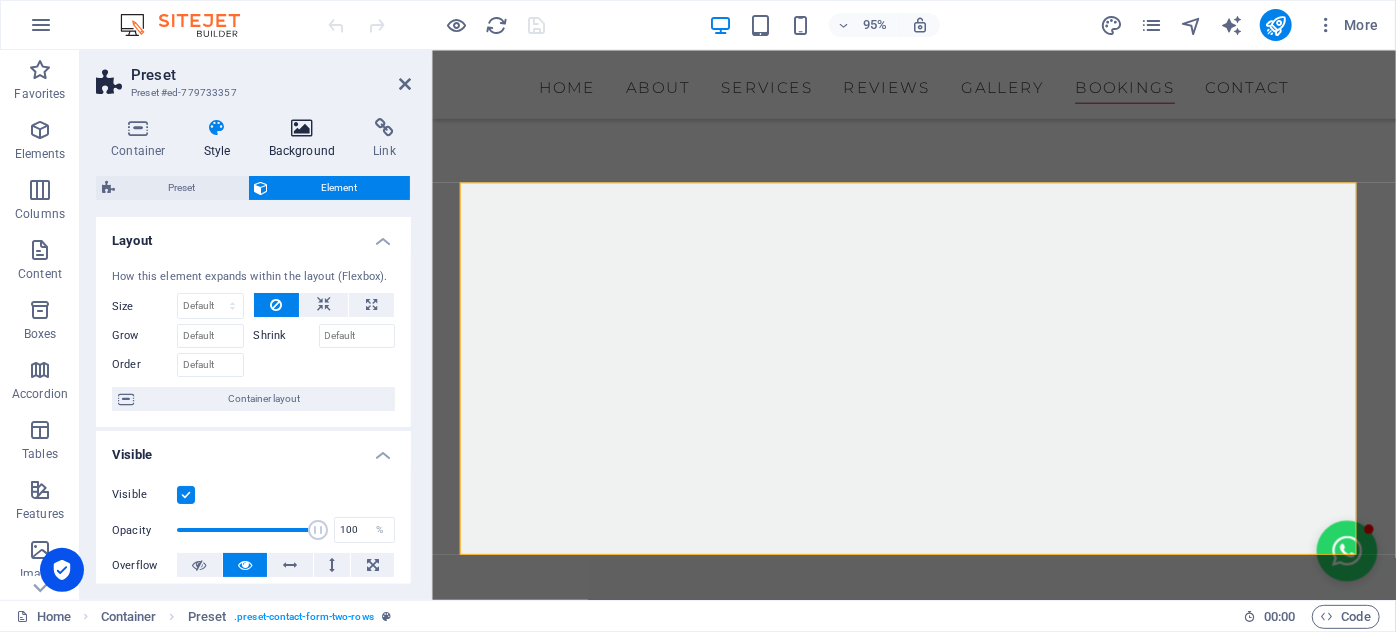 click on "Background" at bounding box center (306, 139) 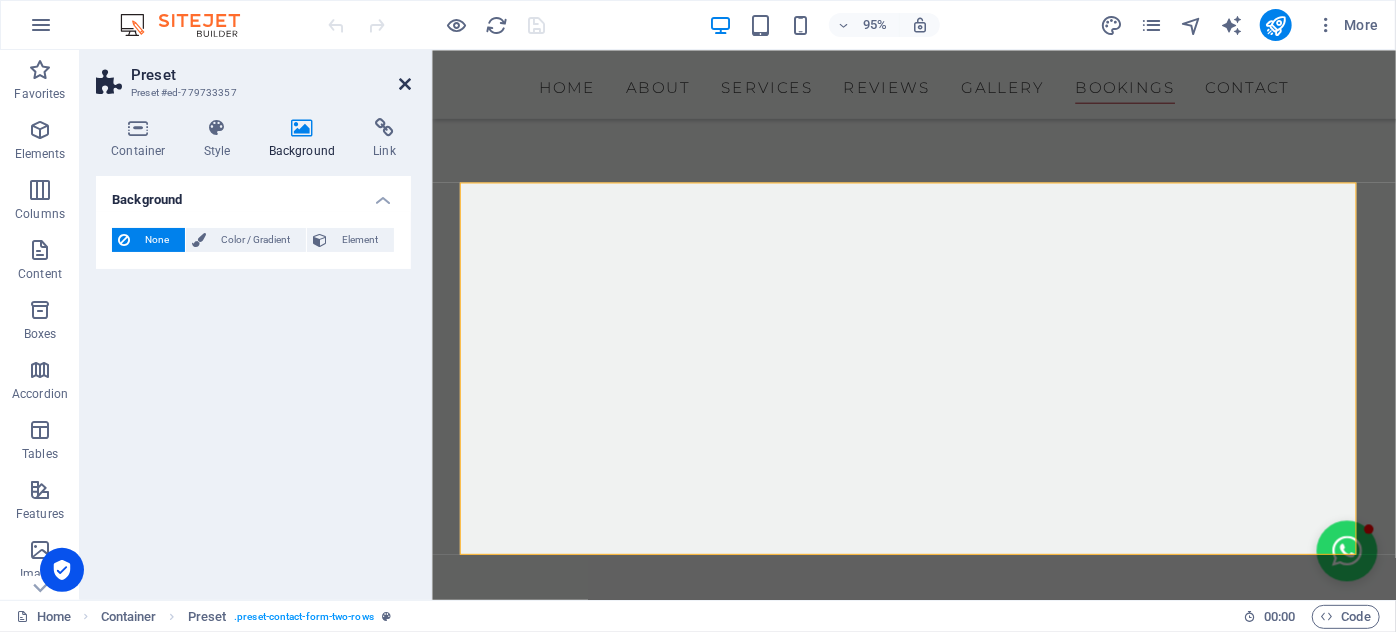 click at bounding box center (405, 84) 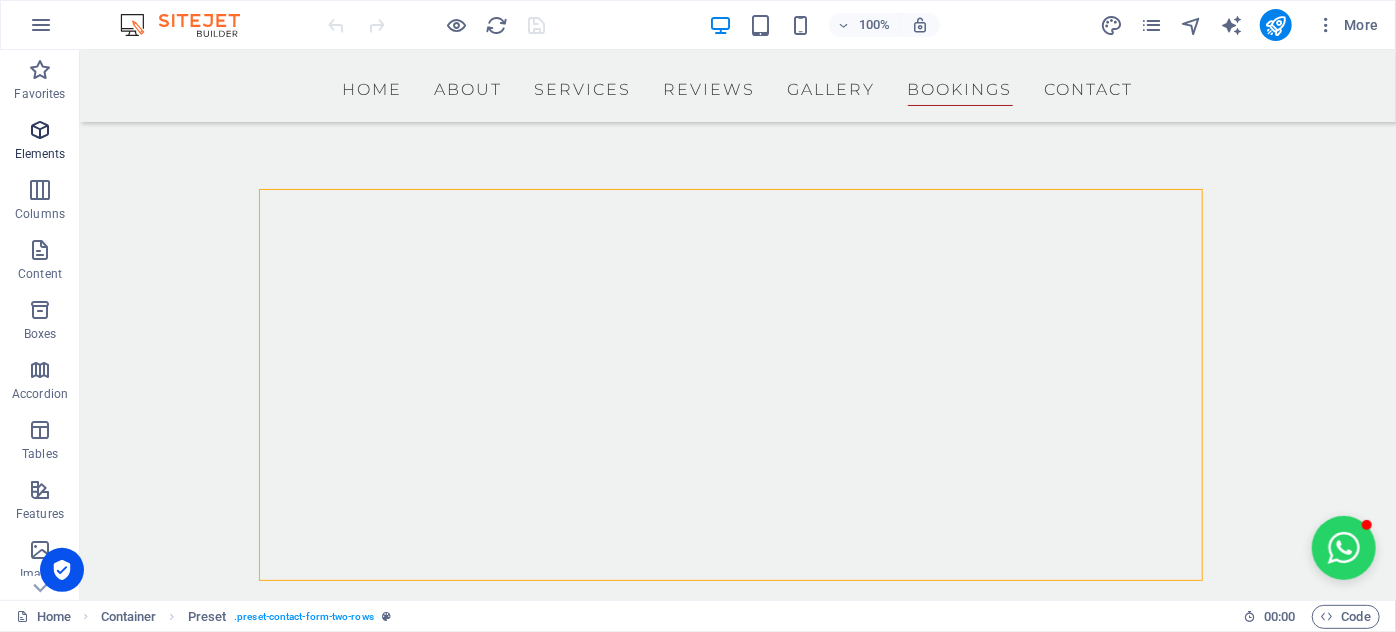 click on "Elements" at bounding box center (40, 142) 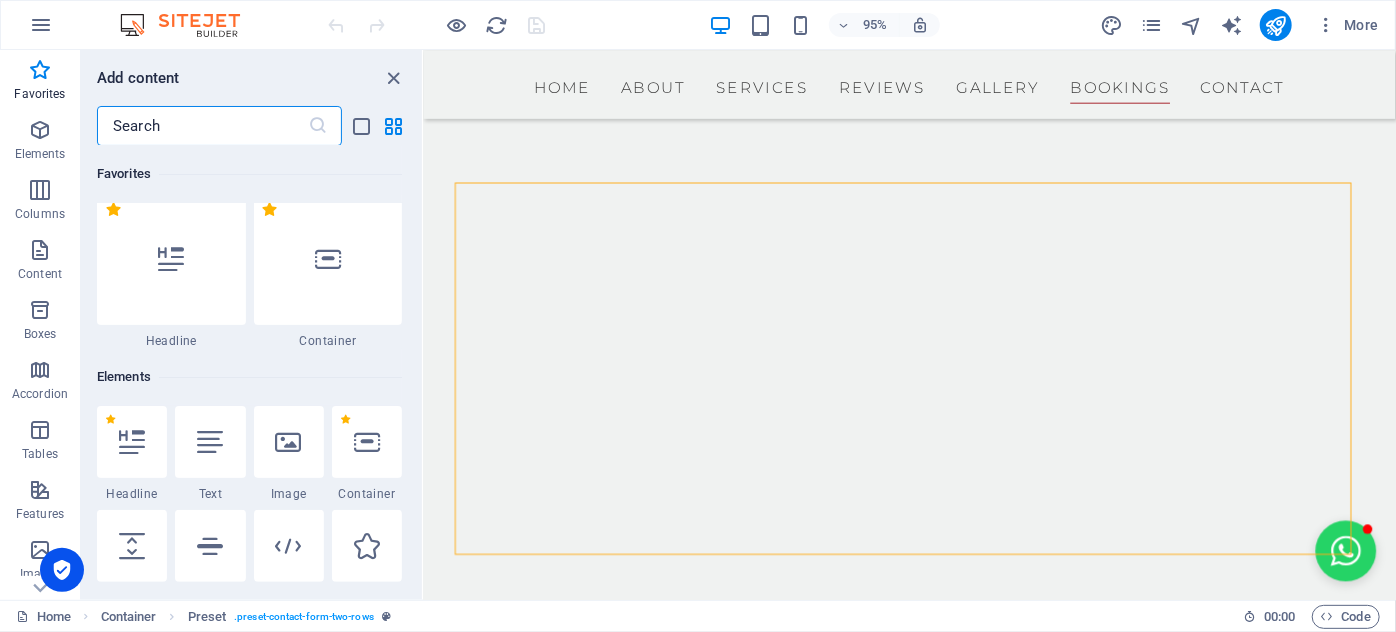 scroll, scrollTop: 0, scrollLeft: 0, axis: both 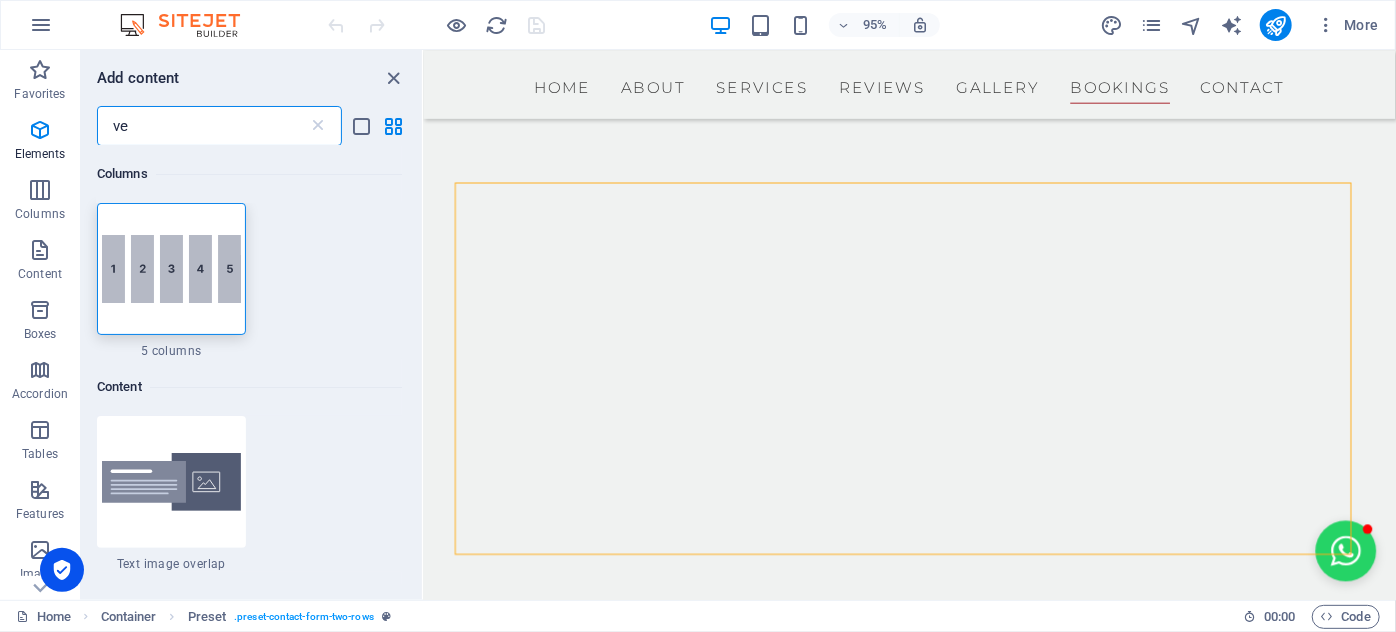 type on "v" 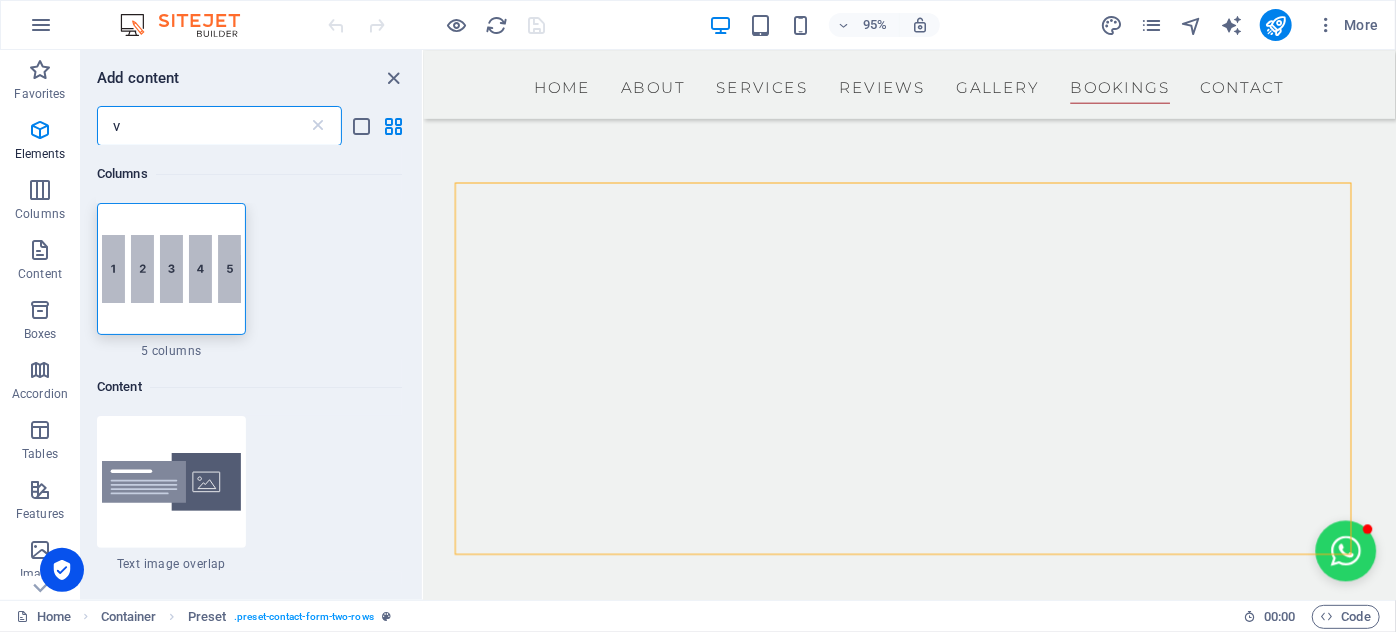 type 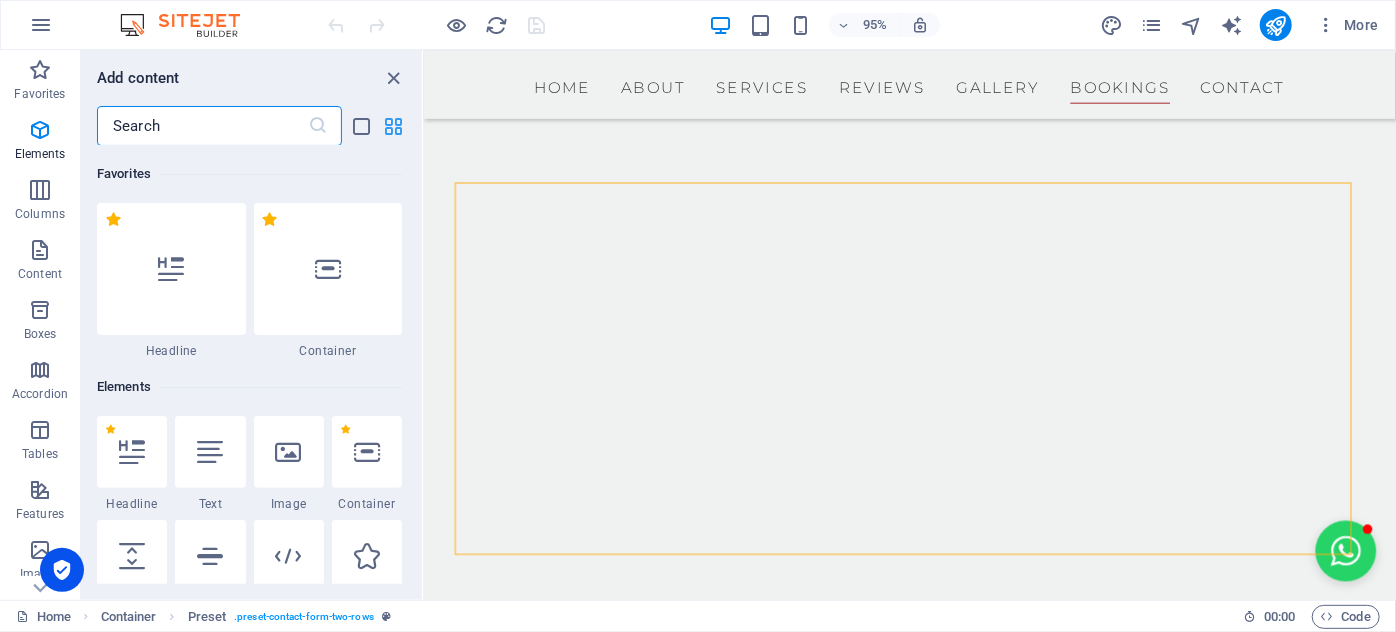 click at bounding box center [394, 126] 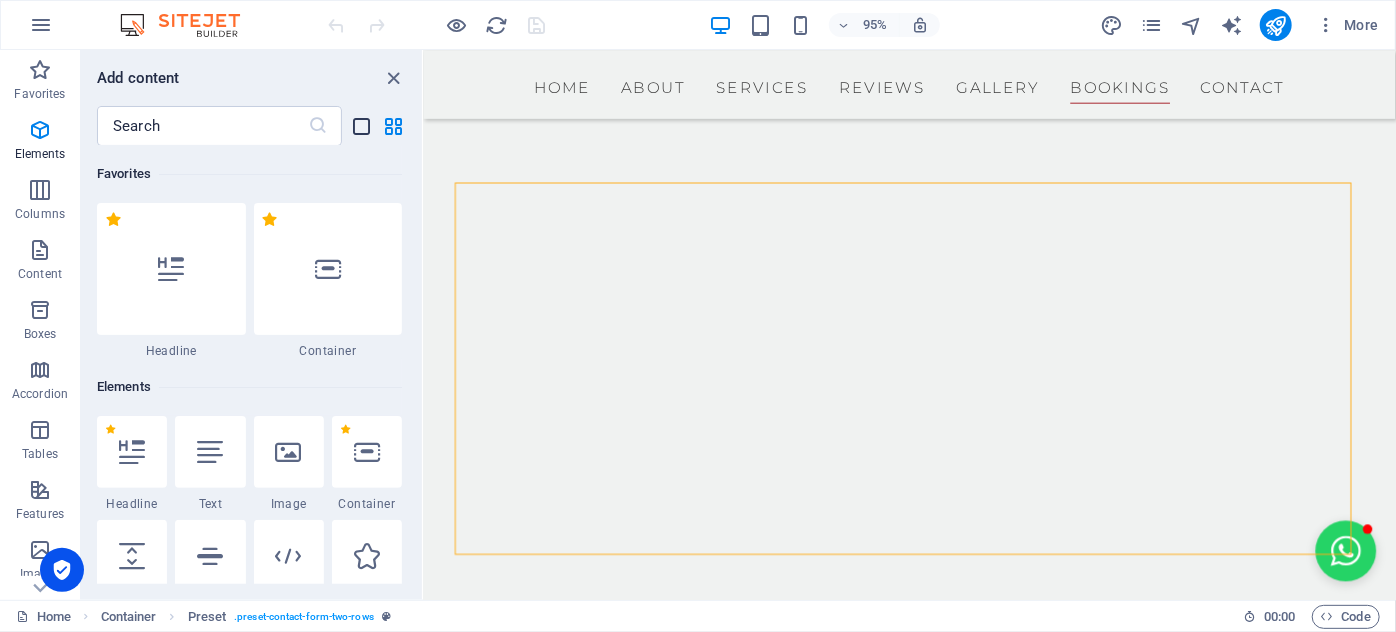 click at bounding box center (362, 126) 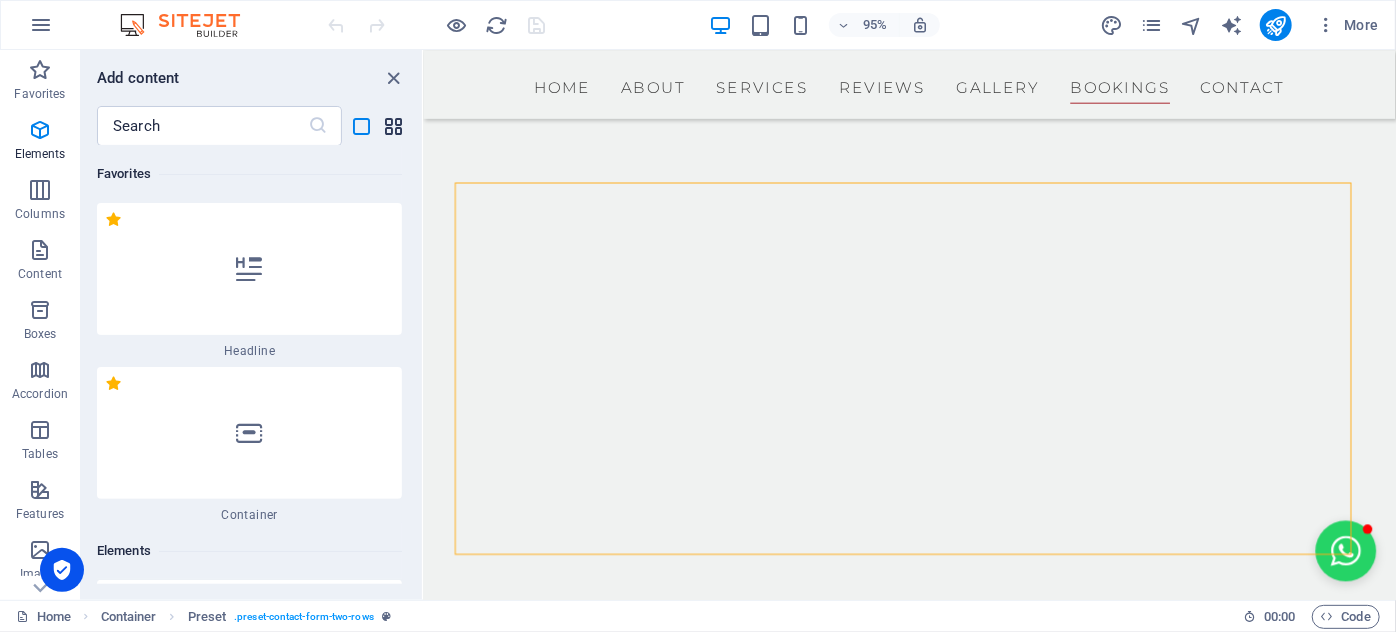 click at bounding box center [394, 126] 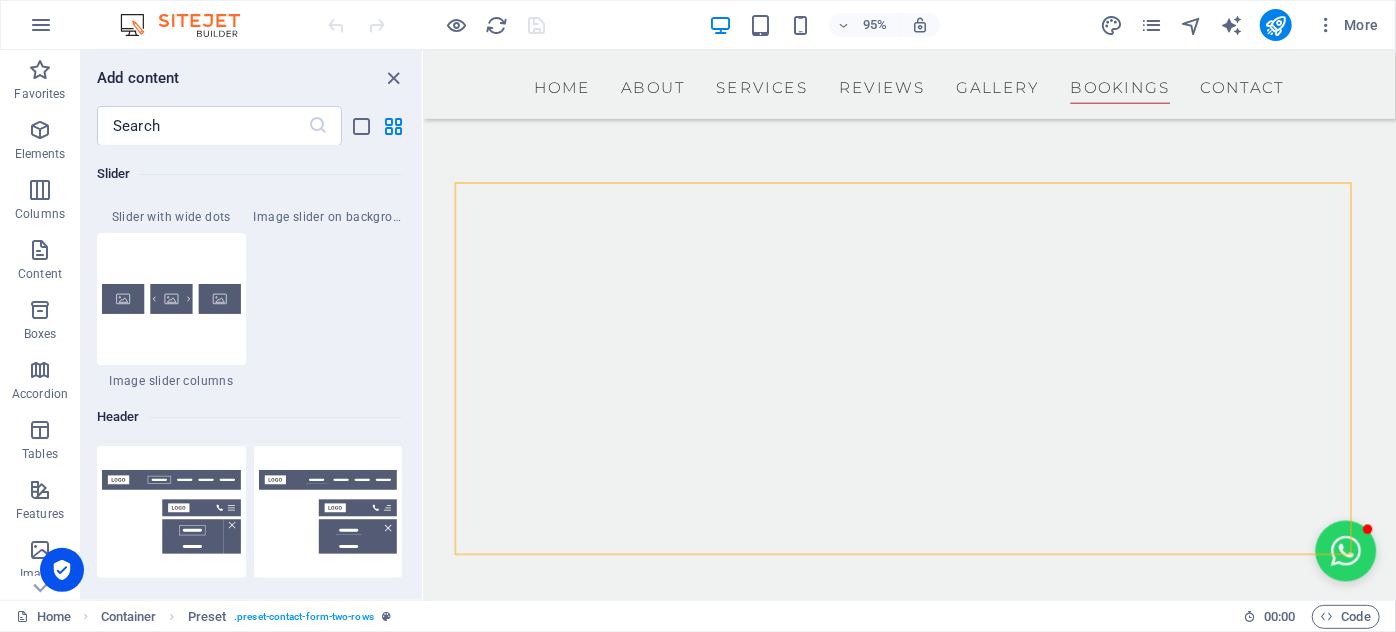 scroll, scrollTop: 11636, scrollLeft: 0, axis: vertical 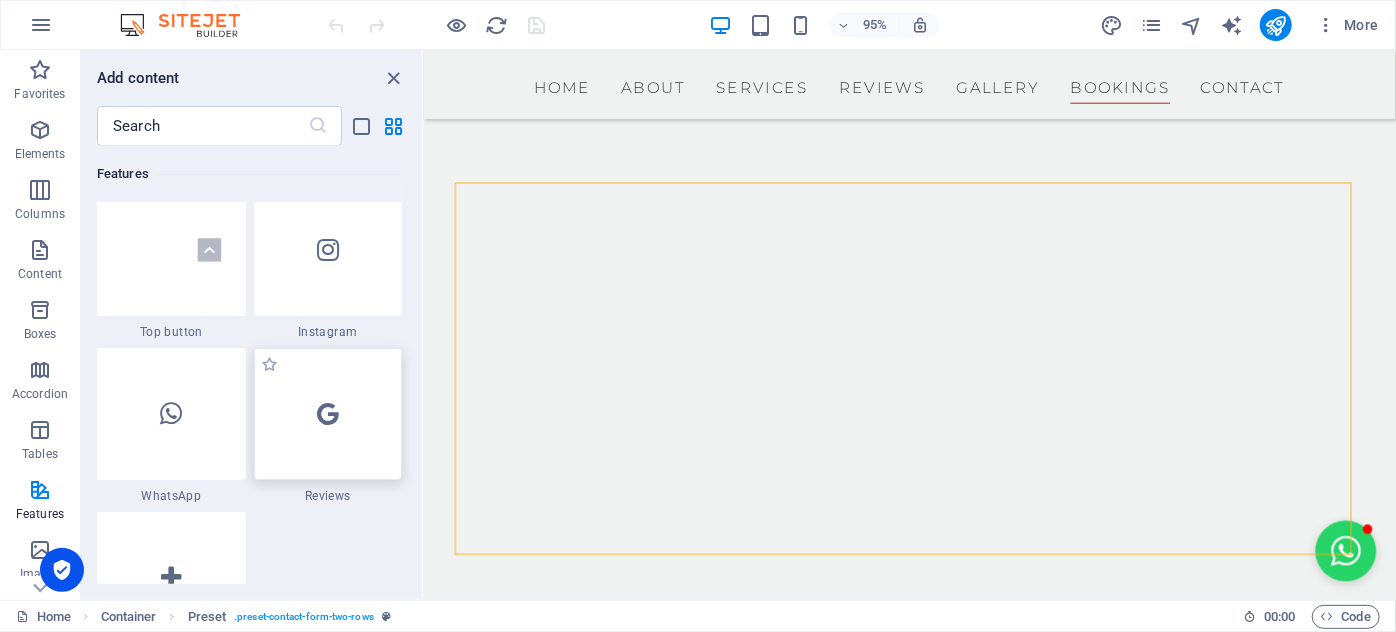 click at bounding box center (328, 414) 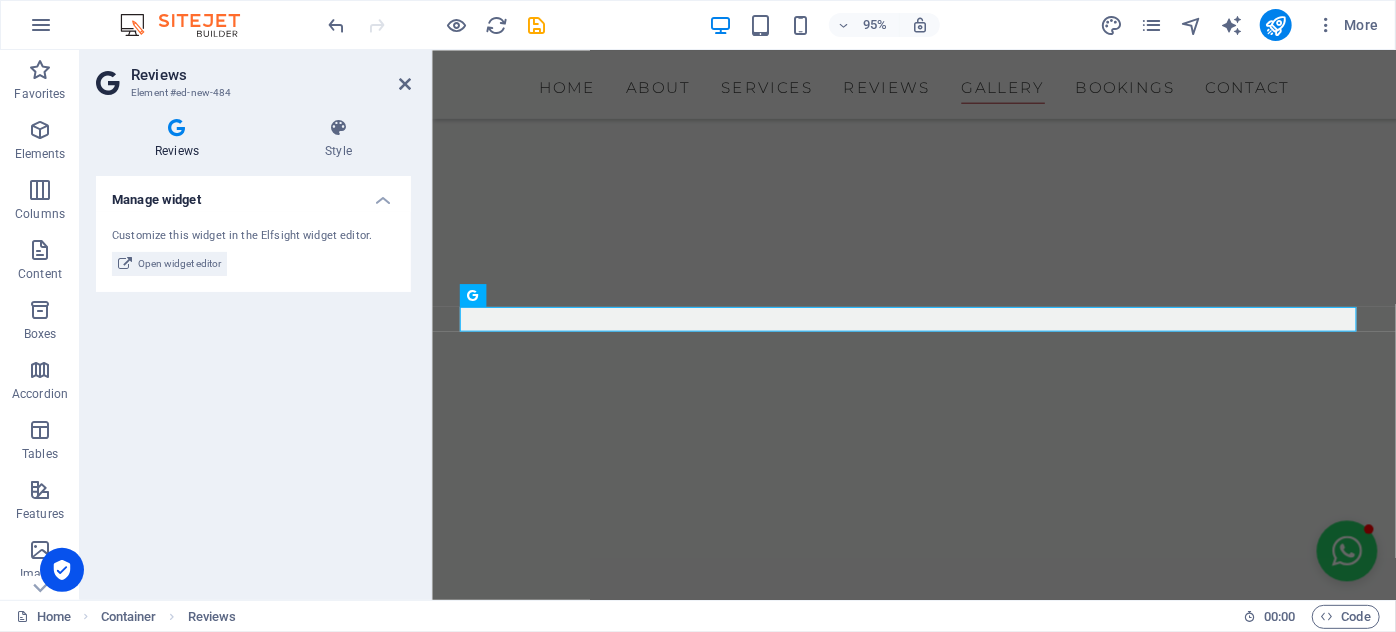 scroll, scrollTop: 6834, scrollLeft: 0, axis: vertical 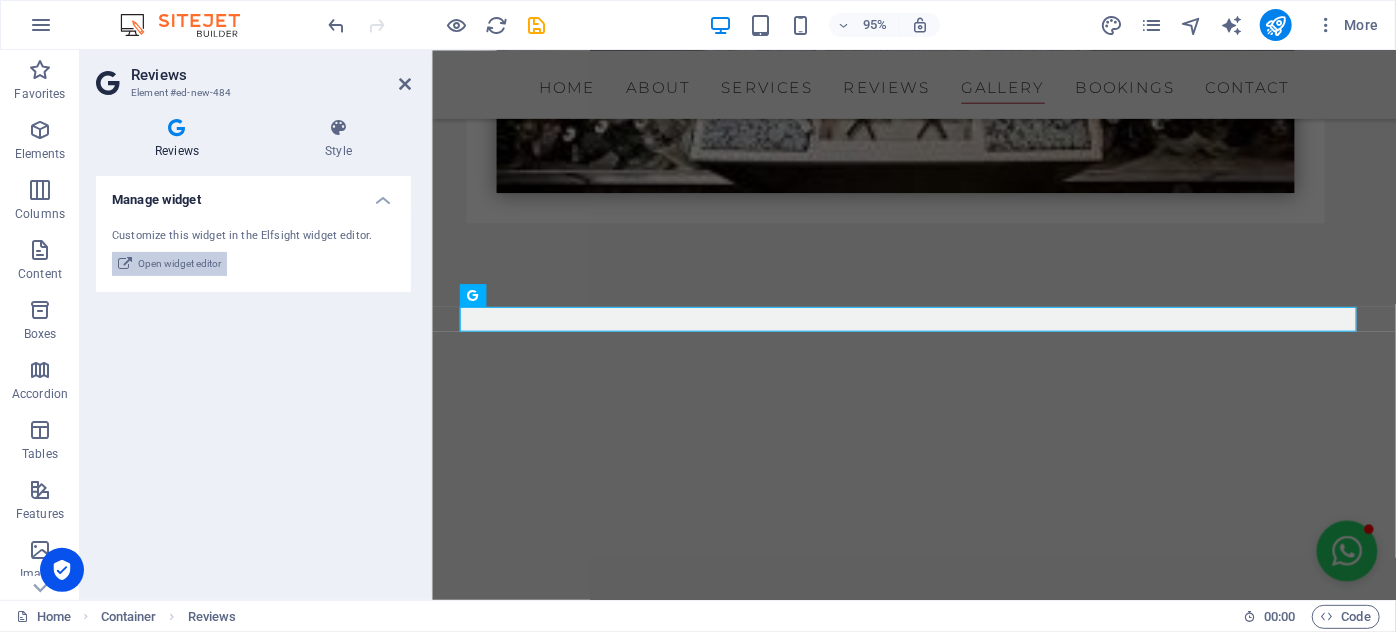 click on "Open widget editor" at bounding box center (179, 264) 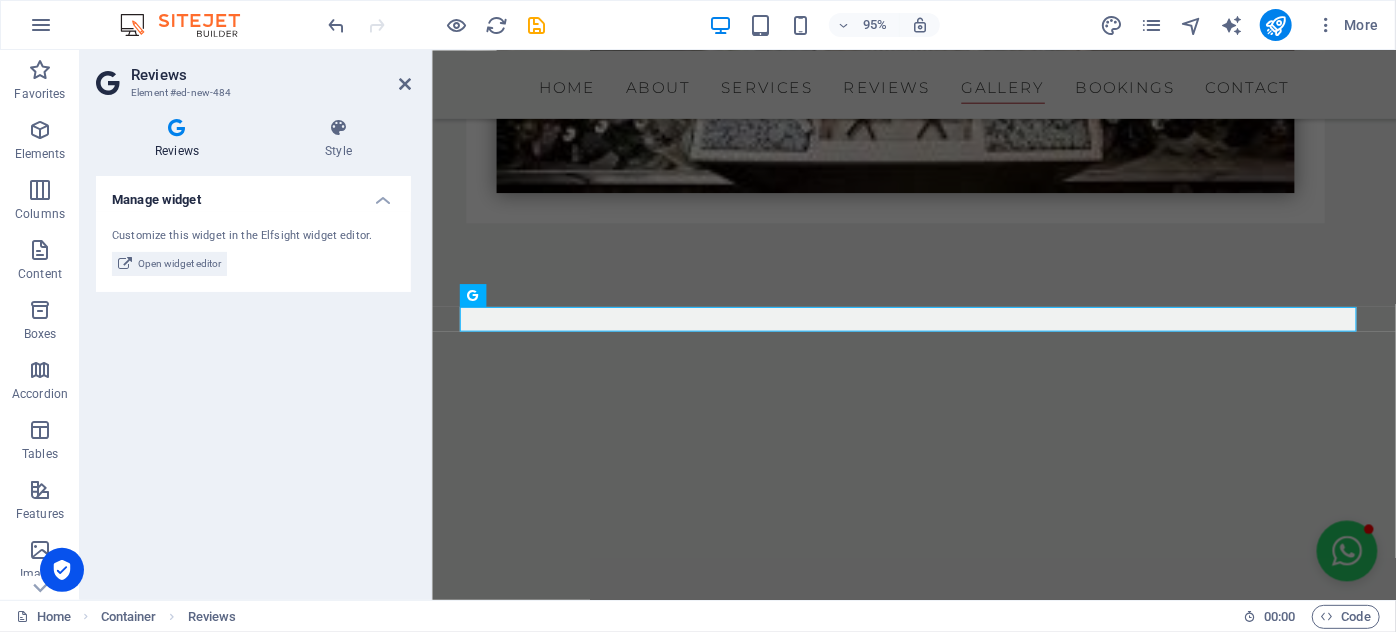 click on "Customize this widget in the Elfsight widget editor. Open widget editor" at bounding box center [253, 252] 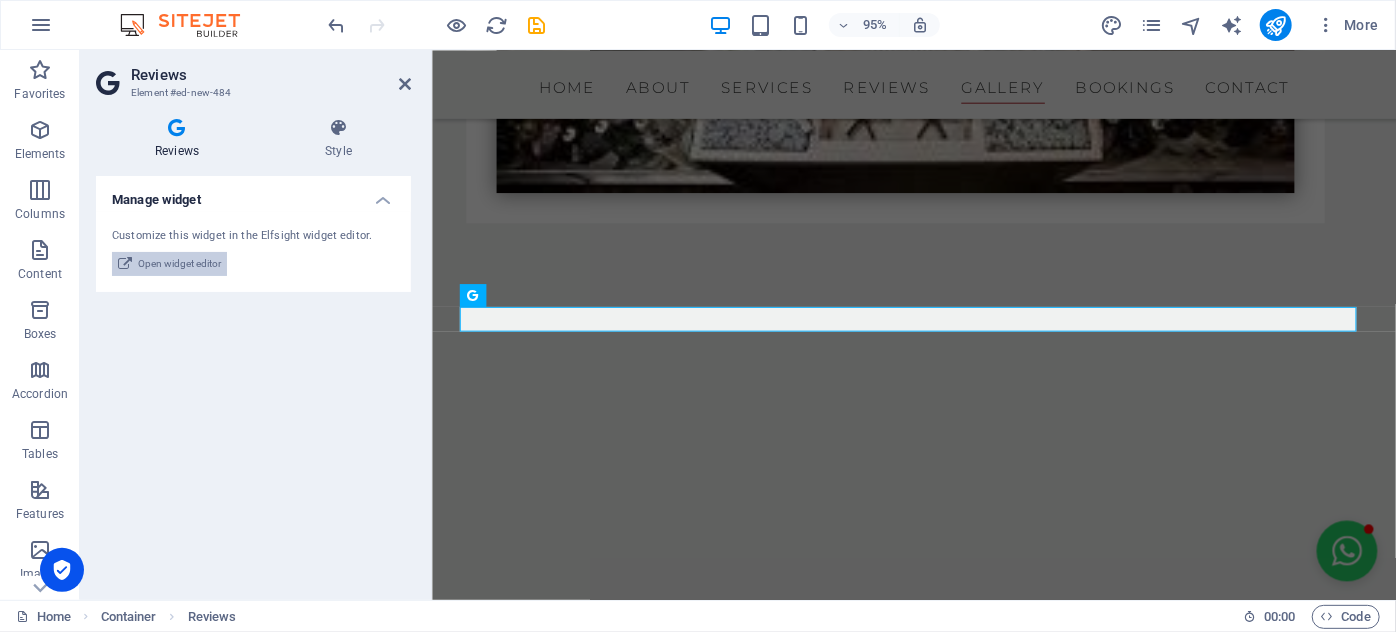 click on "Open widget editor" at bounding box center (179, 264) 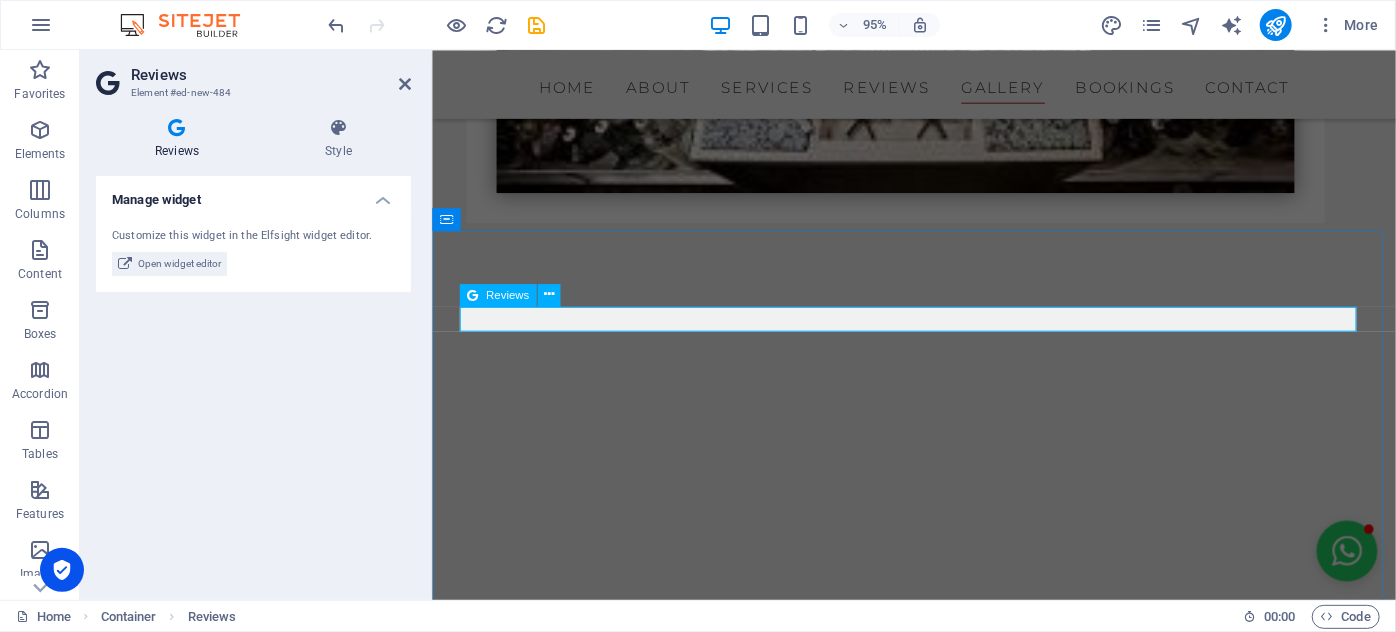 click at bounding box center [939, 4519] 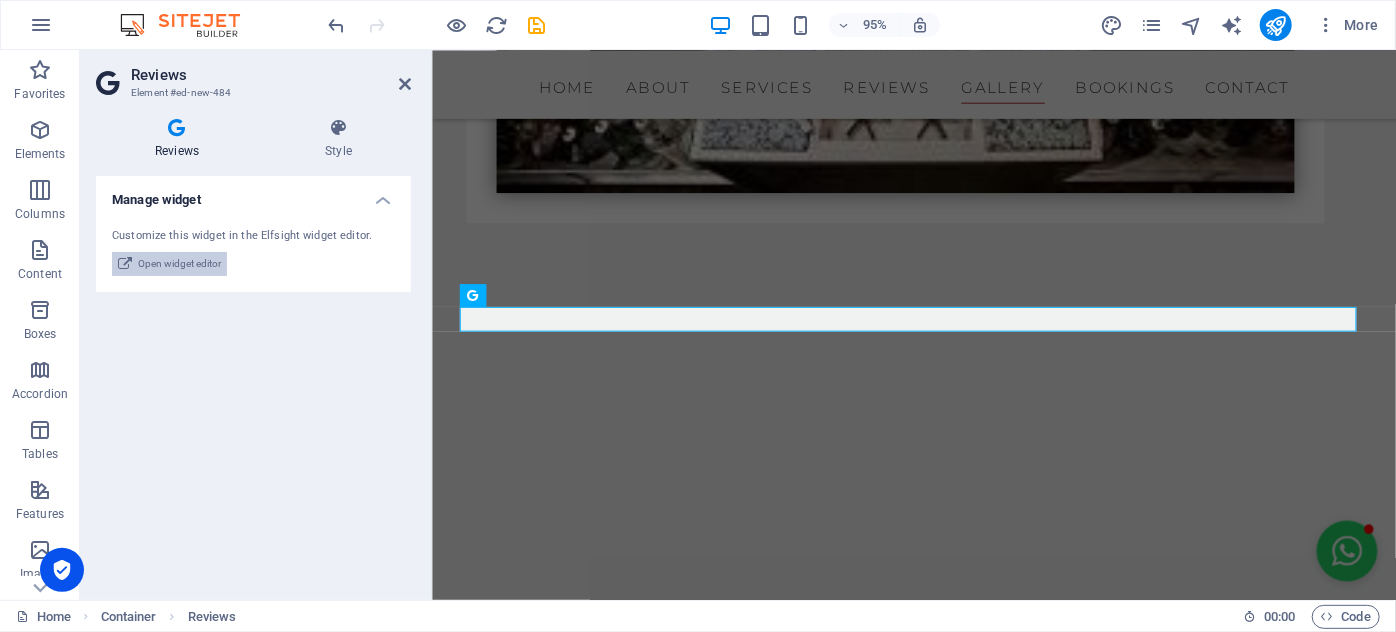 click on "Open widget editor" at bounding box center (179, 264) 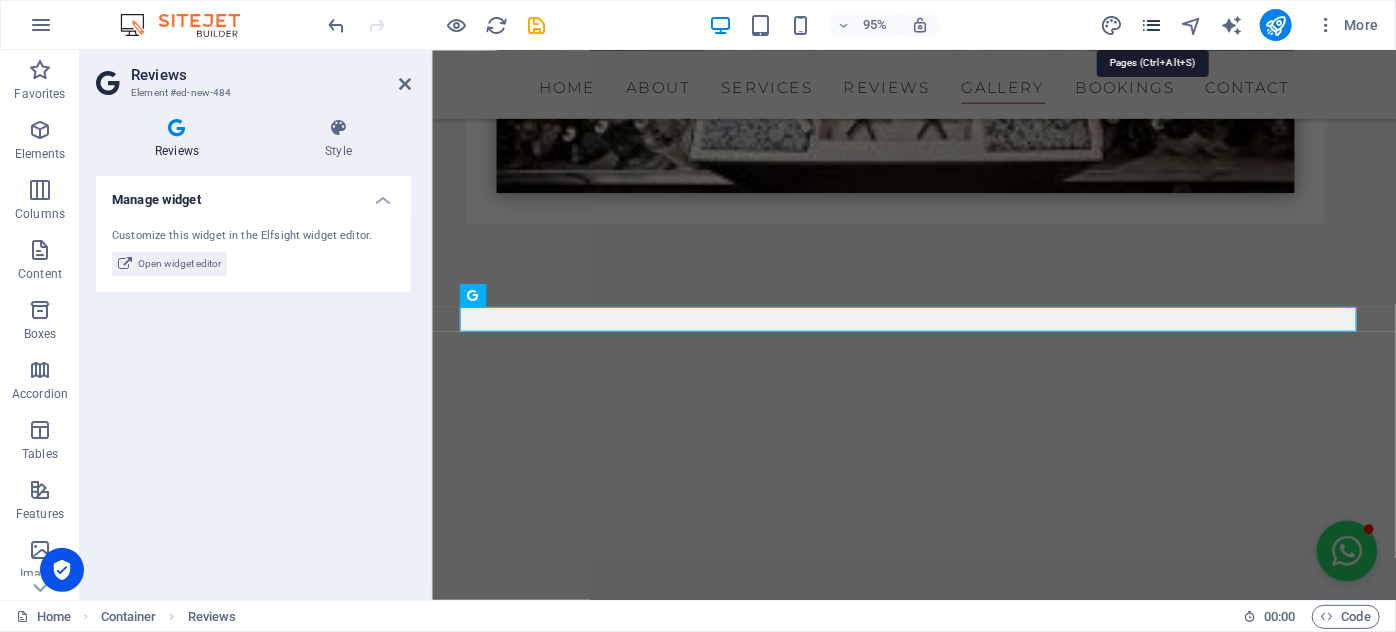 click at bounding box center [1151, 25] 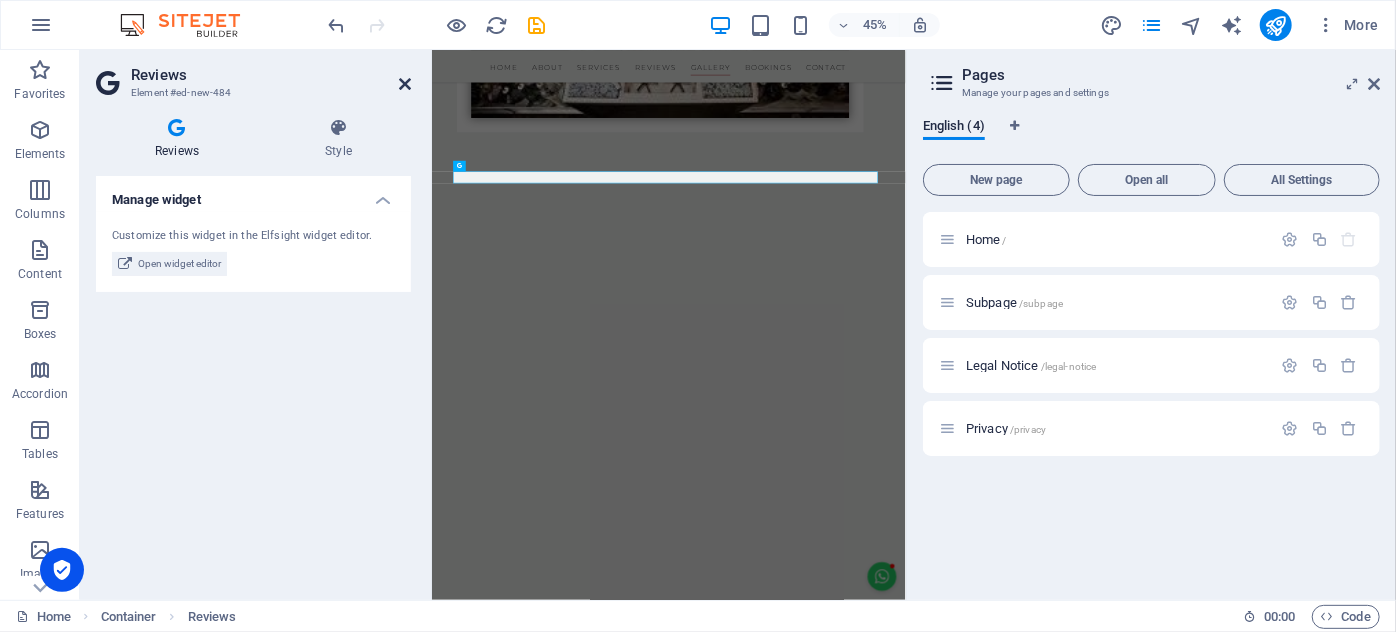 click at bounding box center (405, 84) 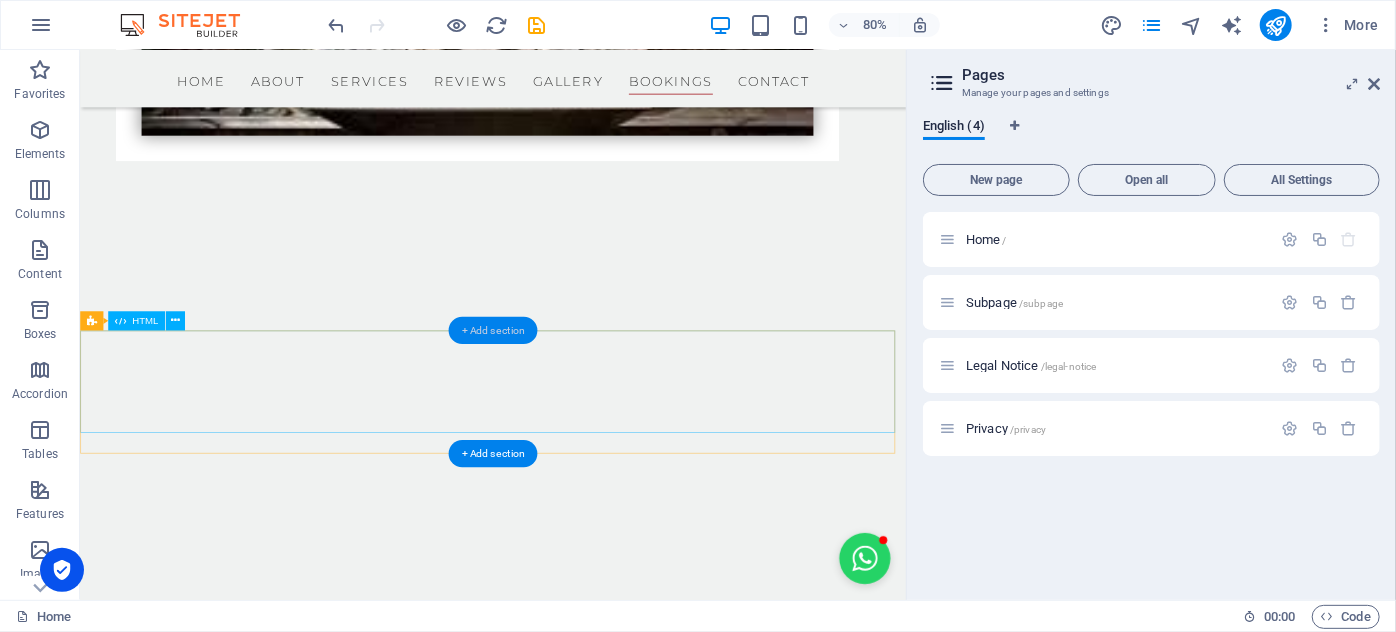 scroll, scrollTop: 7421, scrollLeft: 0, axis: vertical 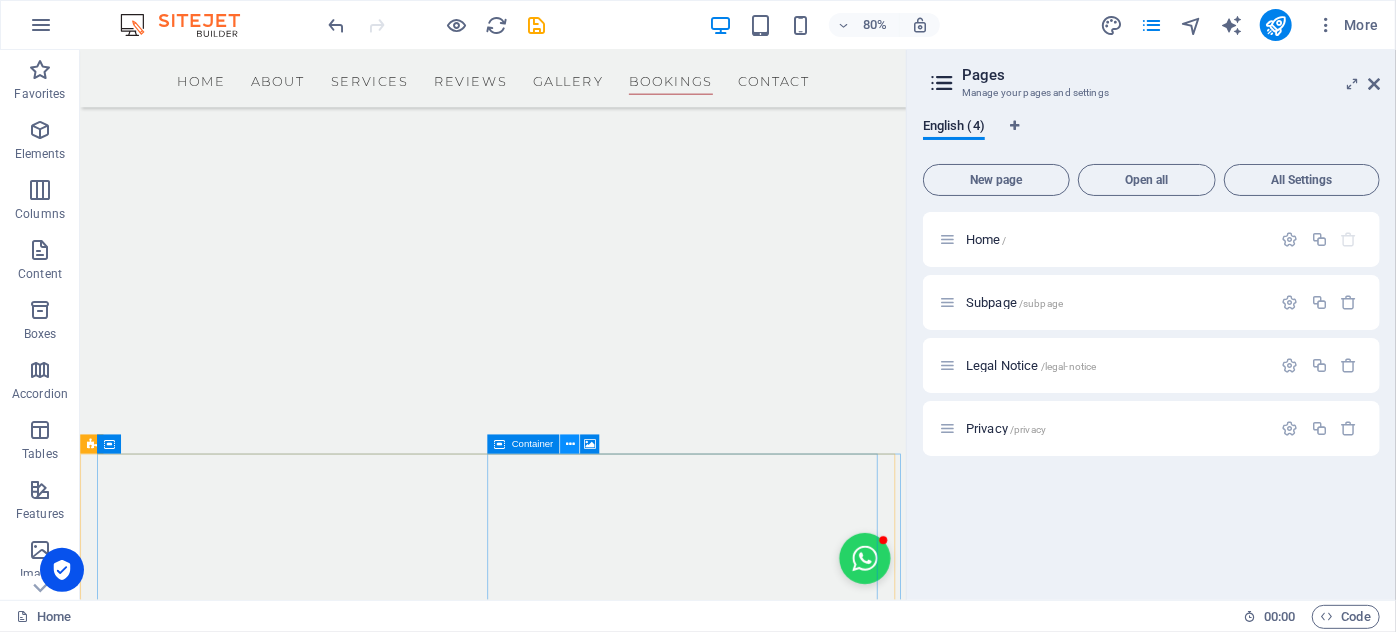 click at bounding box center (570, 444) 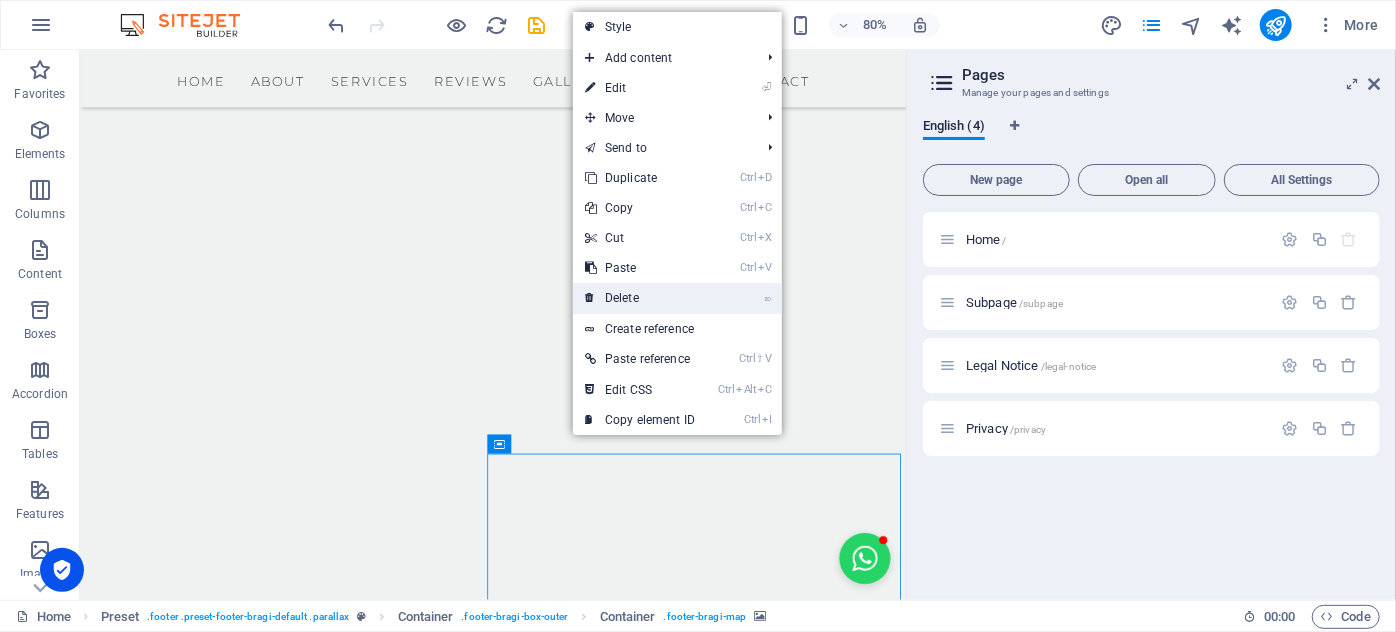 click on "⌦  Delete" at bounding box center [640, 298] 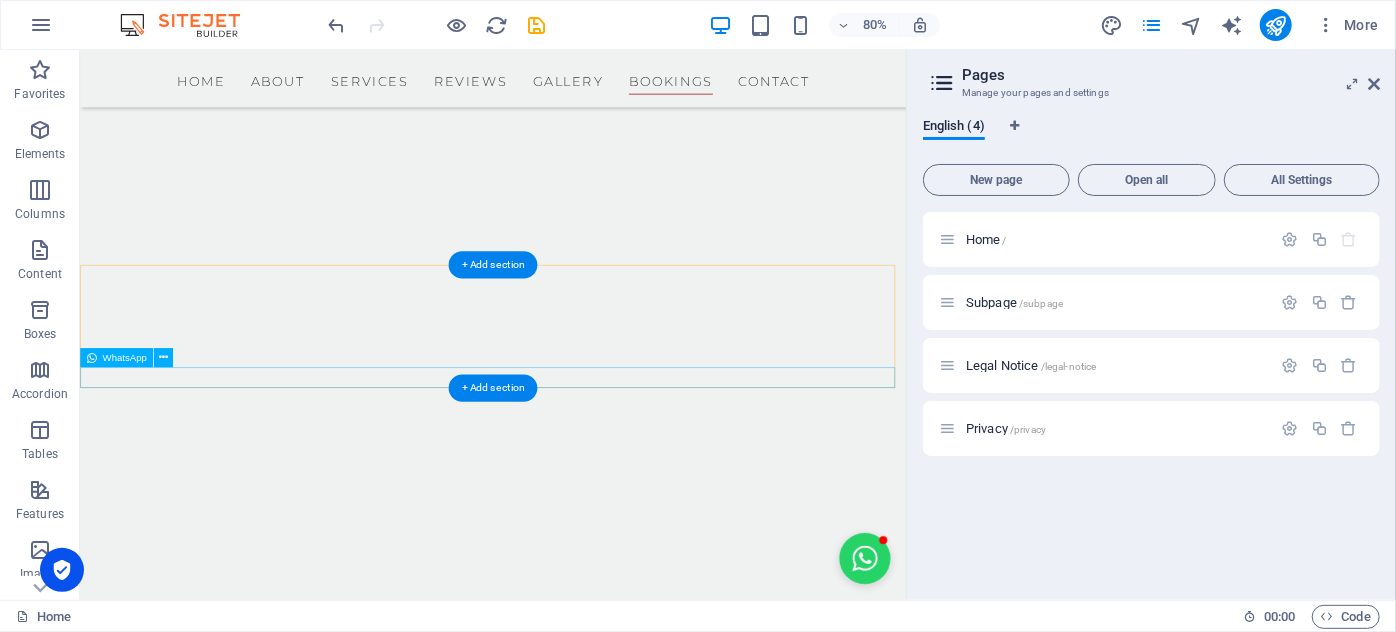 scroll, scrollTop: 7512, scrollLeft: 0, axis: vertical 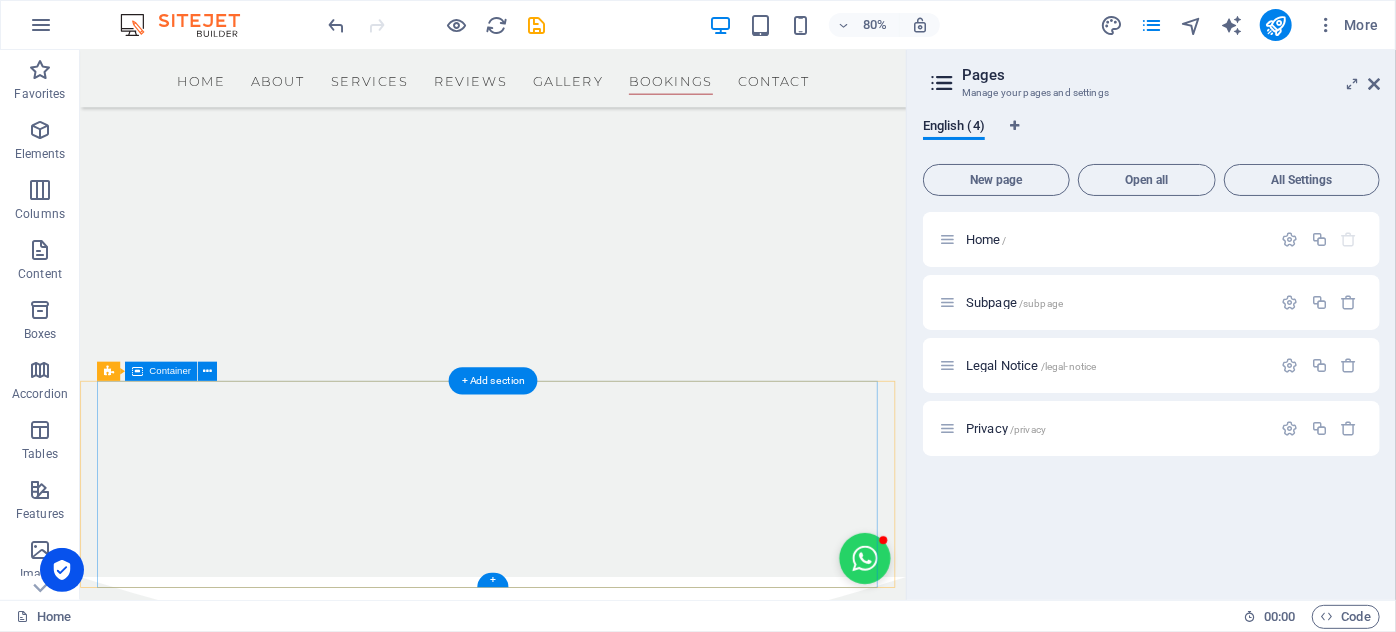 click on "Get in touch [GEOGRAPHIC_DATA]   0123 - 456789 060 562 9705 [EMAIL_ADDRESS][DOMAIN_NAME]" at bounding box center [596, 4916] 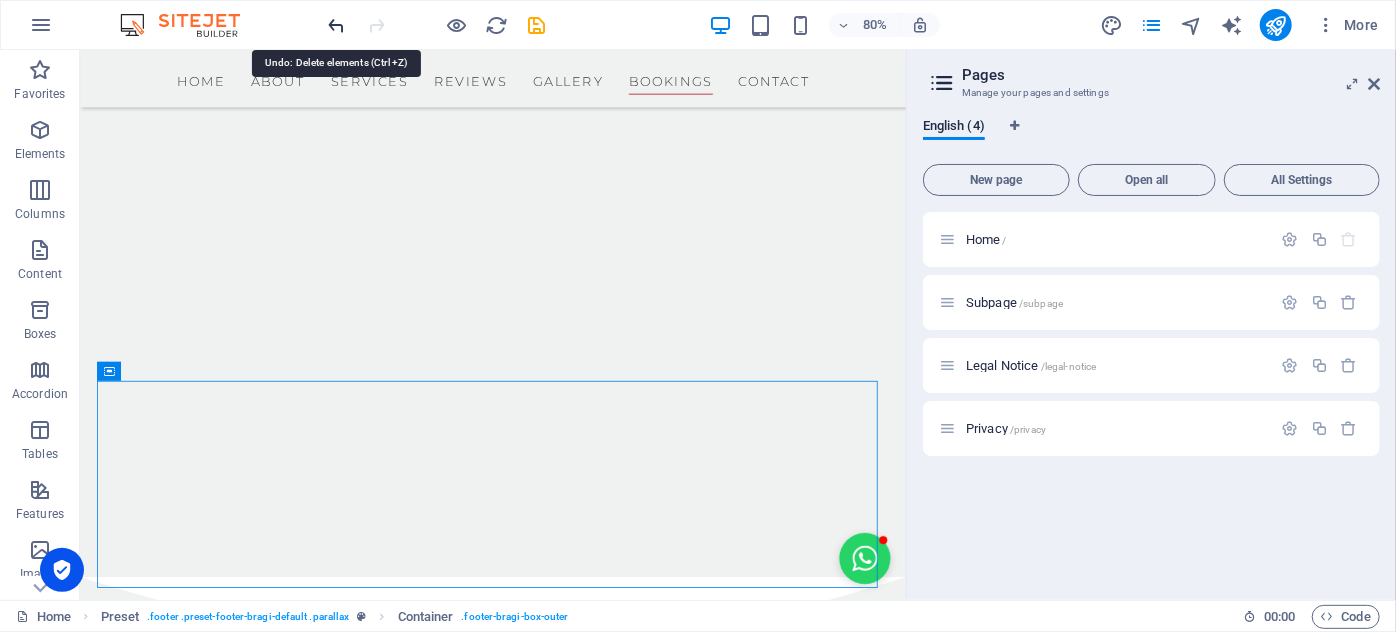 click at bounding box center (337, 25) 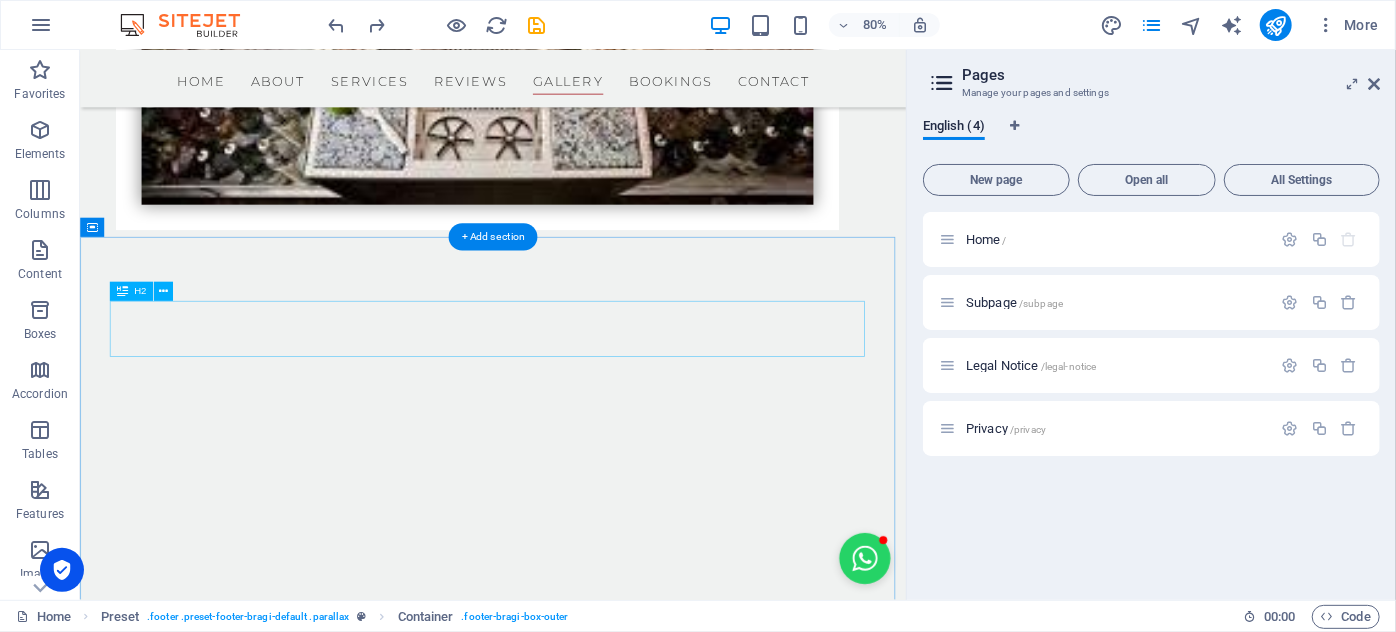 scroll, scrollTop: 6785, scrollLeft: 0, axis: vertical 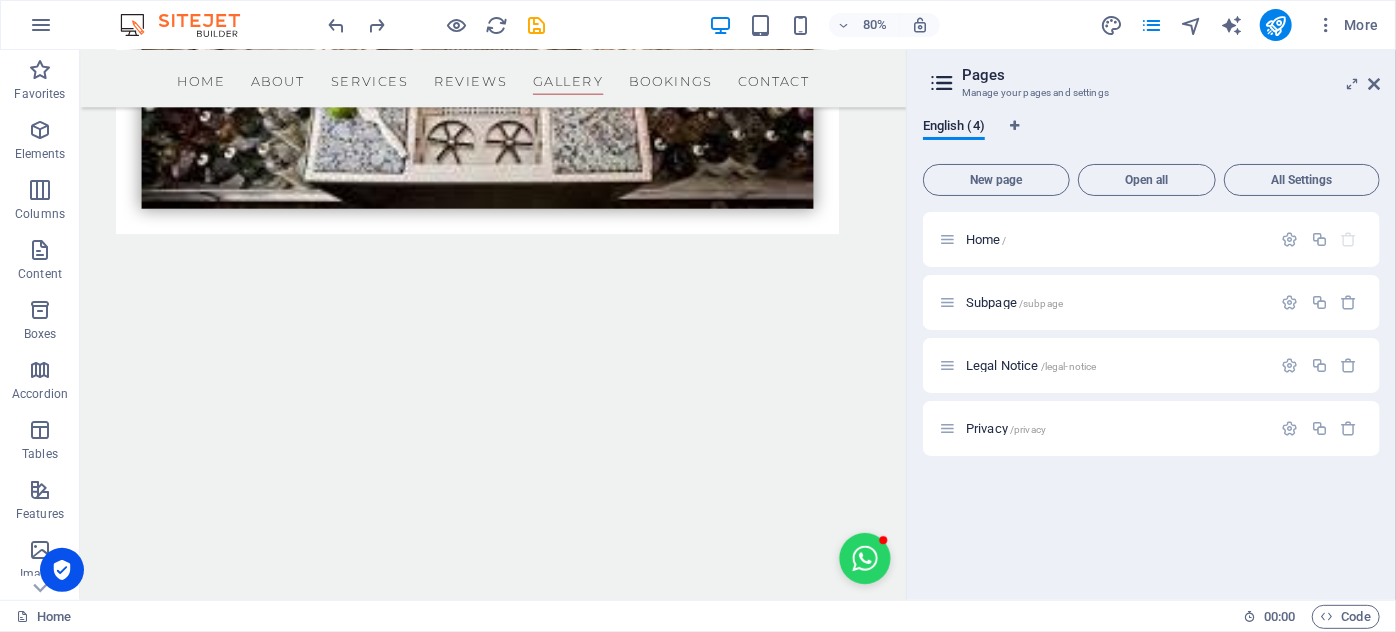 click on "Pages Manage your pages and settings English (4) New page Open all All Settings Home / Subpage /subpage Legal Notice /legal-notice Privacy /privacy" at bounding box center [1151, 325] 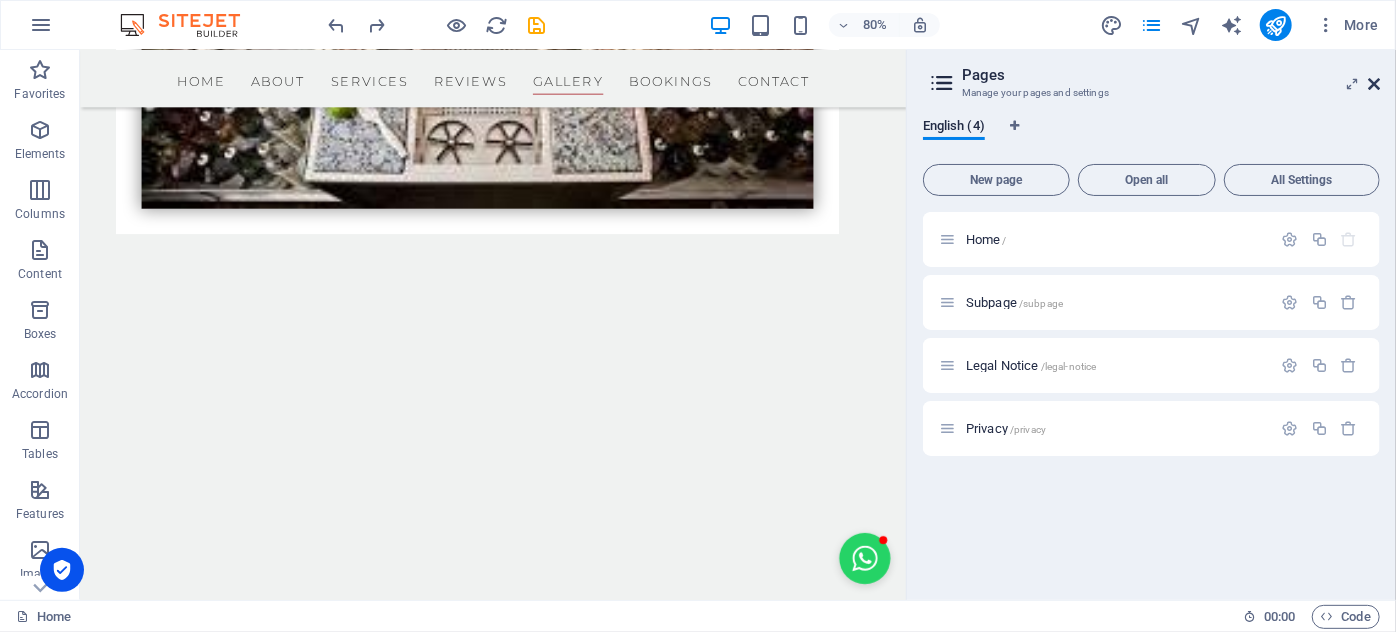drag, startPoint x: 1376, startPoint y: 79, endPoint x: 1208, endPoint y: 73, distance: 168.1071 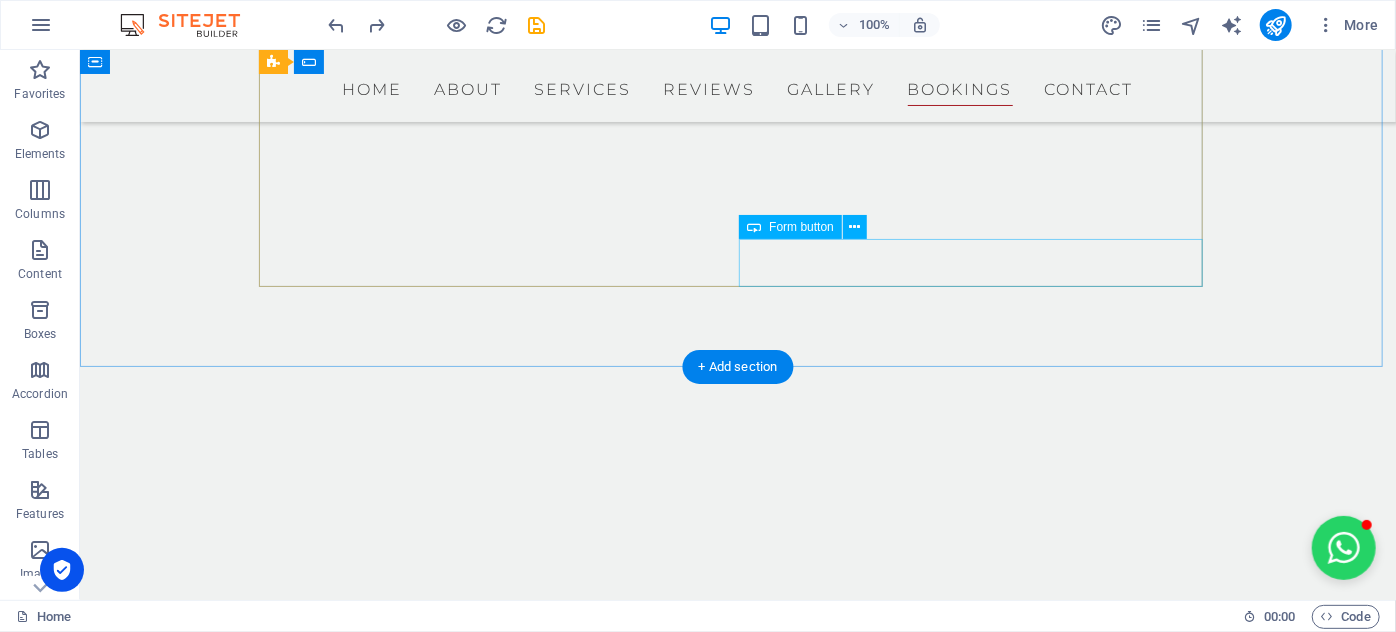 scroll, scrollTop: 7650, scrollLeft: 0, axis: vertical 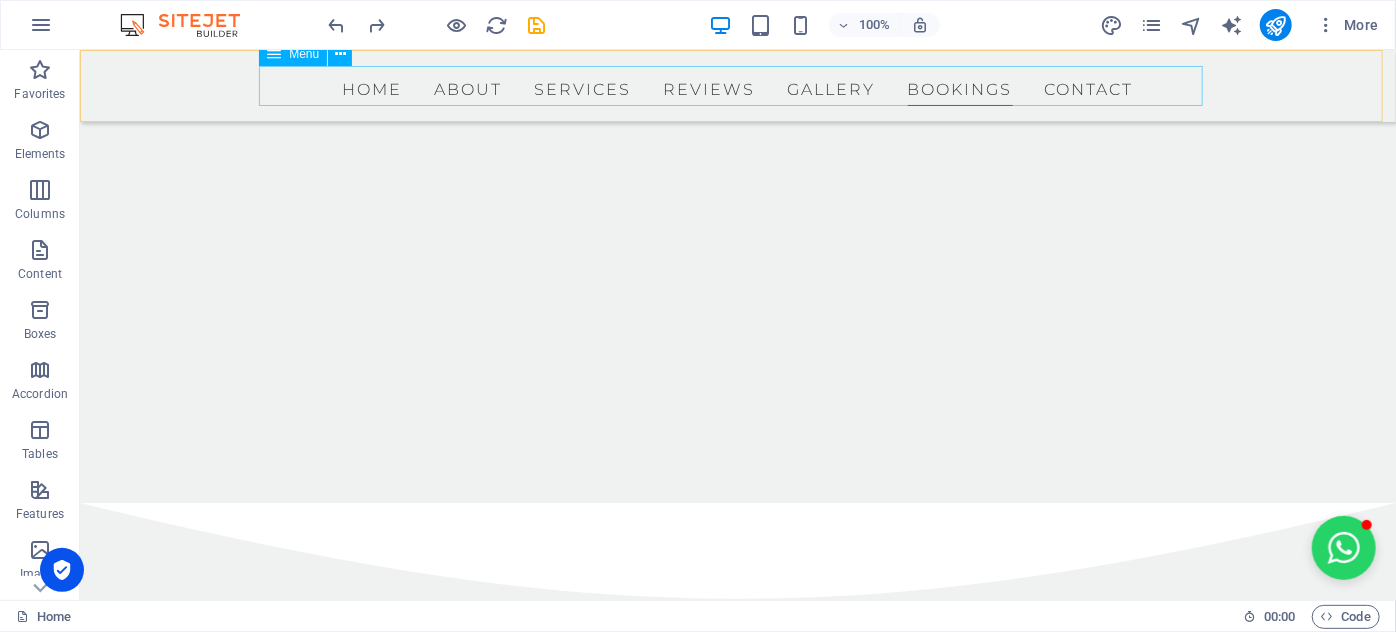 click on "Home About Services Reviews Gallery Bookings Contact" at bounding box center [737, 85] 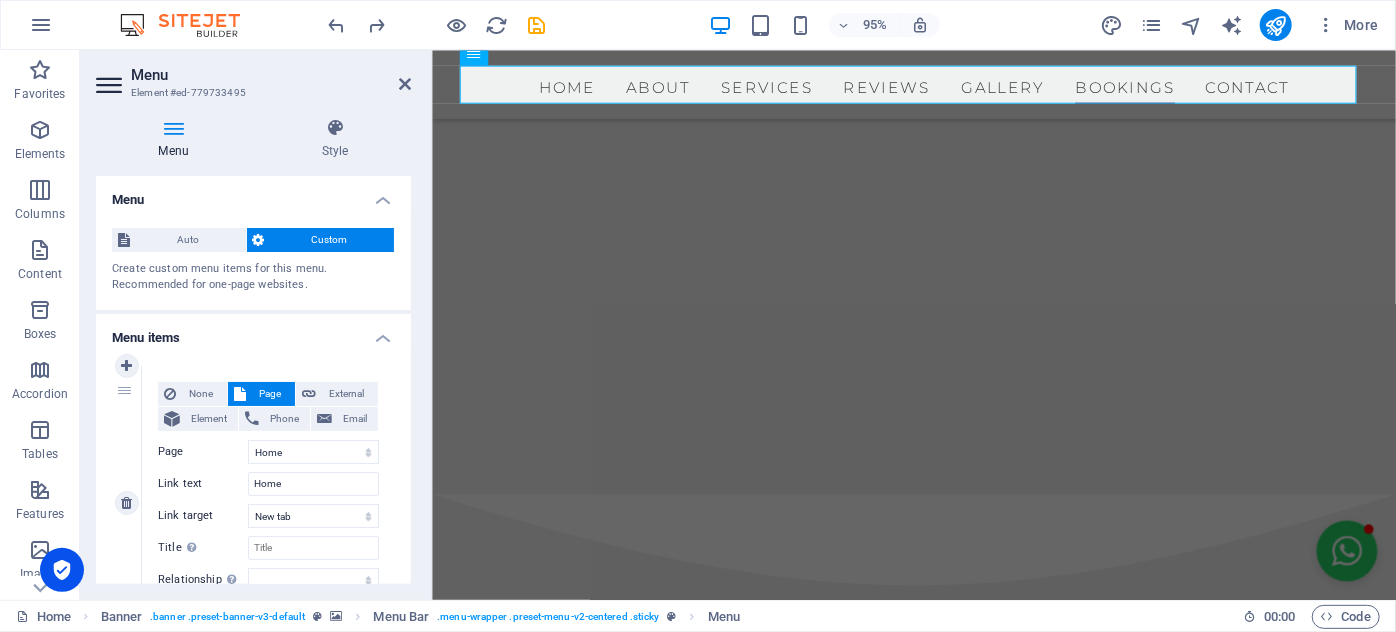 scroll, scrollTop: 7621, scrollLeft: 0, axis: vertical 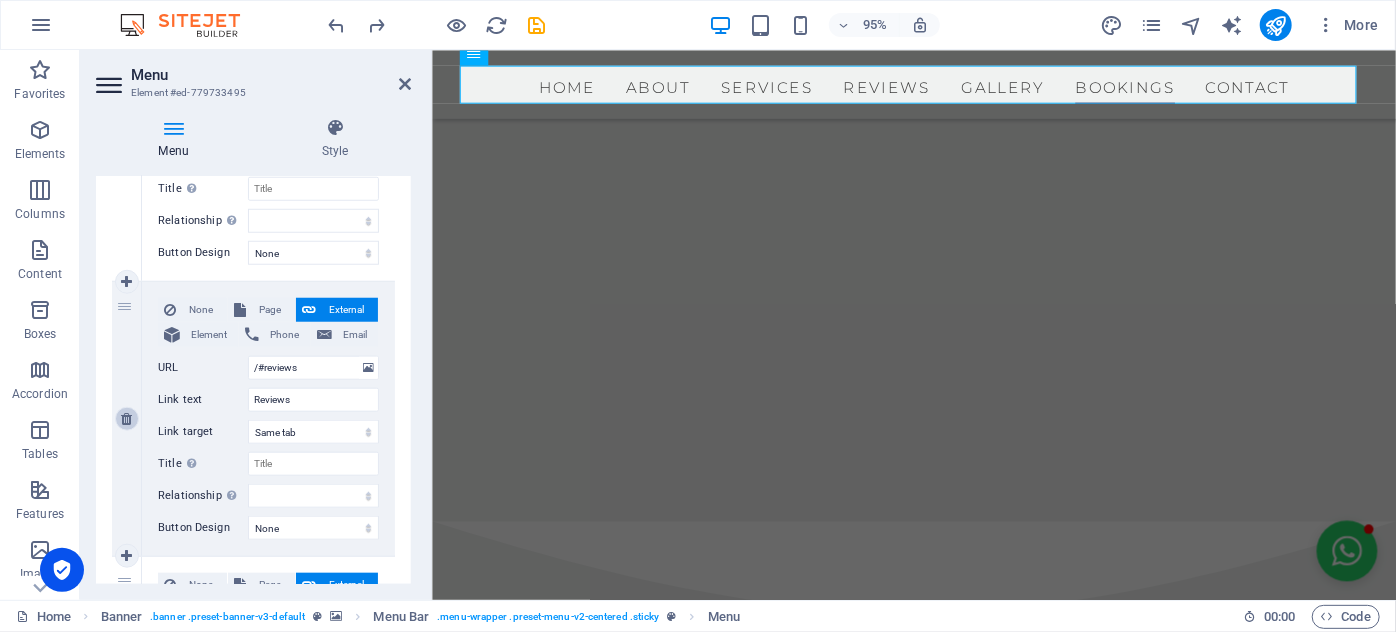 click at bounding box center [126, 419] 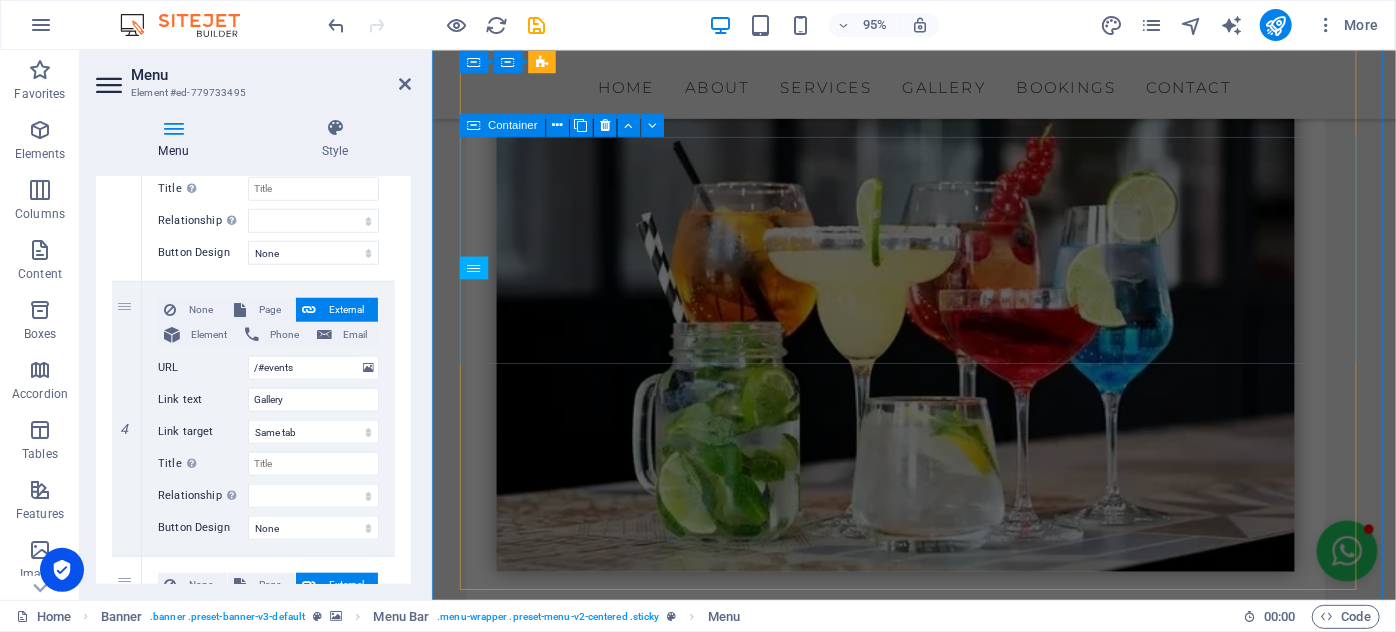 scroll, scrollTop: 4621, scrollLeft: 0, axis: vertical 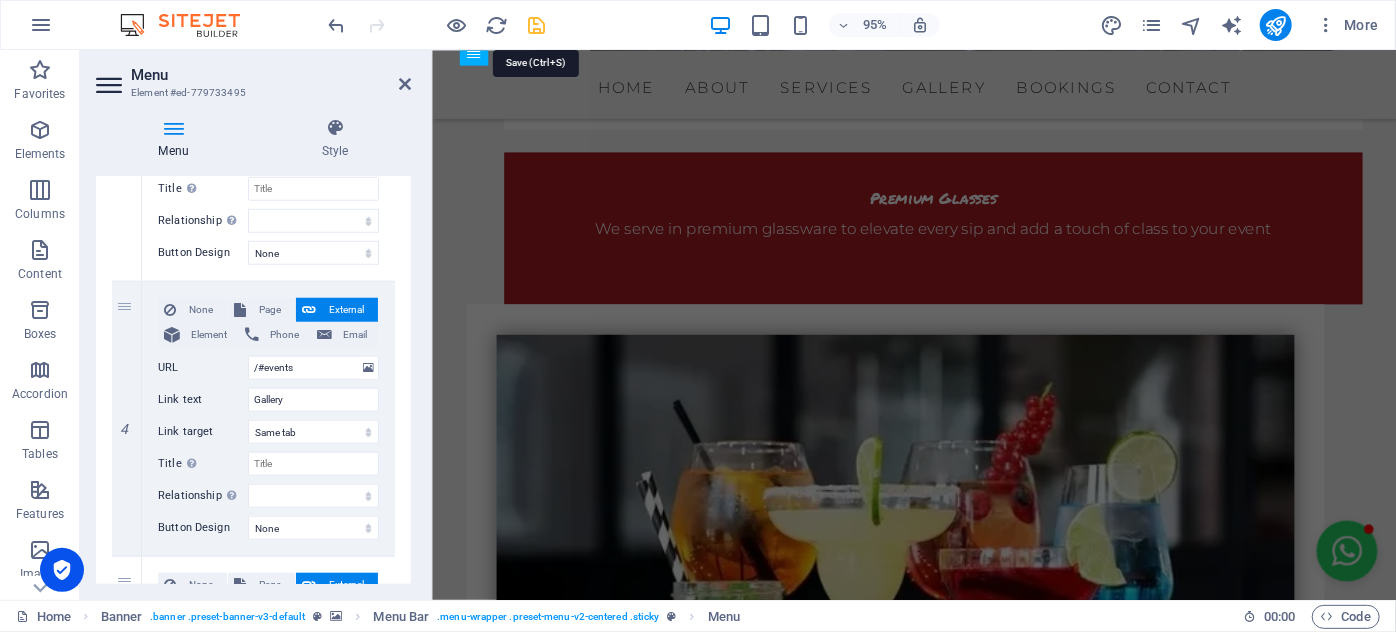 click at bounding box center [537, 25] 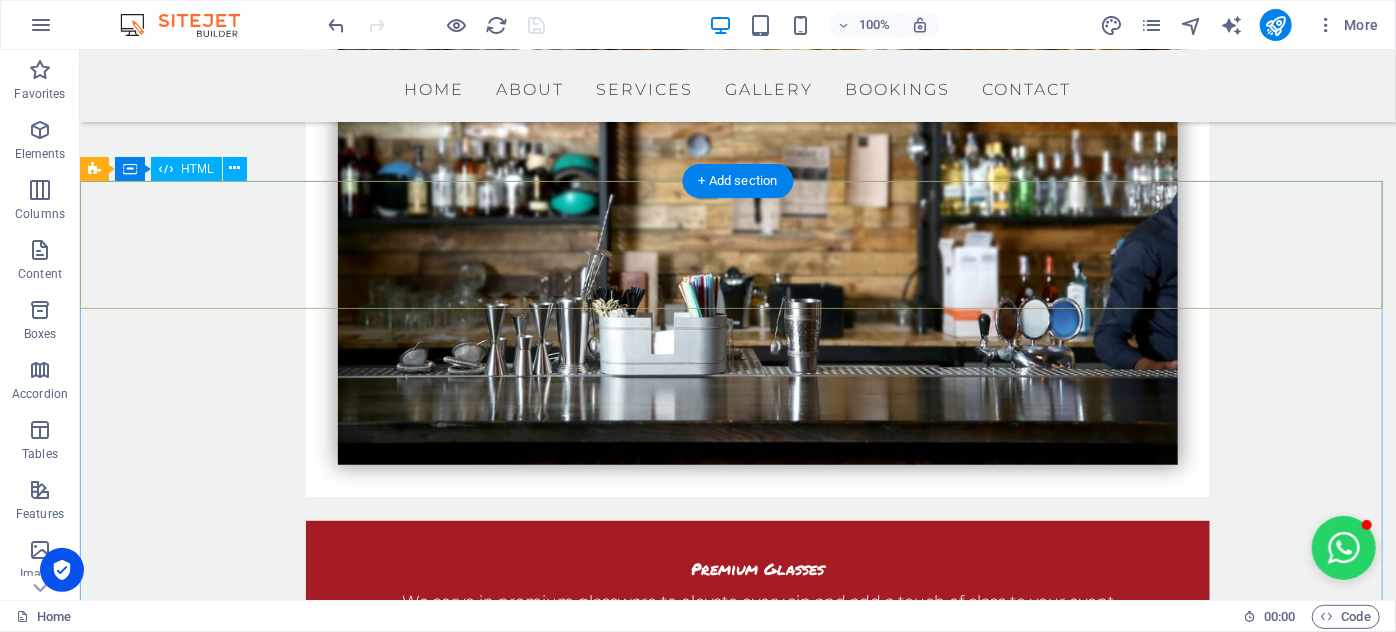 scroll, scrollTop: 3802, scrollLeft: 0, axis: vertical 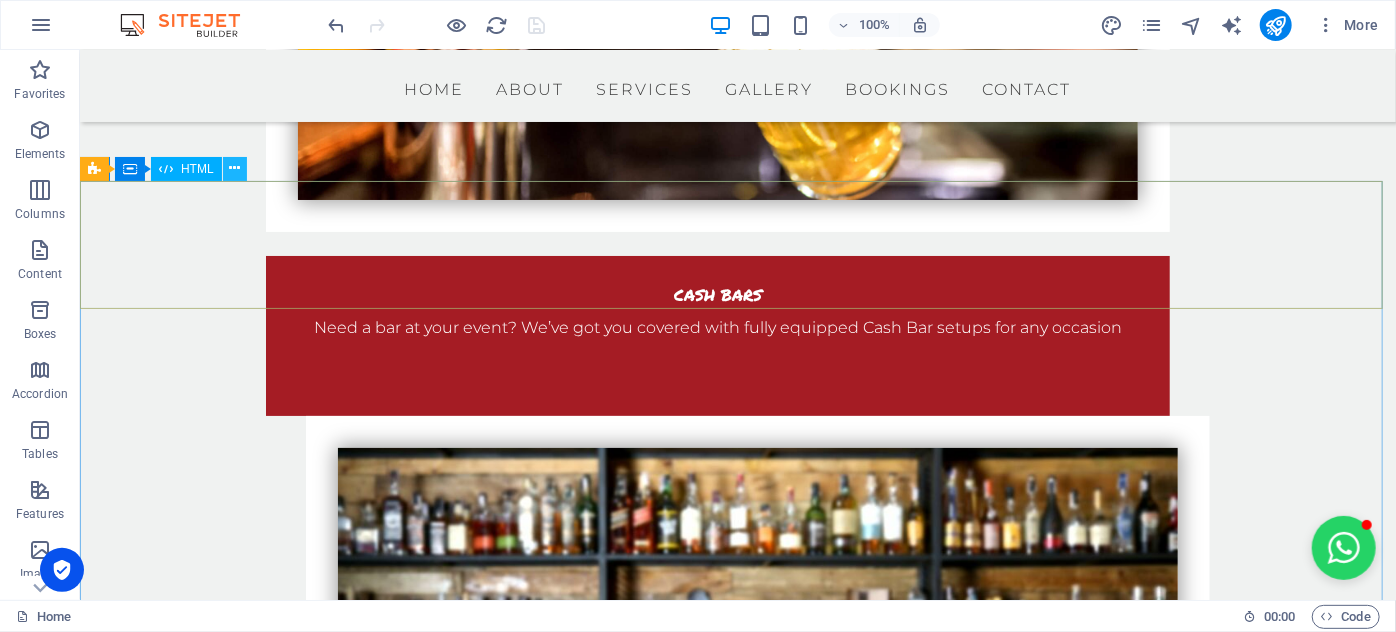 click at bounding box center (234, 168) 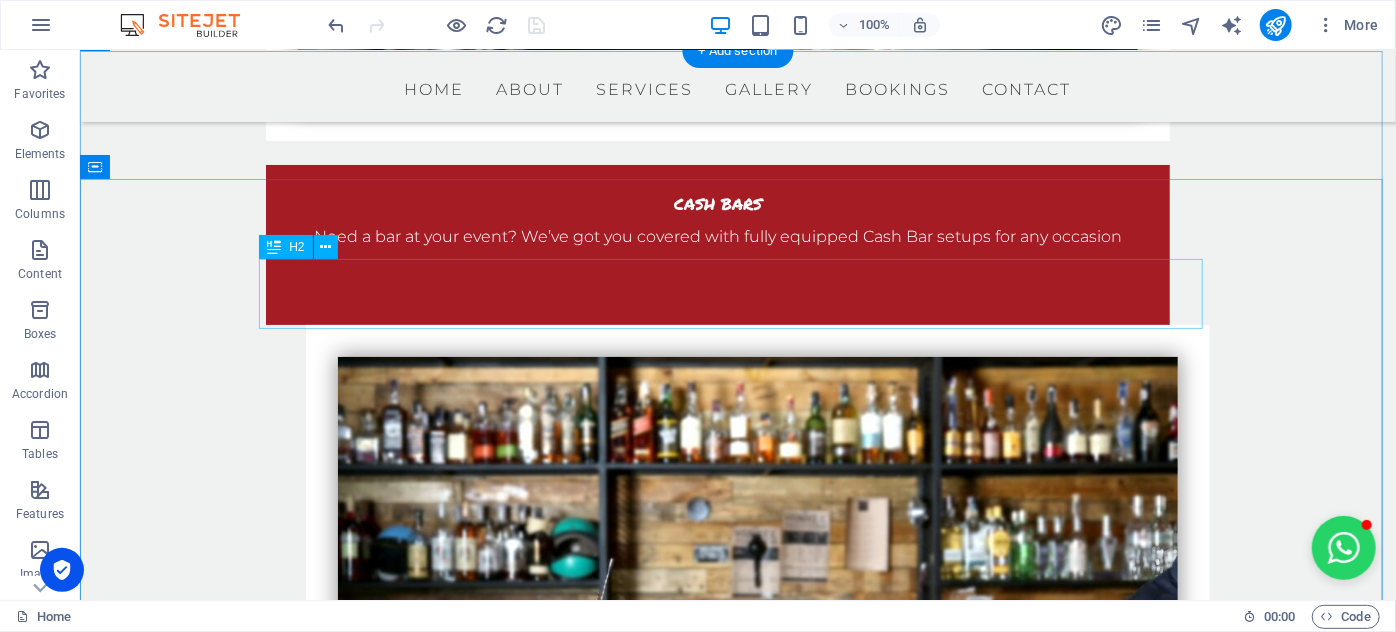 scroll, scrollTop: 3984, scrollLeft: 0, axis: vertical 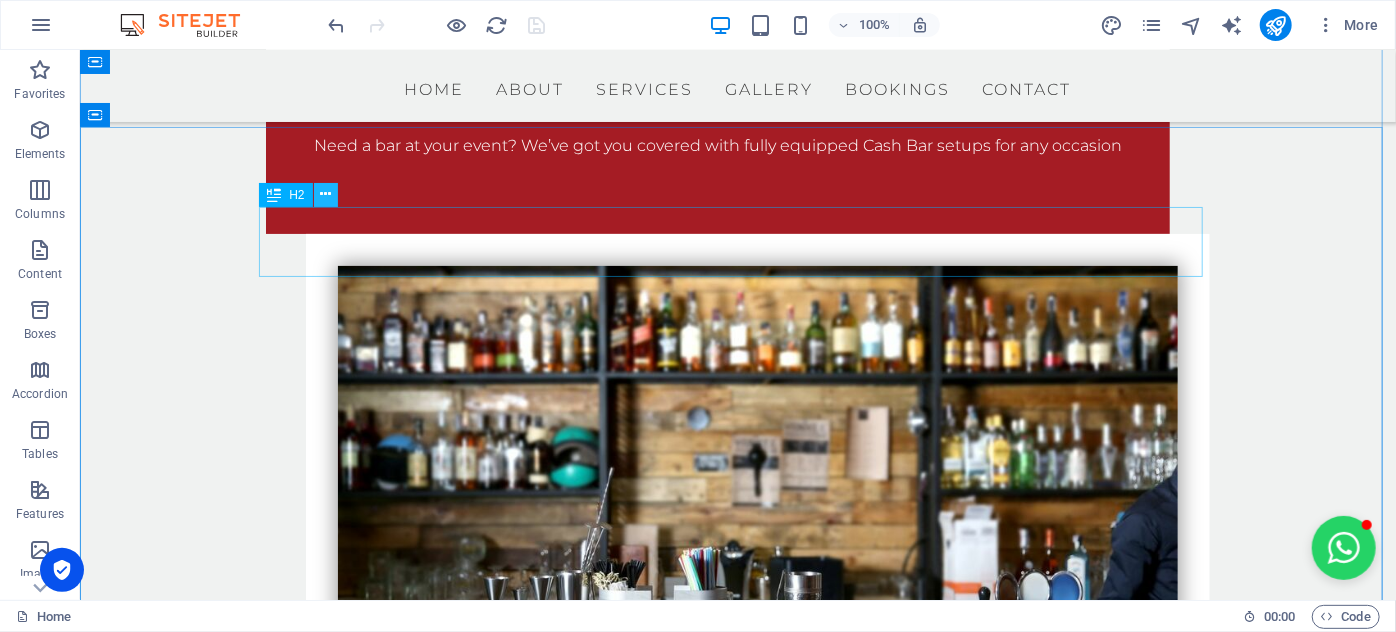 click at bounding box center [326, 195] 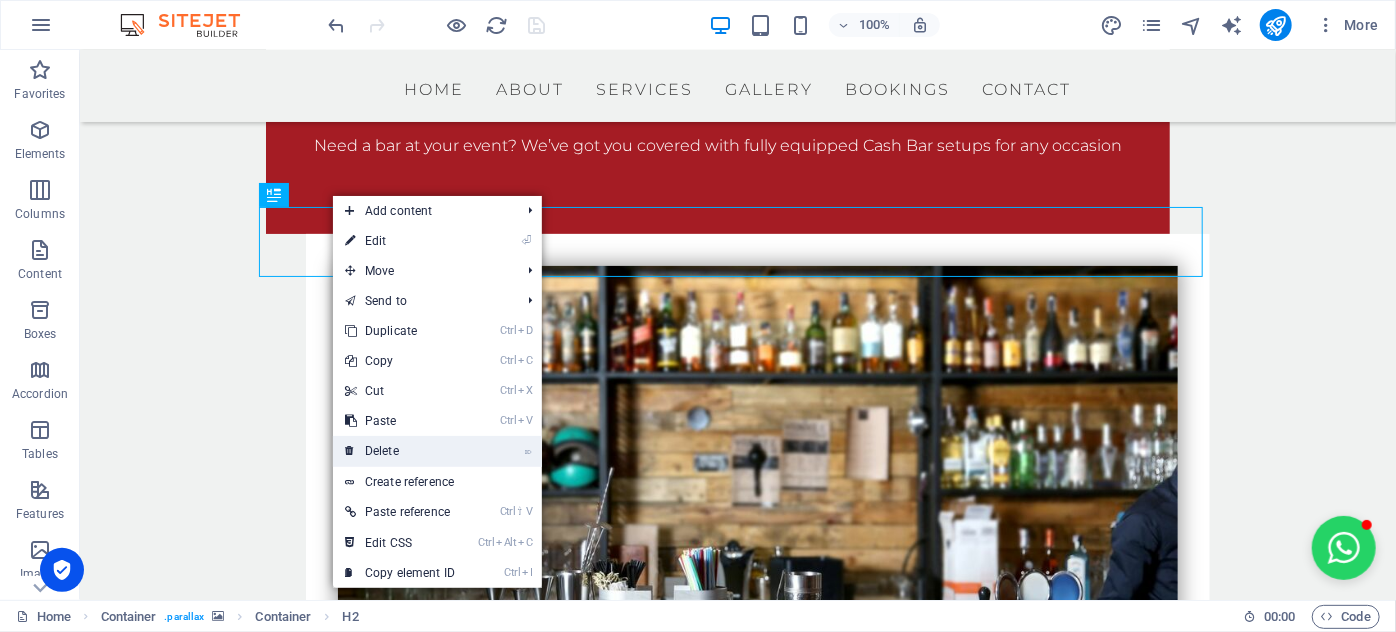 drag, startPoint x: 418, startPoint y: 446, endPoint x: 338, endPoint y: 395, distance: 94.873604 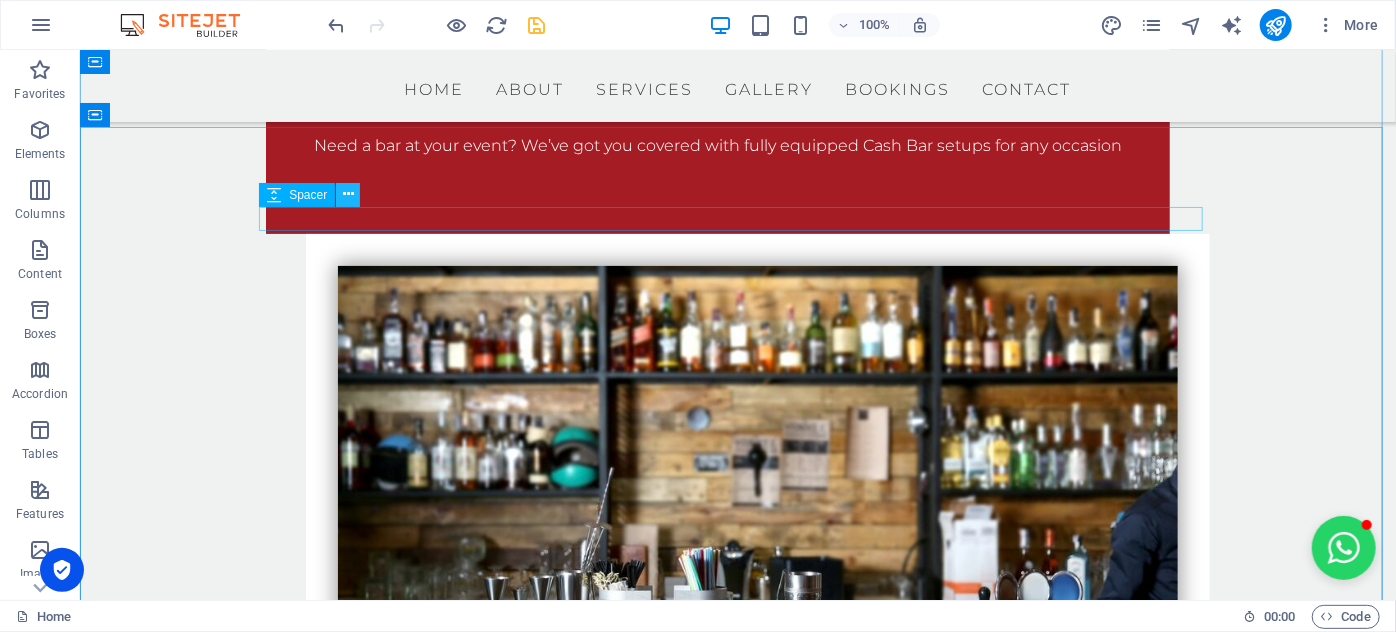click at bounding box center [348, 194] 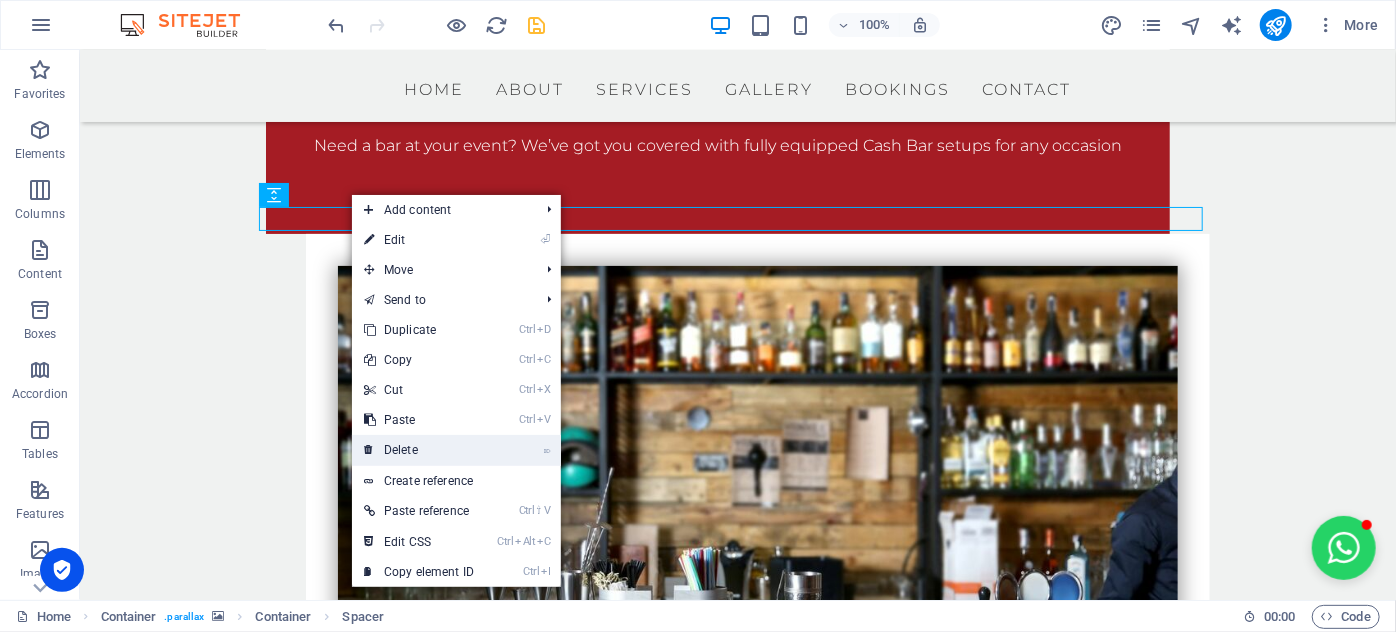 click on "⌦  Delete" at bounding box center [419, 450] 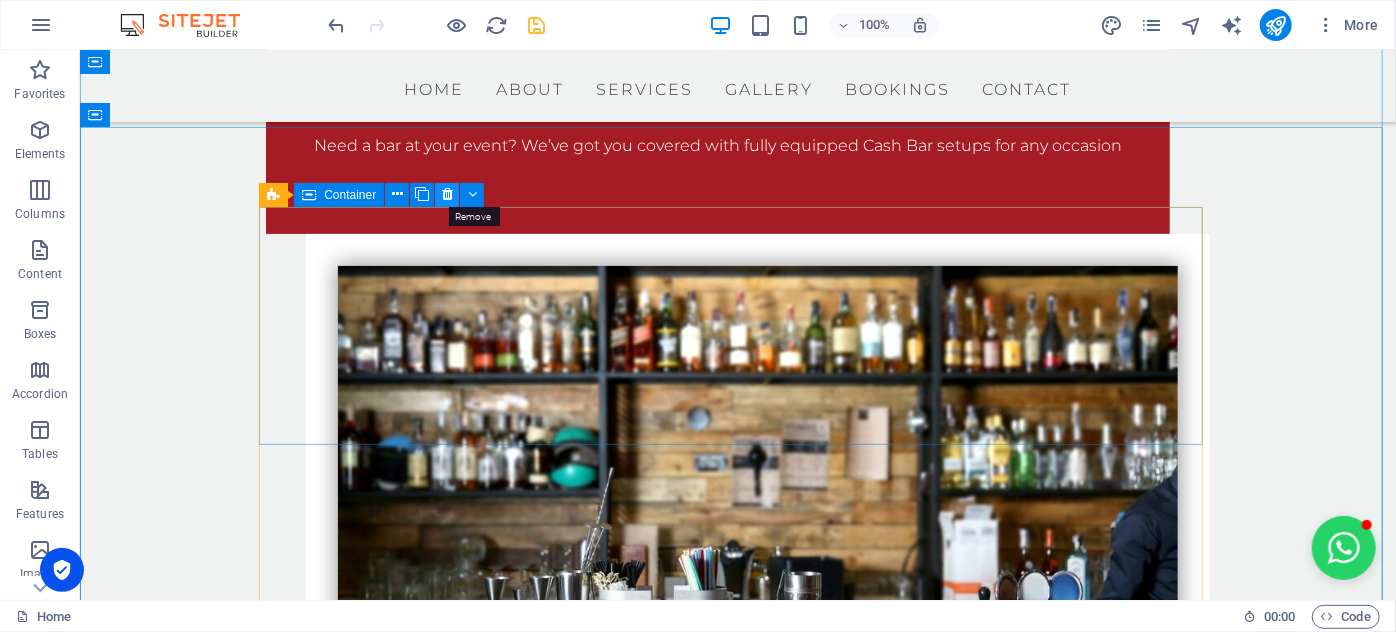 click at bounding box center (447, 194) 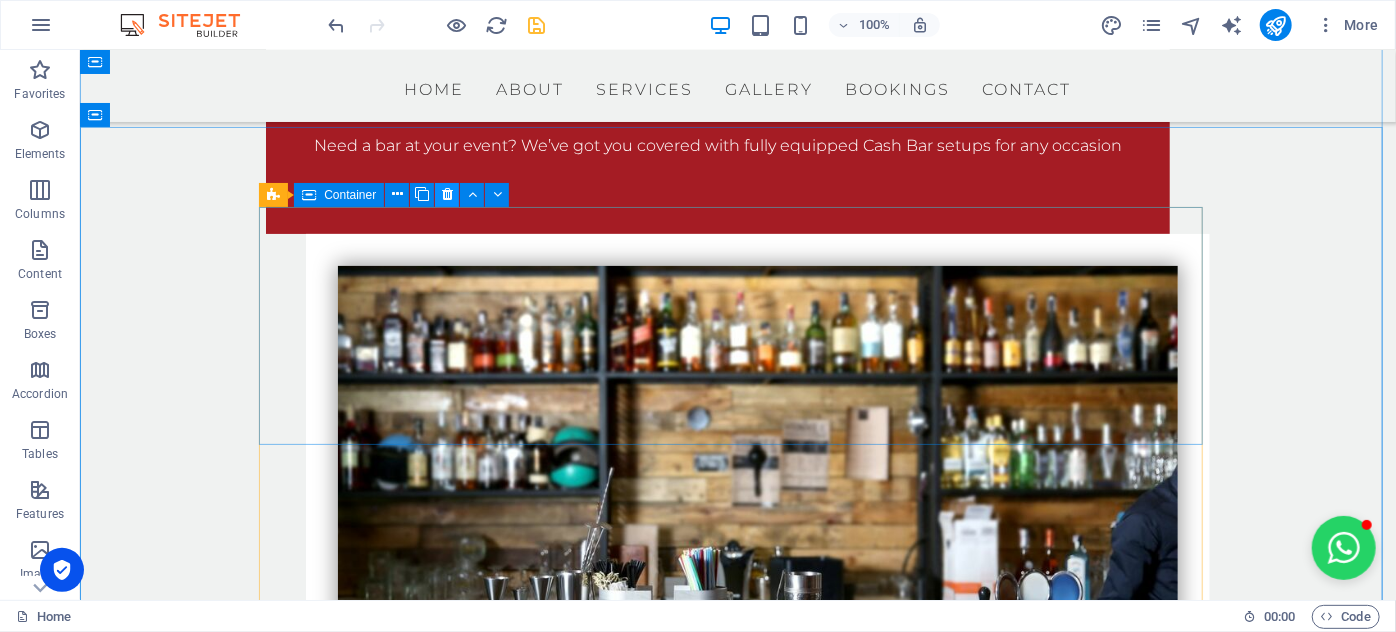 click at bounding box center (447, 194) 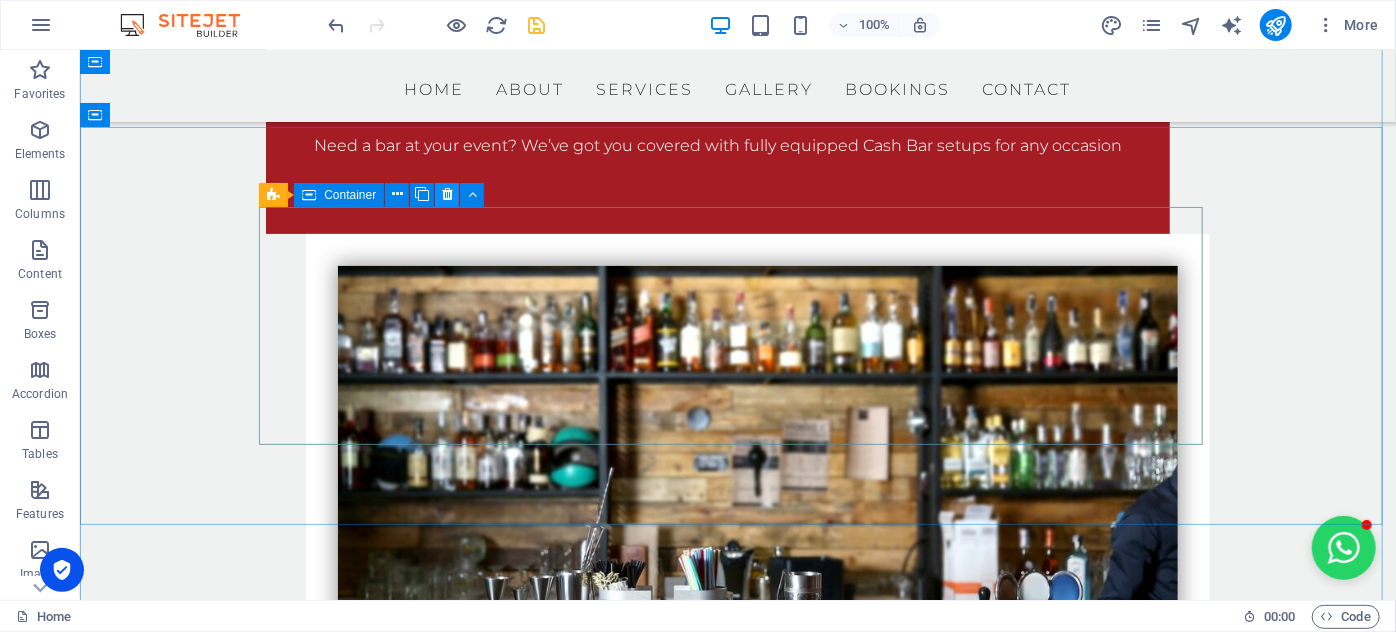 click at bounding box center [447, 194] 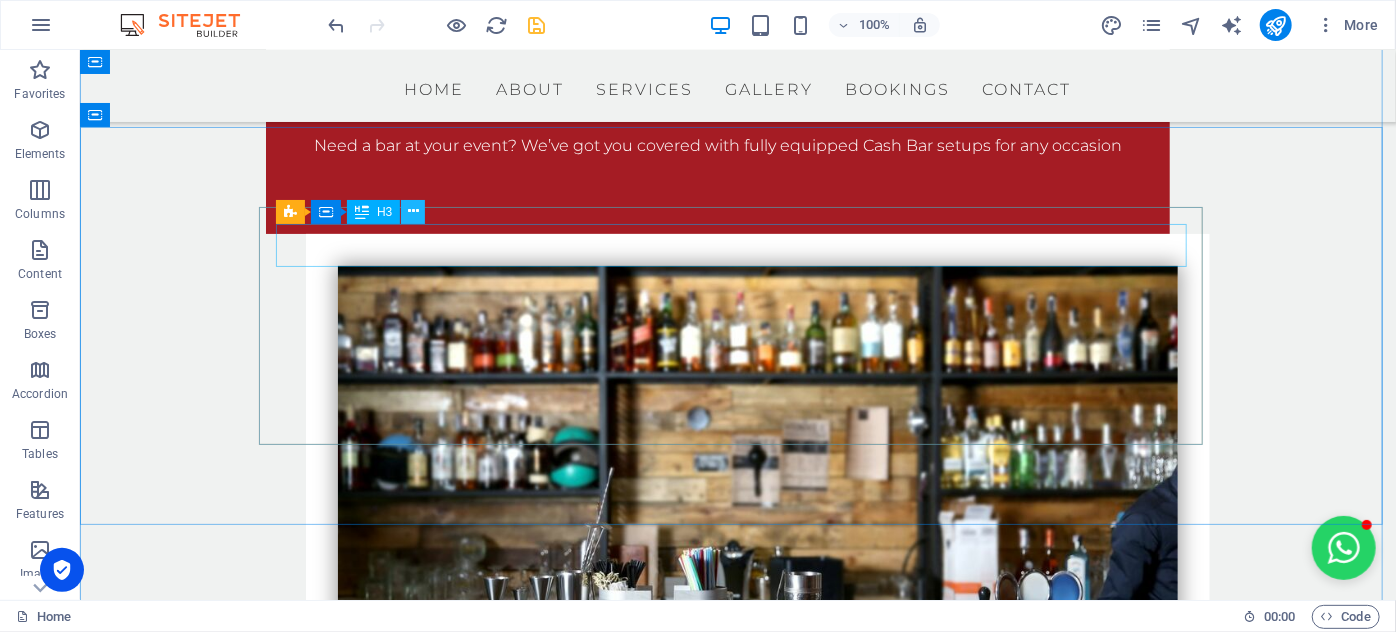 click at bounding box center [413, 211] 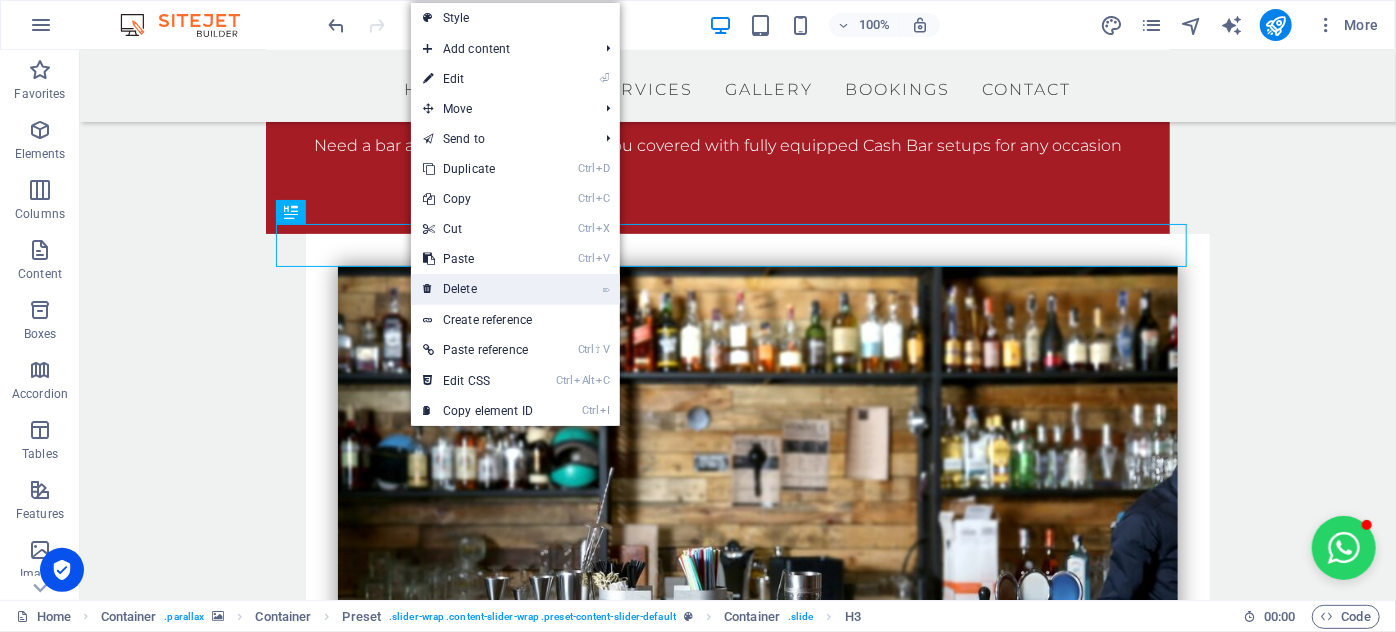 click on "⌦  Delete" at bounding box center [478, 289] 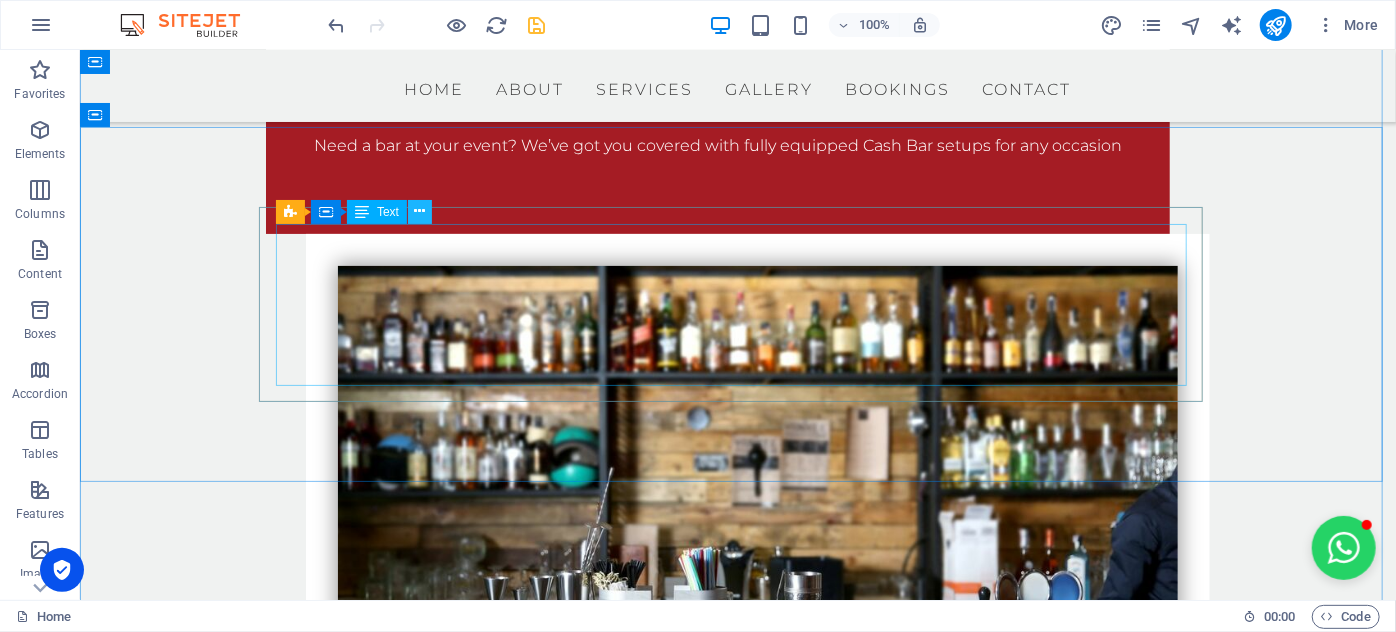 click at bounding box center (420, 211) 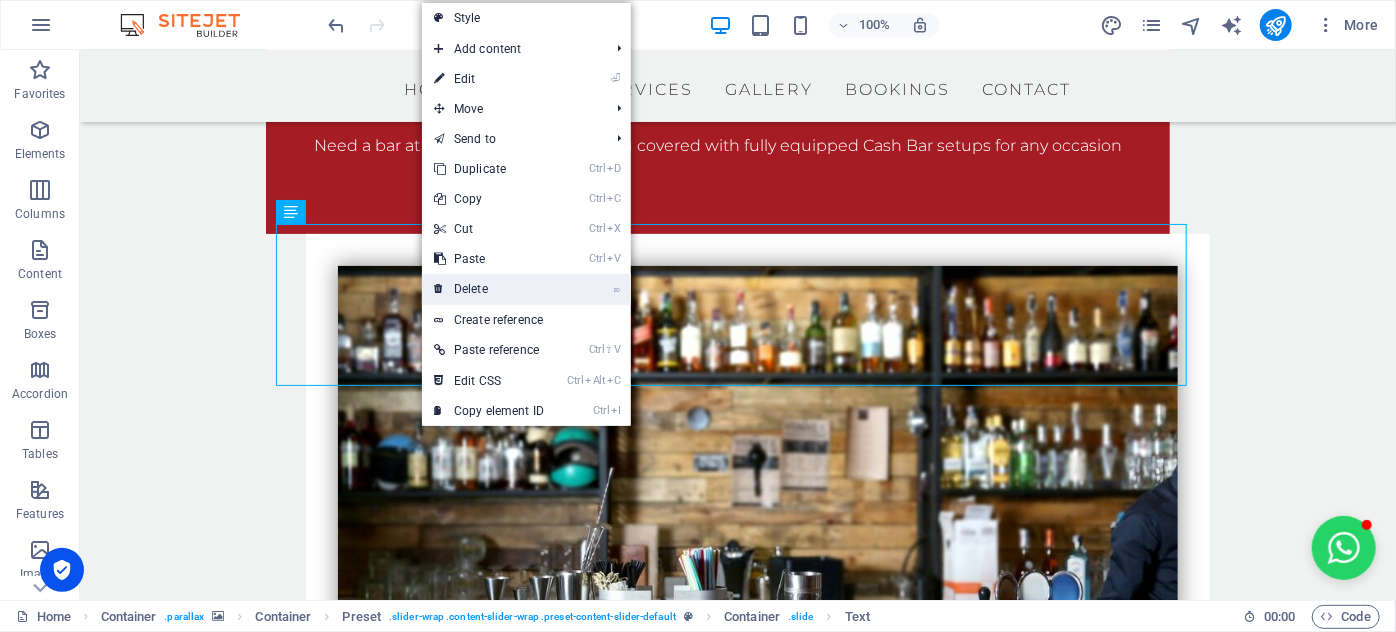 click on "⌦  Delete" at bounding box center (489, 289) 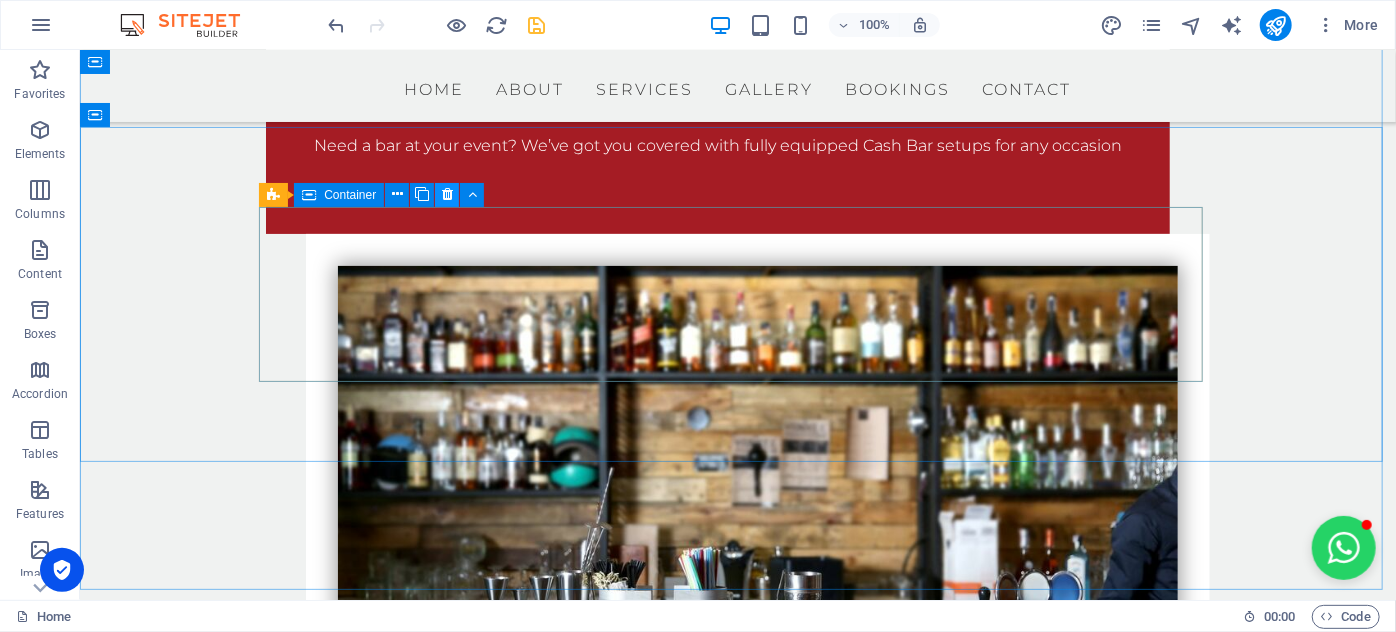 click at bounding box center [447, 194] 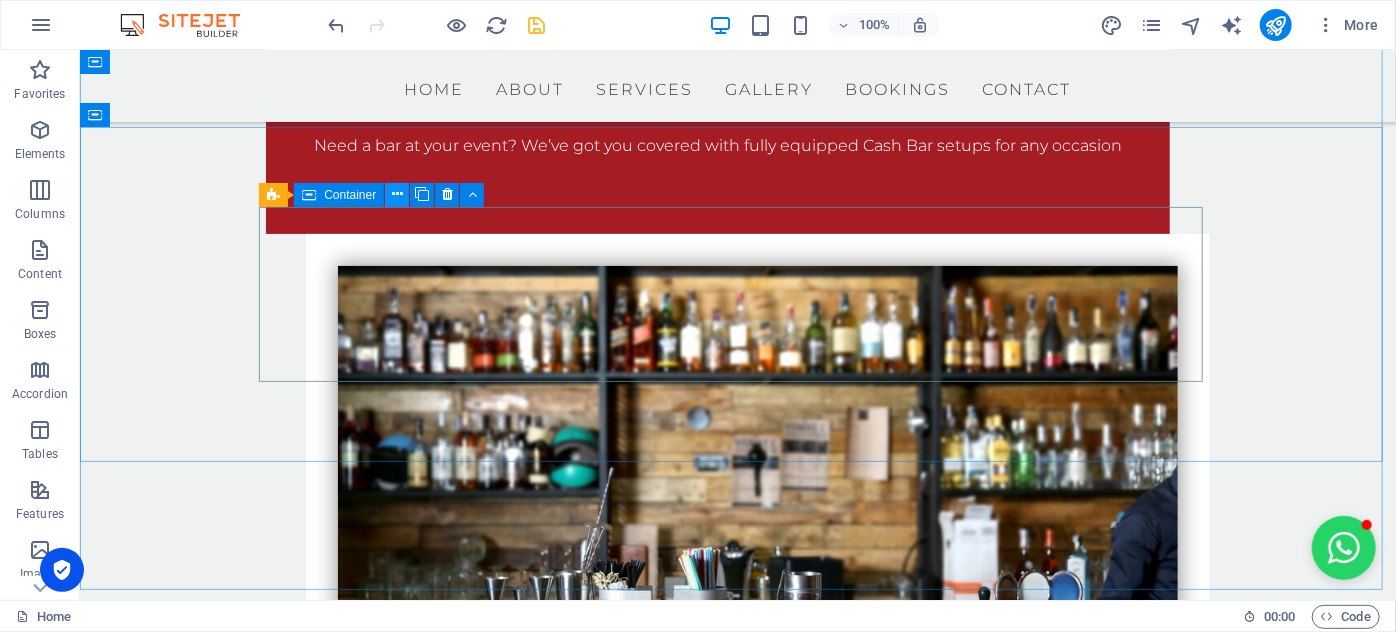 click at bounding box center (397, 194) 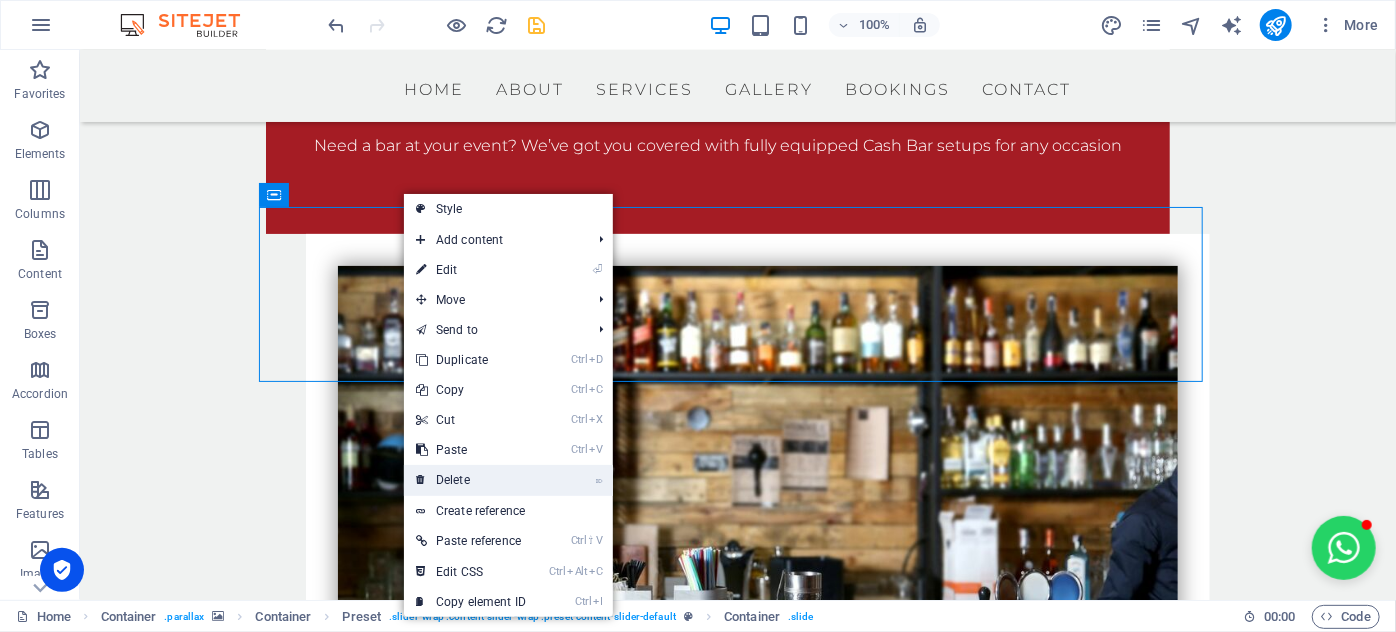 click on "⌦  Delete" at bounding box center [471, 480] 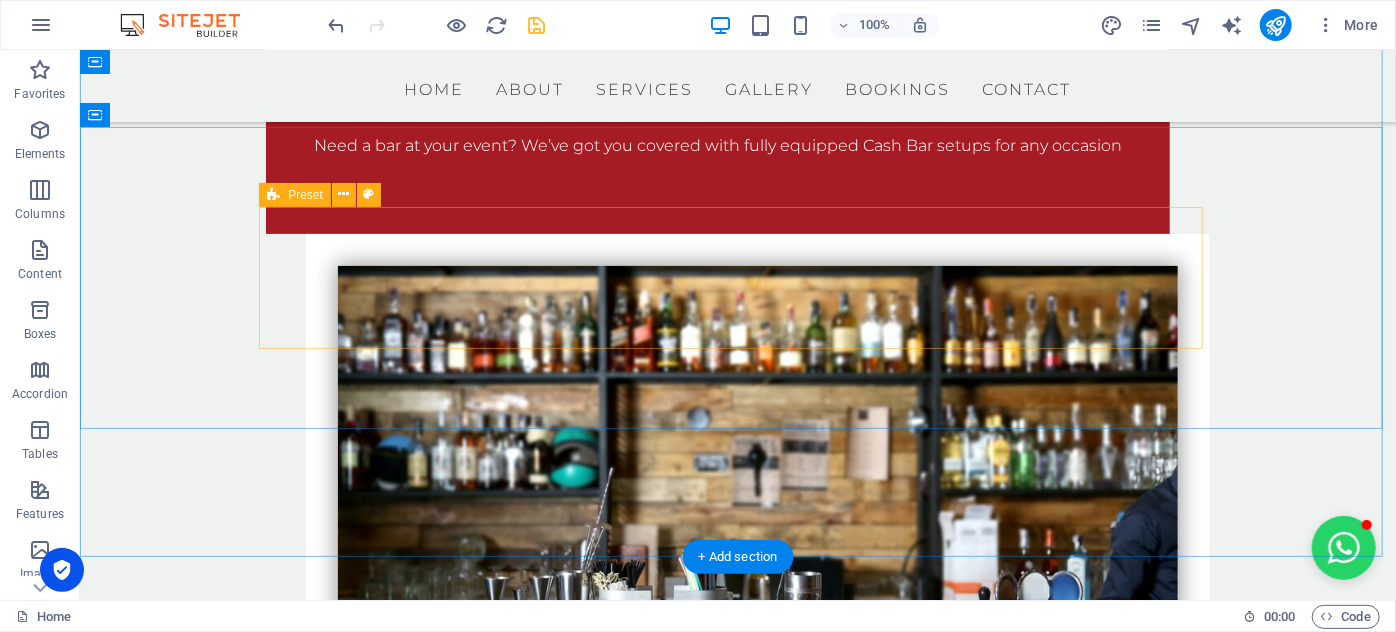 click on "Drop content here or  Add elements  Paste clipboard" at bounding box center [737, 3994] 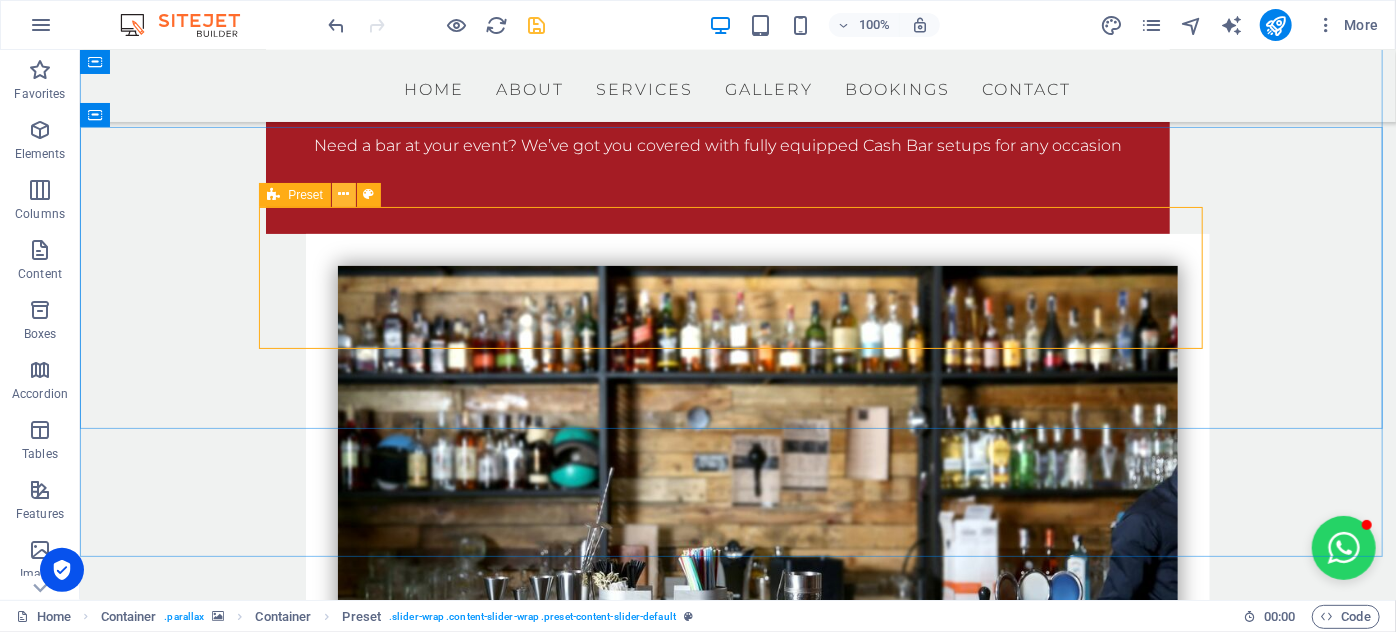 click at bounding box center (343, 194) 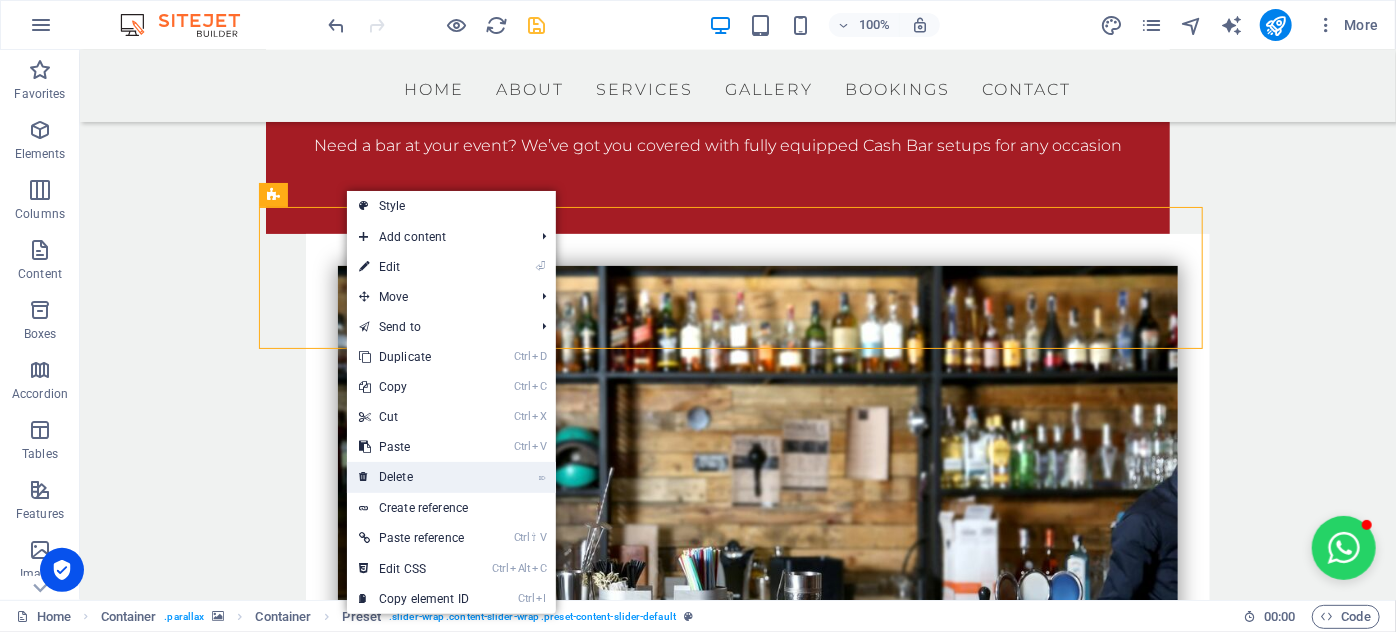click on "⌦  Delete" at bounding box center [414, 477] 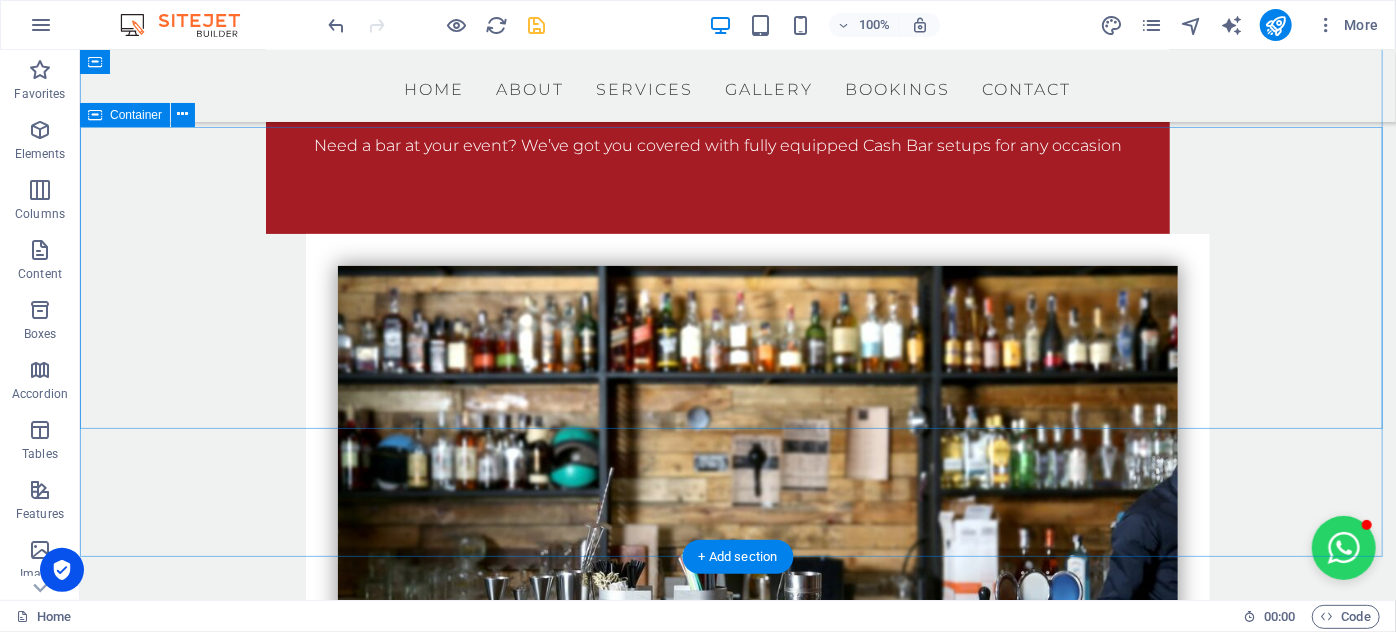 click on "Drop content here or  Add elements  Paste clipboard" at bounding box center [737, 3994] 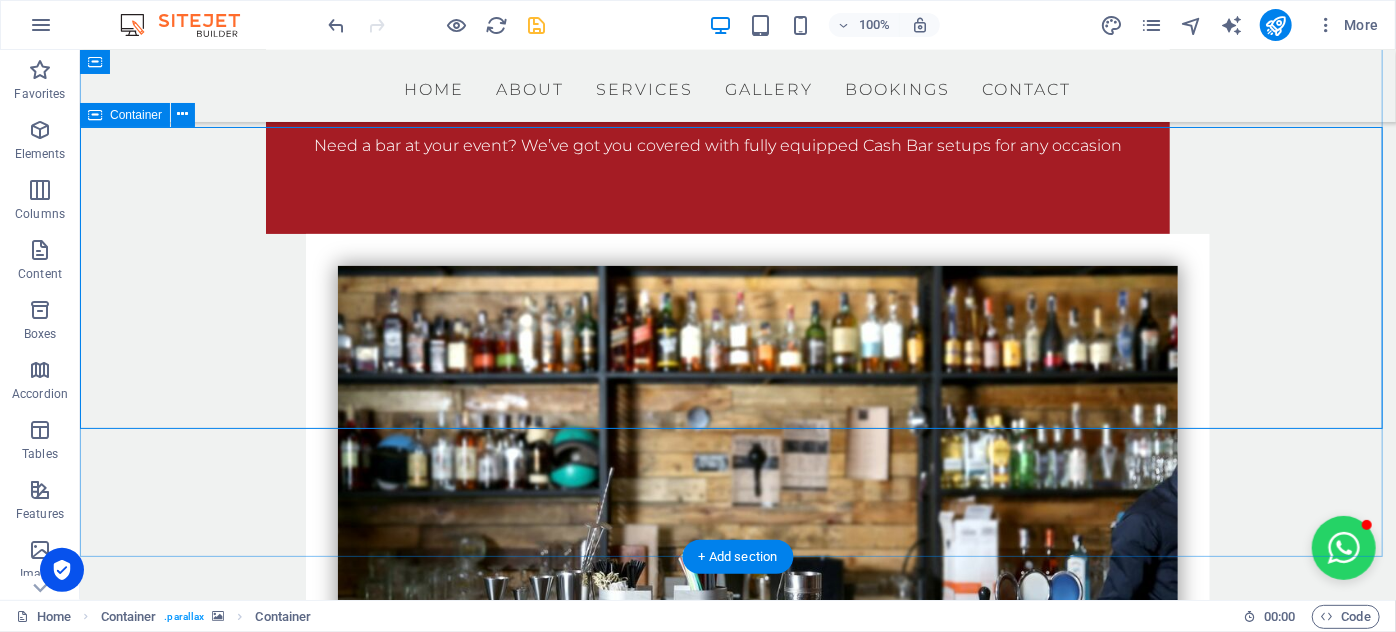 click on "Drop content here or  Add elements  Paste clipboard" at bounding box center (737, 3994) 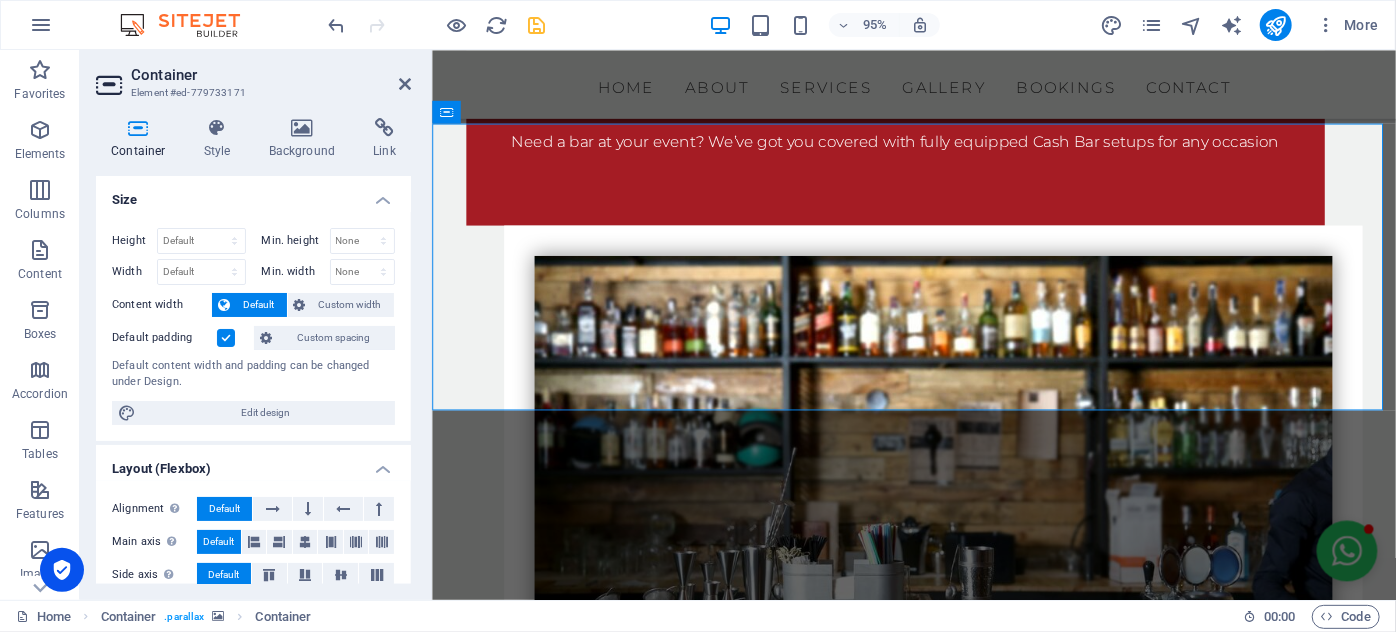 click on "Container Style Background Link Size Height Default px rem % vh vw Min. height None px rem % vh vw Width Default px rem % em vh vw Min. width None px rem % vh vw Content width Default Custom width Width Default px rem % em vh vw Min. width None px rem % vh vw Default padding Custom spacing Default content width and padding can be changed under Design. Edit design Layout (Flexbox) Alignment Determines the flex direction. Default Main axis Determine how elements should behave along the main axis inside this container (justify content). Default Side axis Control the vertical direction of the element inside of the container (align items). Default Wrap Default On Off Fill Controls the distances and direction of elements on the y-axis across several lines (align content). Default Accessibility ARIA helps assistive technologies (like screen readers) to understand the role, state, and behavior of web elements Role The ARIA role defines the purpose of an element.  None Header Footer Section Banner Fan" at bounding box center (253, 351) 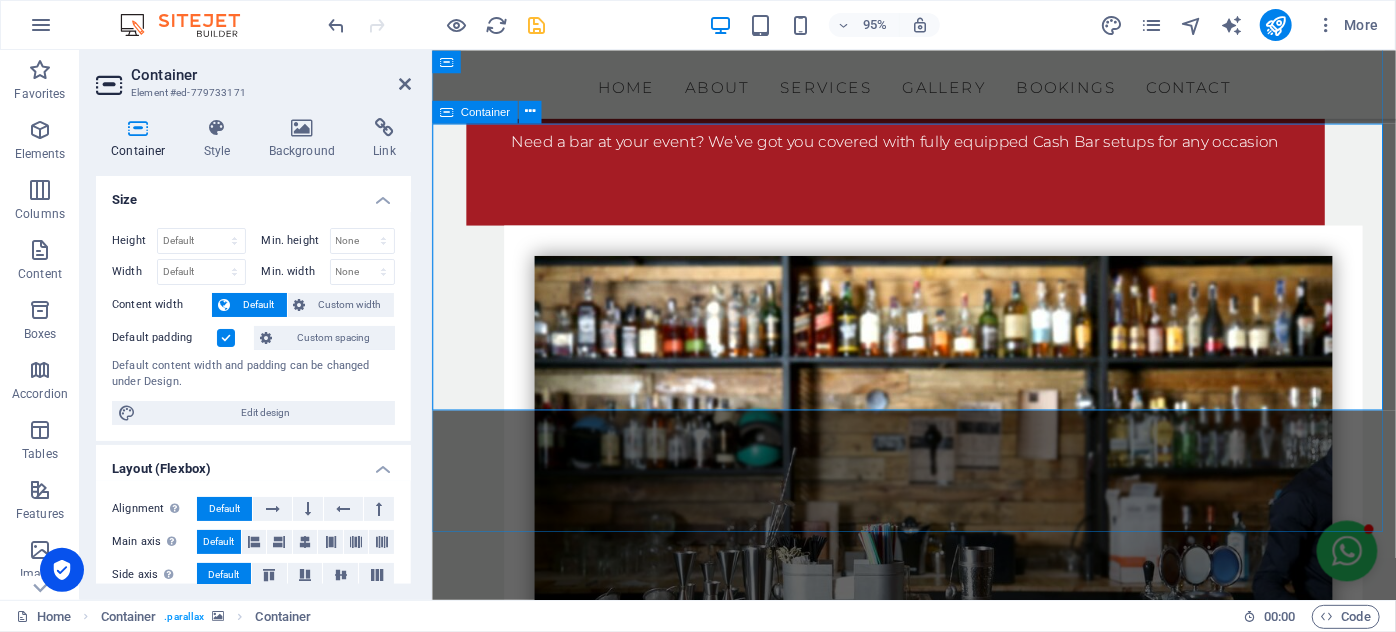 click on "Drop content here or  Add elements  Paste clipboard" at bounding box center [939, 3994] 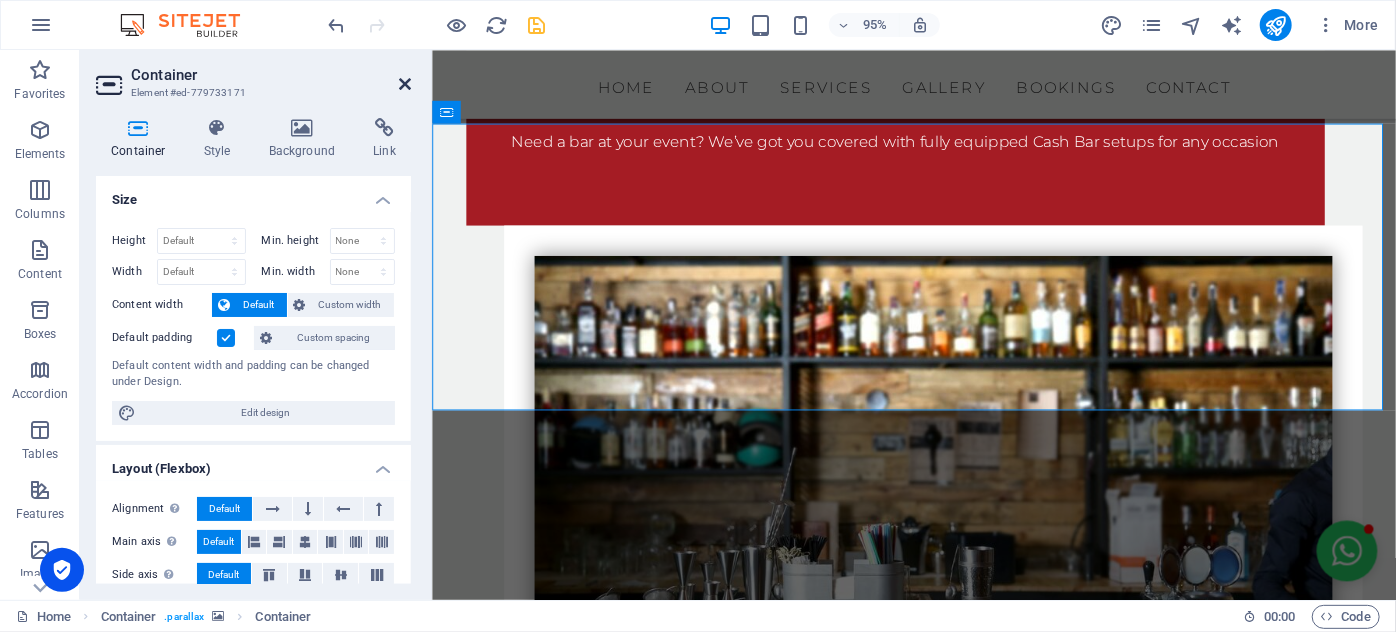 click at bounding box center (405, 84) 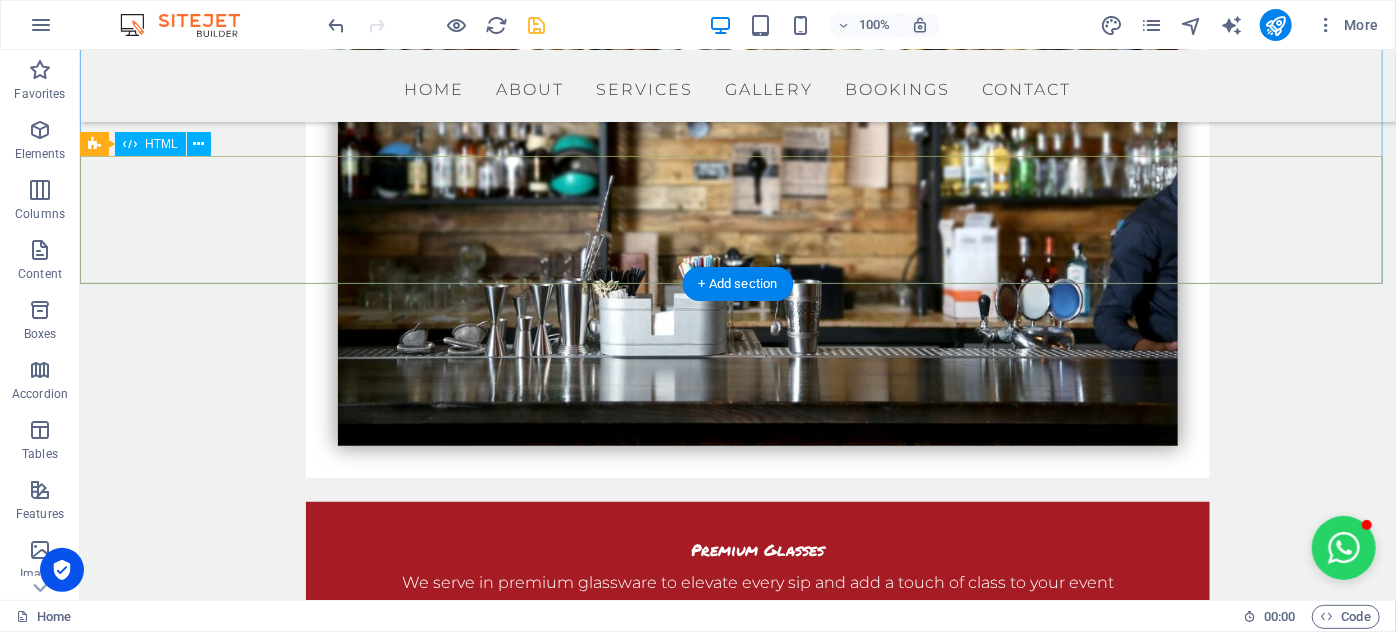 scroll, scrollTop: 4257, scrollLeft: 0, axis: vertical 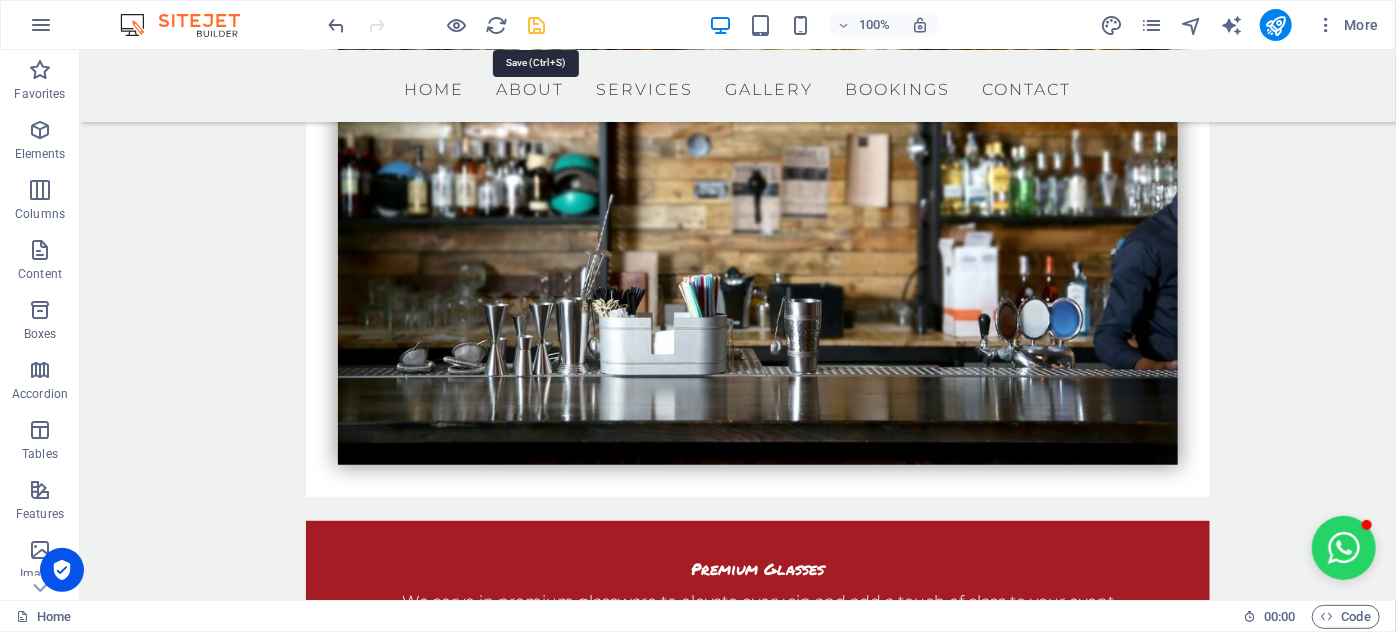 click at bounding box center [537, 25] 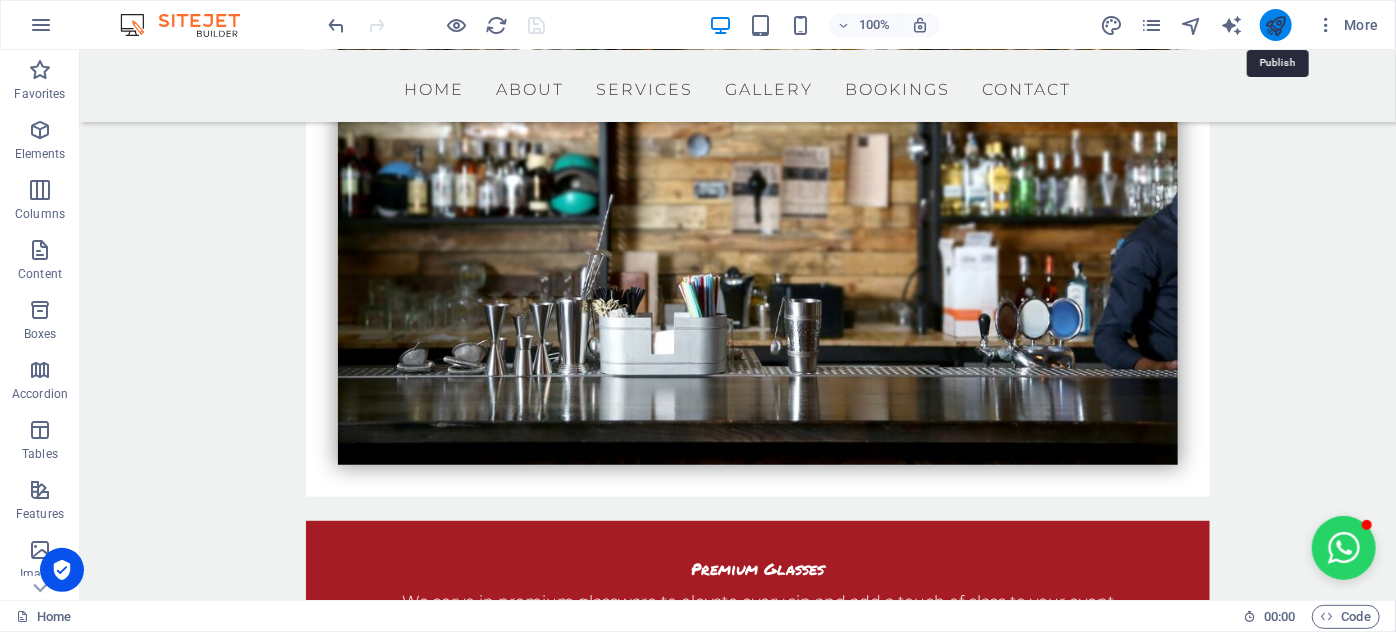 click at bounding box center [1275, 25] 